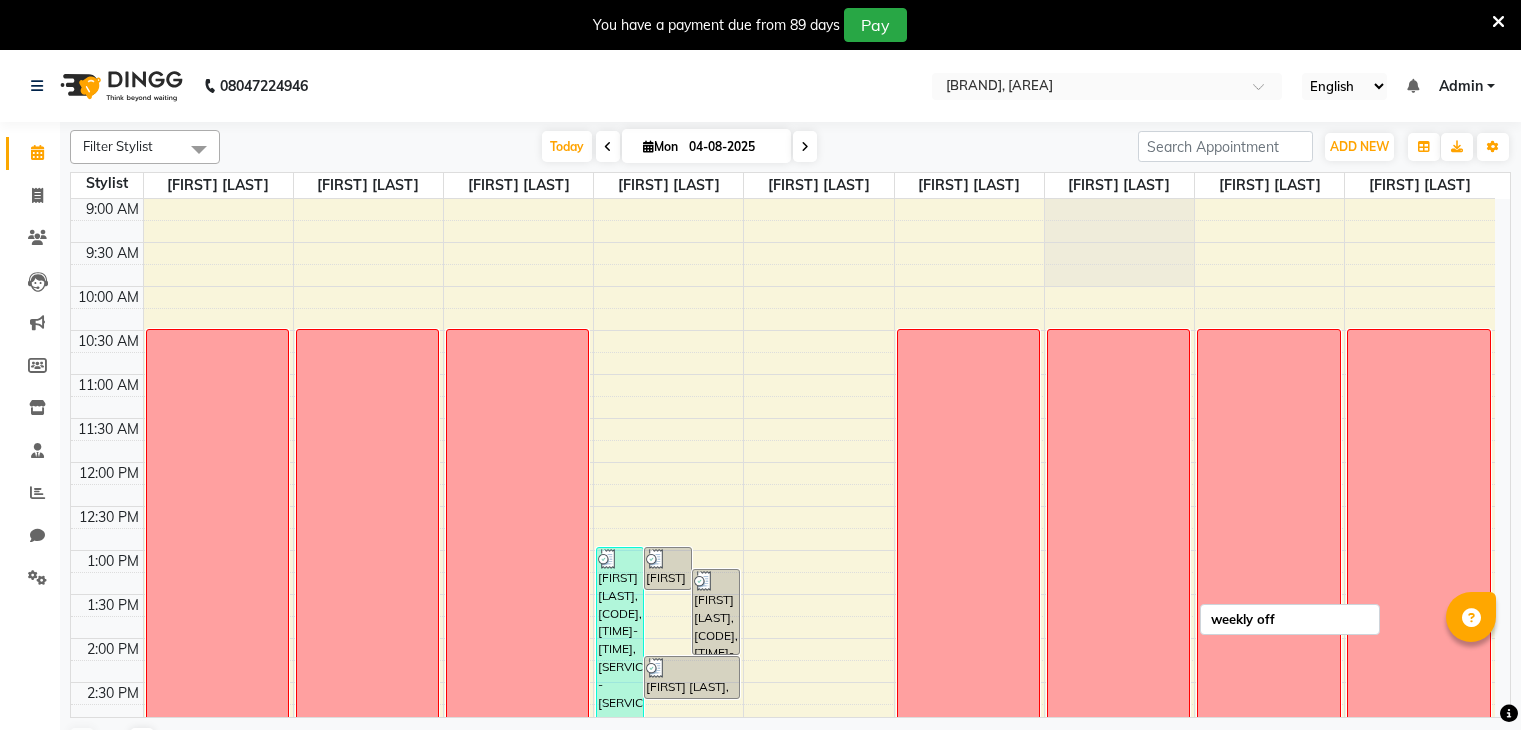 scroll, scrollTop: 0, scrollLeft: 0, axis: both 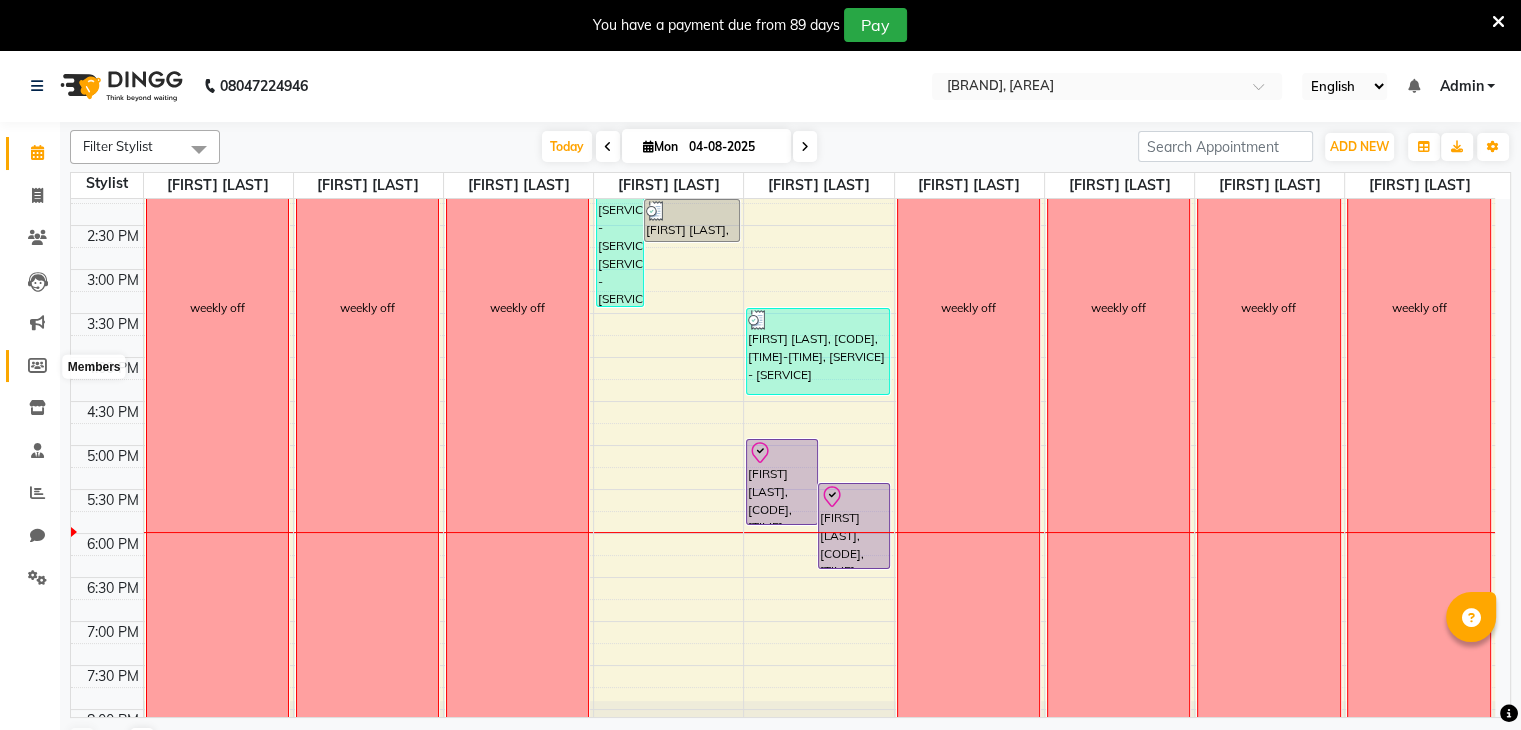click 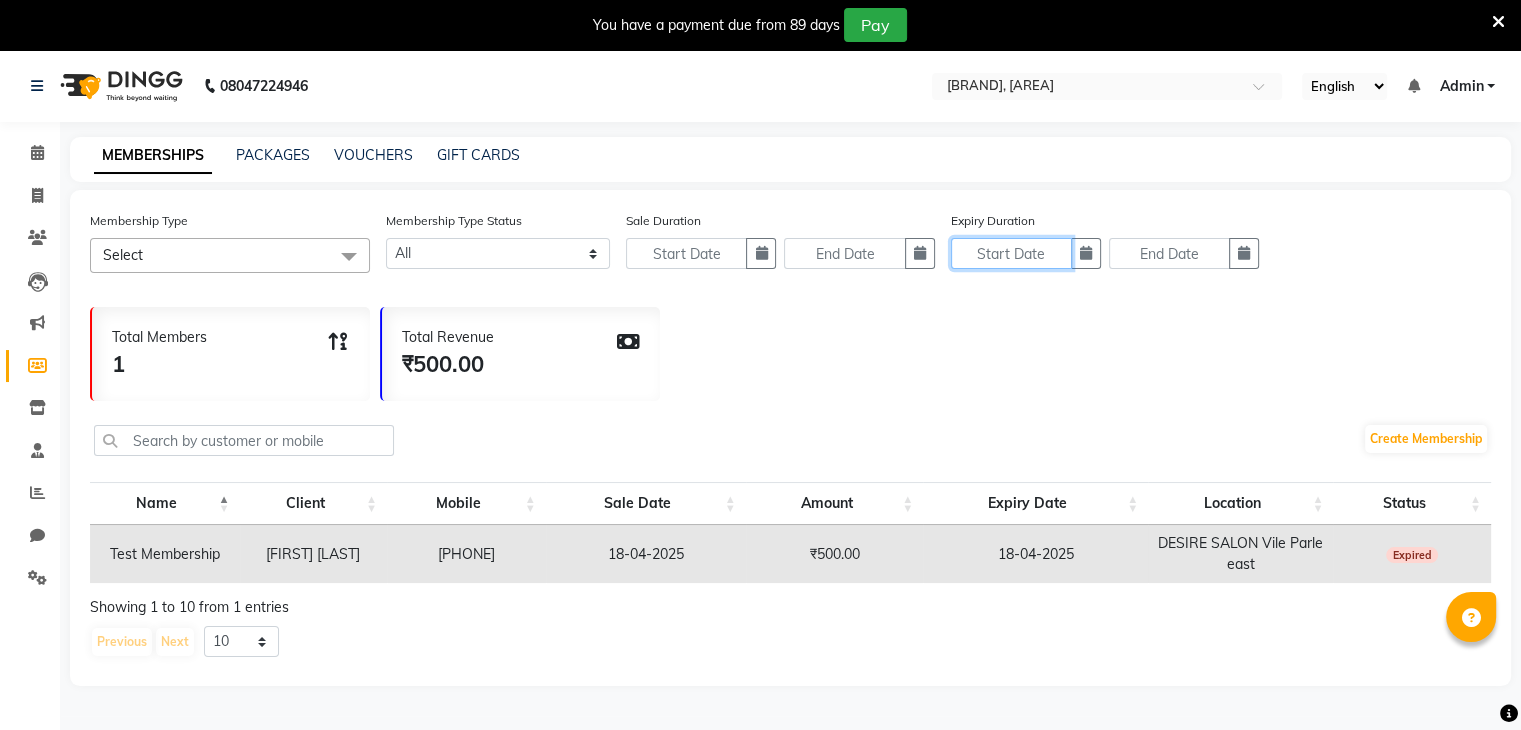 click 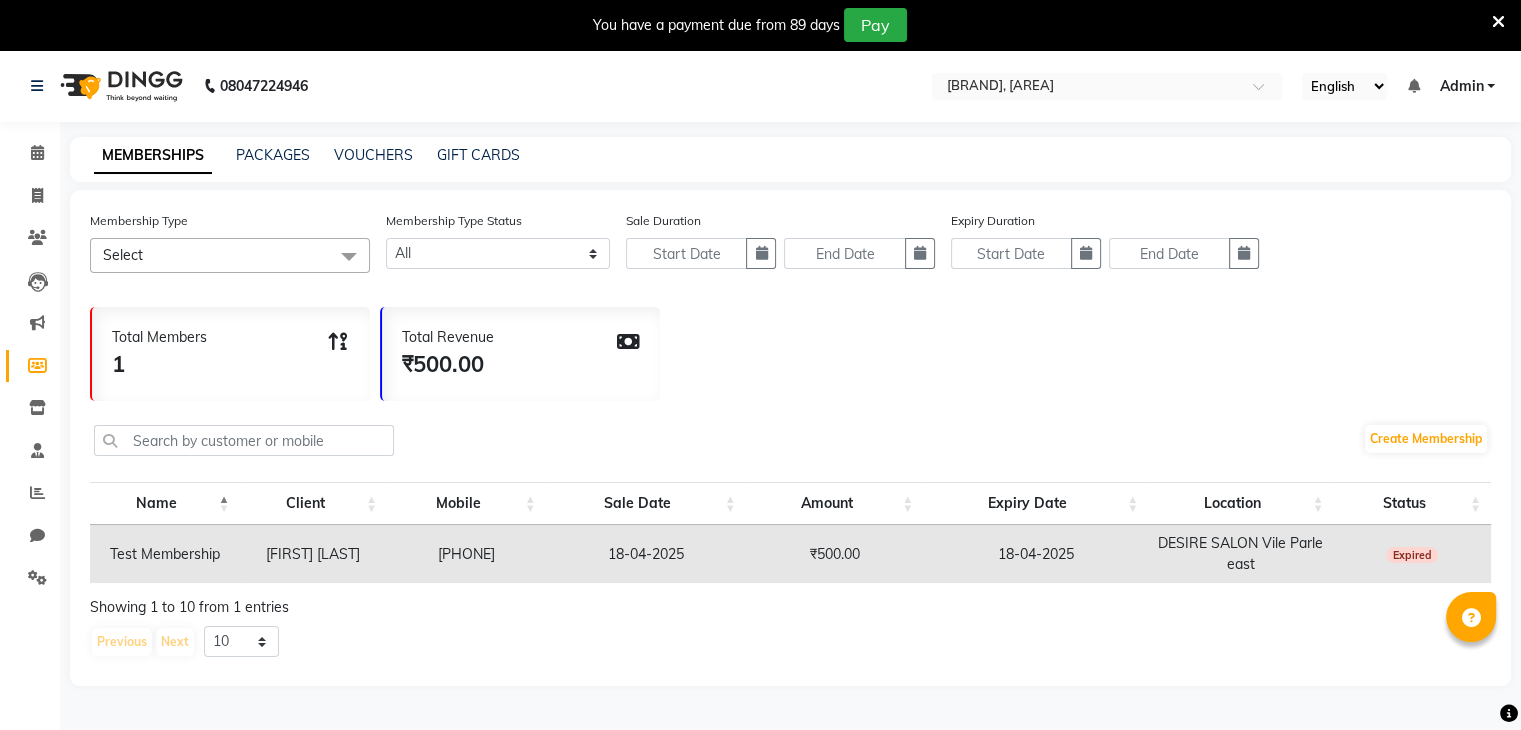 select on "8" 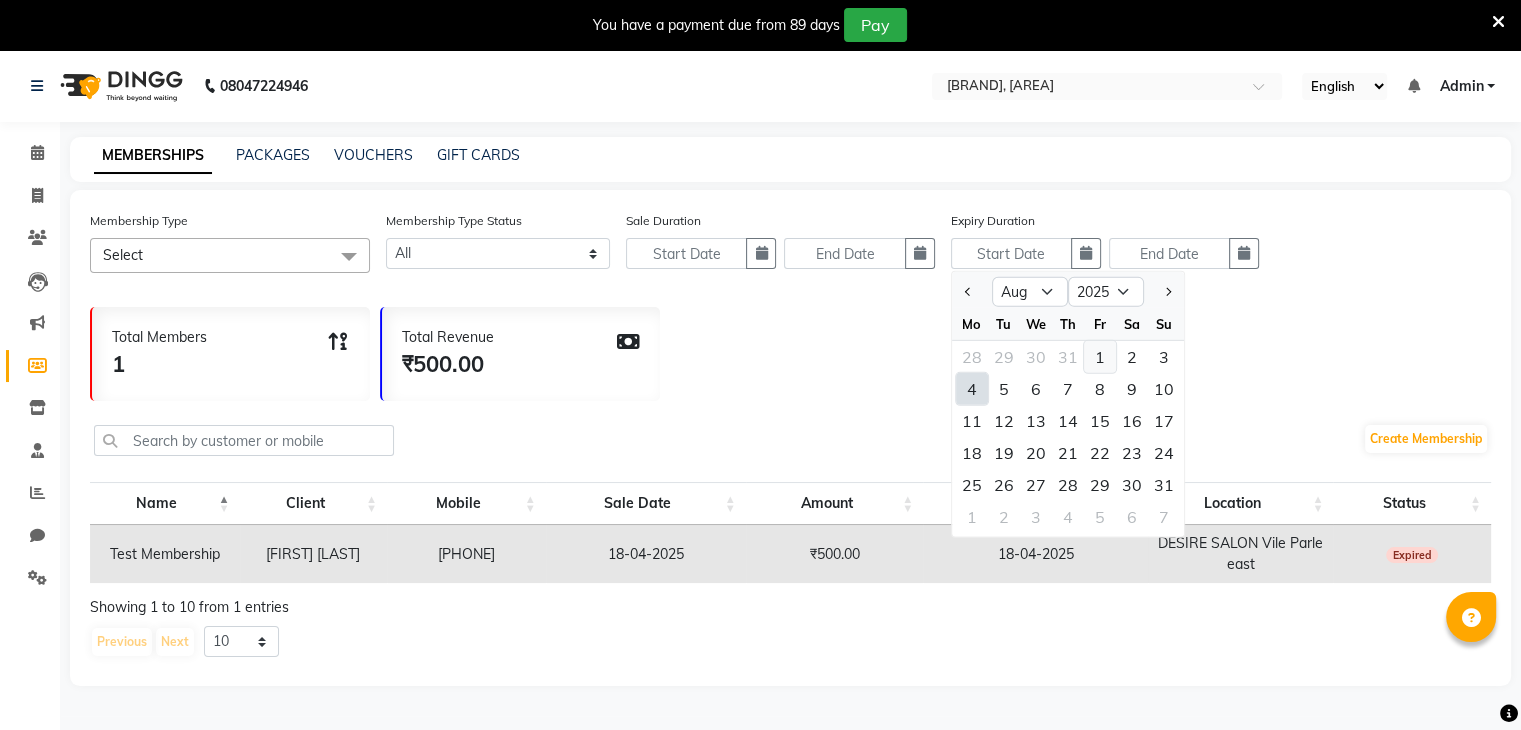 click on "1" 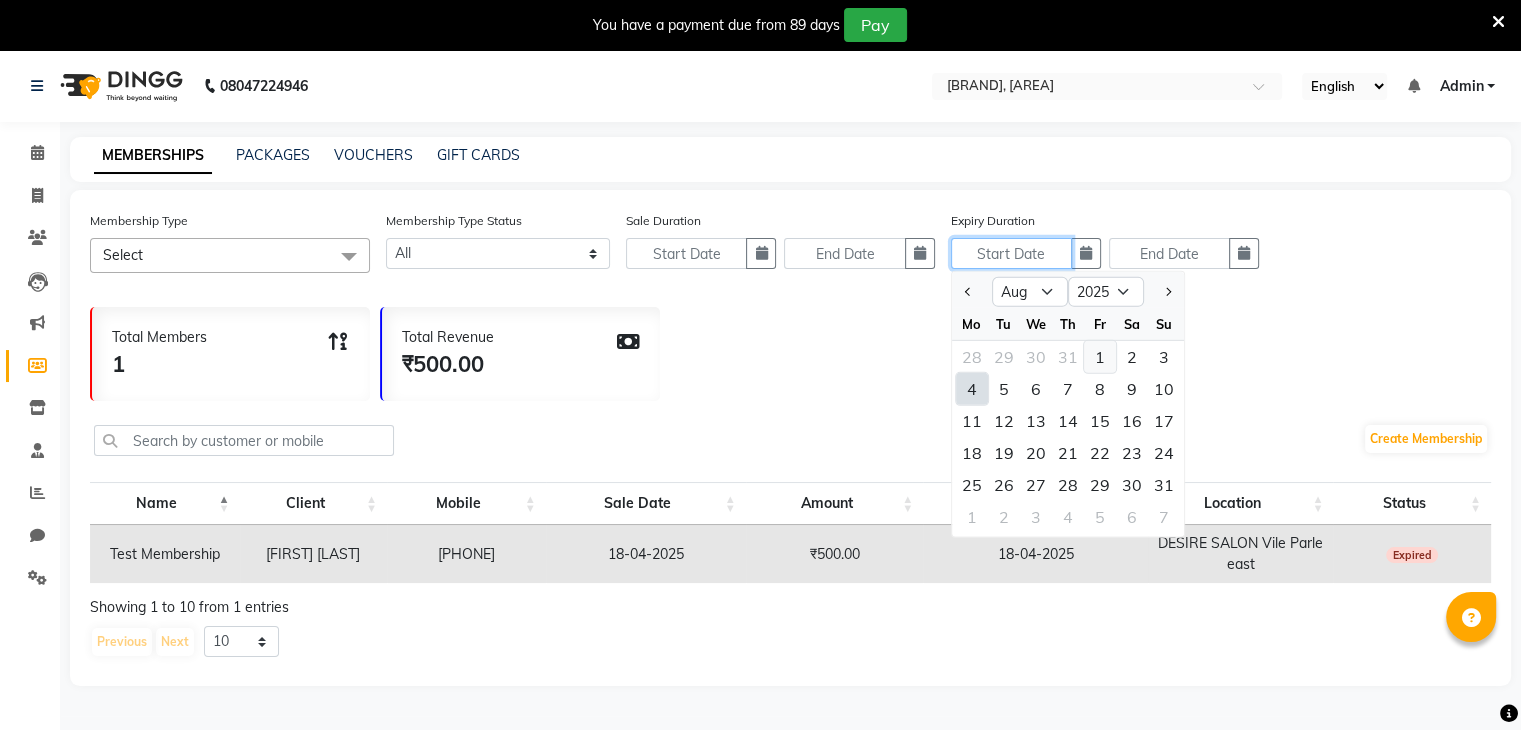 type on "01-08-2025" 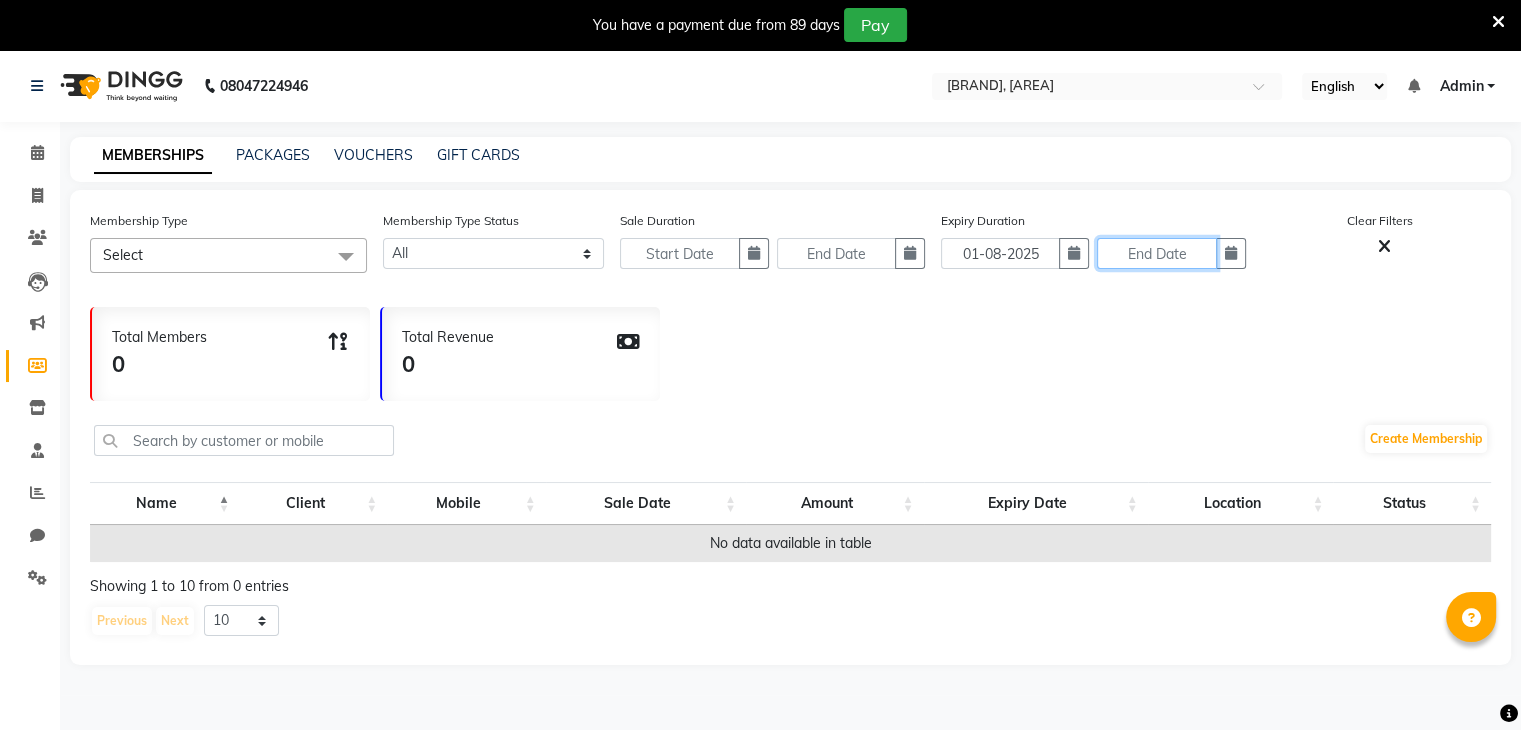click 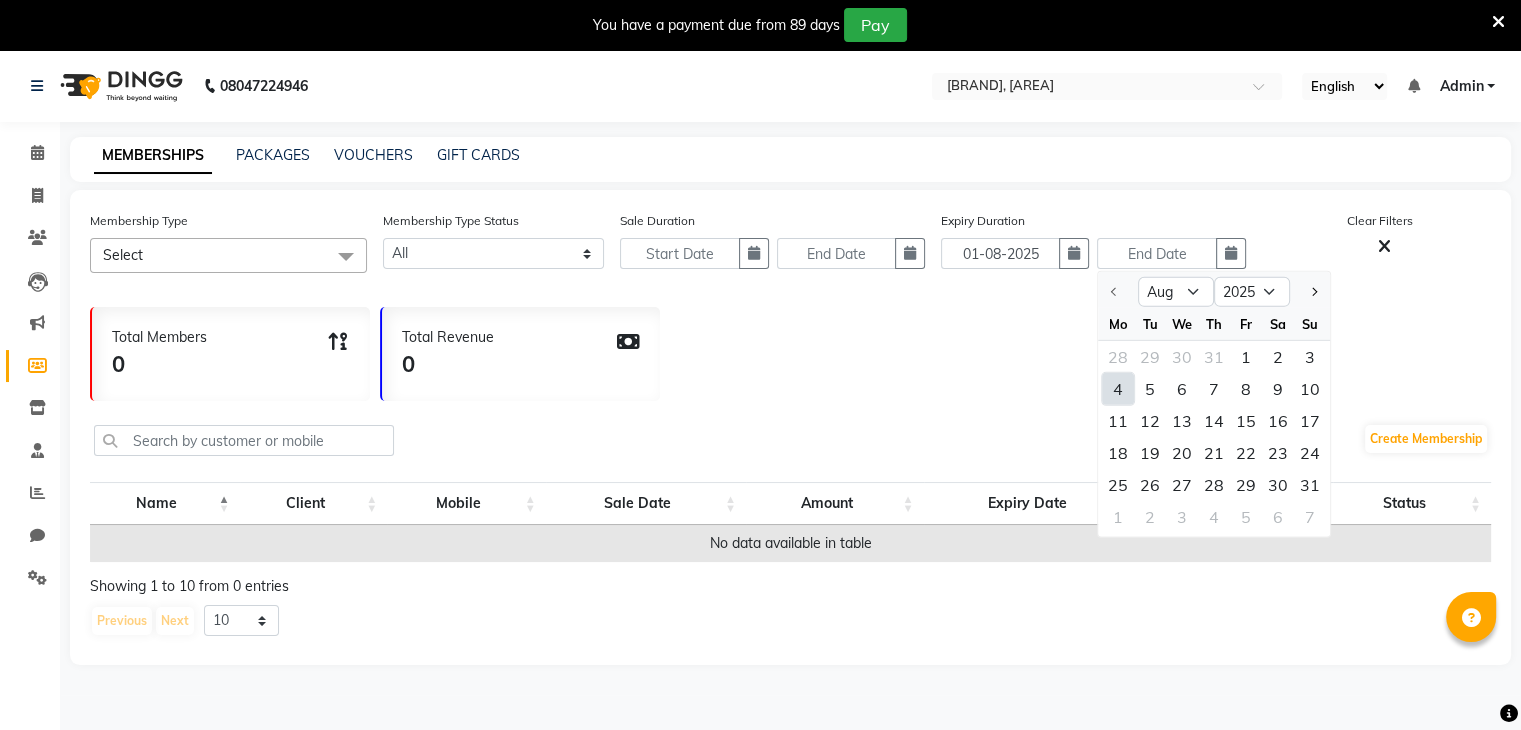 click on "4" 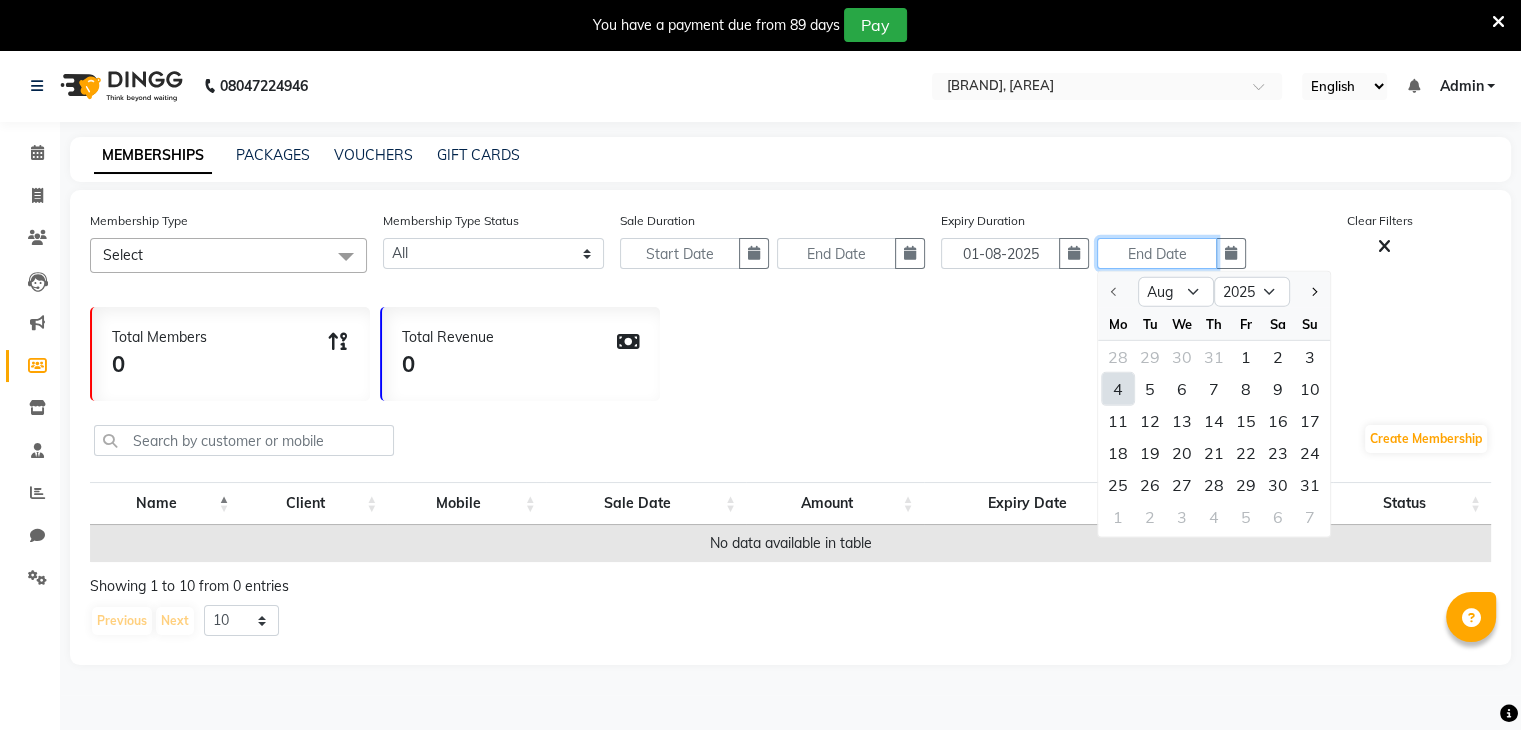 type on "04-08-2025" 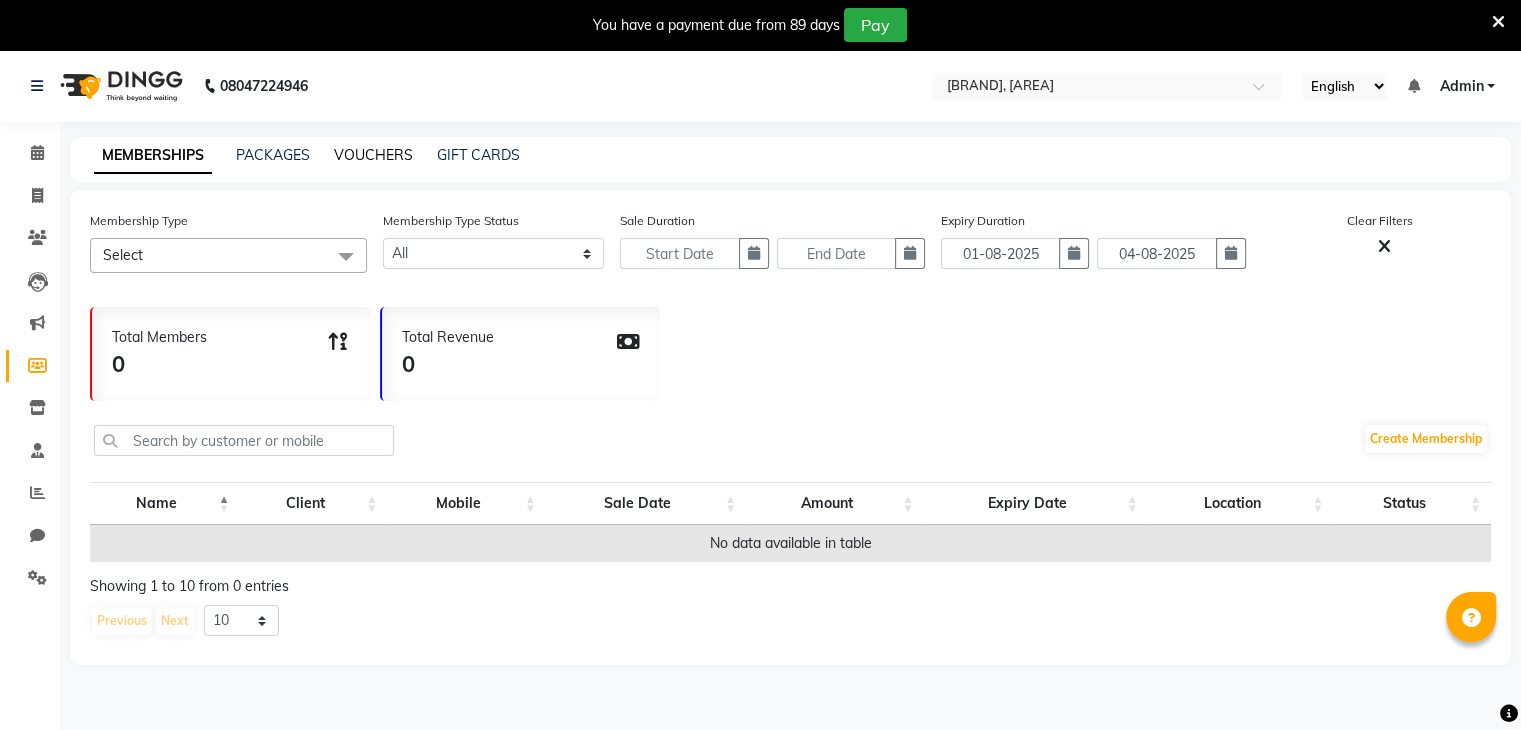 click on "VOUCHERS" 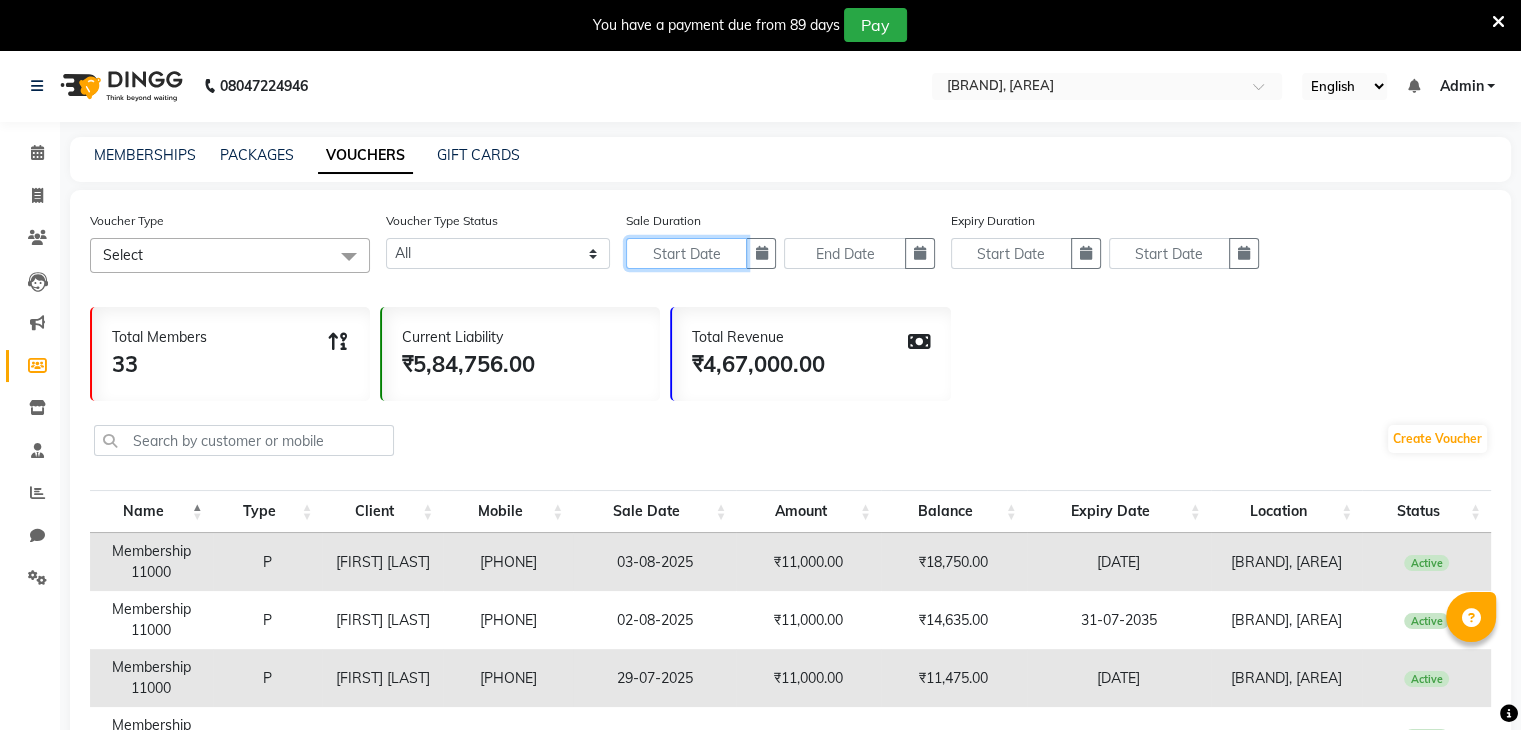click 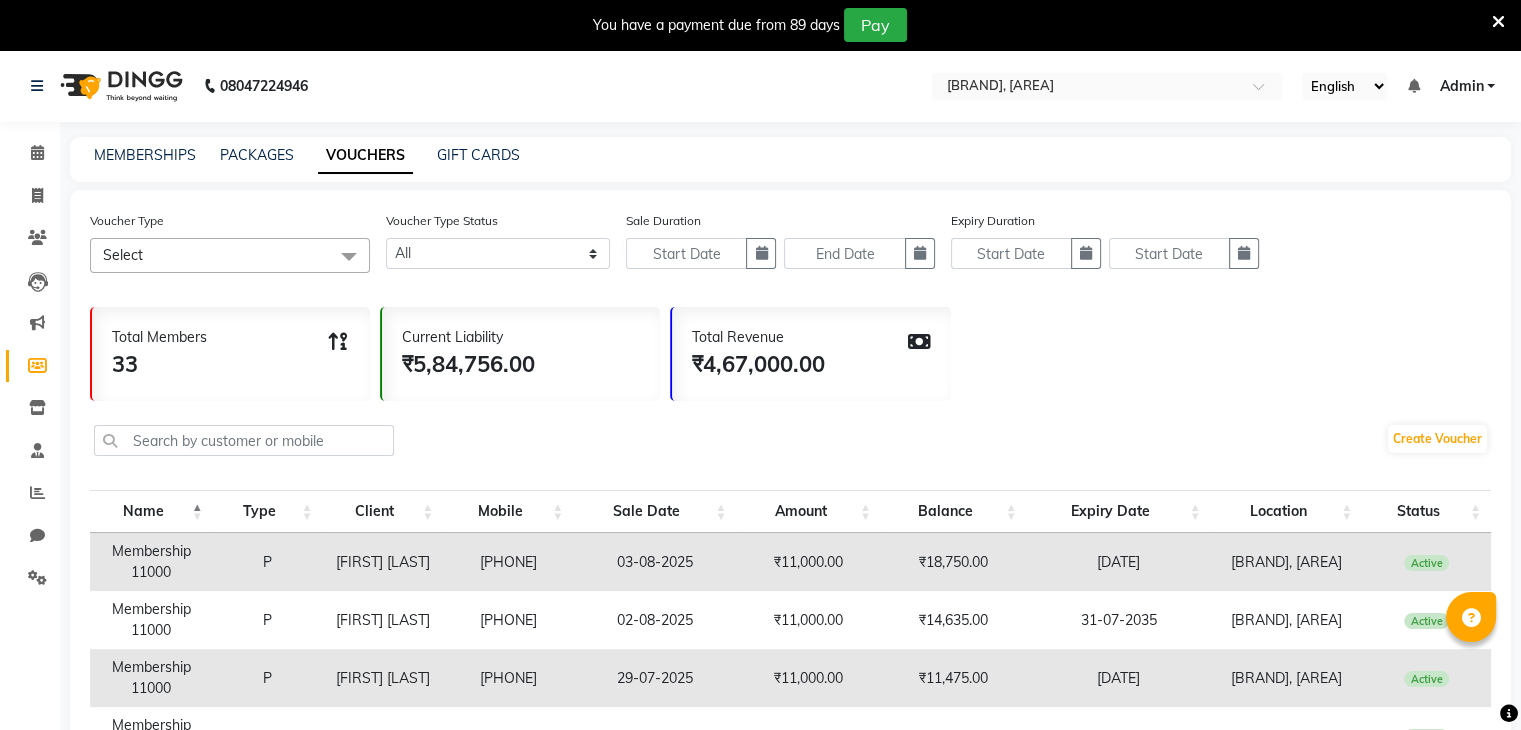 select on "8" 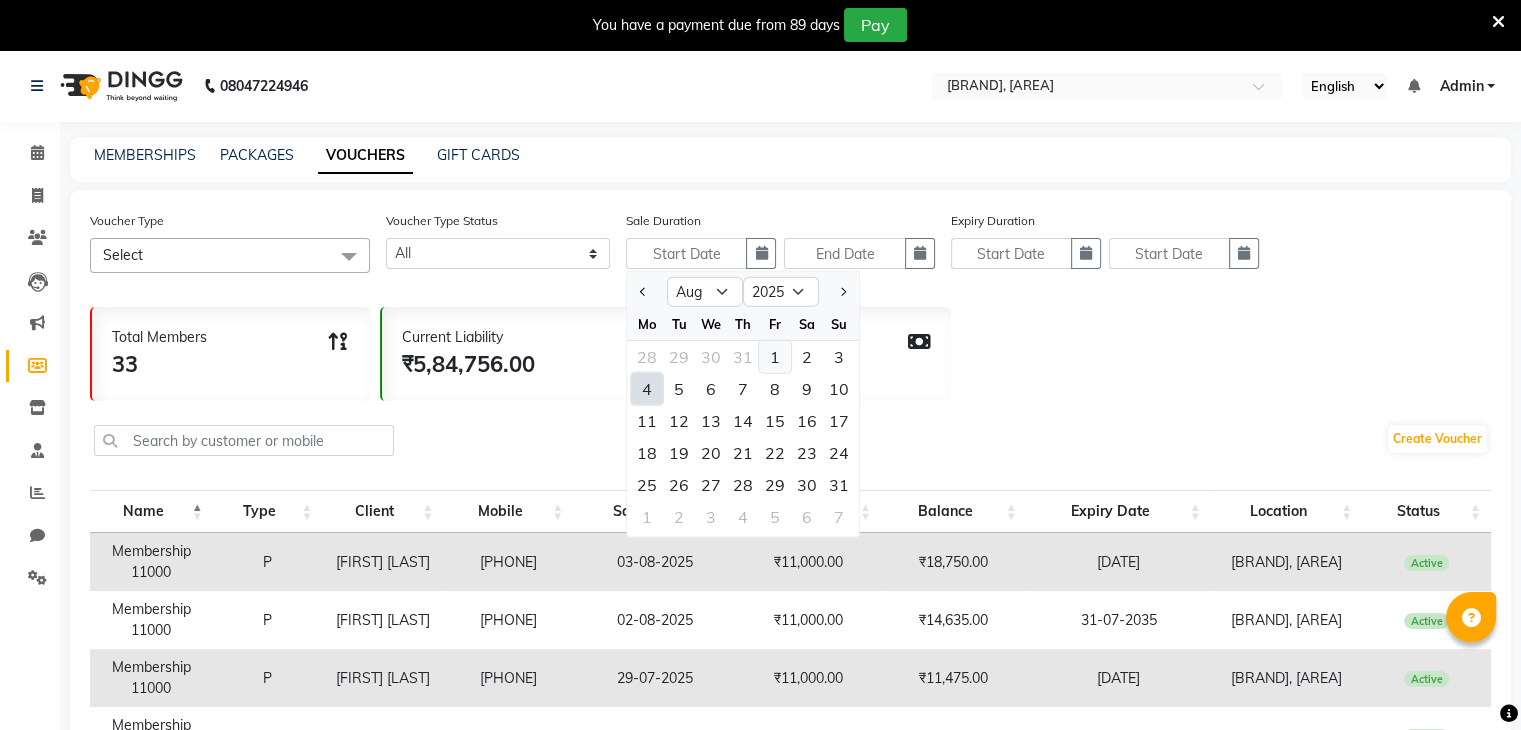 click on "1" 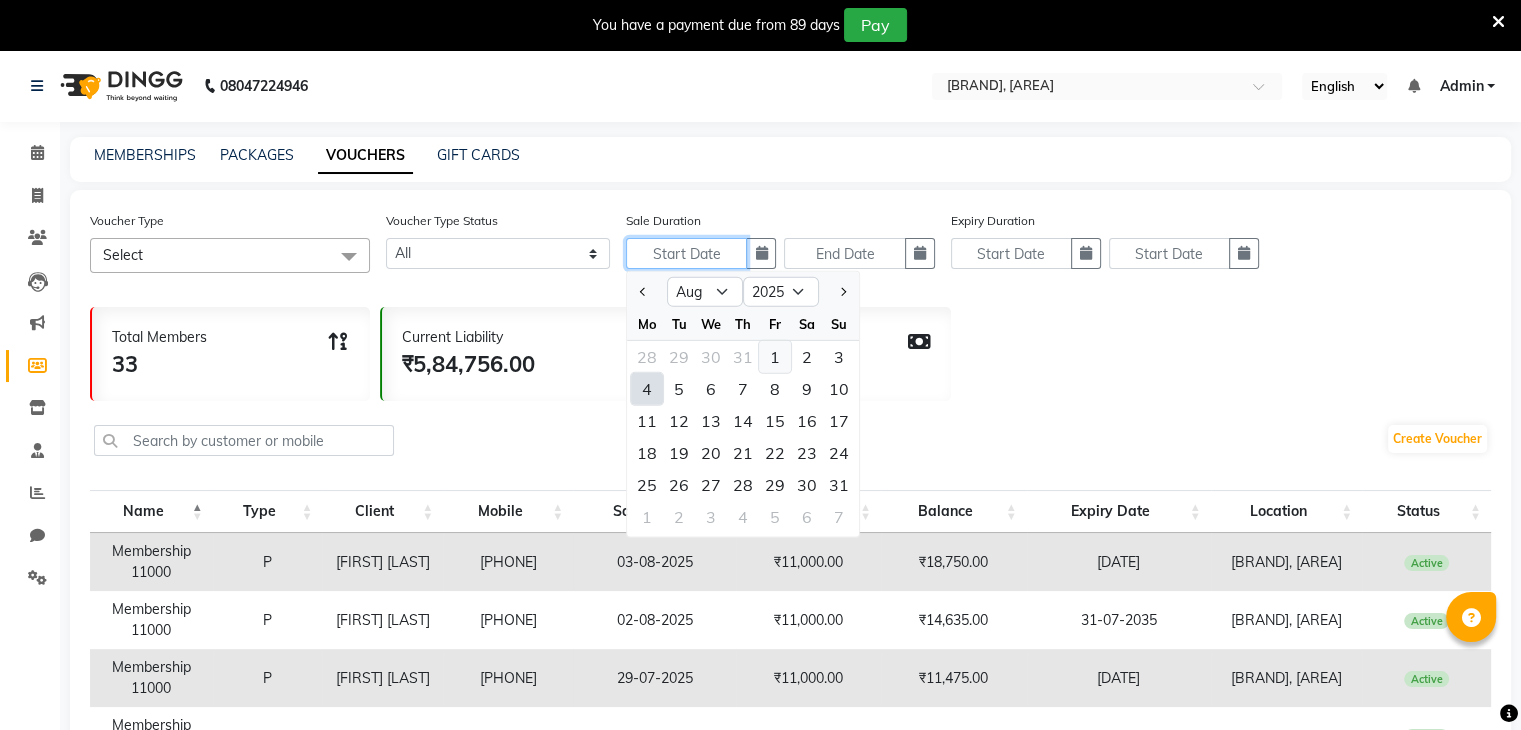 type on "01-08-2025" 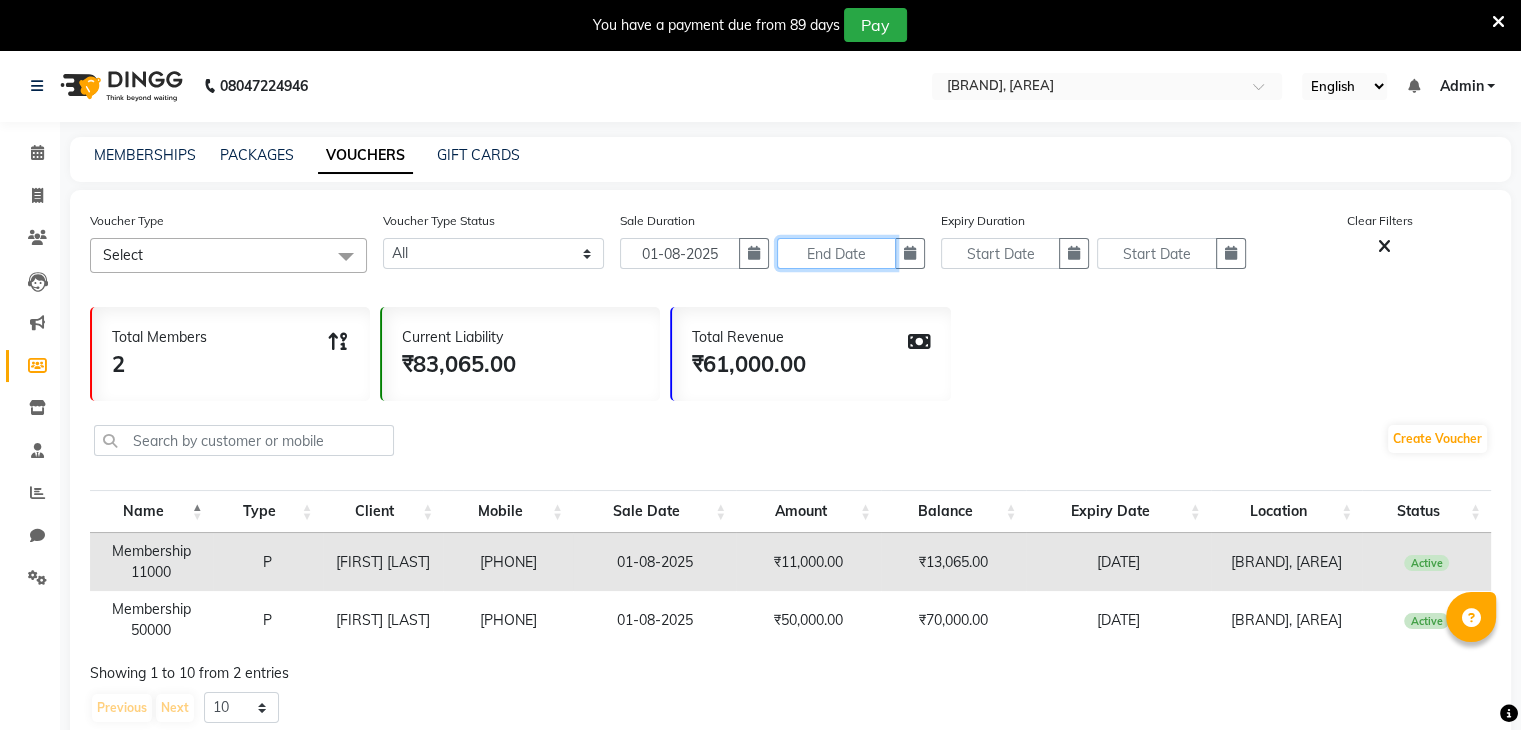 click 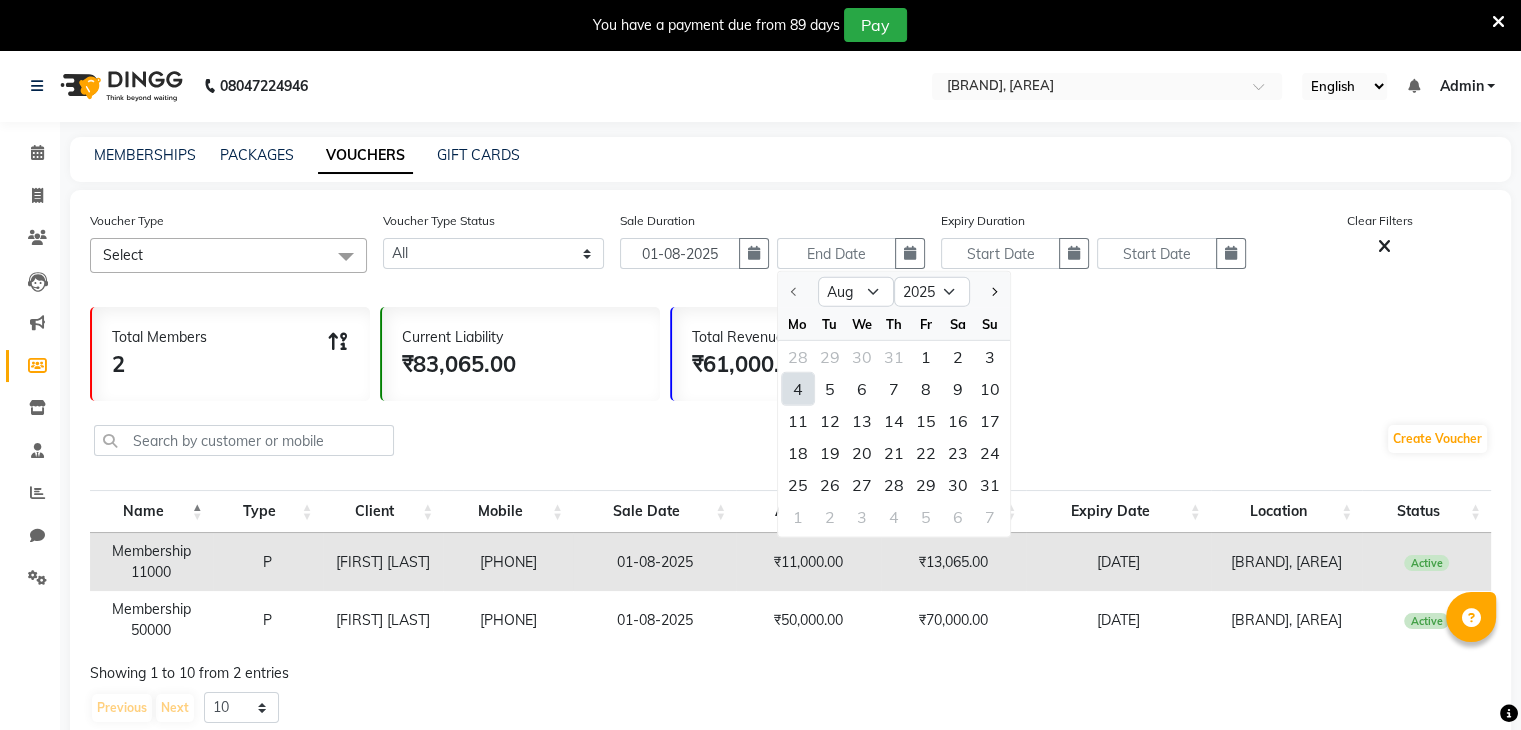 click on "4" 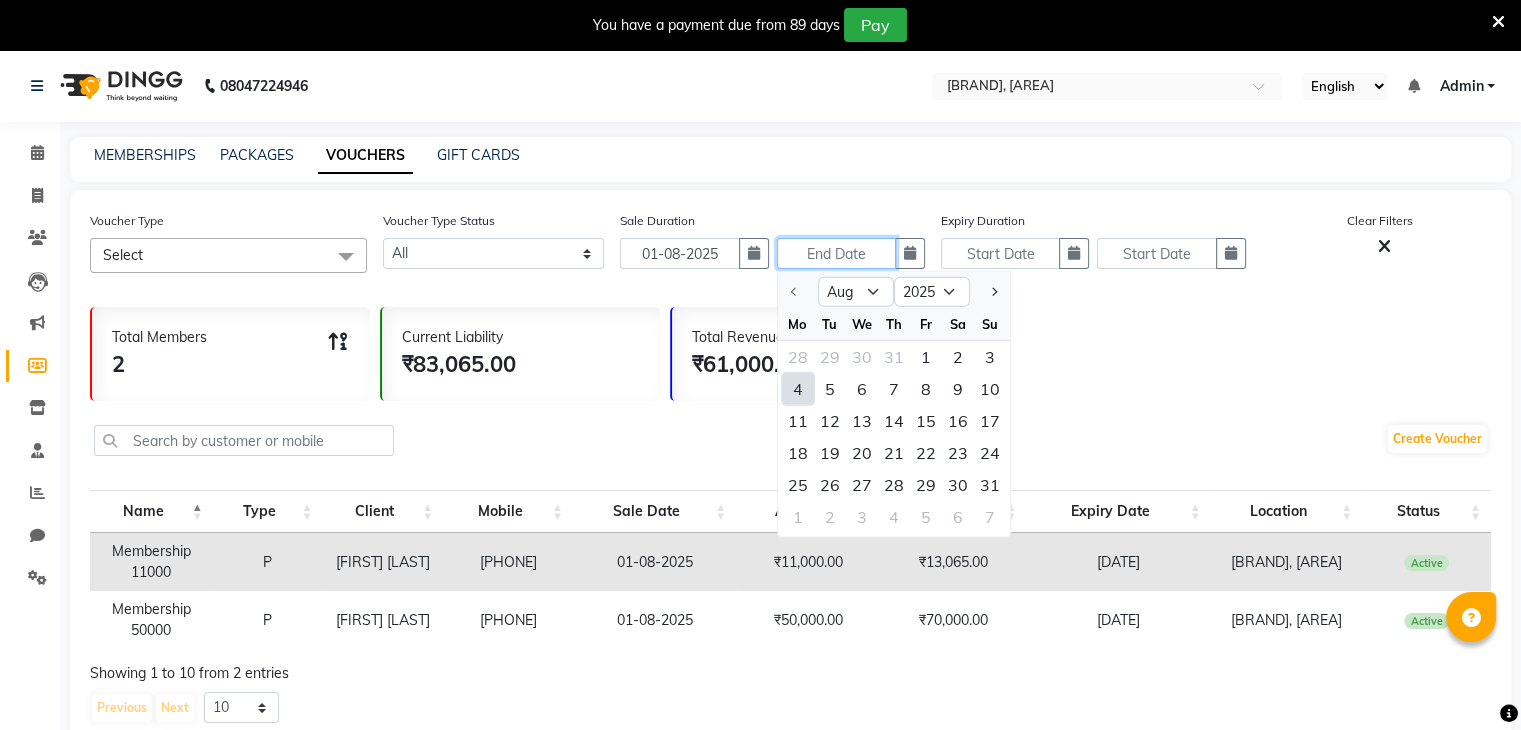 type on "04-08-2025" 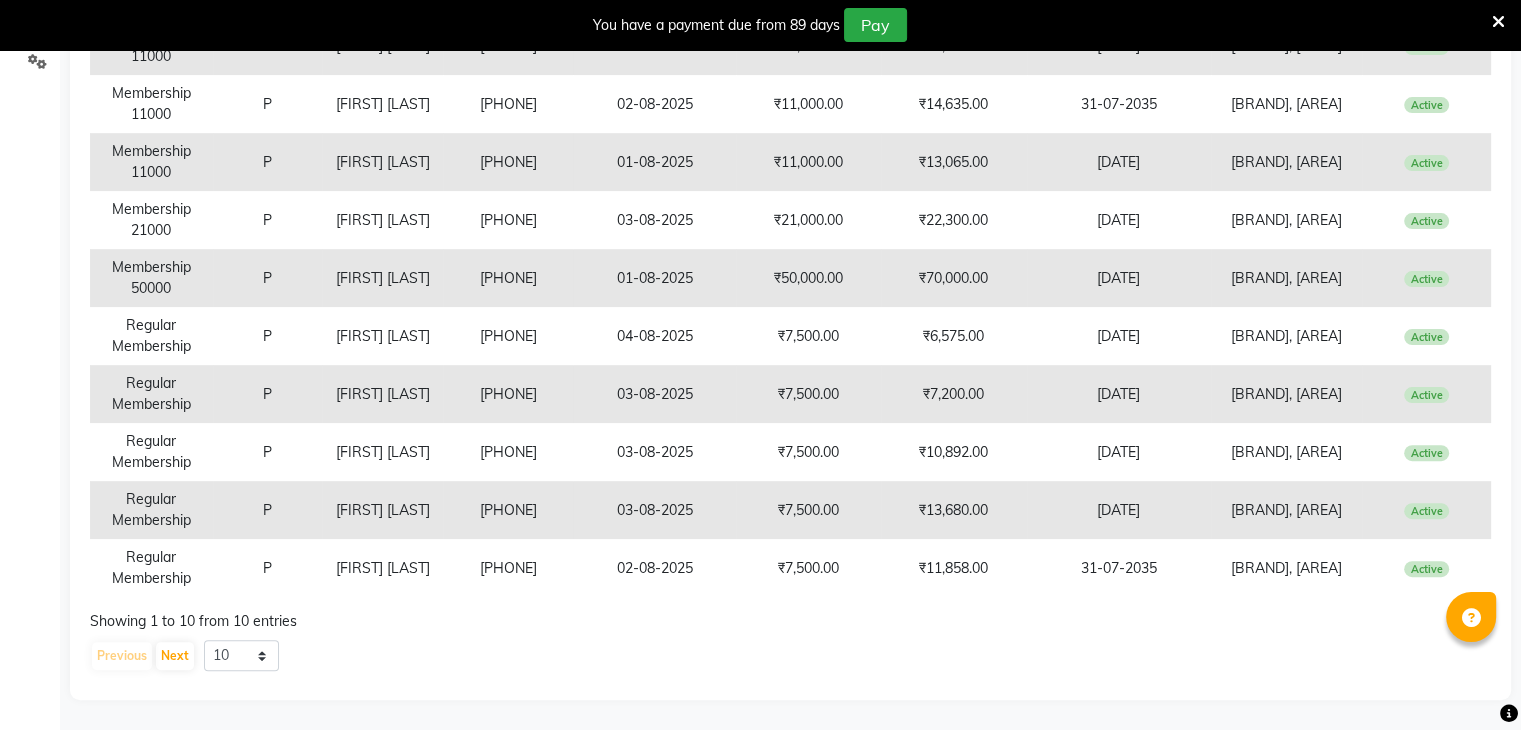 scroll, scrollTop: 0, scrollLeft: 0, axis: both 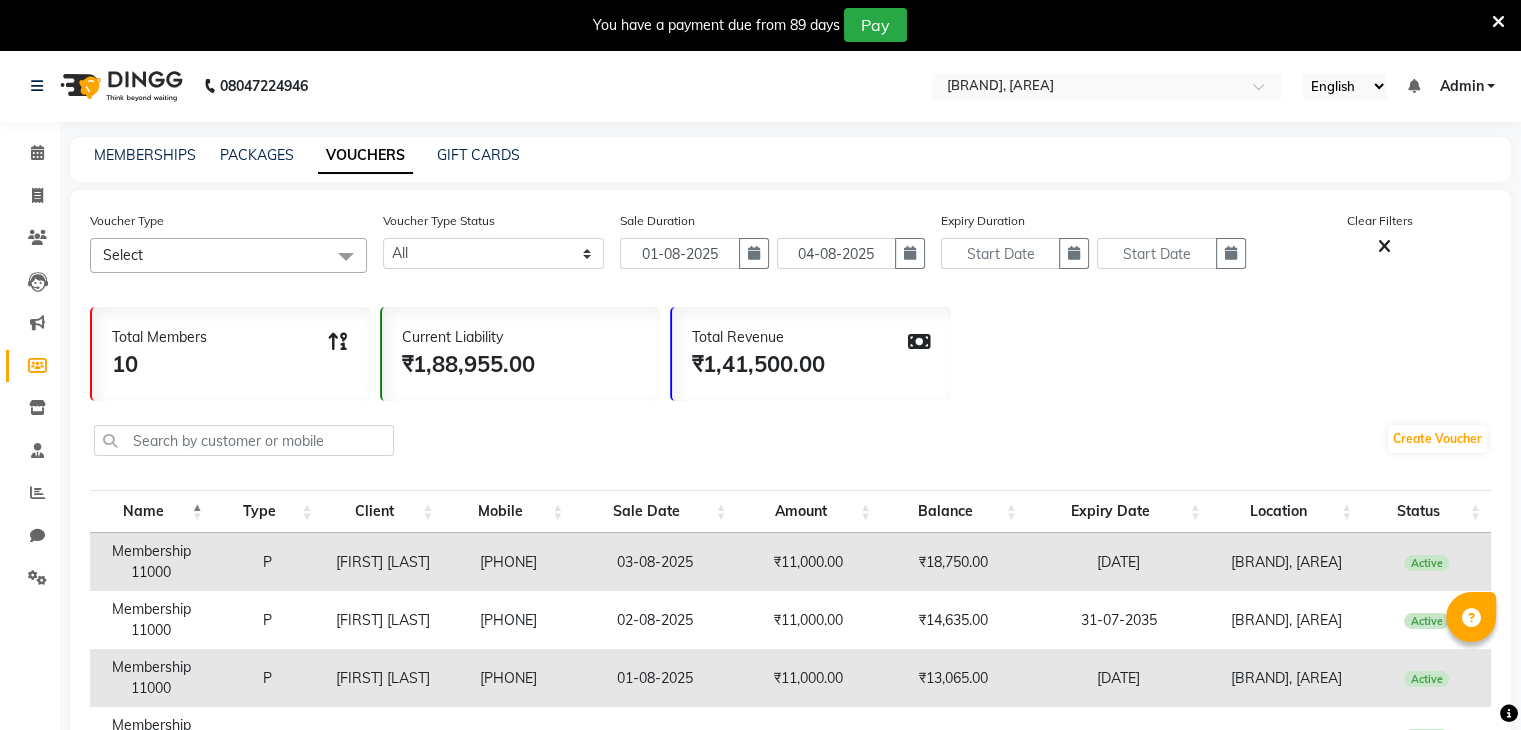 click 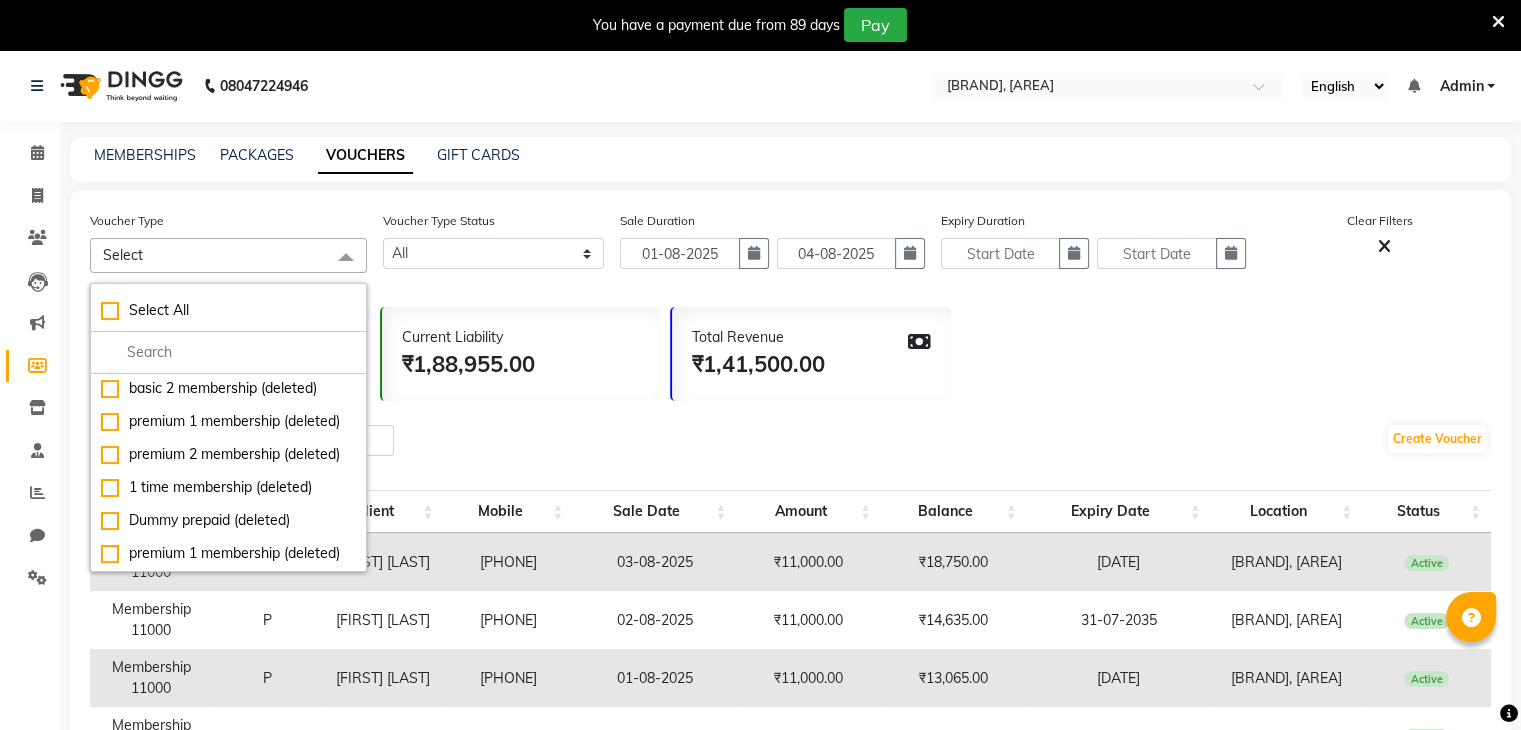 scroll, scrollTop: 253, scrollLeft: 0, axis: vertical 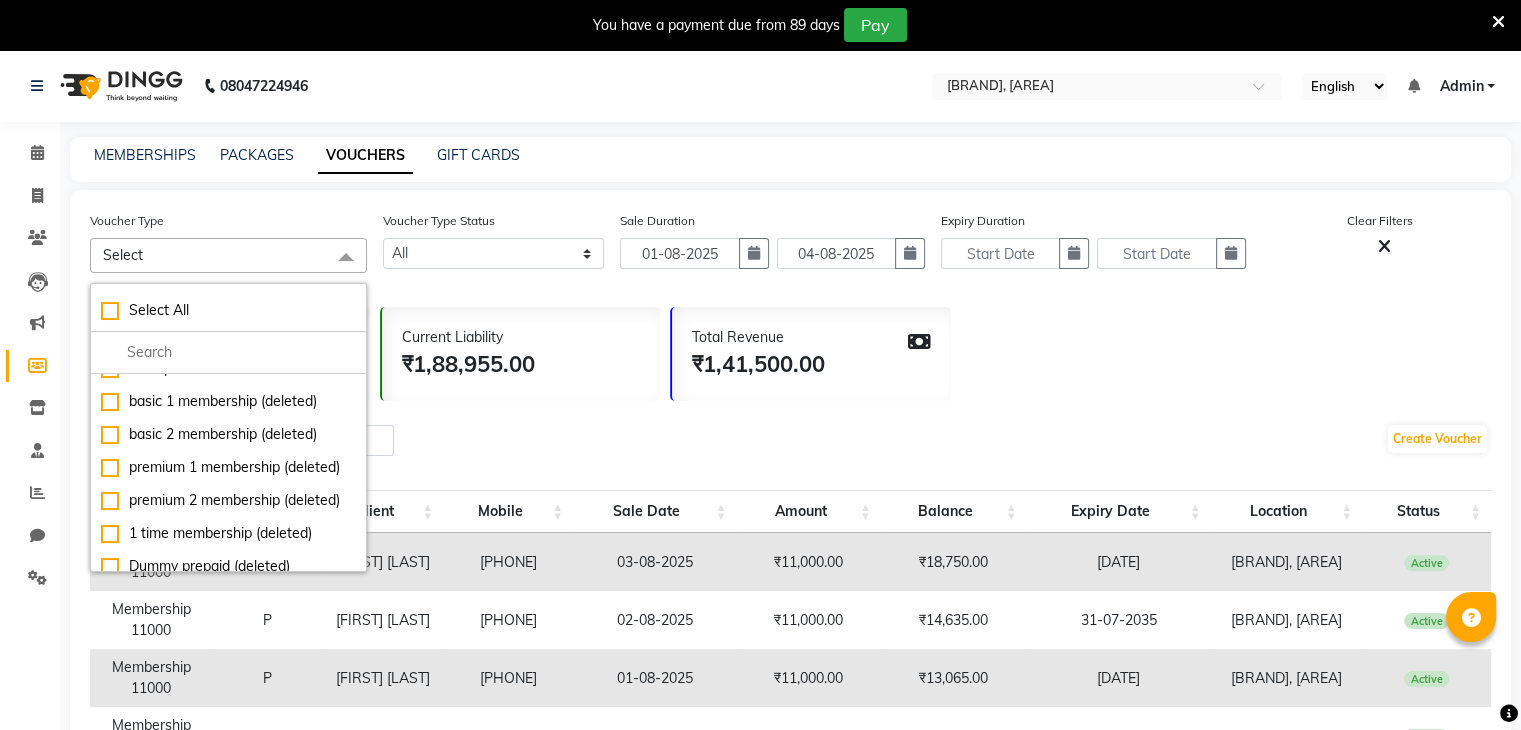 click on "Create Voucher" 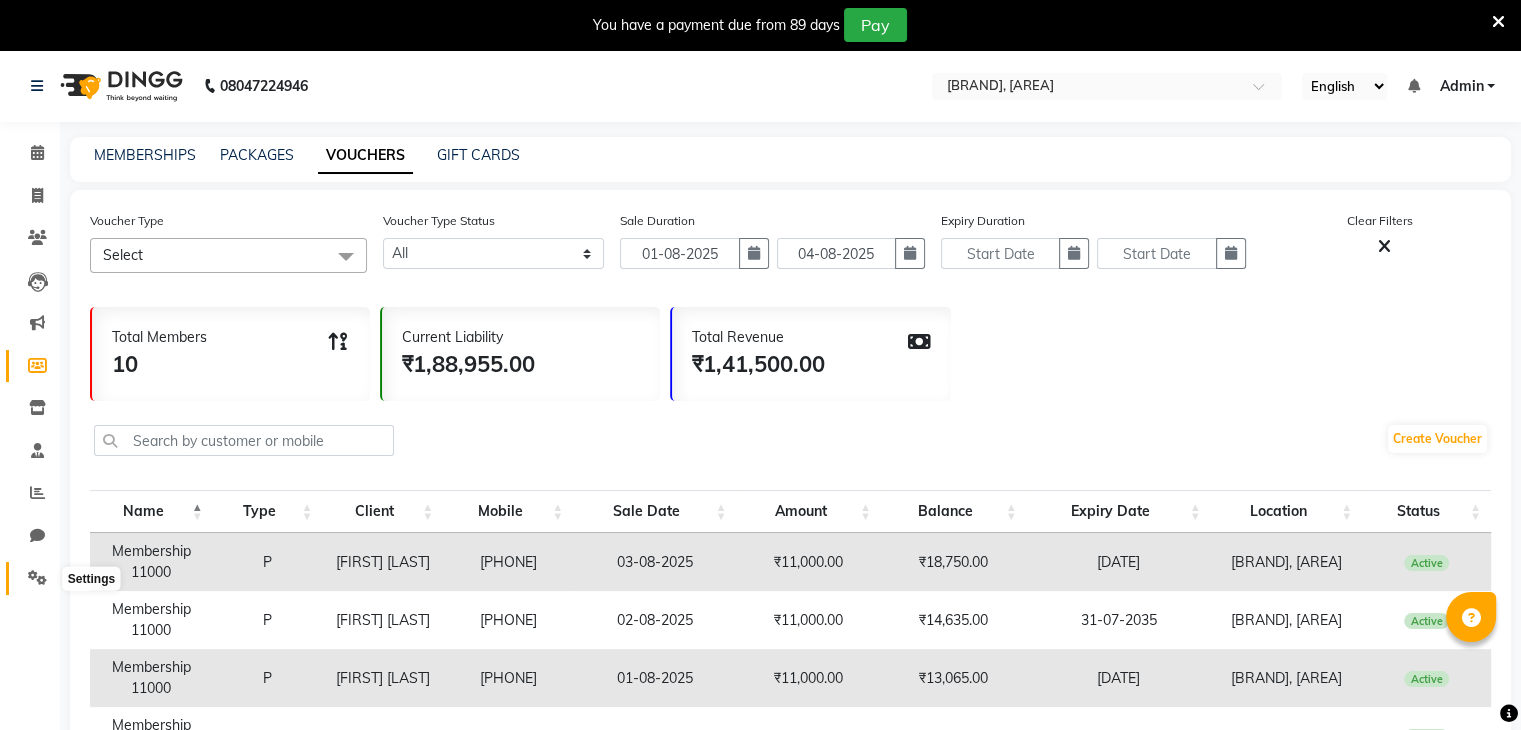 click 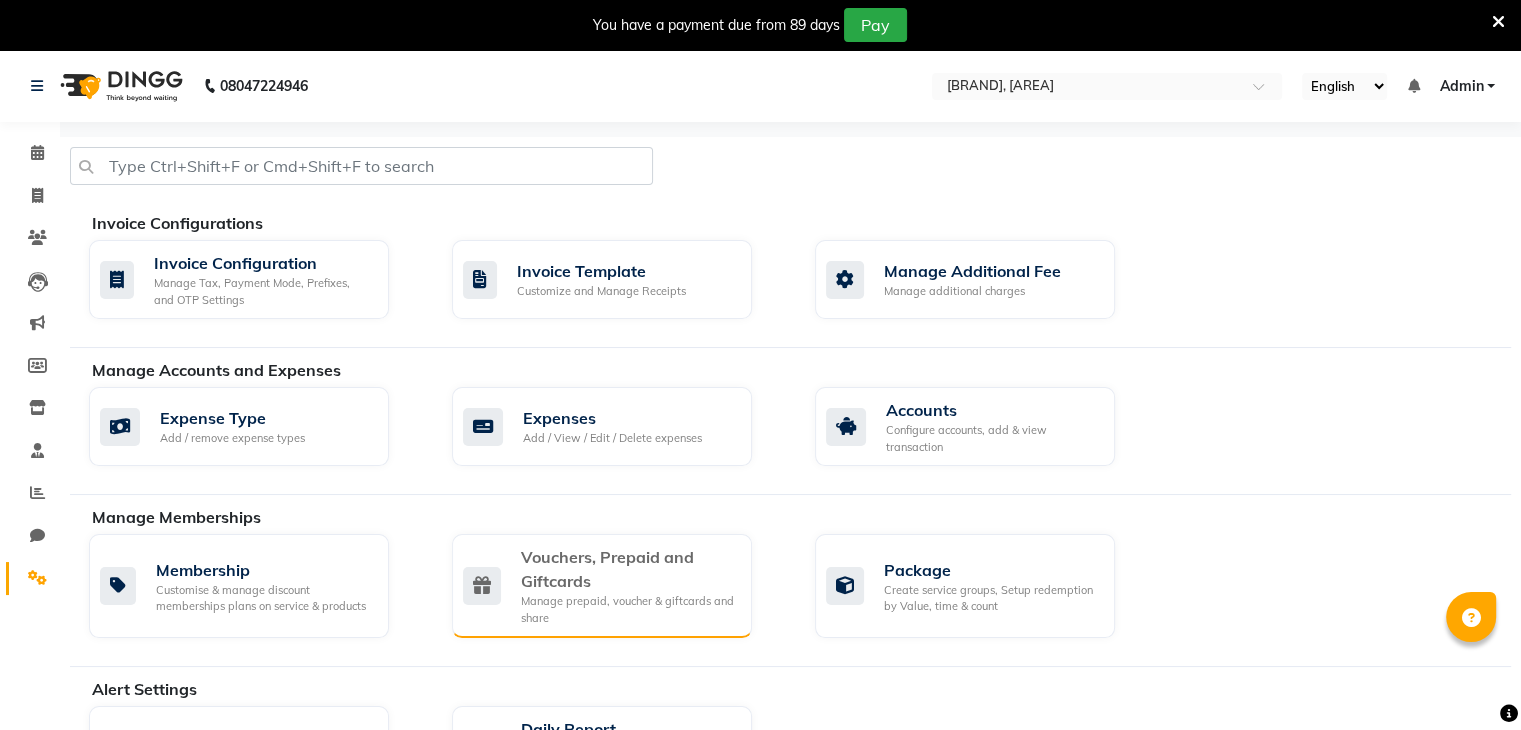 click on "Vouchers, Prepaid and Giftcards" 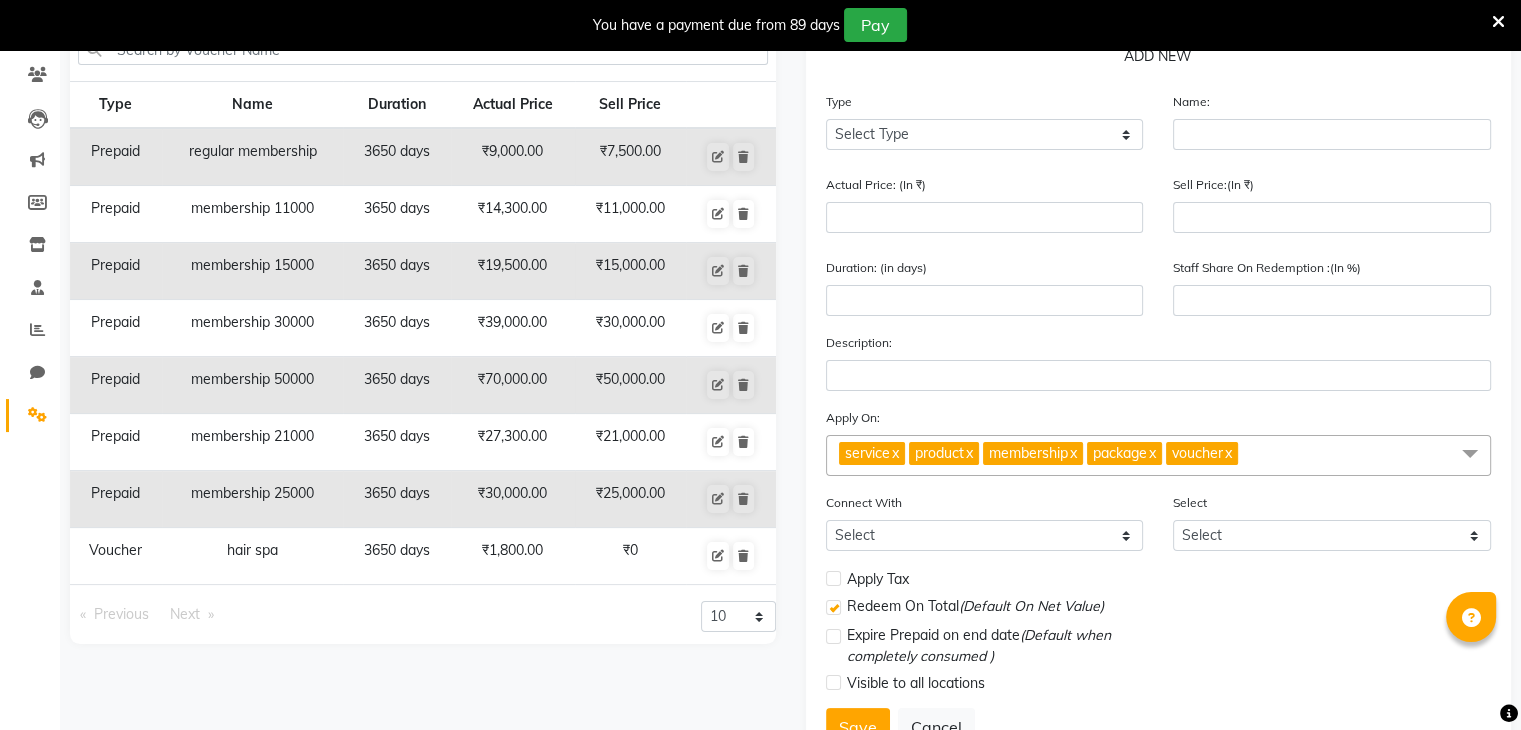 scroll, scrollTop: 252, scrollLeft: 0, axis: vertical 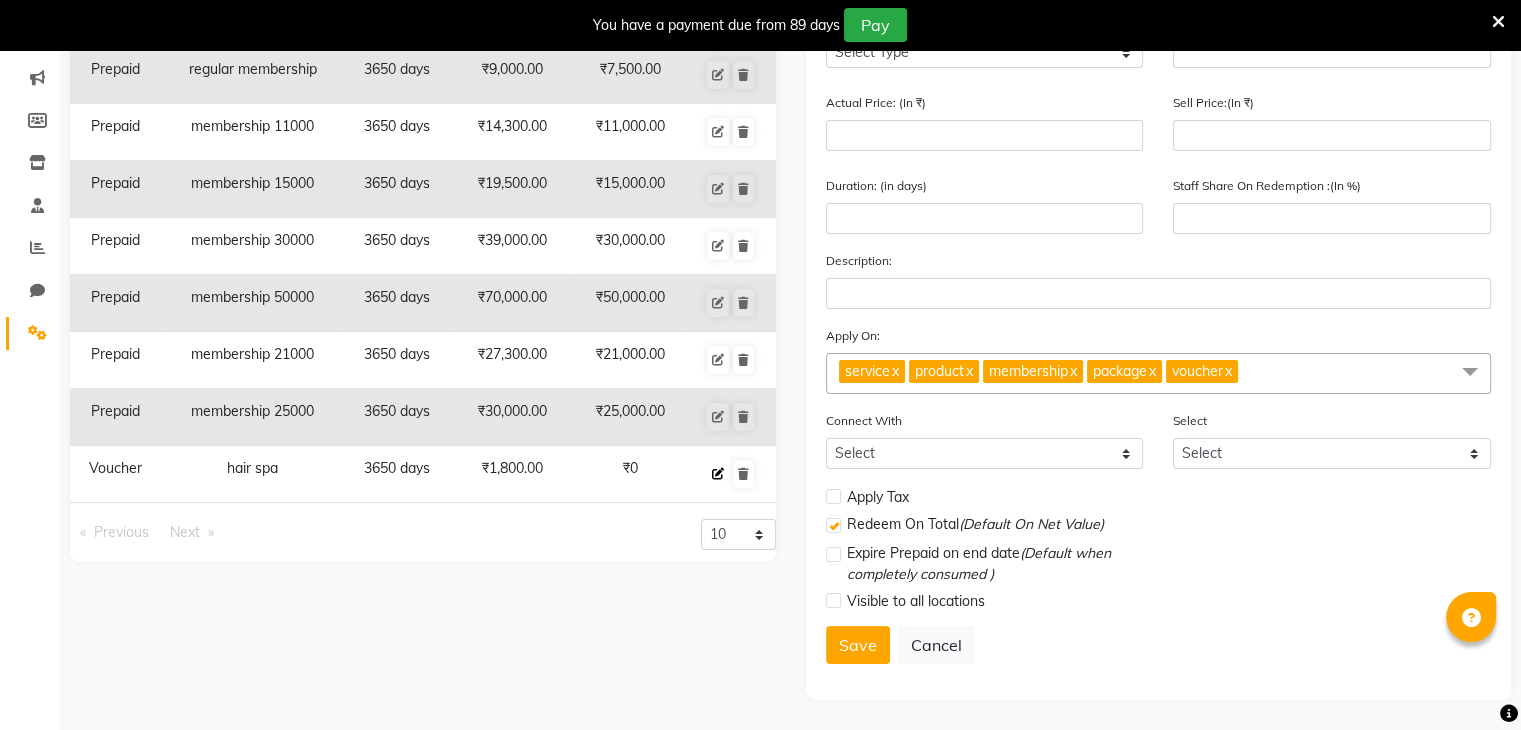 click 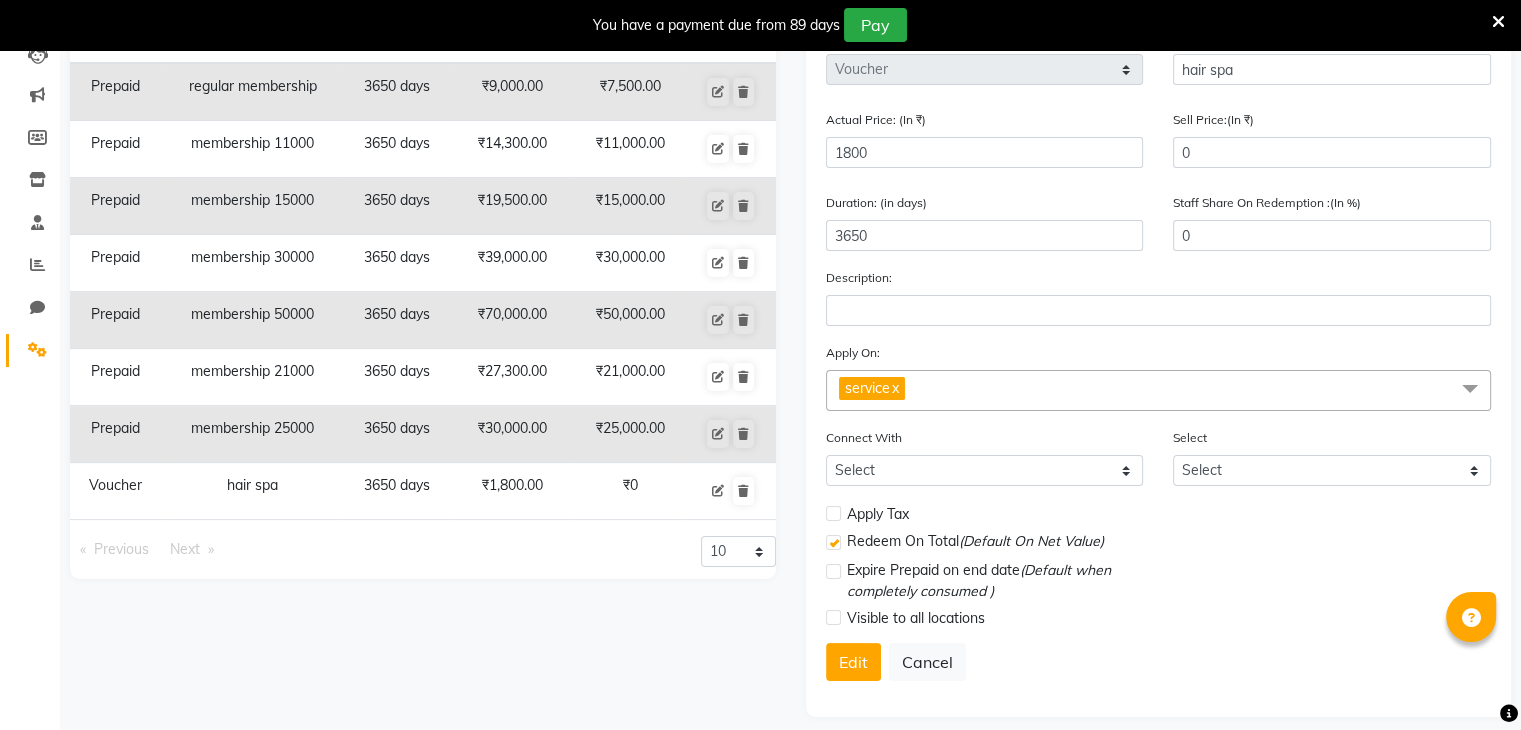 scroll, scrollTop: 252, scrollLeft: 0, axis: vertical 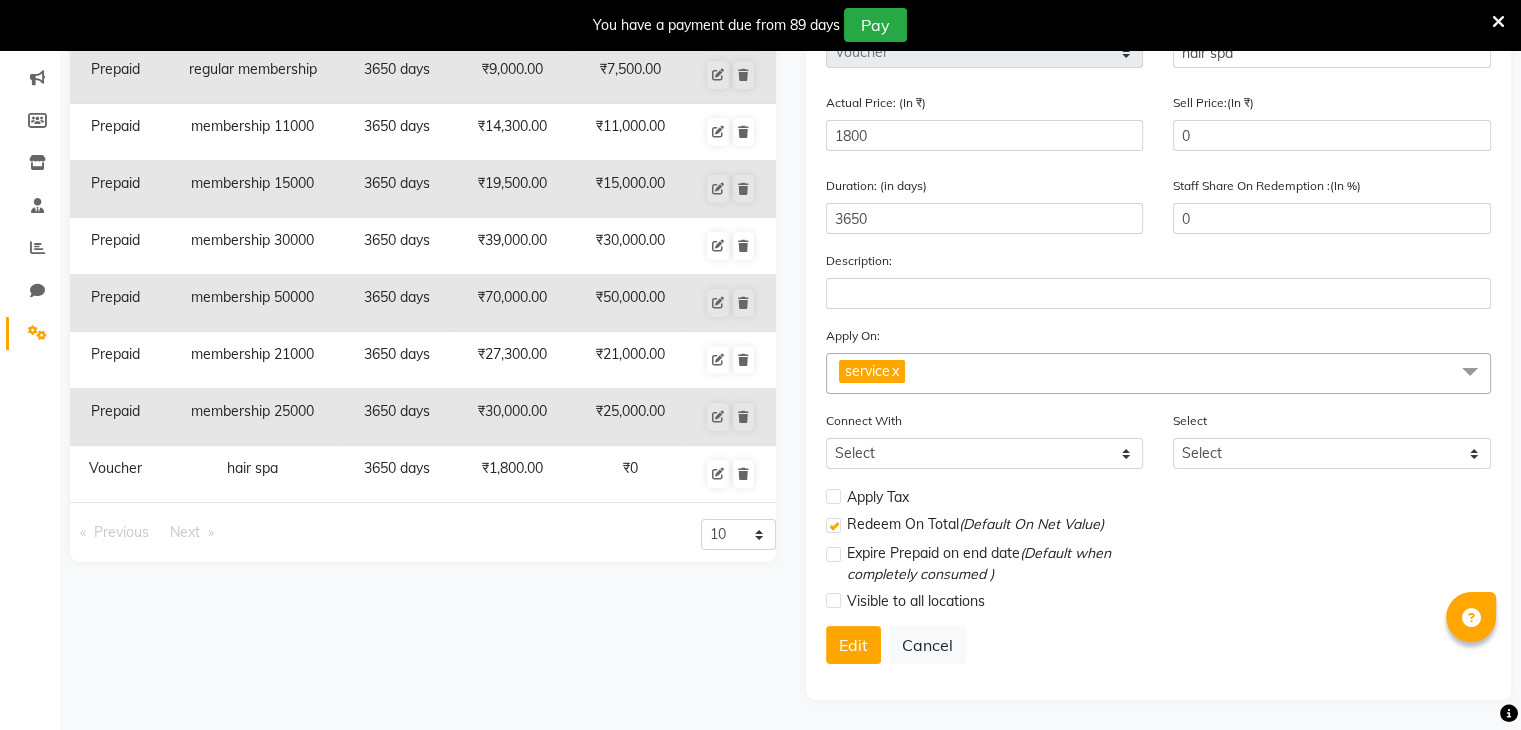 click on "service  x" 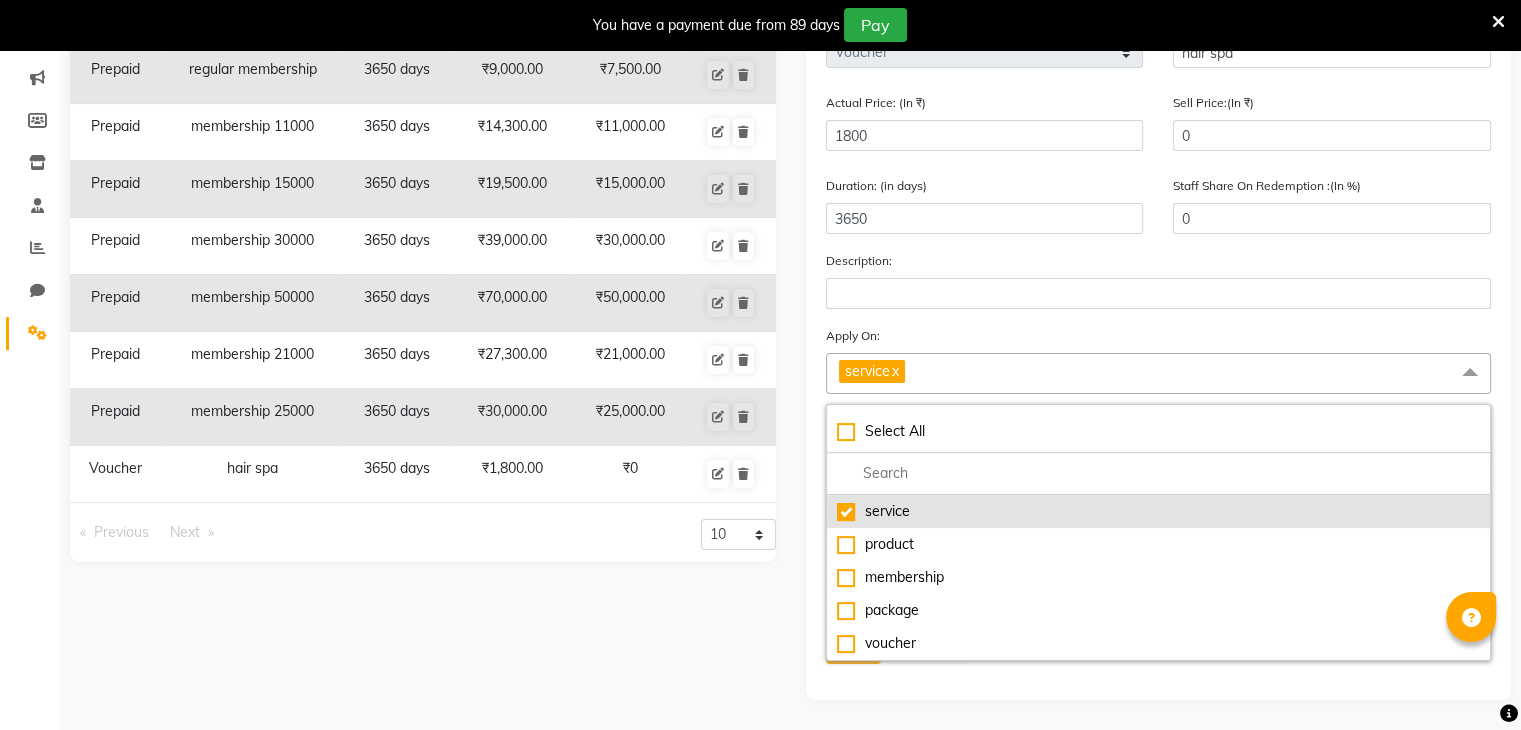 click on "service" 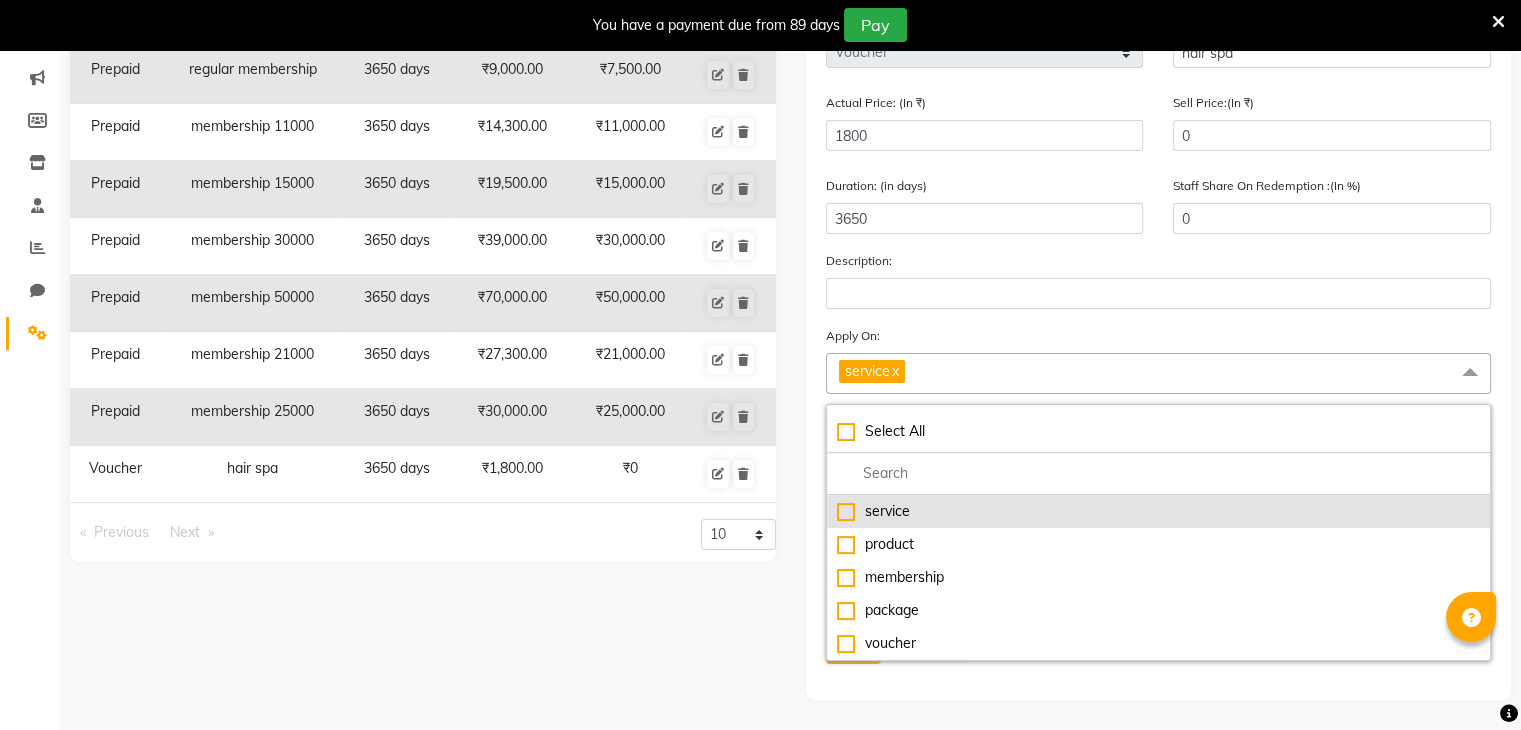 checkbox on "false" 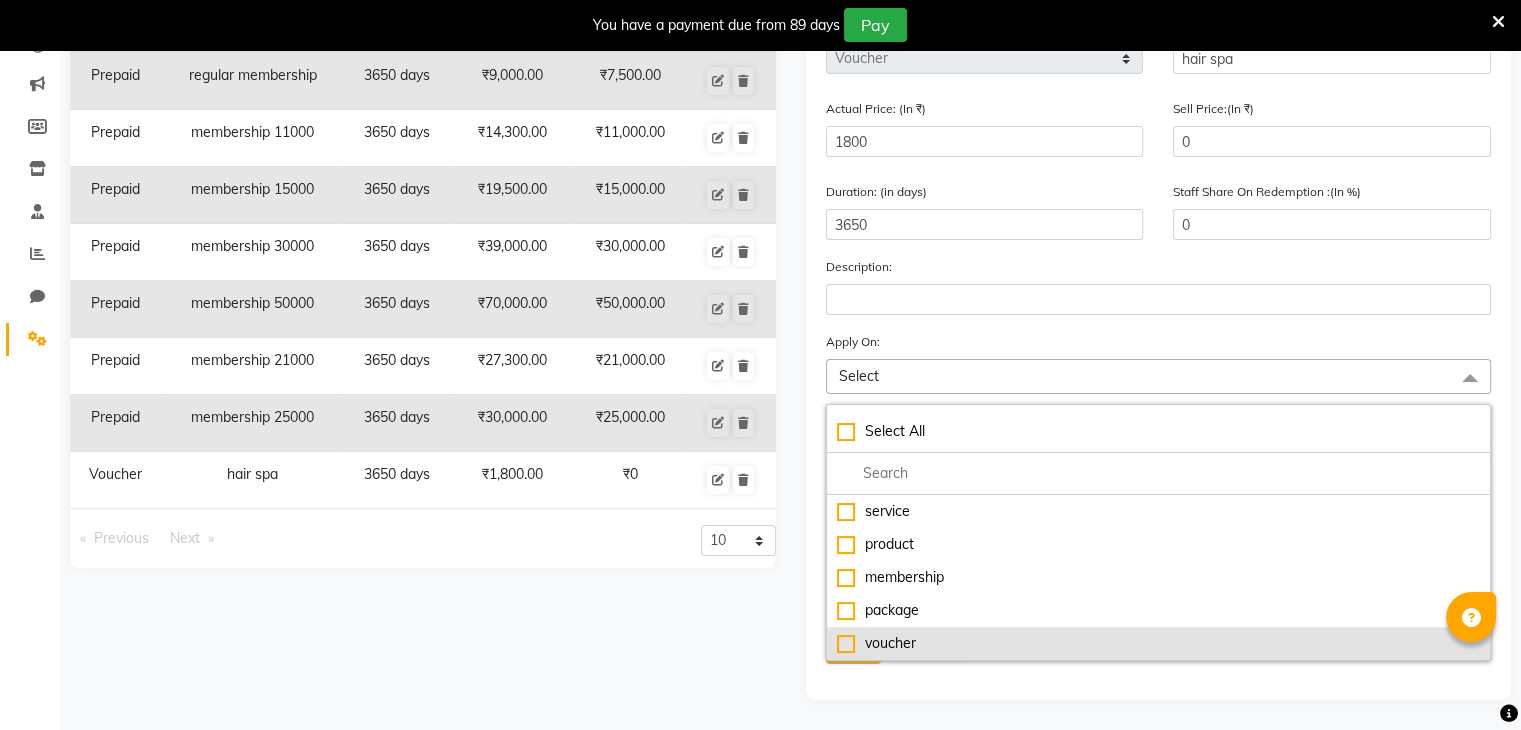 click on "voucher" 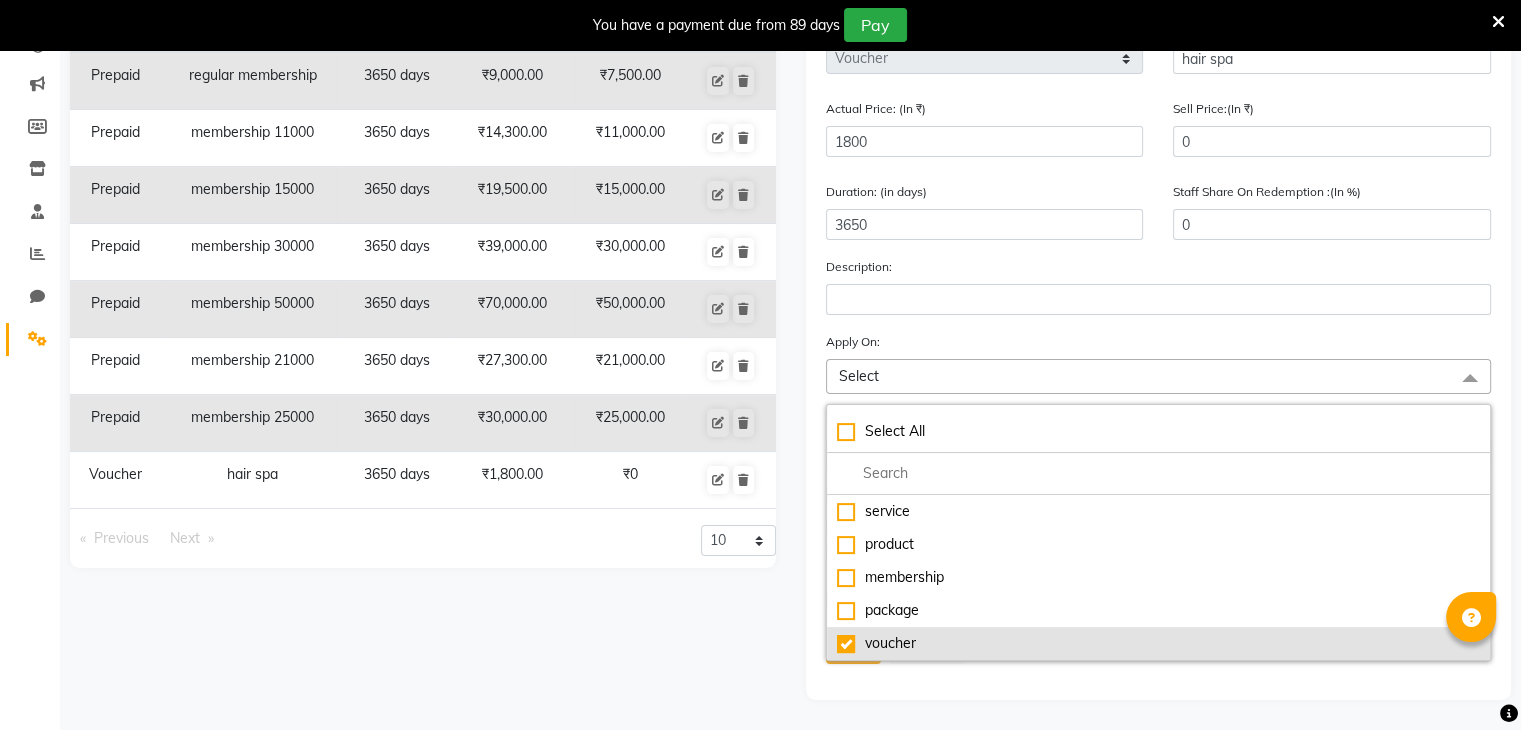checkbox on "true" 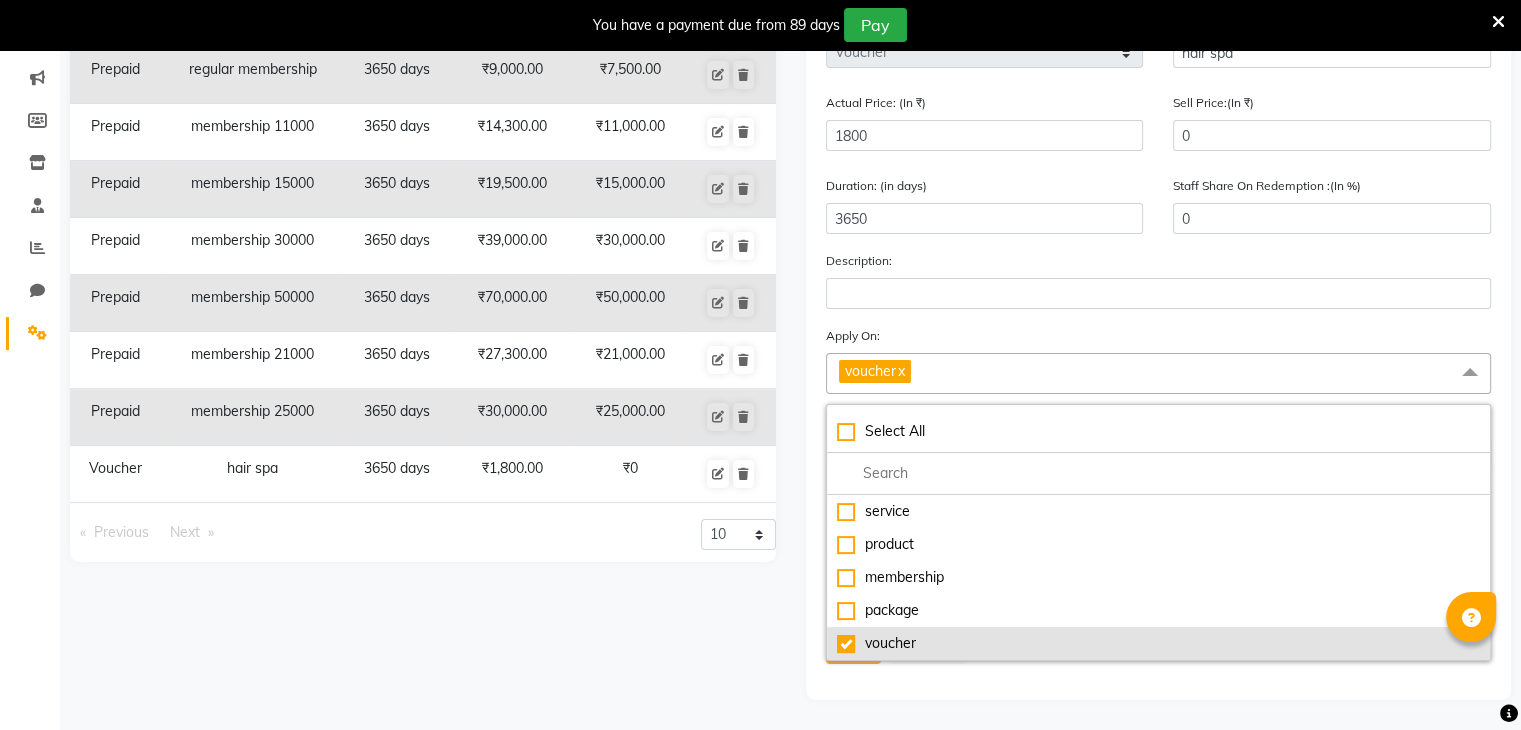 scroll, scrollTop: 252, scrollLeft: 0, axis: vertical 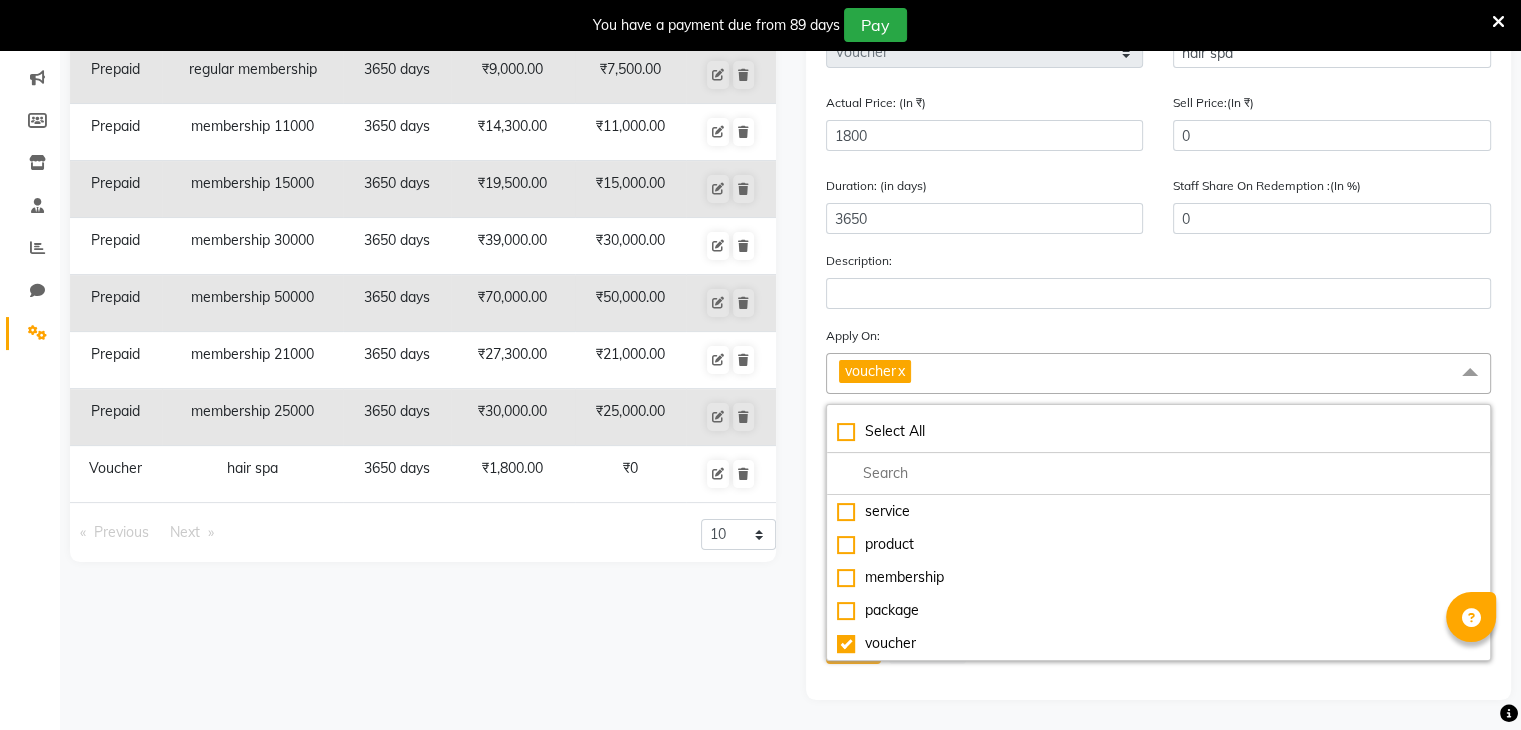 click on "voucher  x" 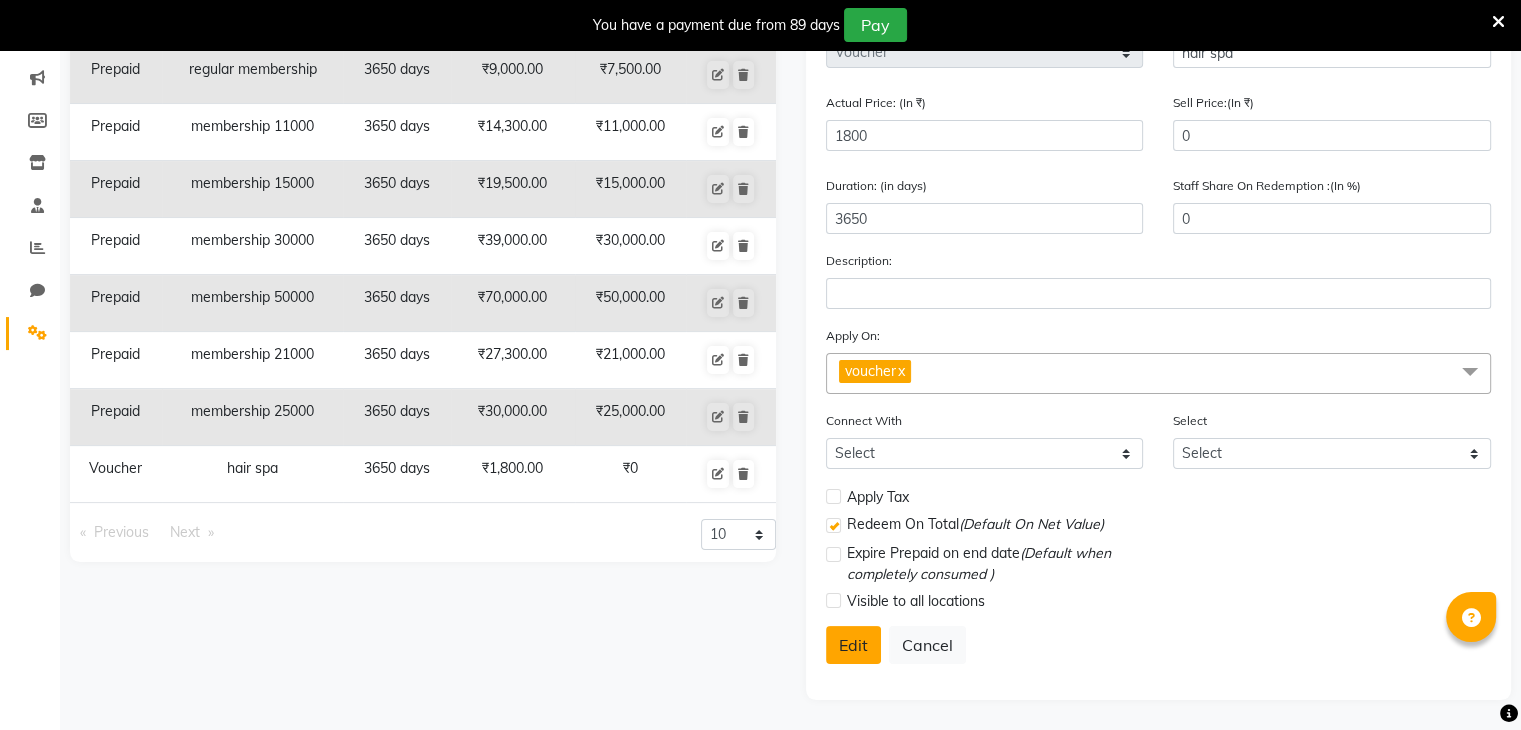 click on "Edit" 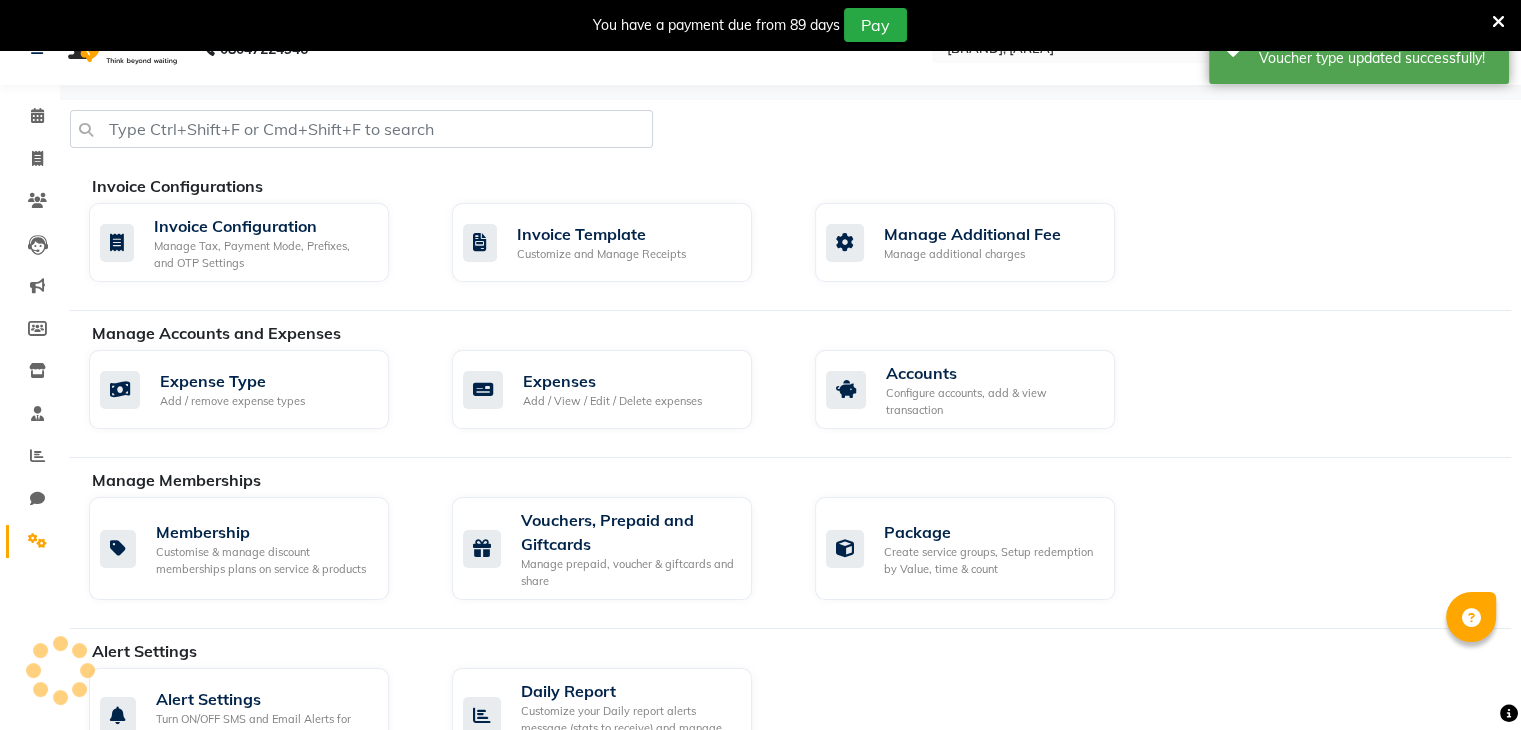 scroll, scrollTop: 0, scrollLeft: 0, axis: both 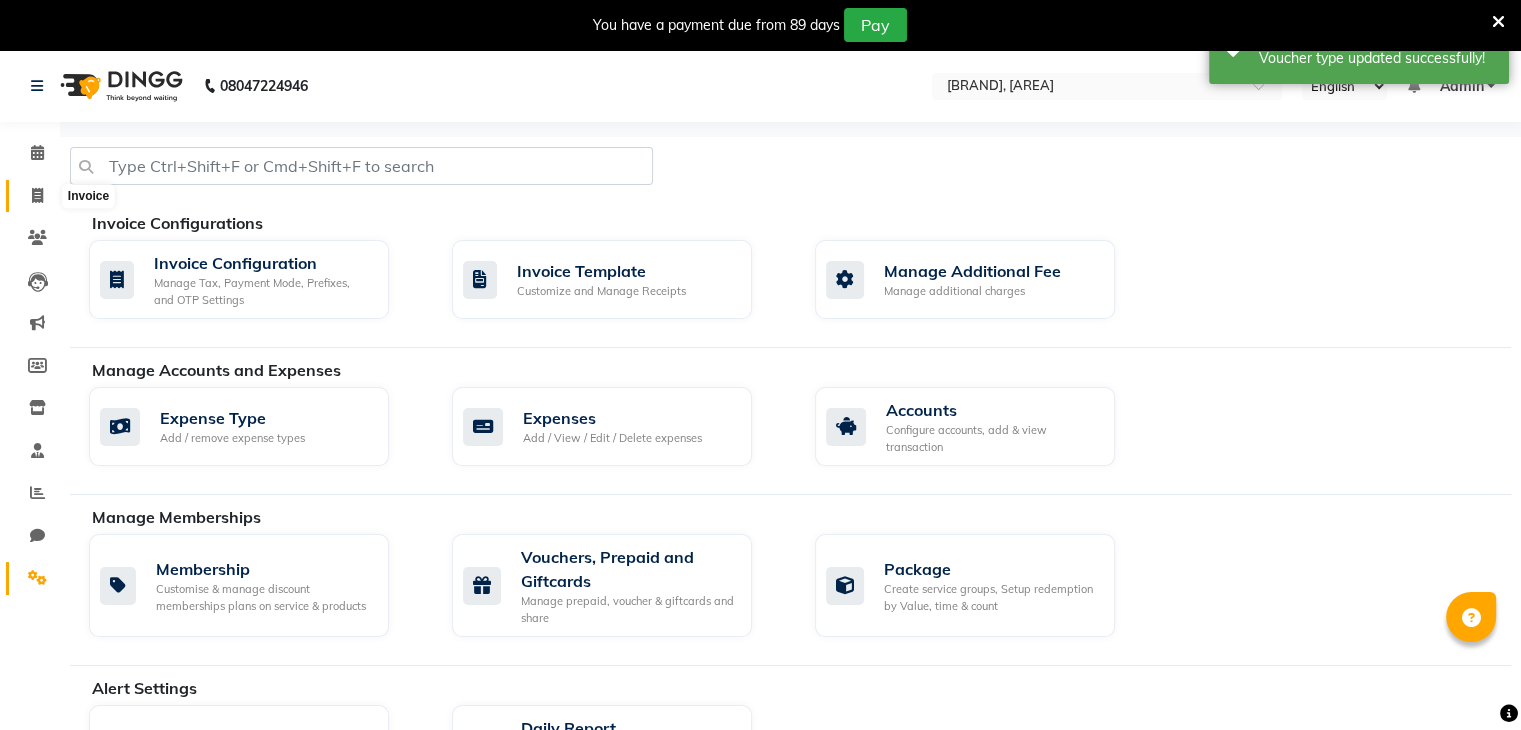 click 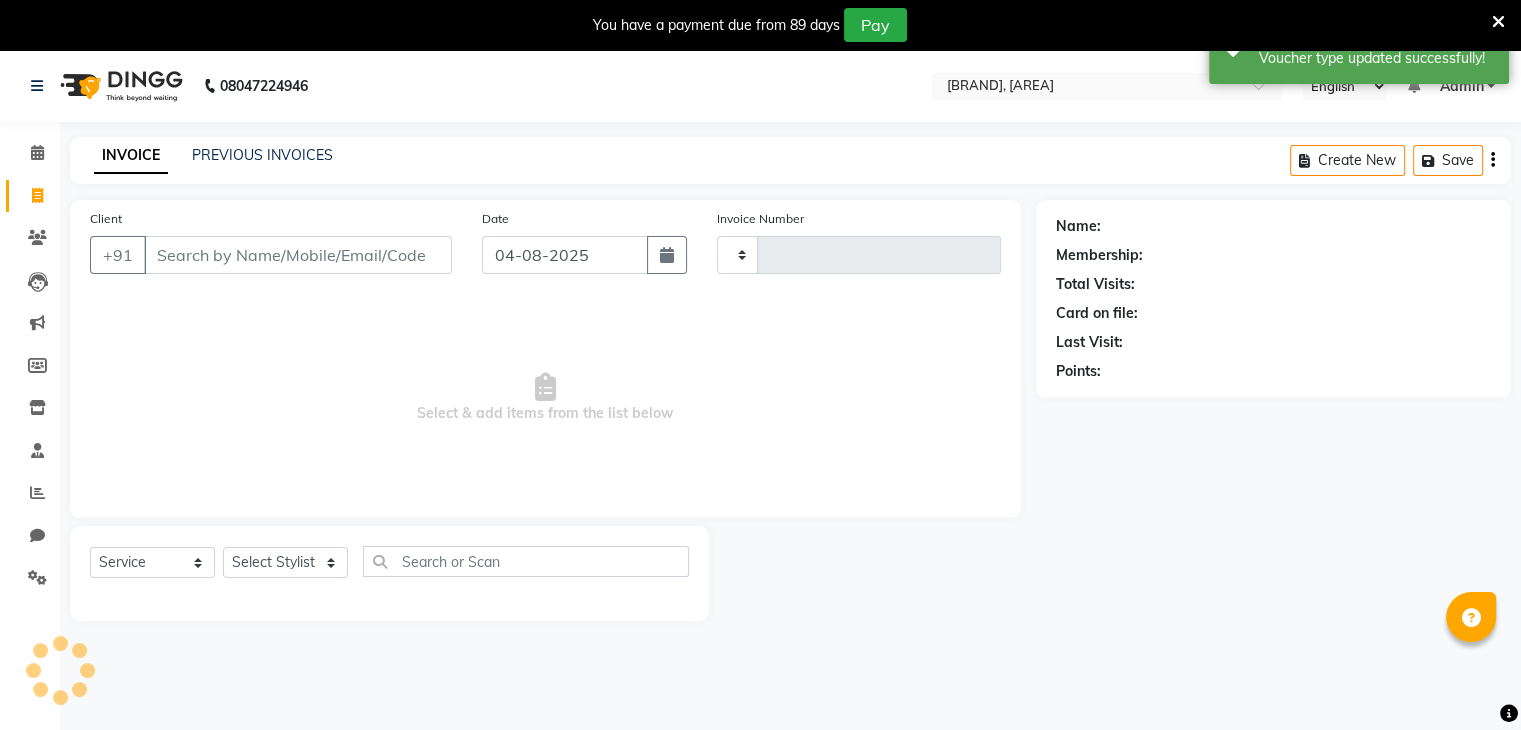 scroll, scrollTop: 50, scrollLeft: 0, axis: vertical 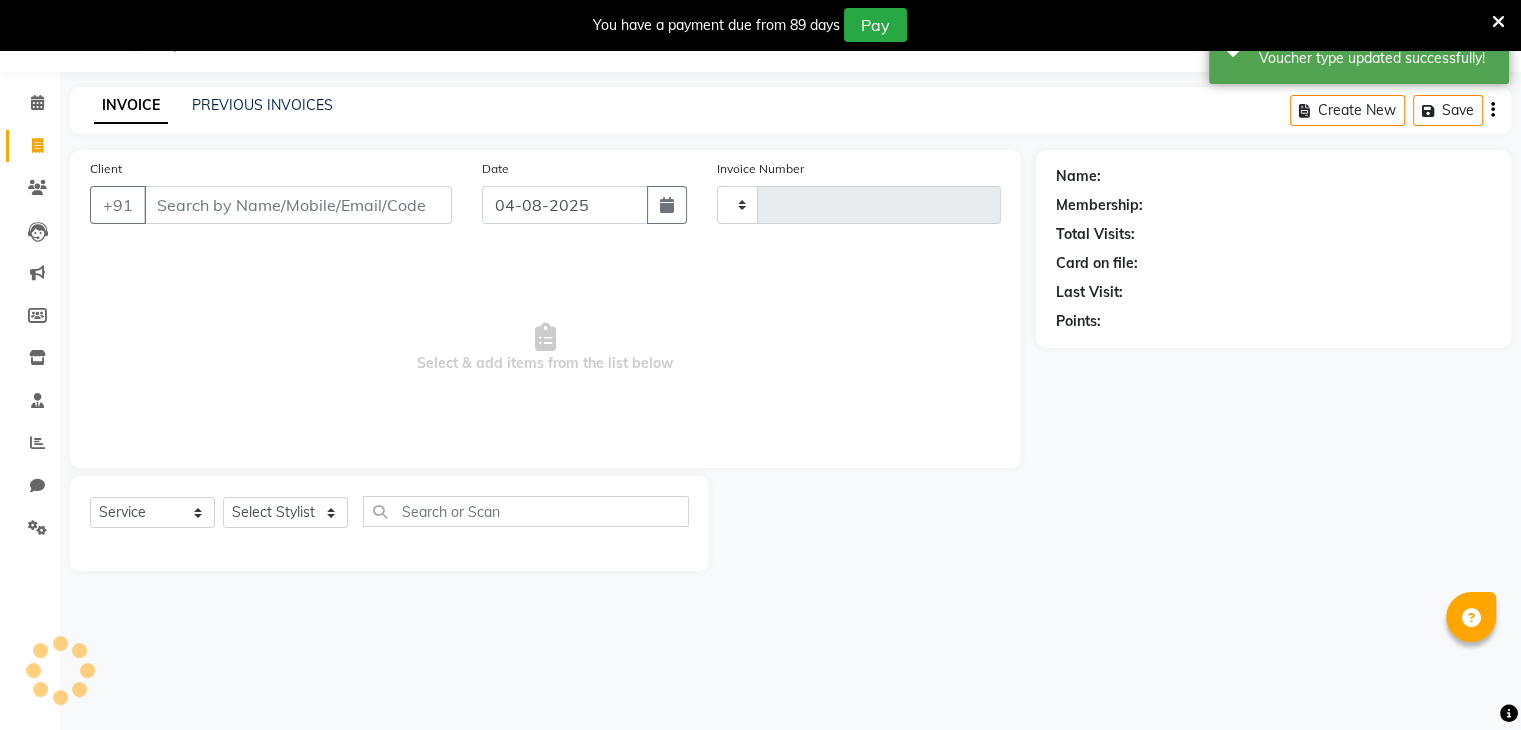 type on "0265" 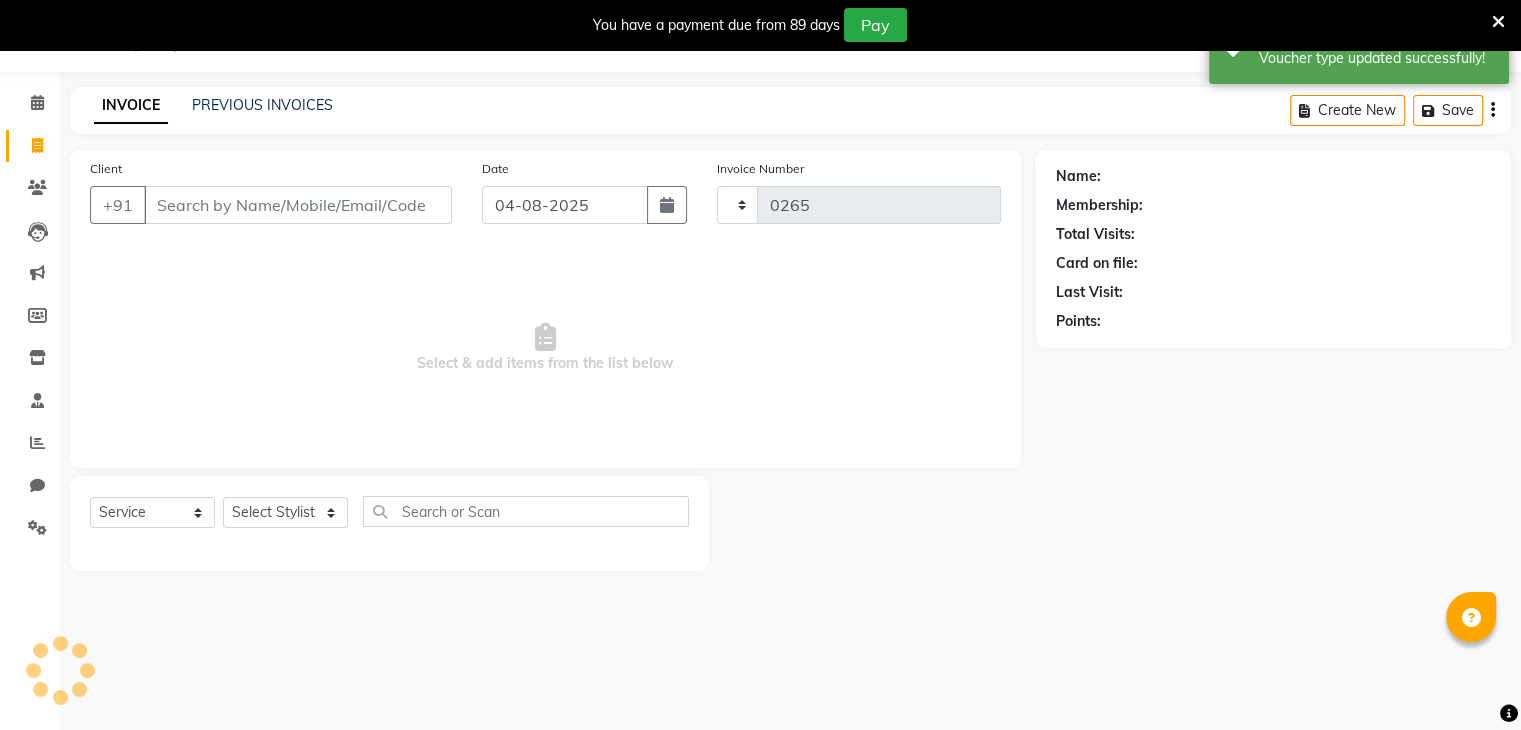 select on "8076" 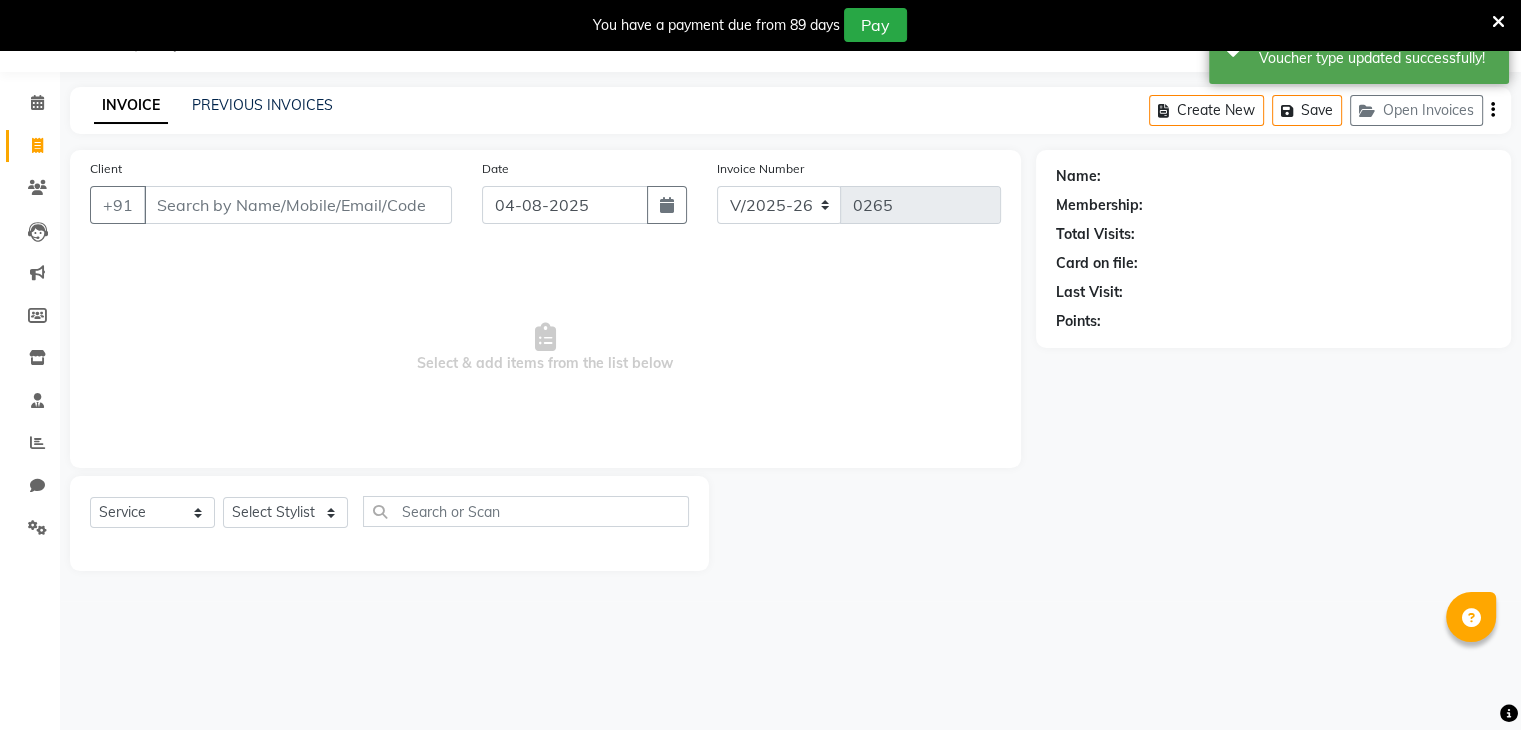 click on "Client" at bounding box center (298, 205) 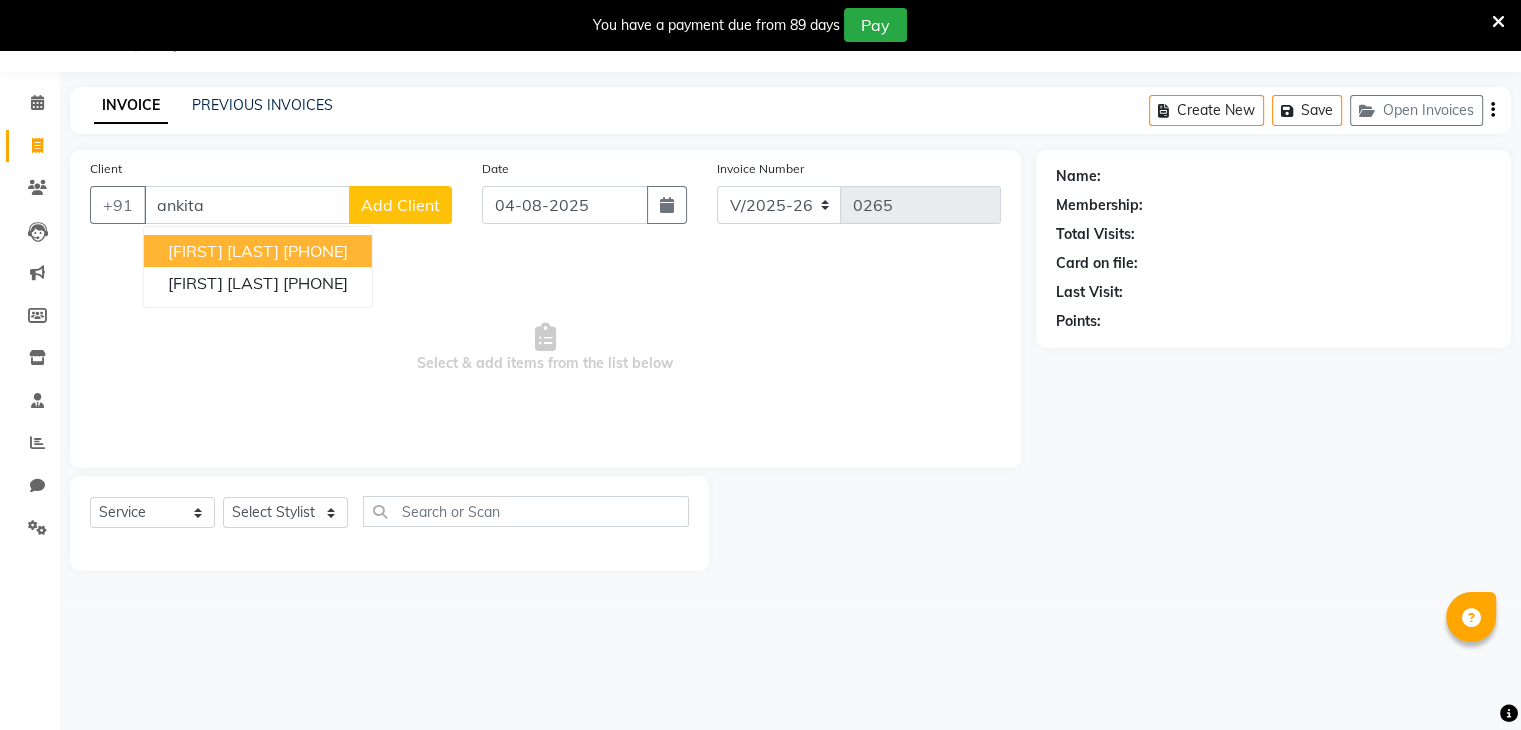 click on "7506611891" at bounding box center (315, 251) 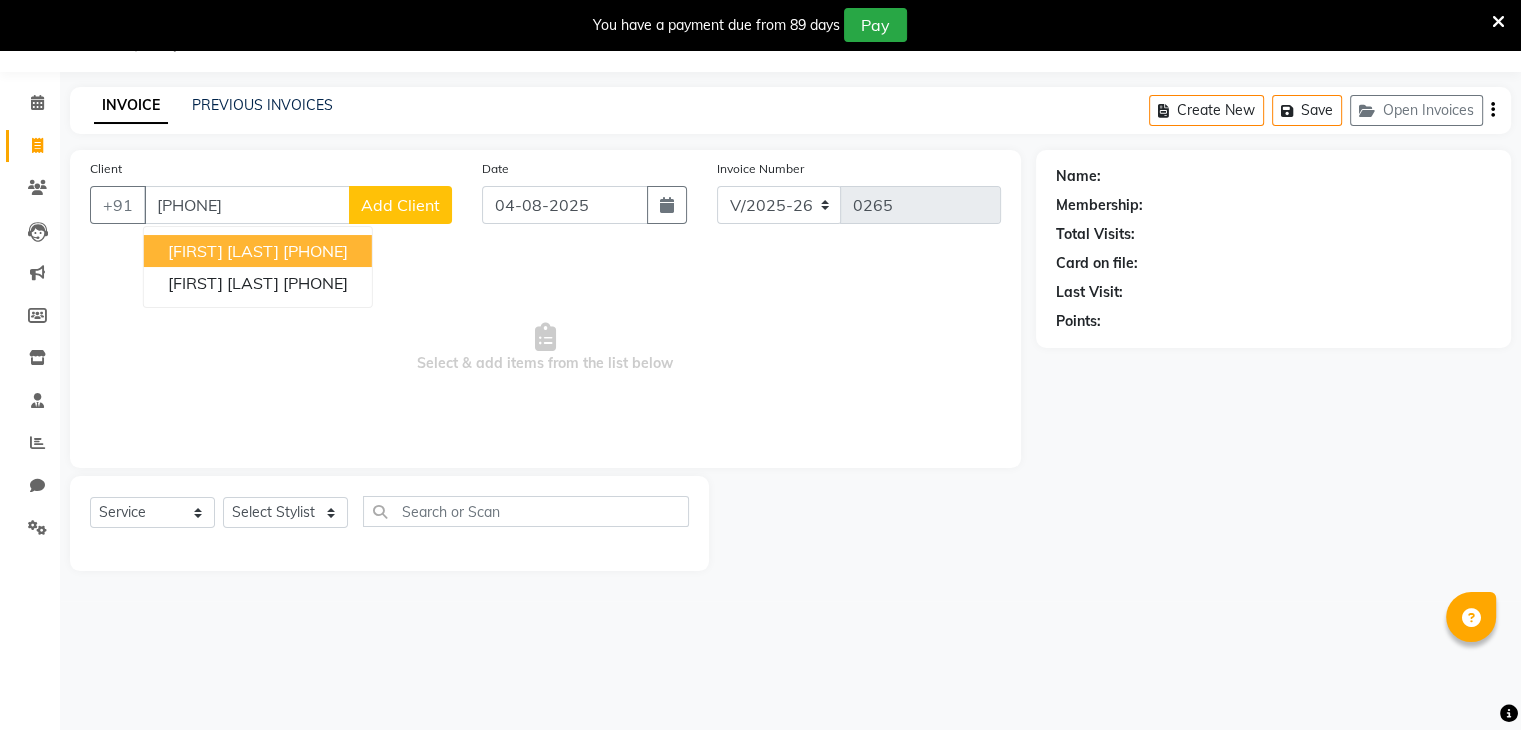 type on "7506611891" 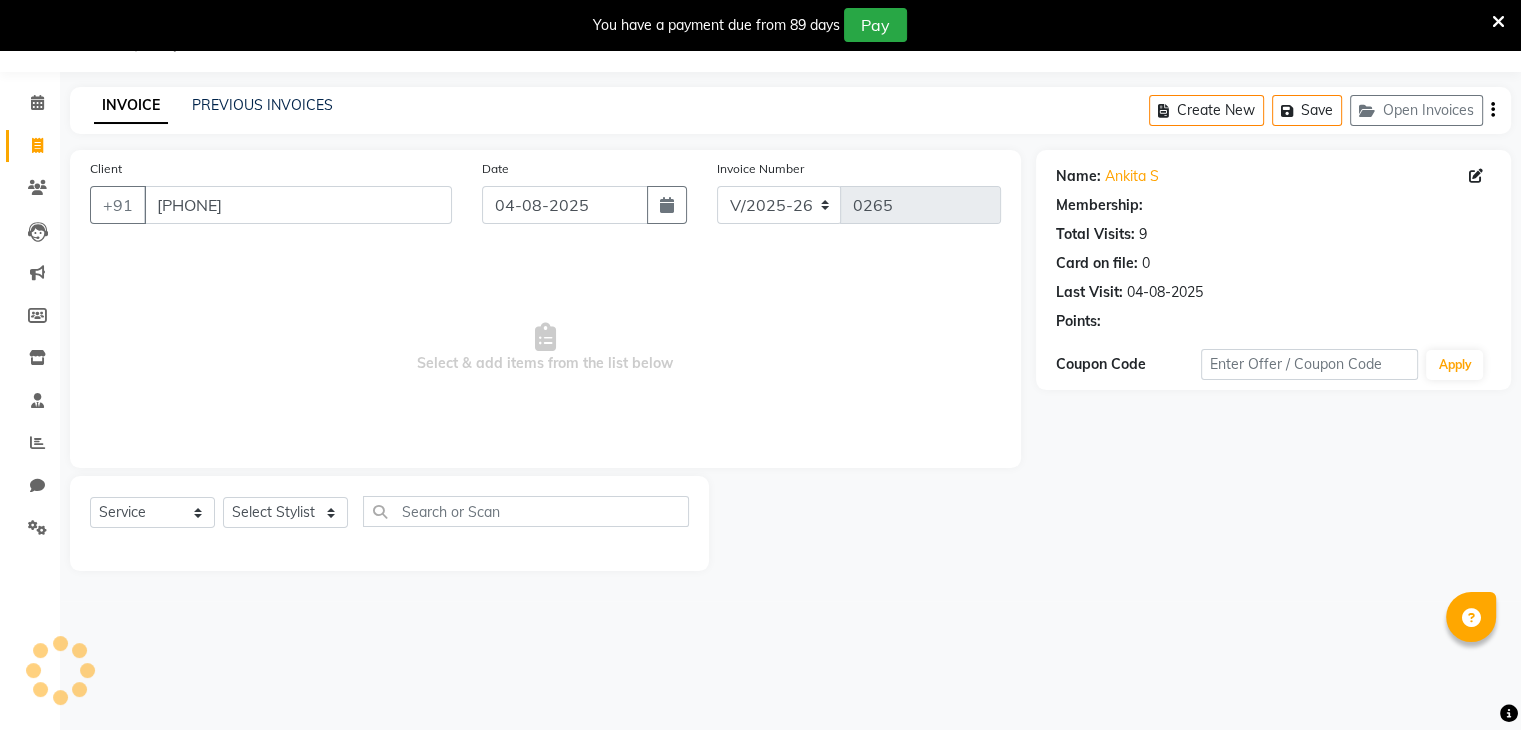select on "1: Object" 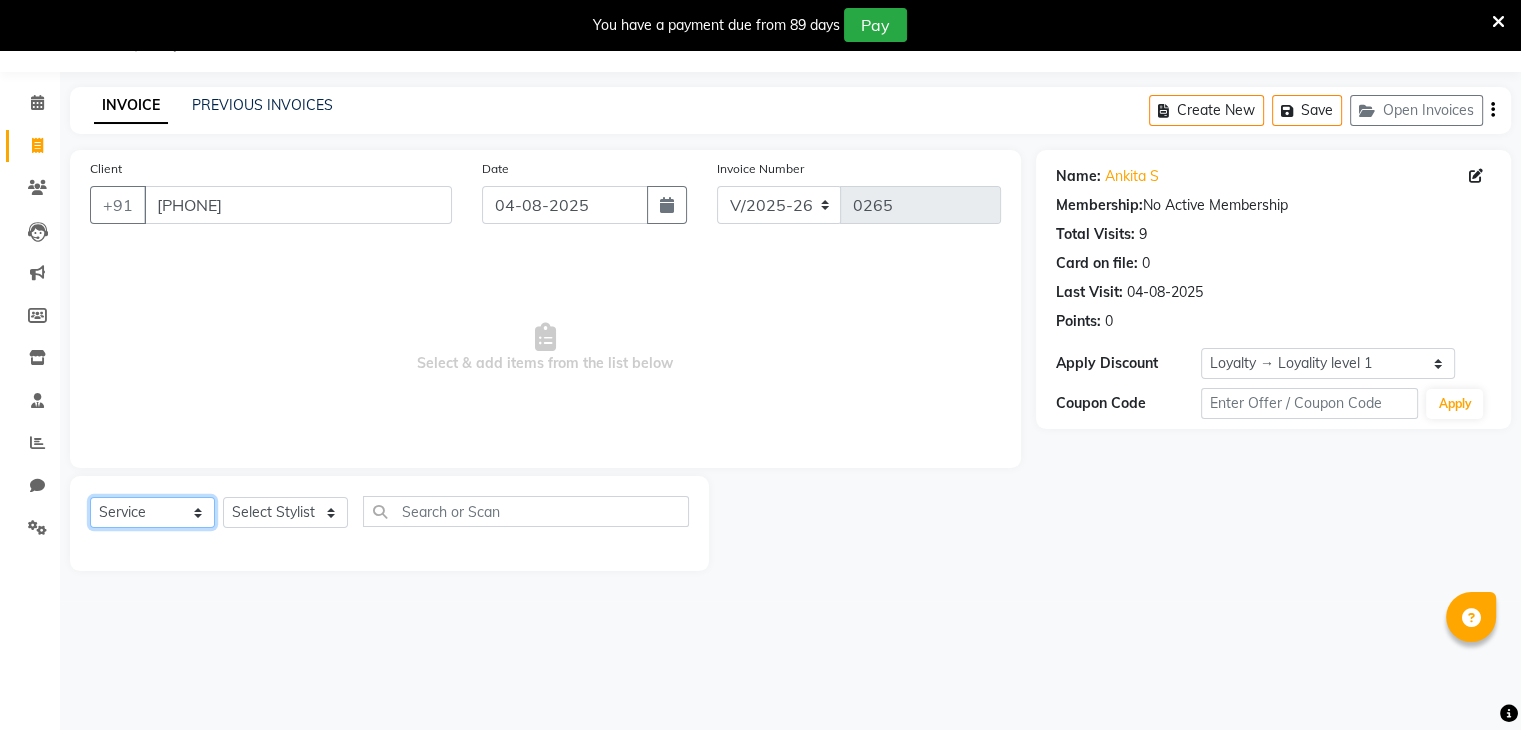 click on "Select  Service  Product  Membership  Package Voucher Prepaid Gift Card" 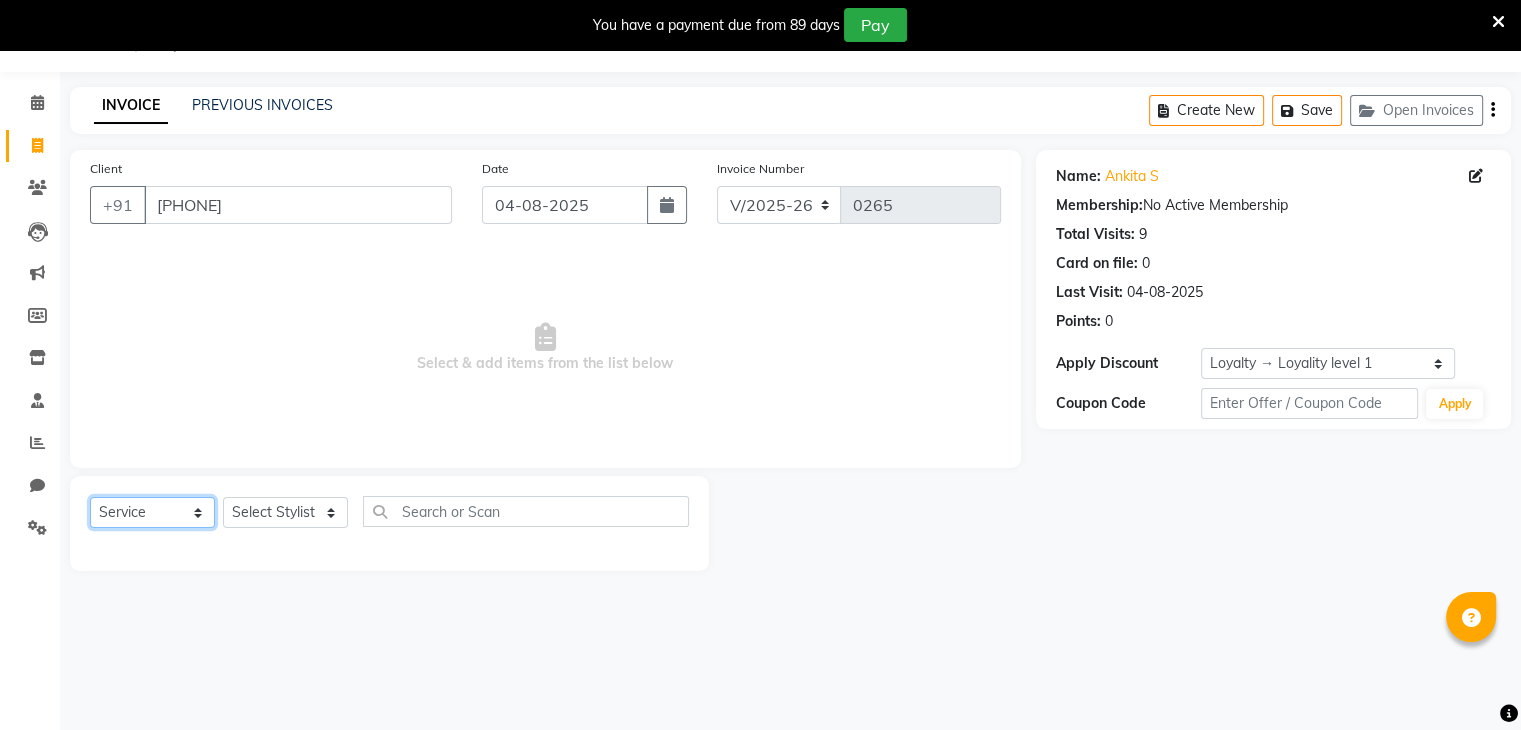 select on "P" 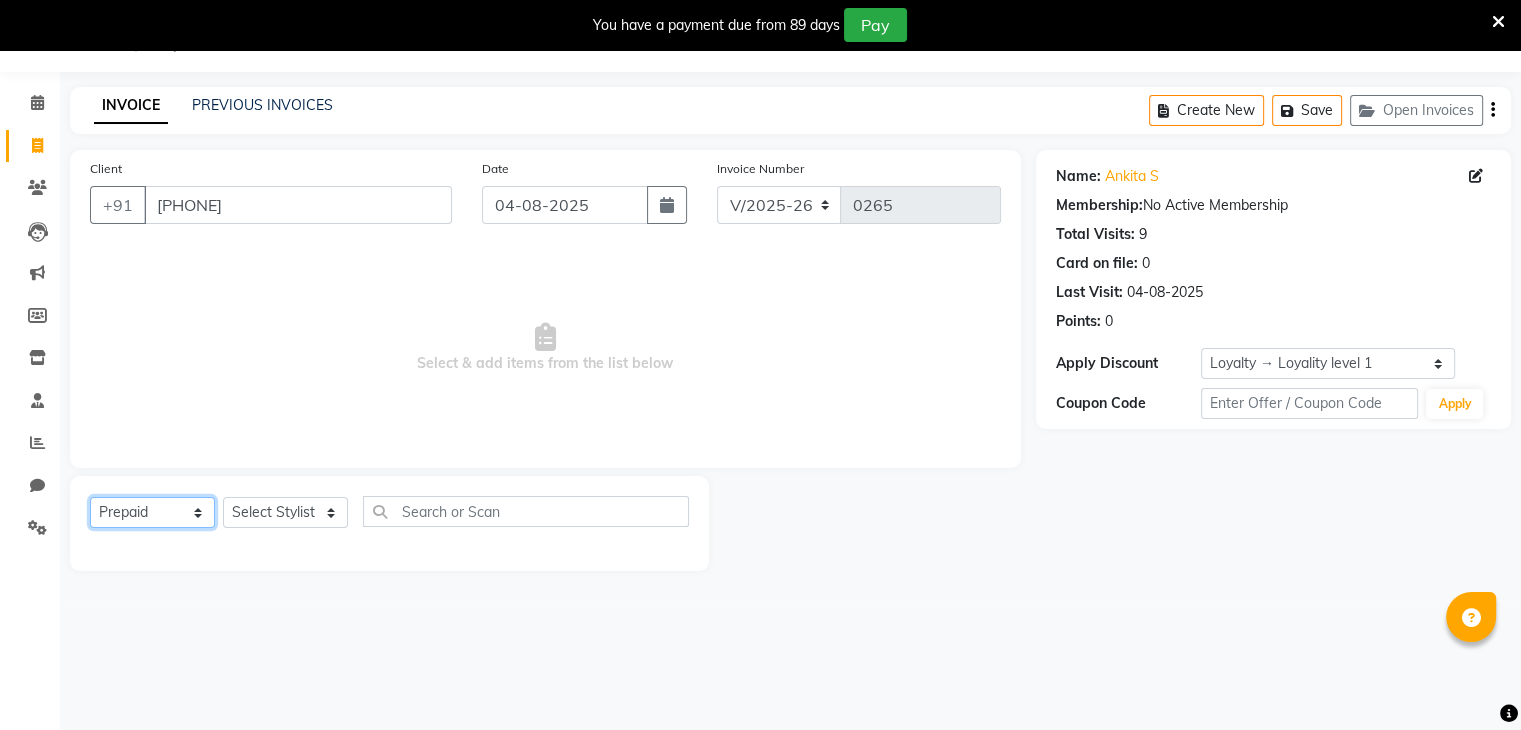 click on "Select  Service  Product  Membership  Package Voucher Prepaid Gift Card" 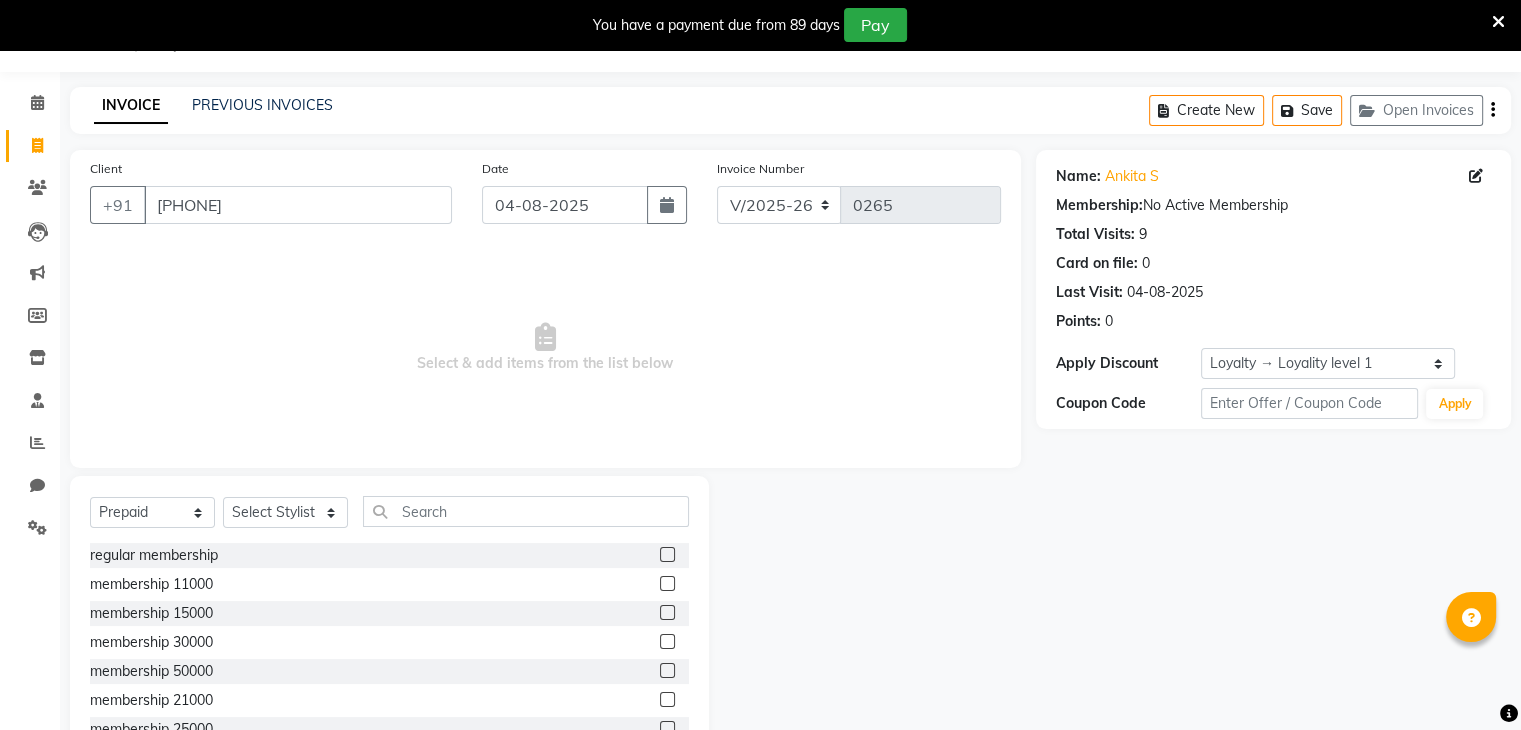 click 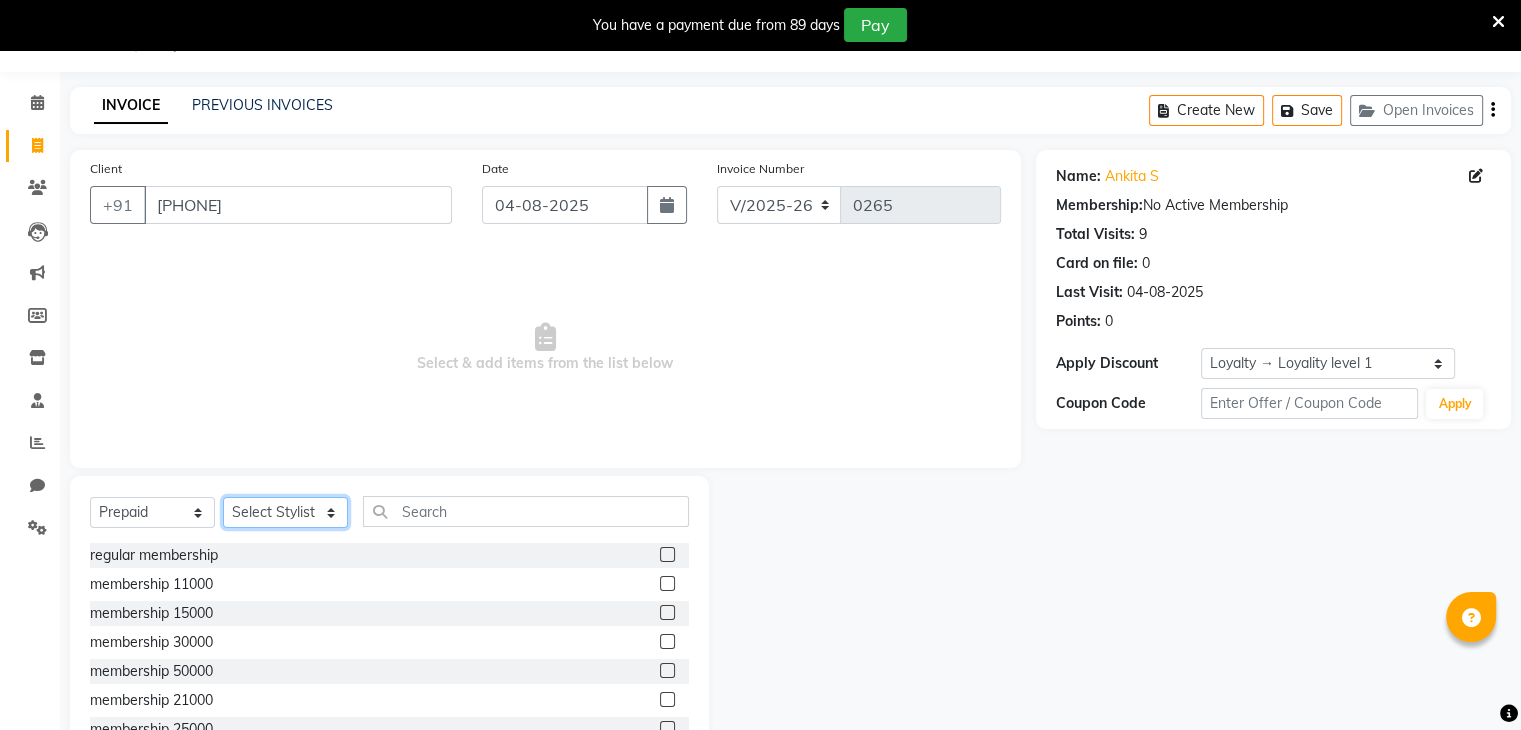 click on "Select Stylist Archana Pawar  Bhavna shelke Bhavna Solanki desire salon Jagruti pendhari Nisha pawar savita landage sayali panchal Sonali khandeker Yogita Deshmukh" 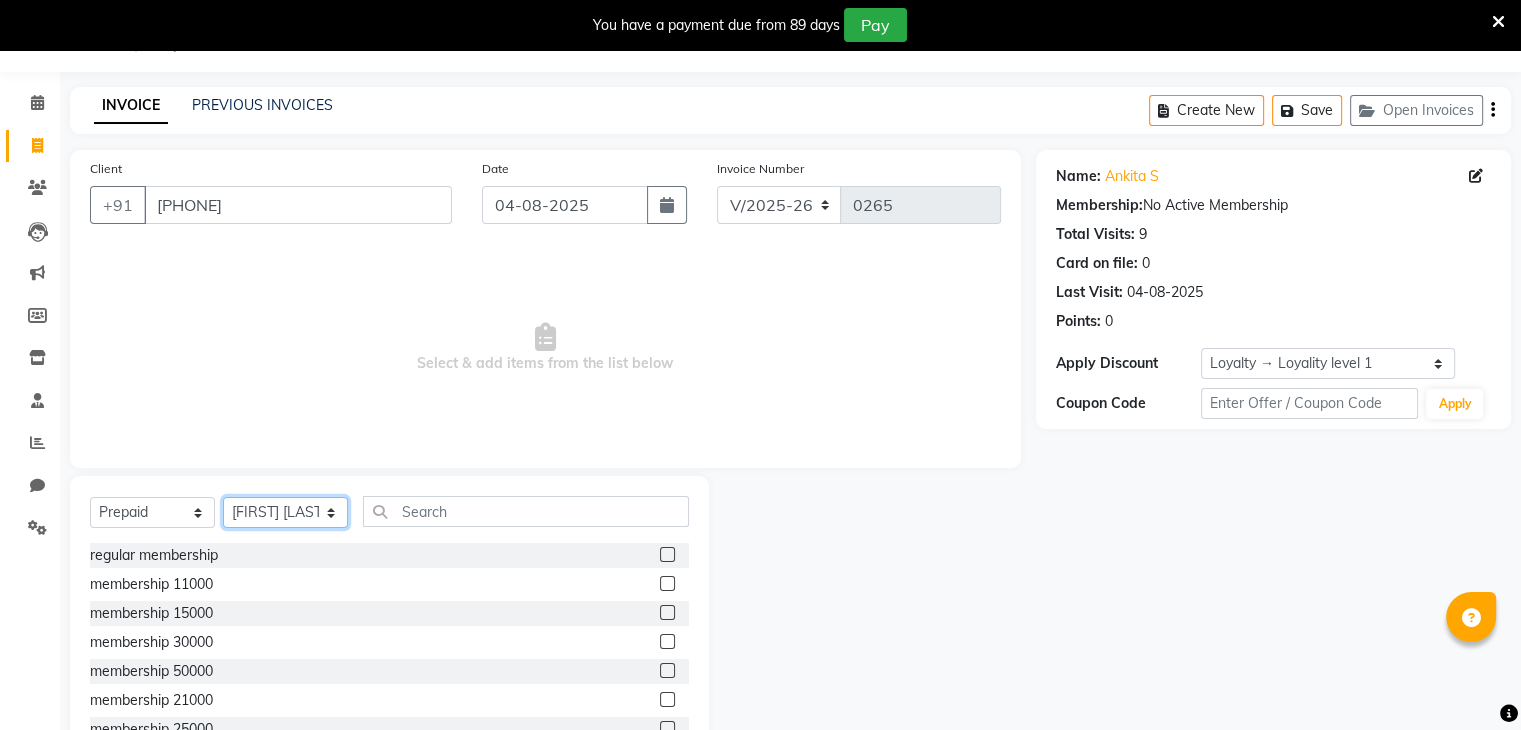 click on "Select Stylist Archana Pawar  Bhavna shelke Bhavna Solanki desire salon Jagruti pendhari Nisha pawar savita landage sayali panchal Sonali khandeker Yogita Deshmukh" 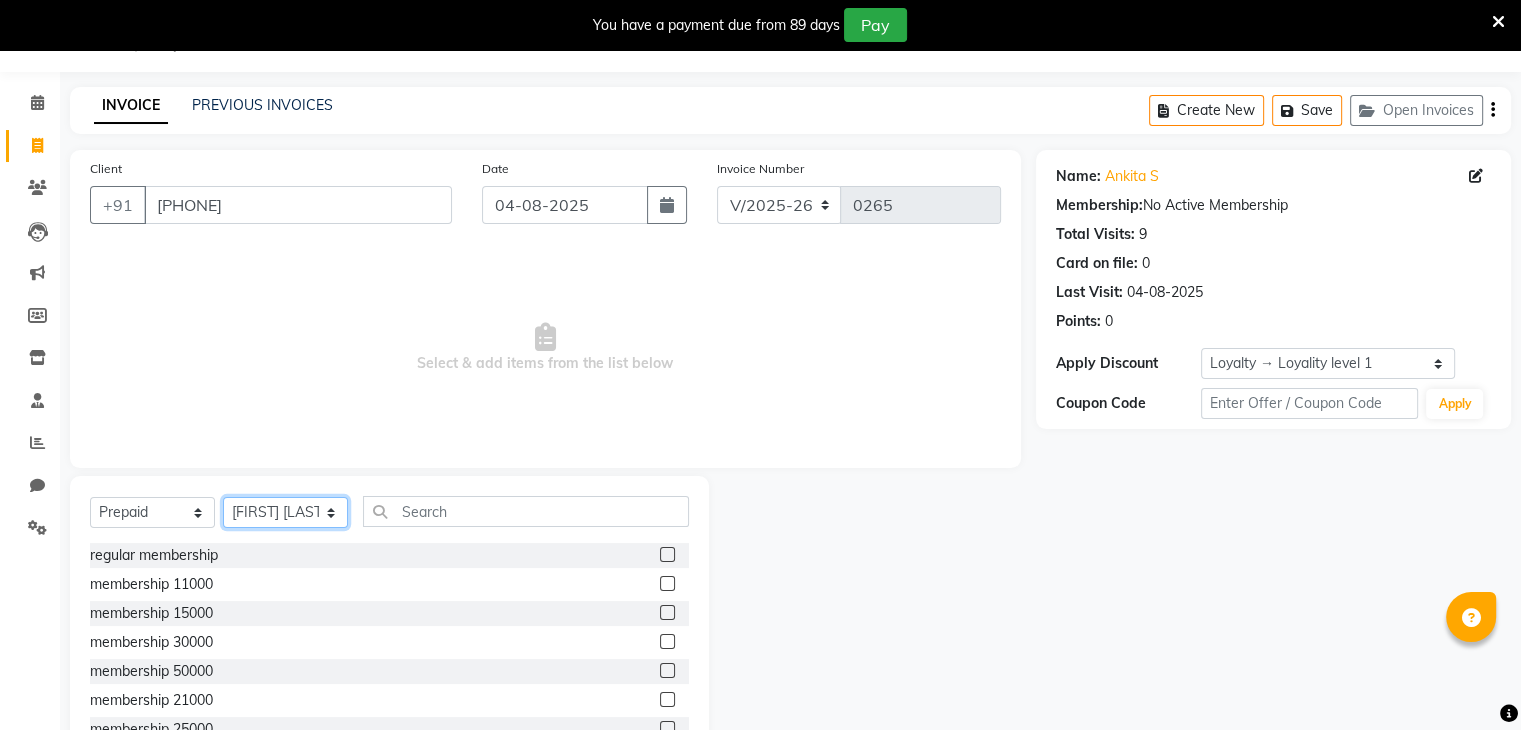 select on "86566" 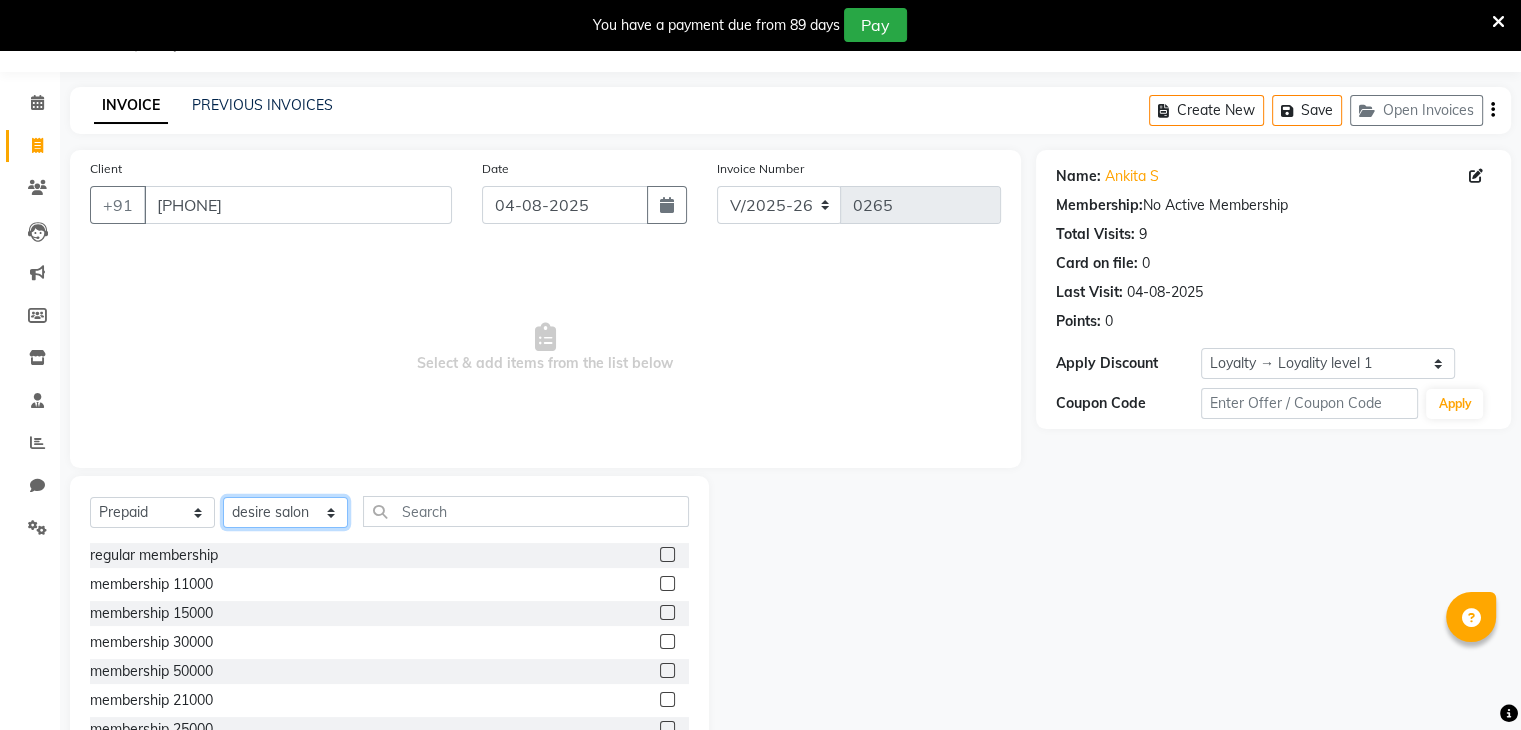 click on "Select Stylist Archana Pawar  Bhavna shelke Bhavna Solanki desire salon Jagruti pendhari Nisha pawar savita landage sayali panchal Sonali khandeker Yogita Deshmukh" 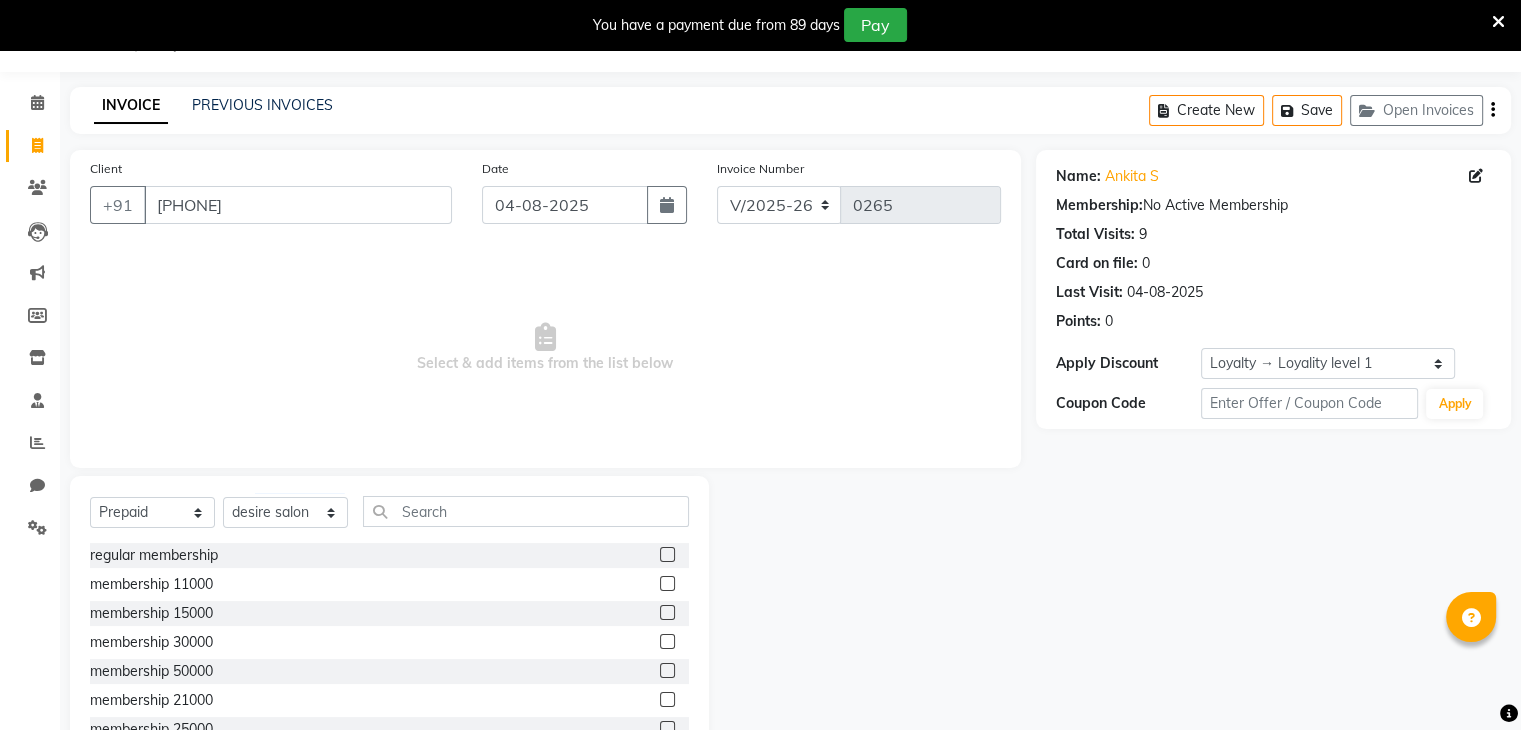click 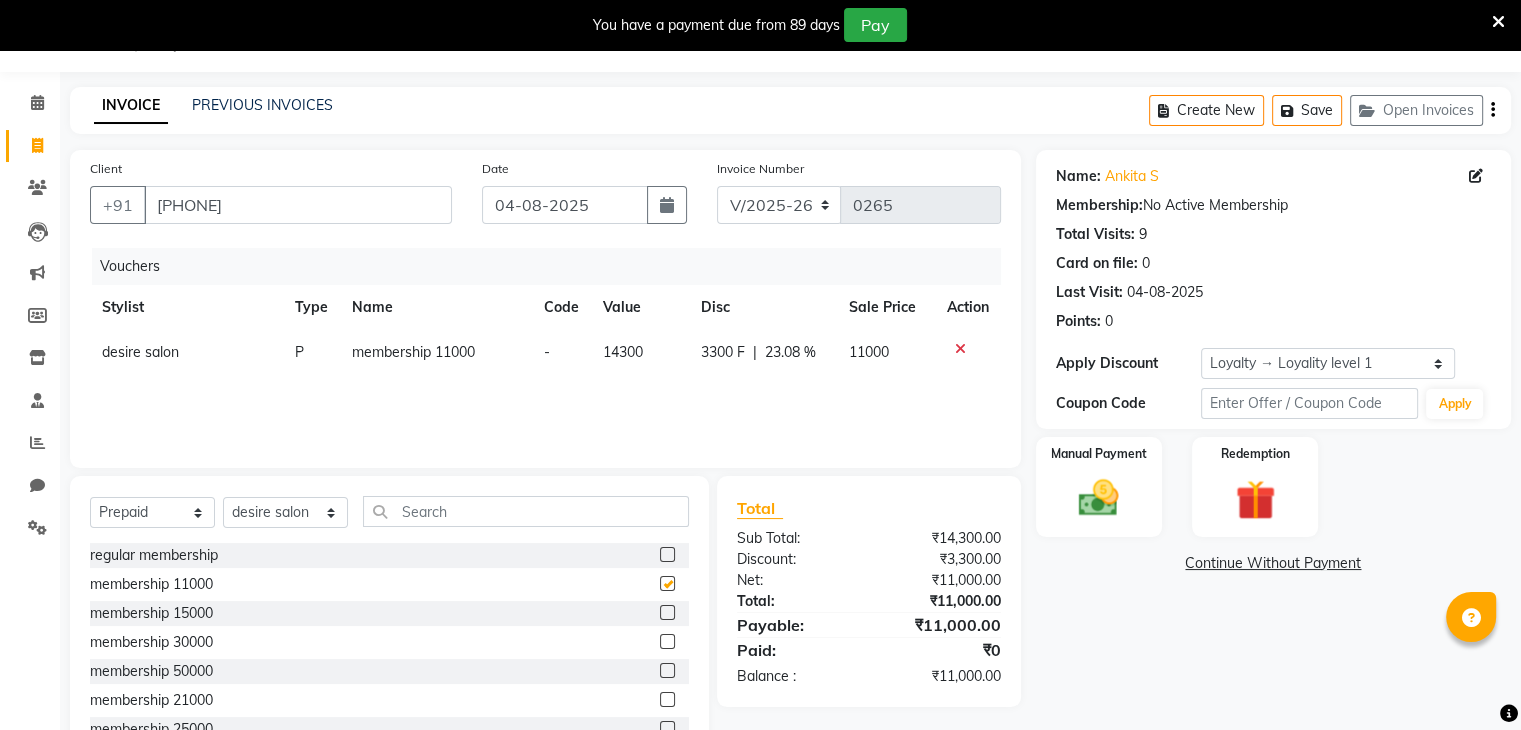 checkbox on "false" 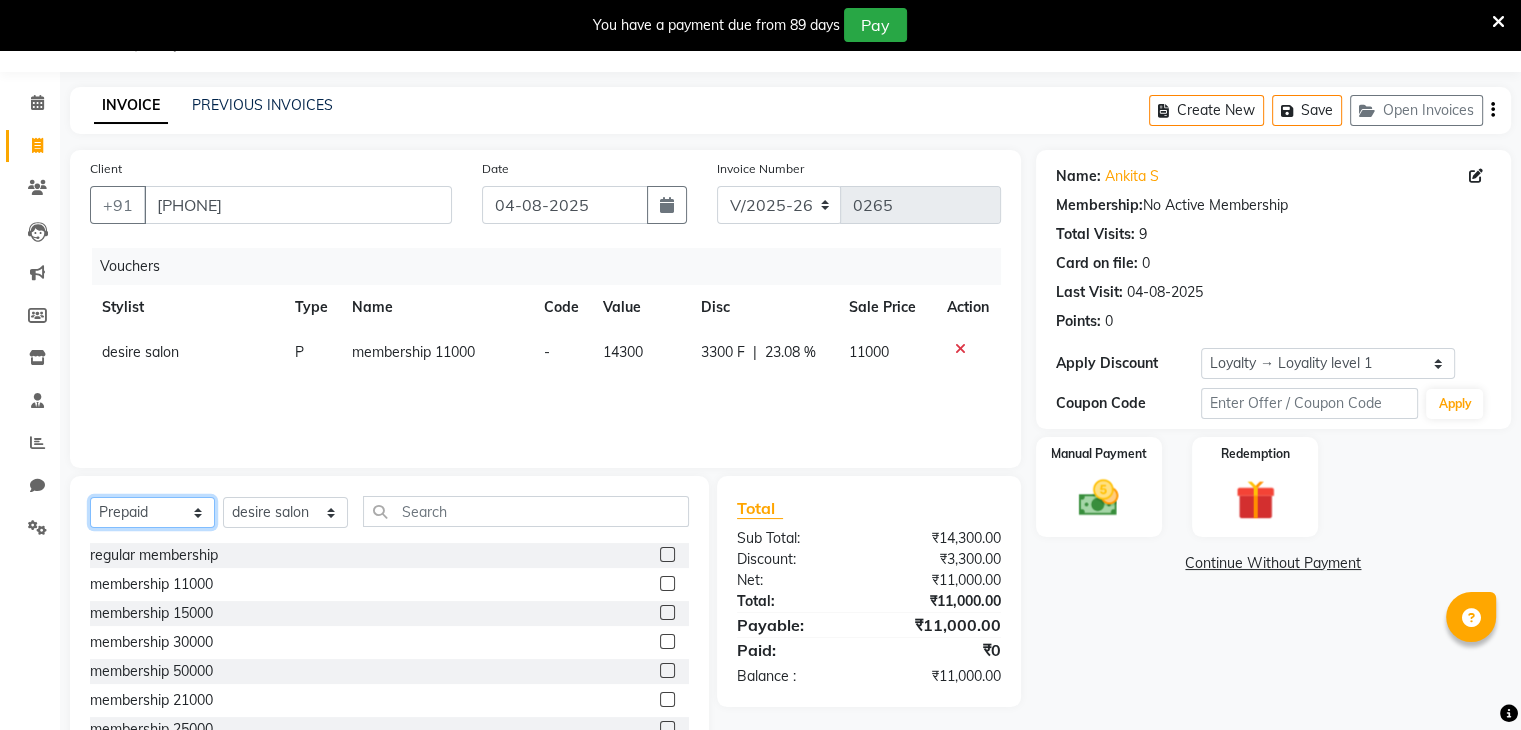 click on "Select  Service  Product  Membership  Package Voucher Prepaid Gift Card" 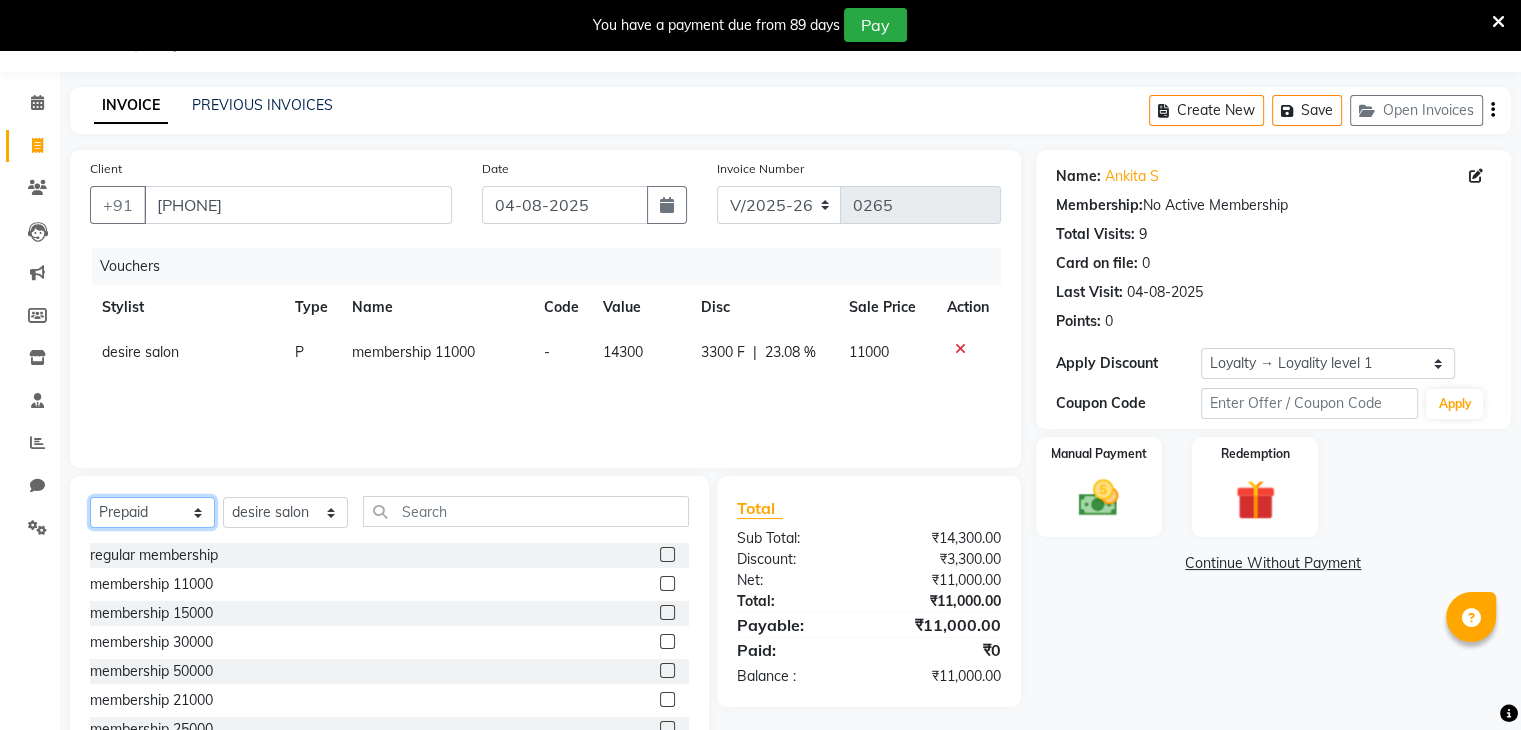 select on "V" 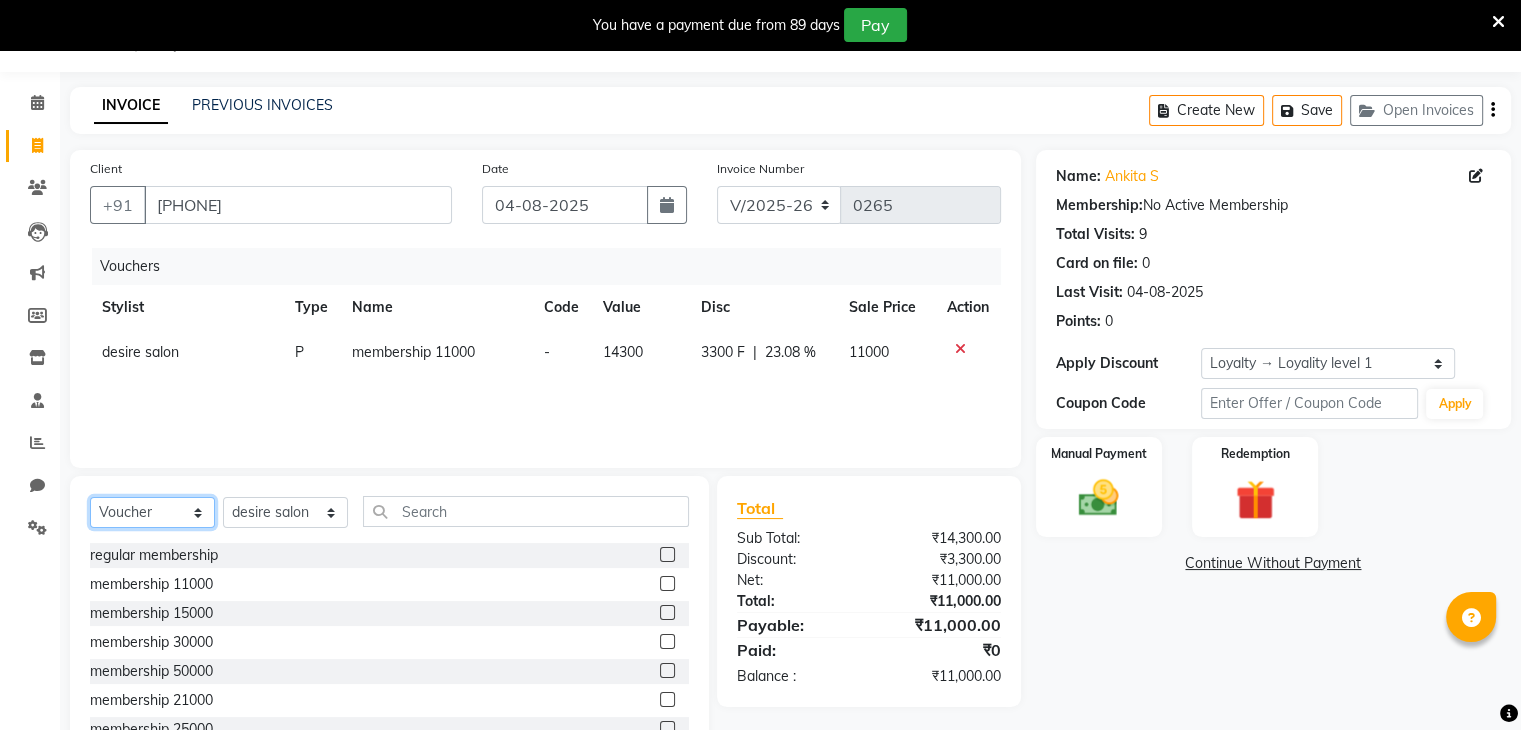 click on "Select  Service  Product  Membership  Package Voucher Prepaid Gift Card" 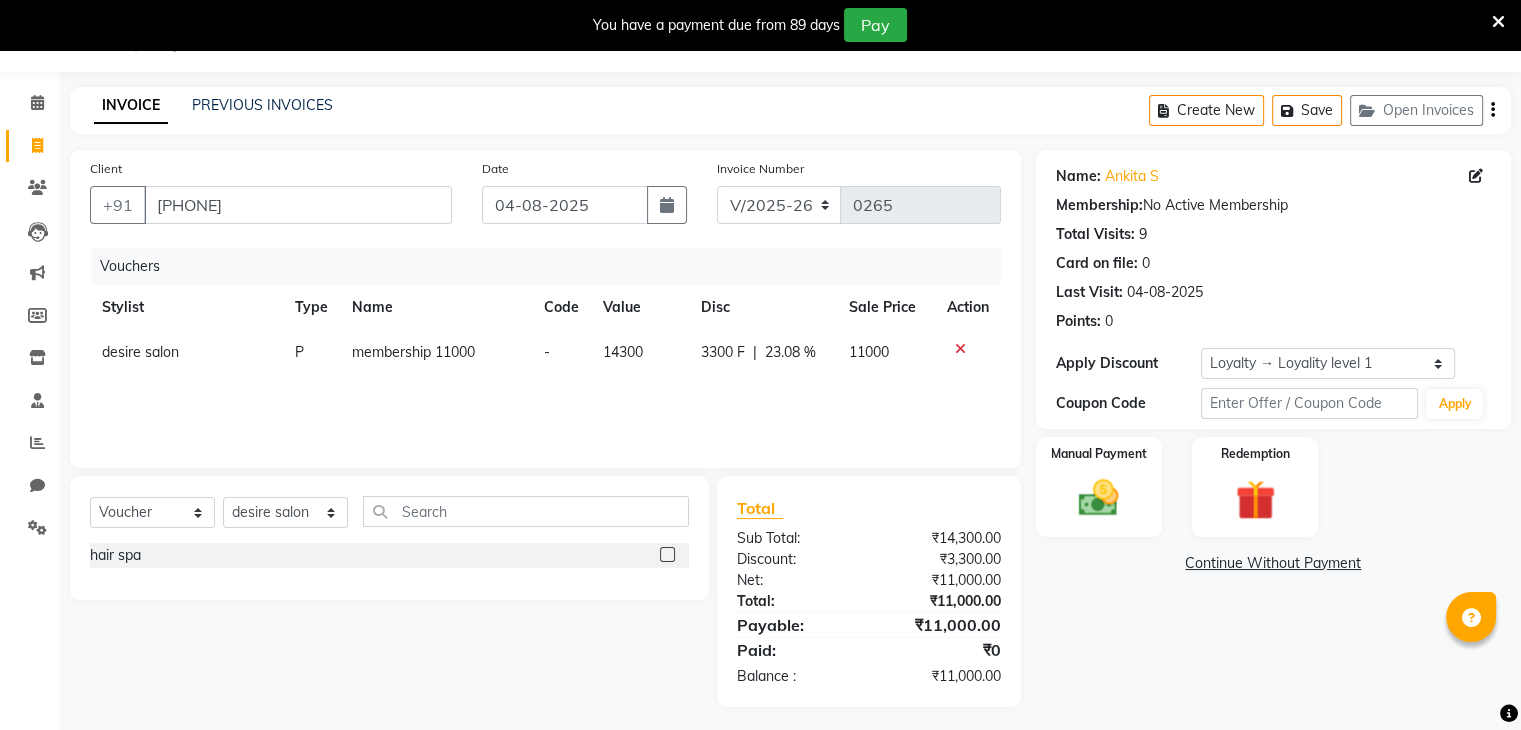 click 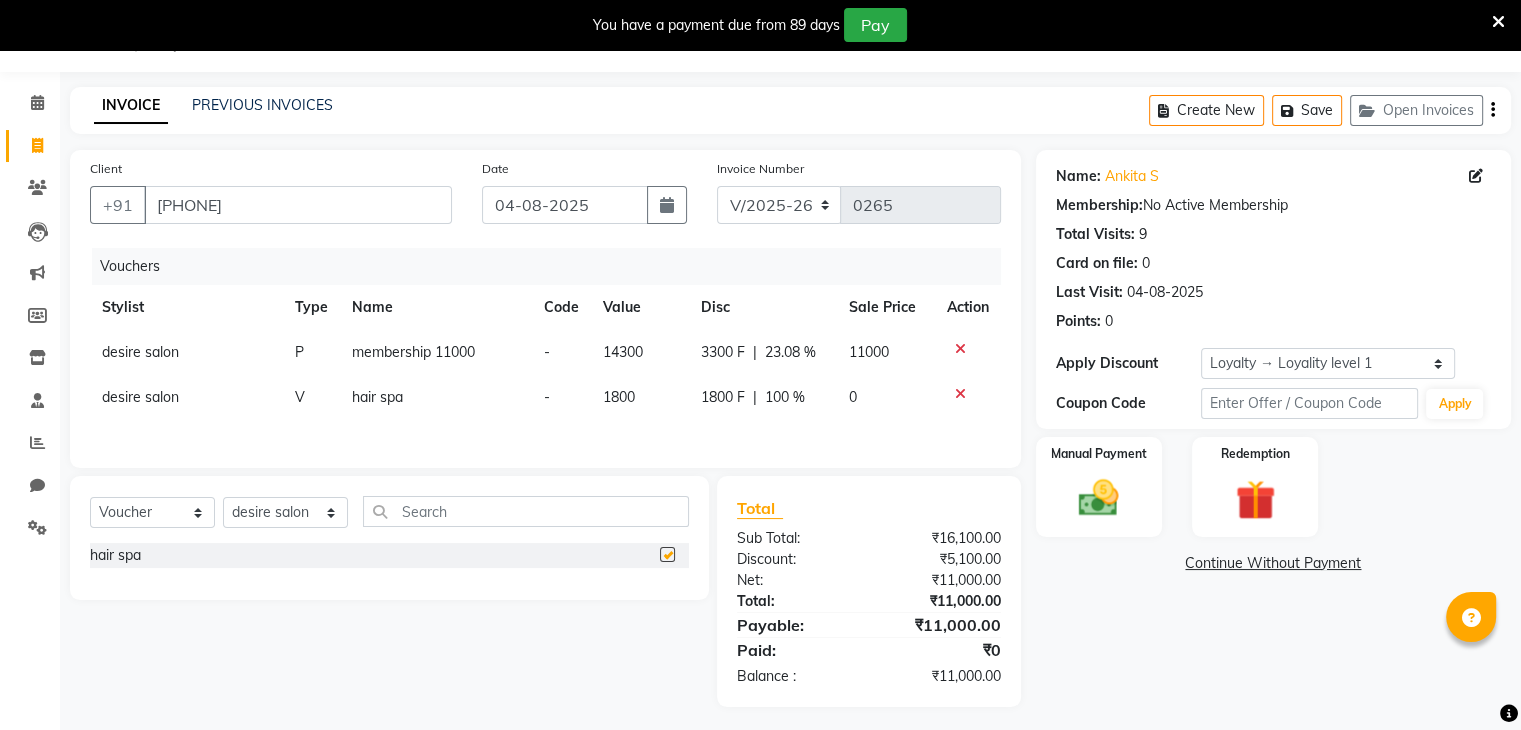 checkbox on "false" 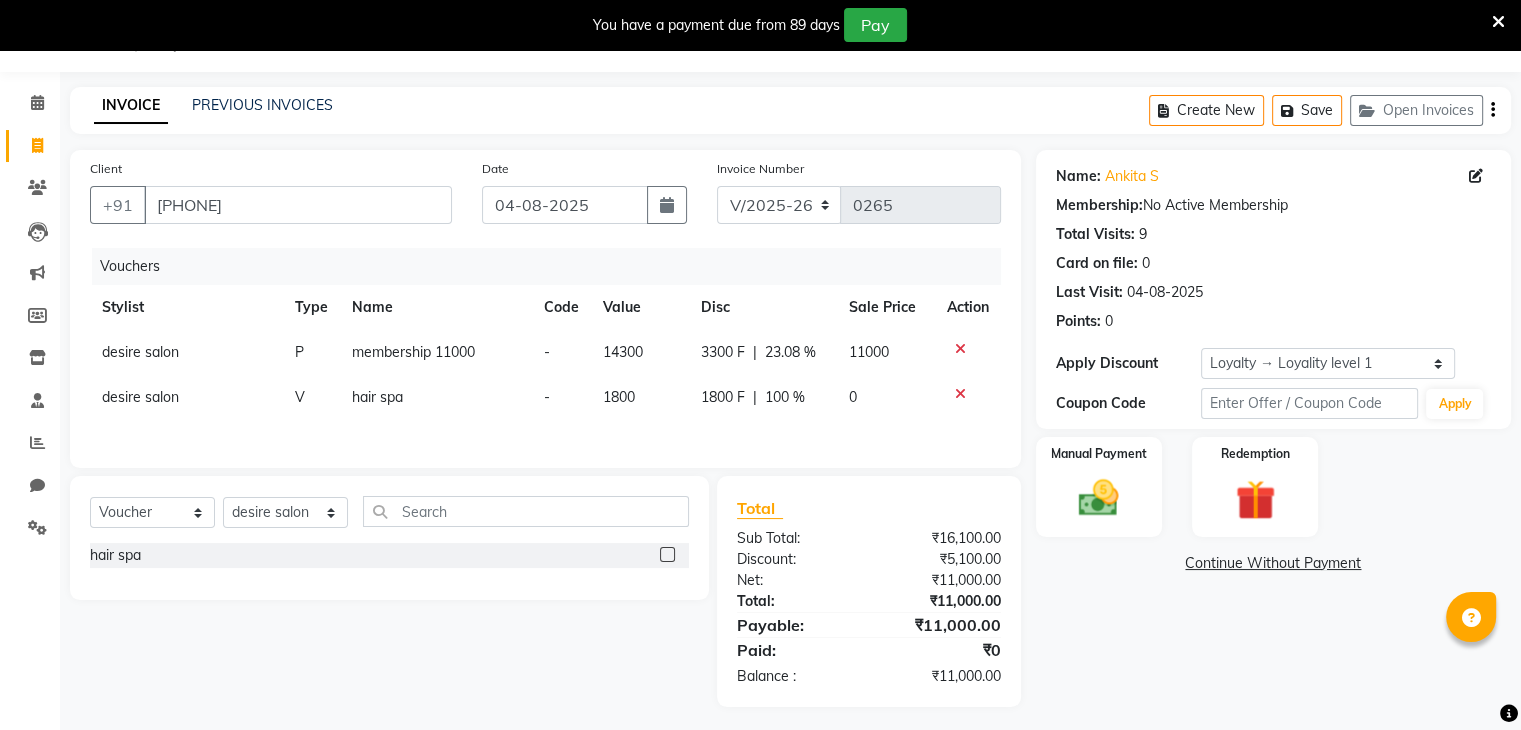 scroll, scrollTop: 60, scrollLeft: 0, axis: vertical 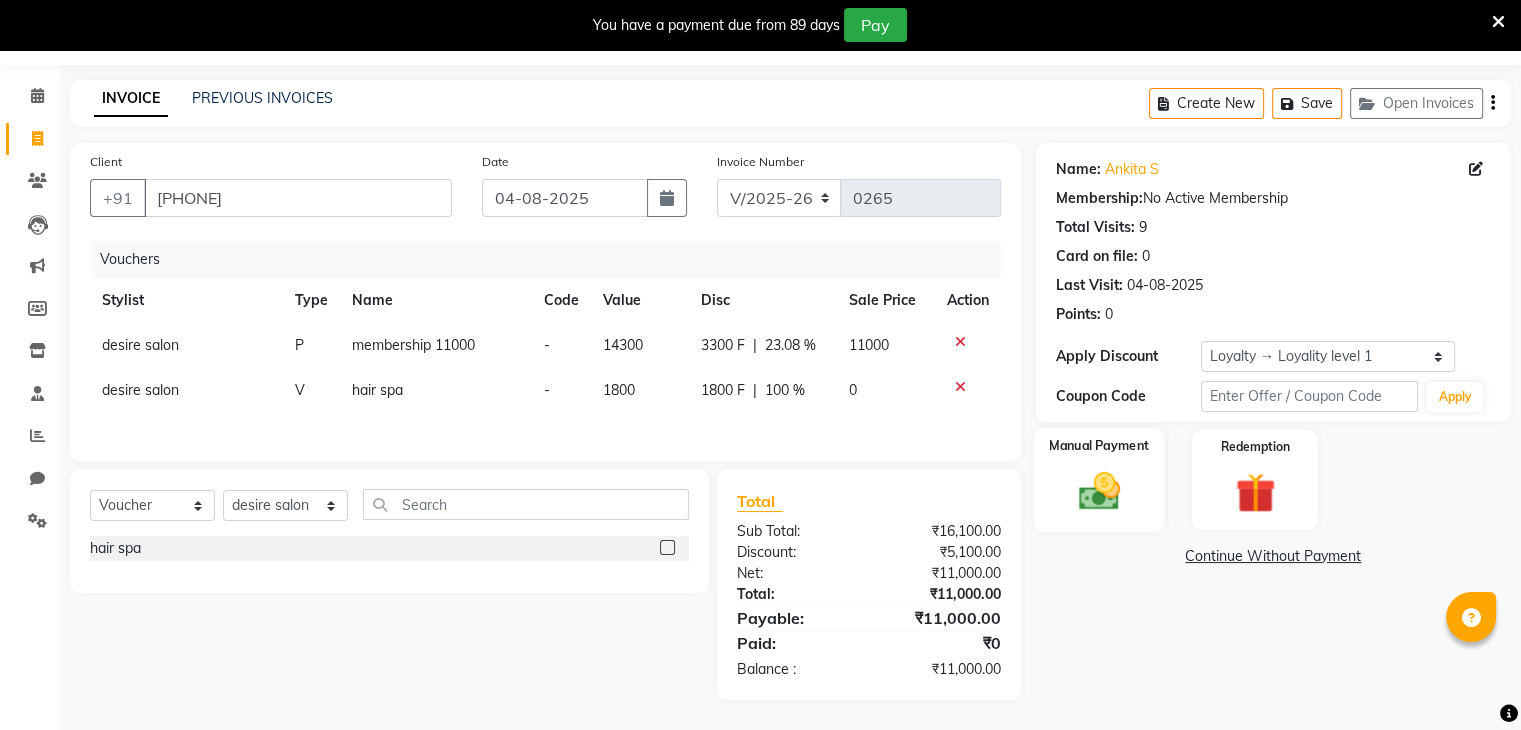 click 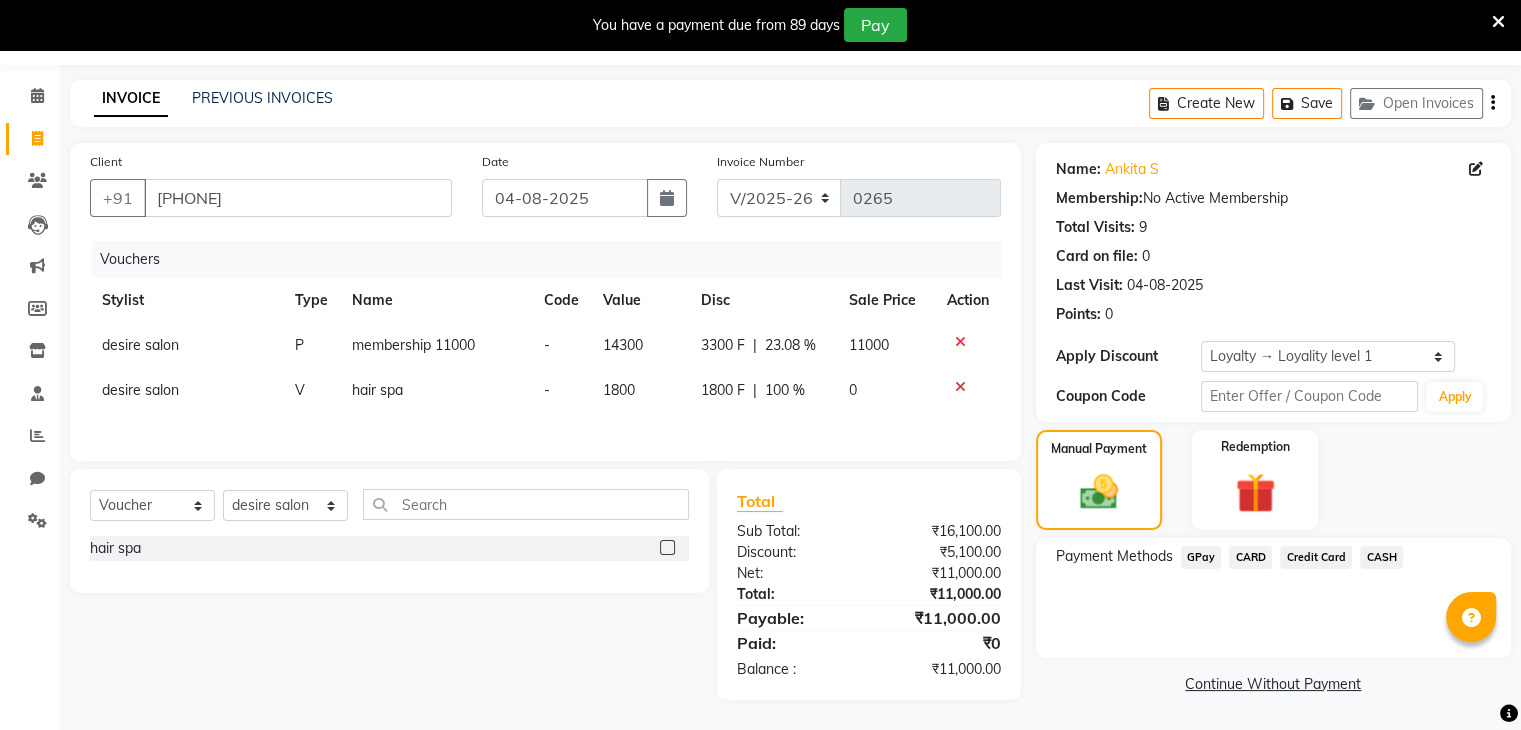click on "CASH" 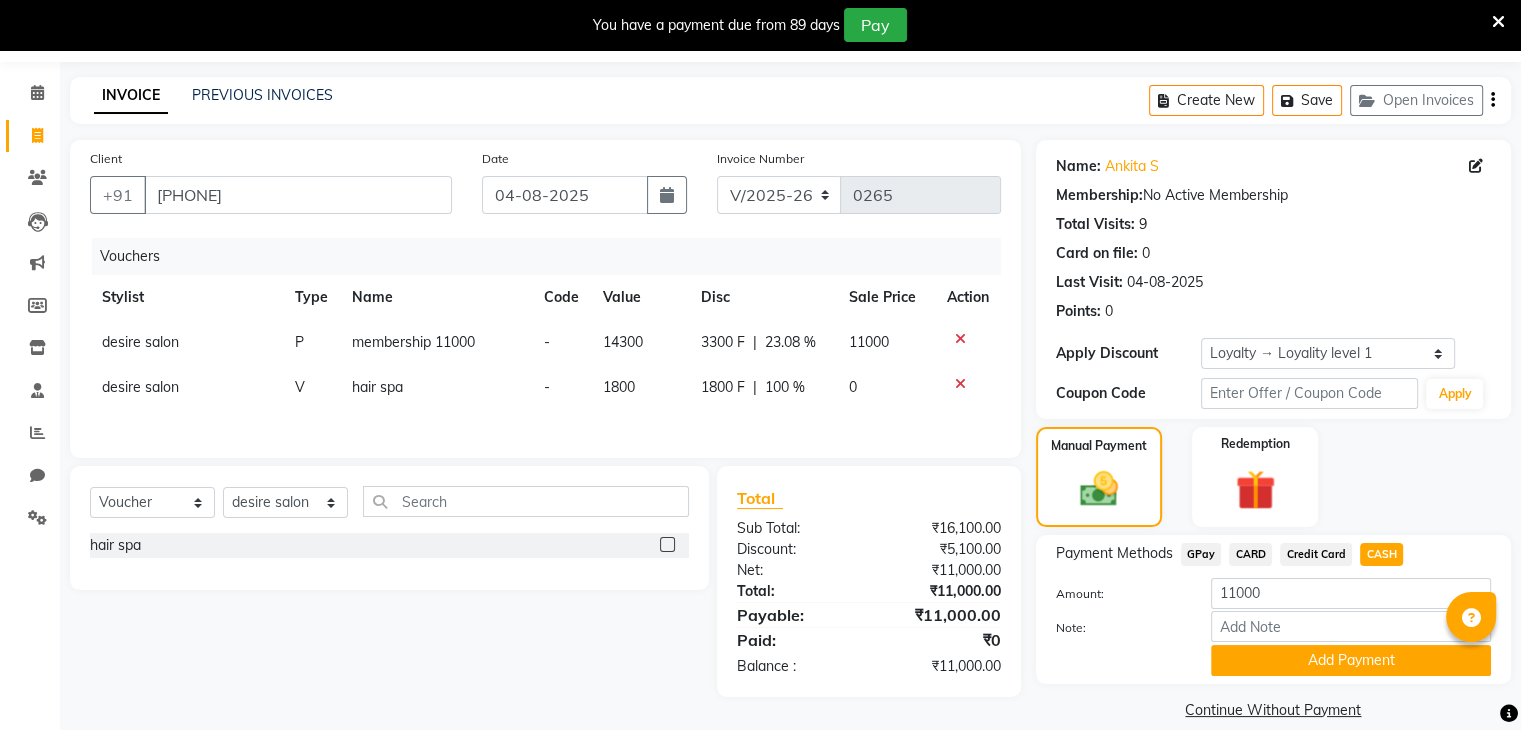 scroll, scrollTop: 86, scrollLeft: 0, axis: vertical 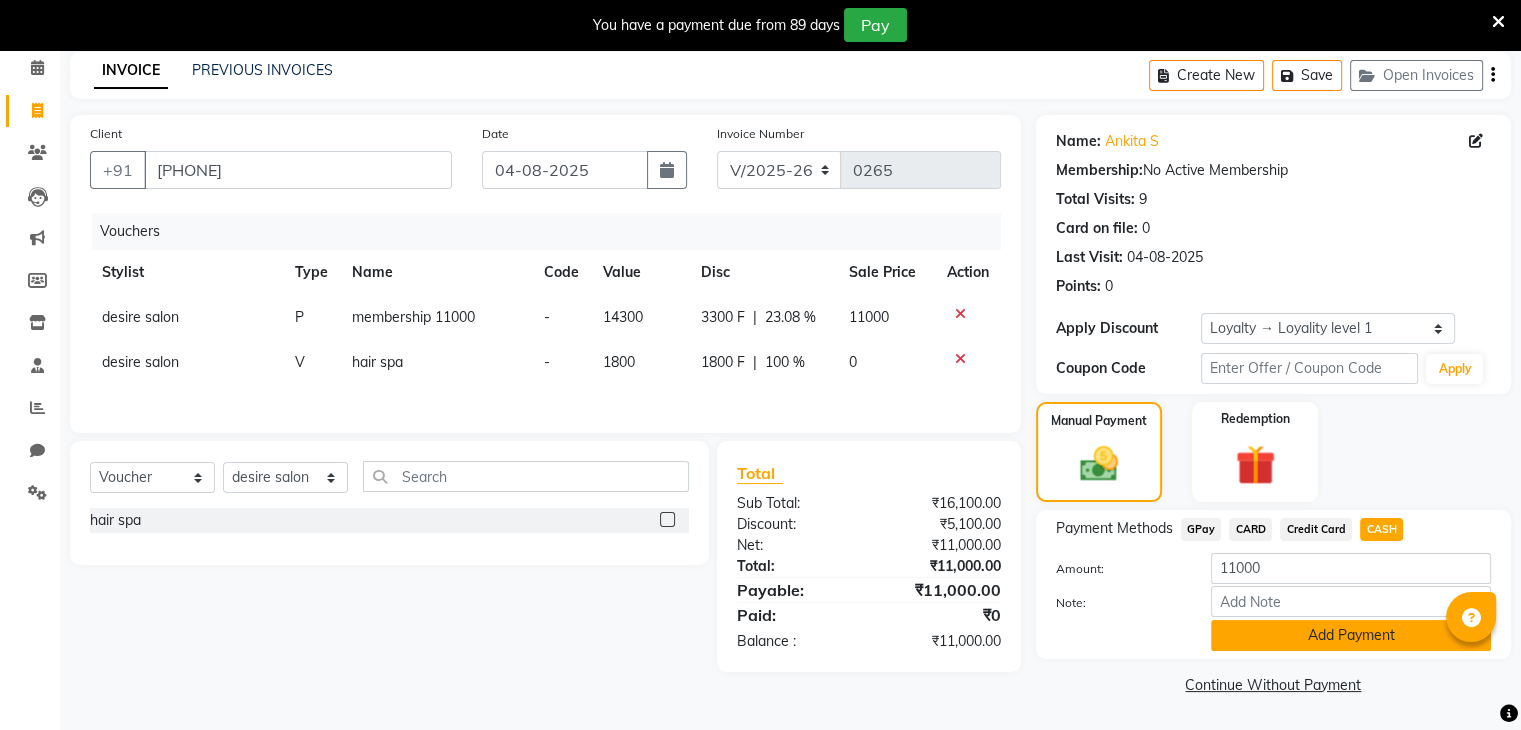 click on "Add Payment" 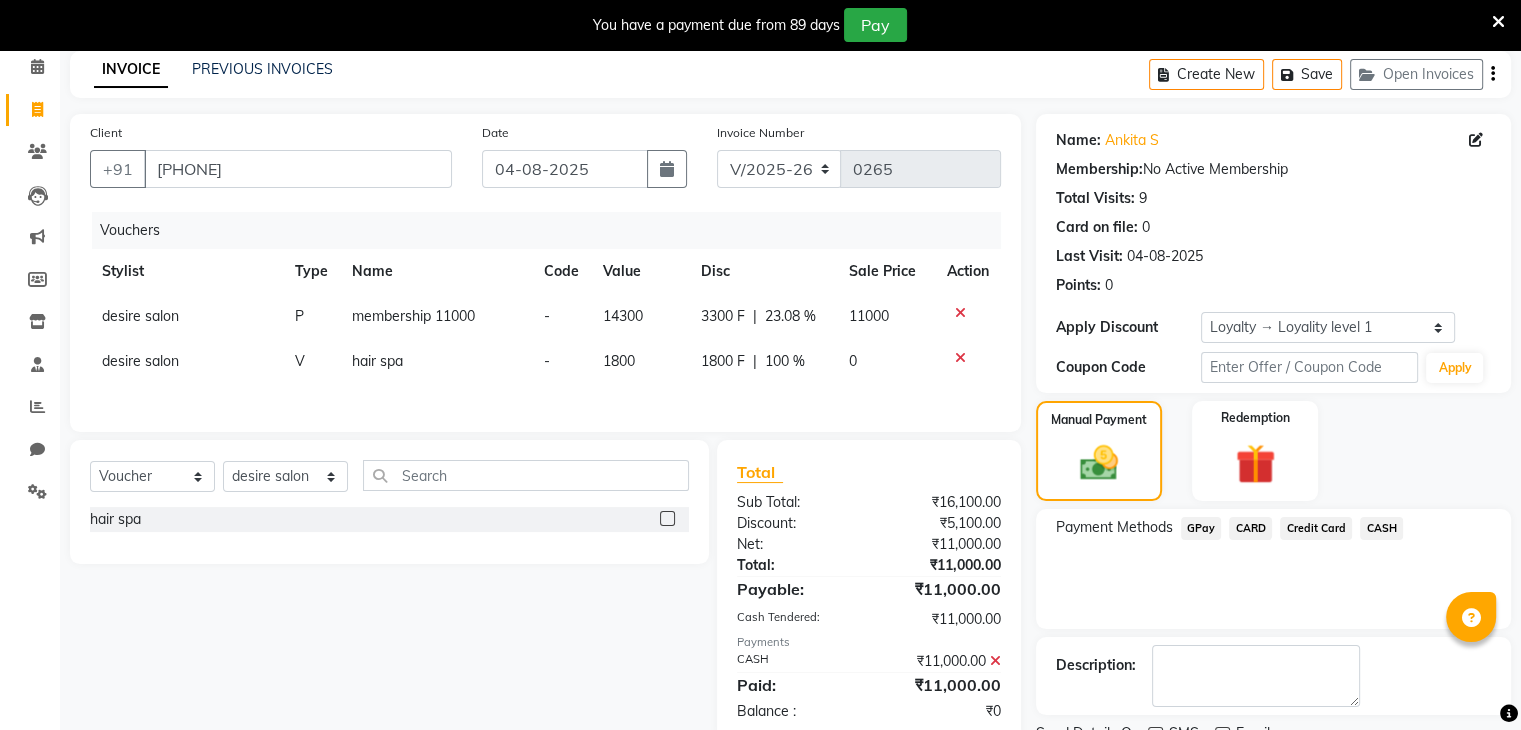 scroll, scrollTop: 232, scrollLeft: 0, axis: vertical 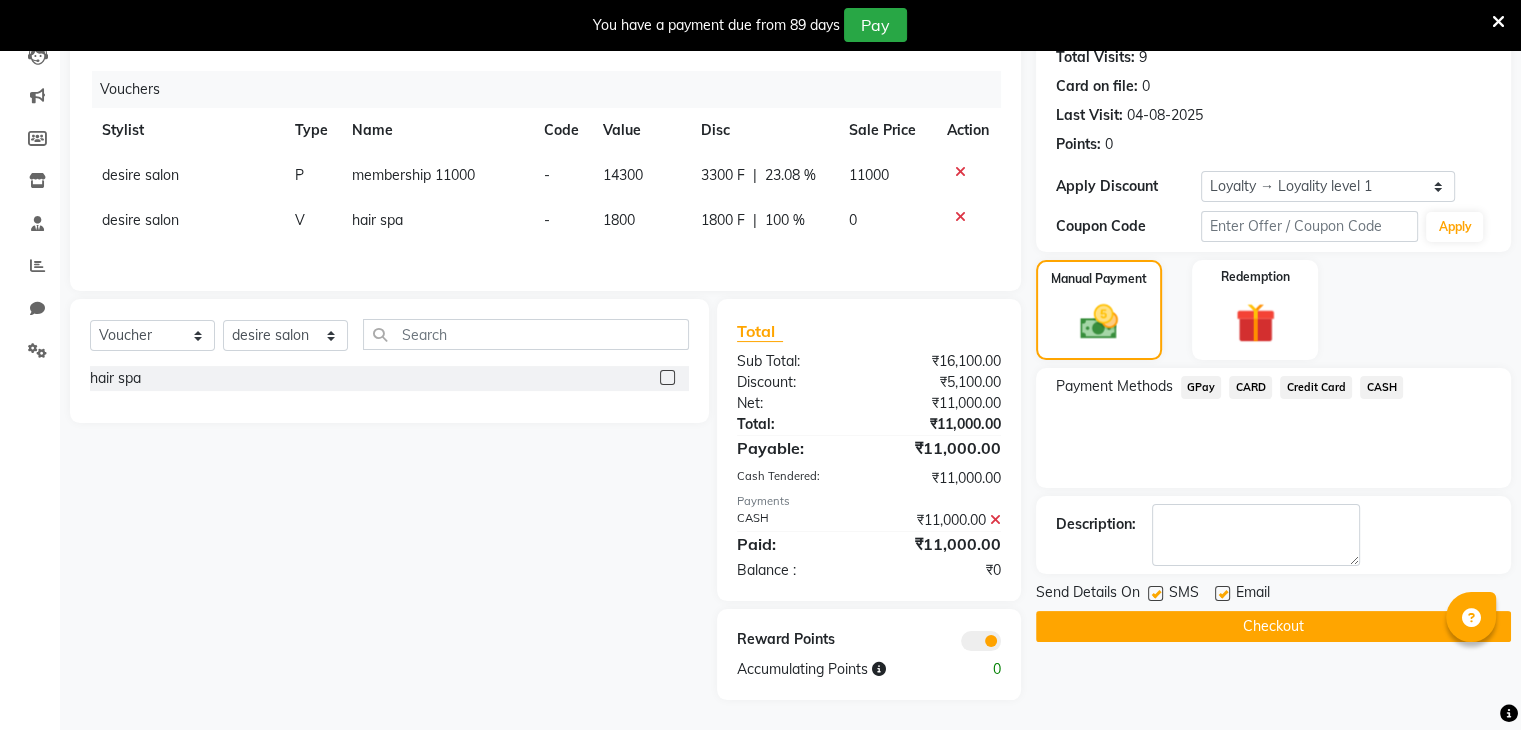 click on "Checkout" 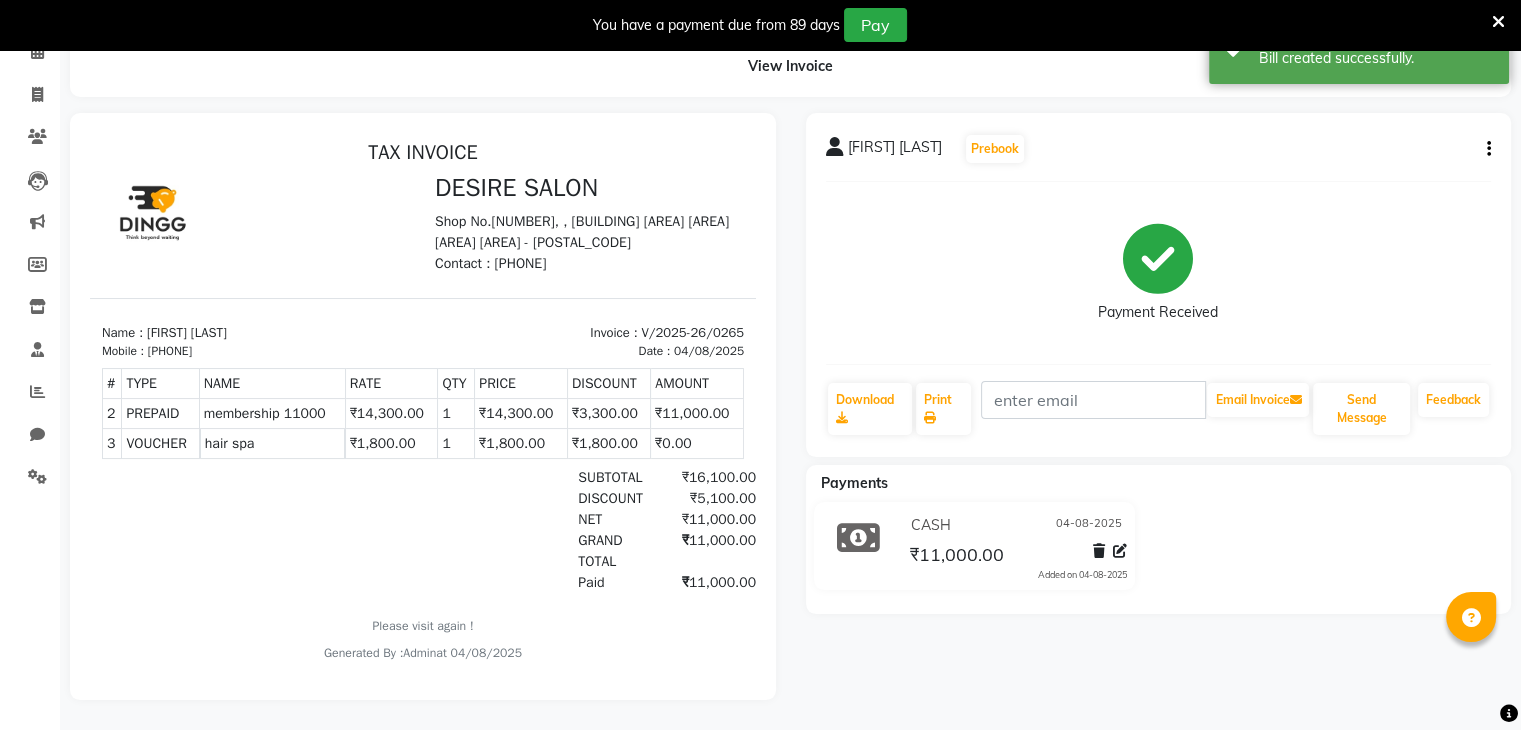 scroll, scrollTop: 0, scrollLeft: 0, axis: both 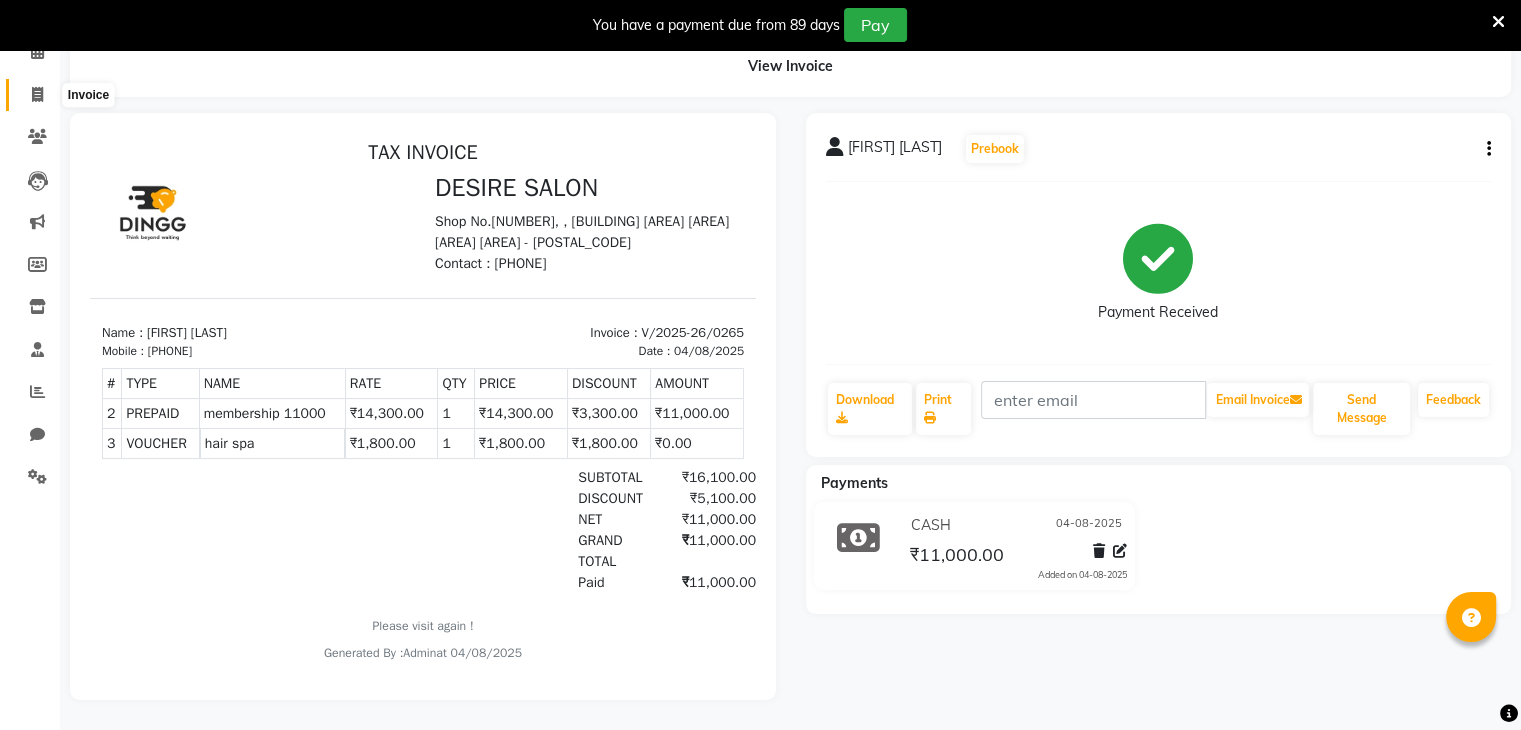 click 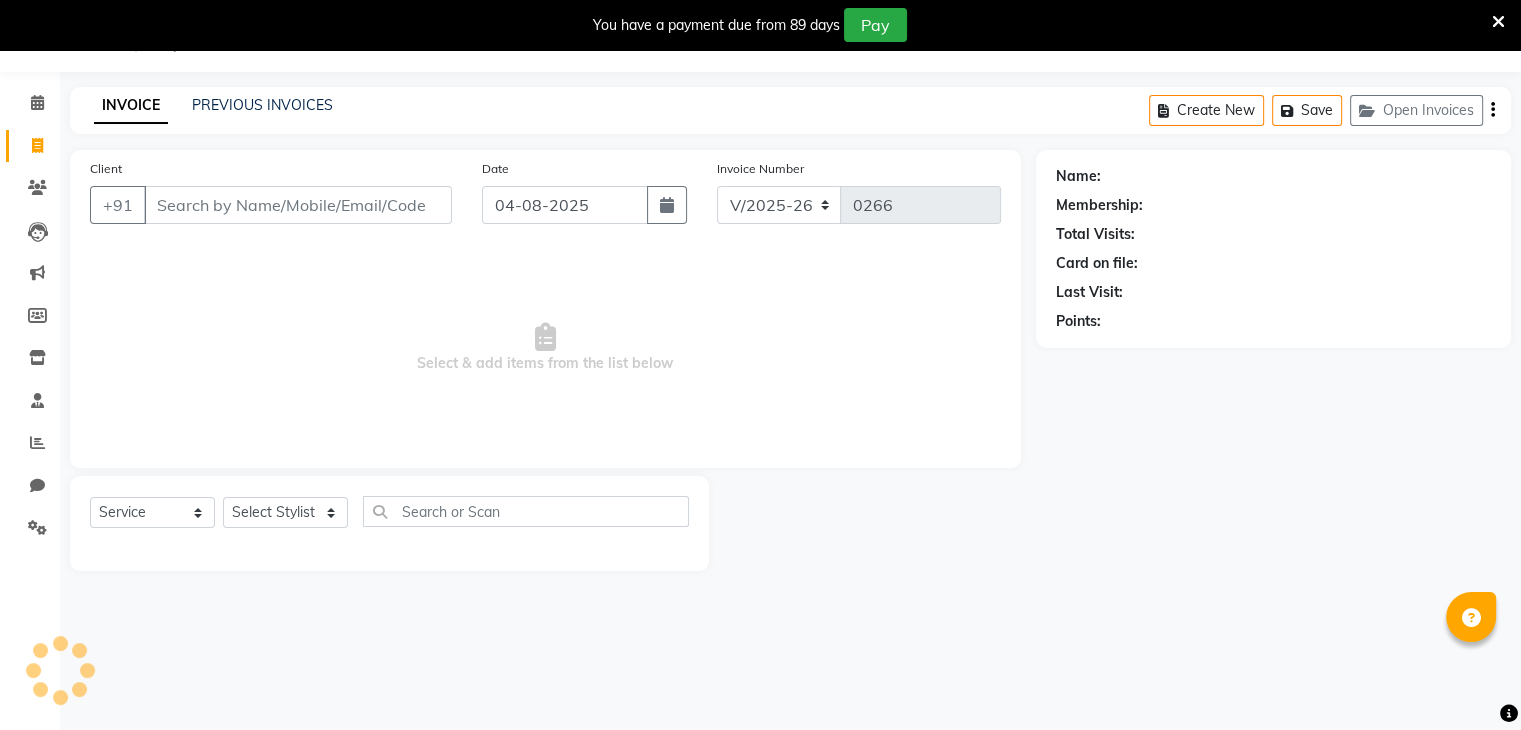 scroll, scrollTop: 50, scrollLeft: 0, axis: vertical 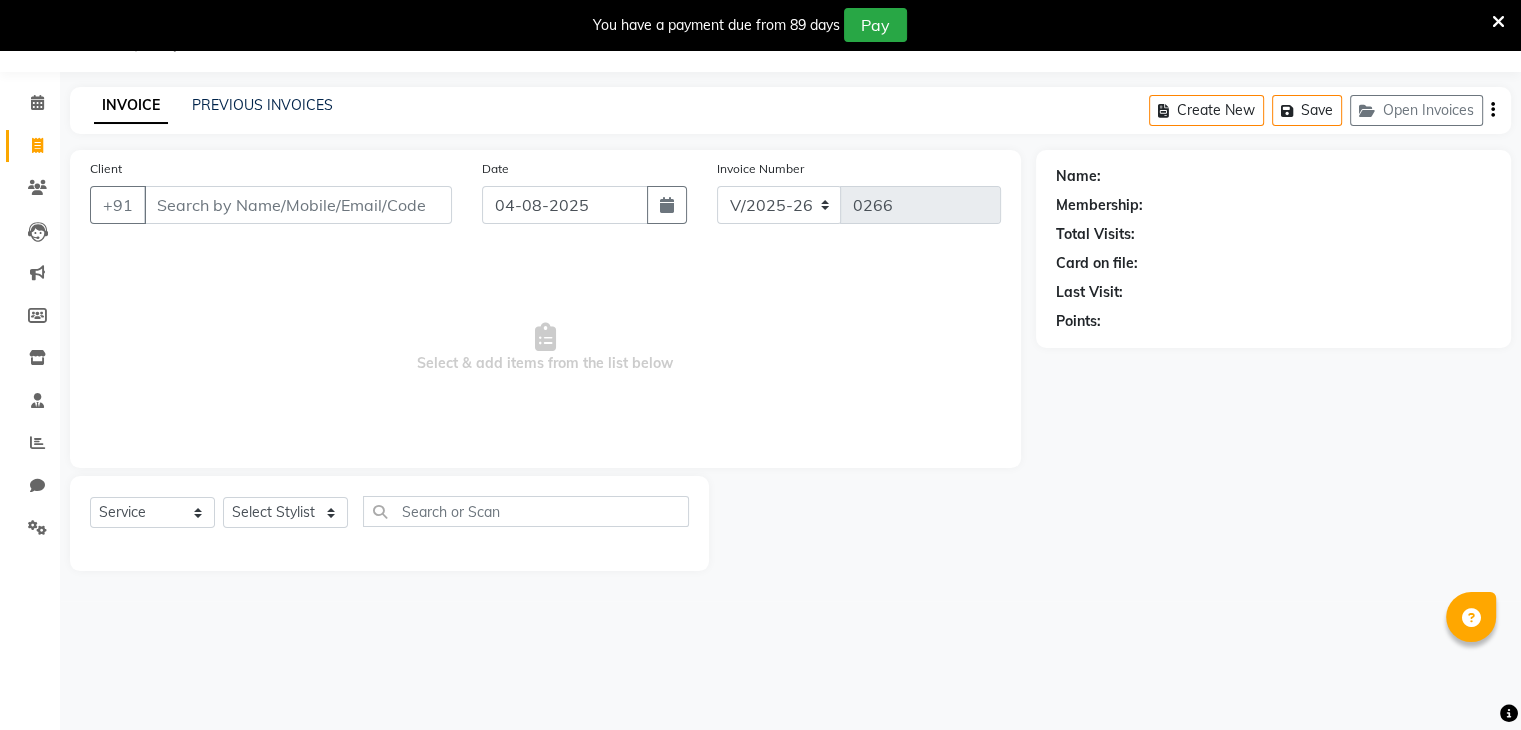 click on "Client" at bounding box center (298, 205) 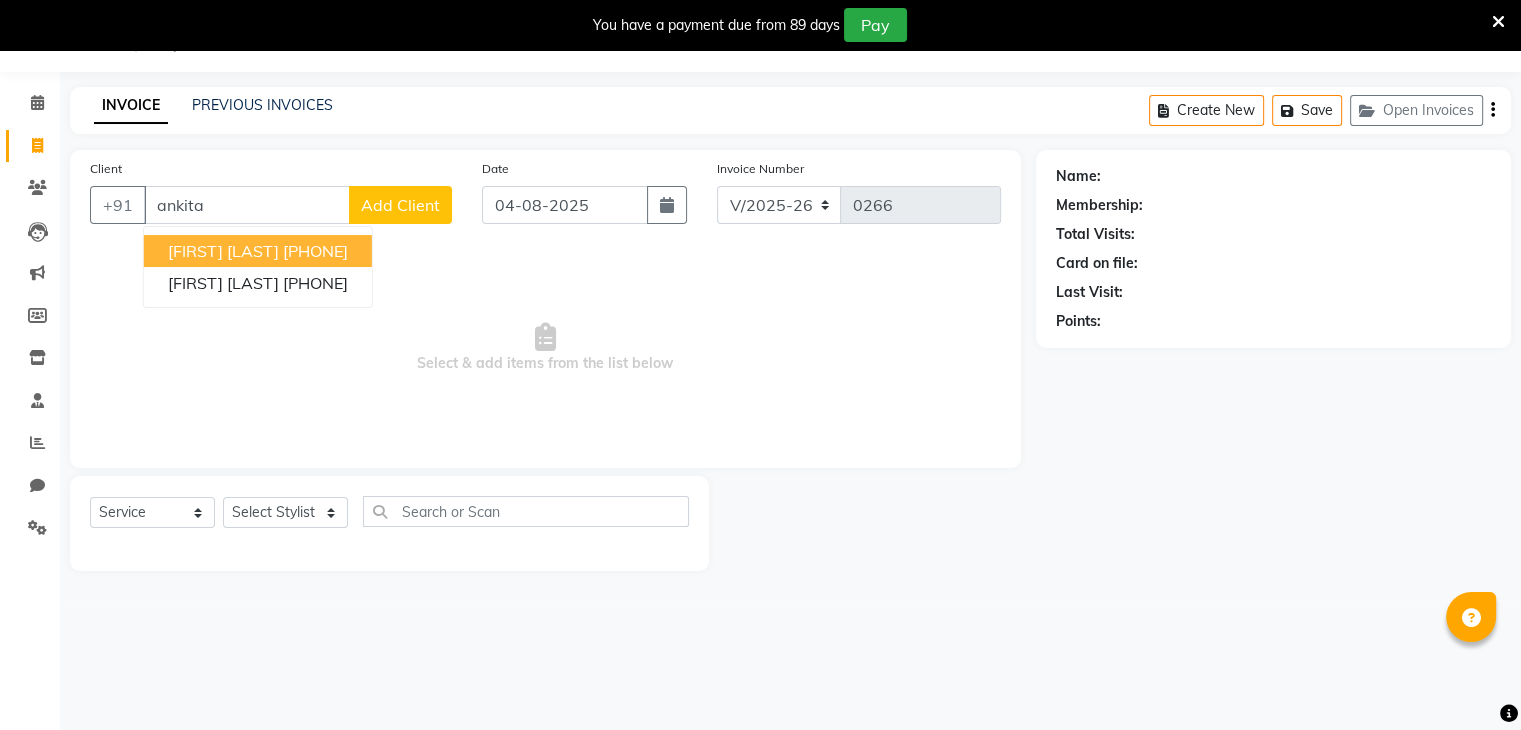 click on "[FIRST] [LAST]" at bounding box center [223, 251] 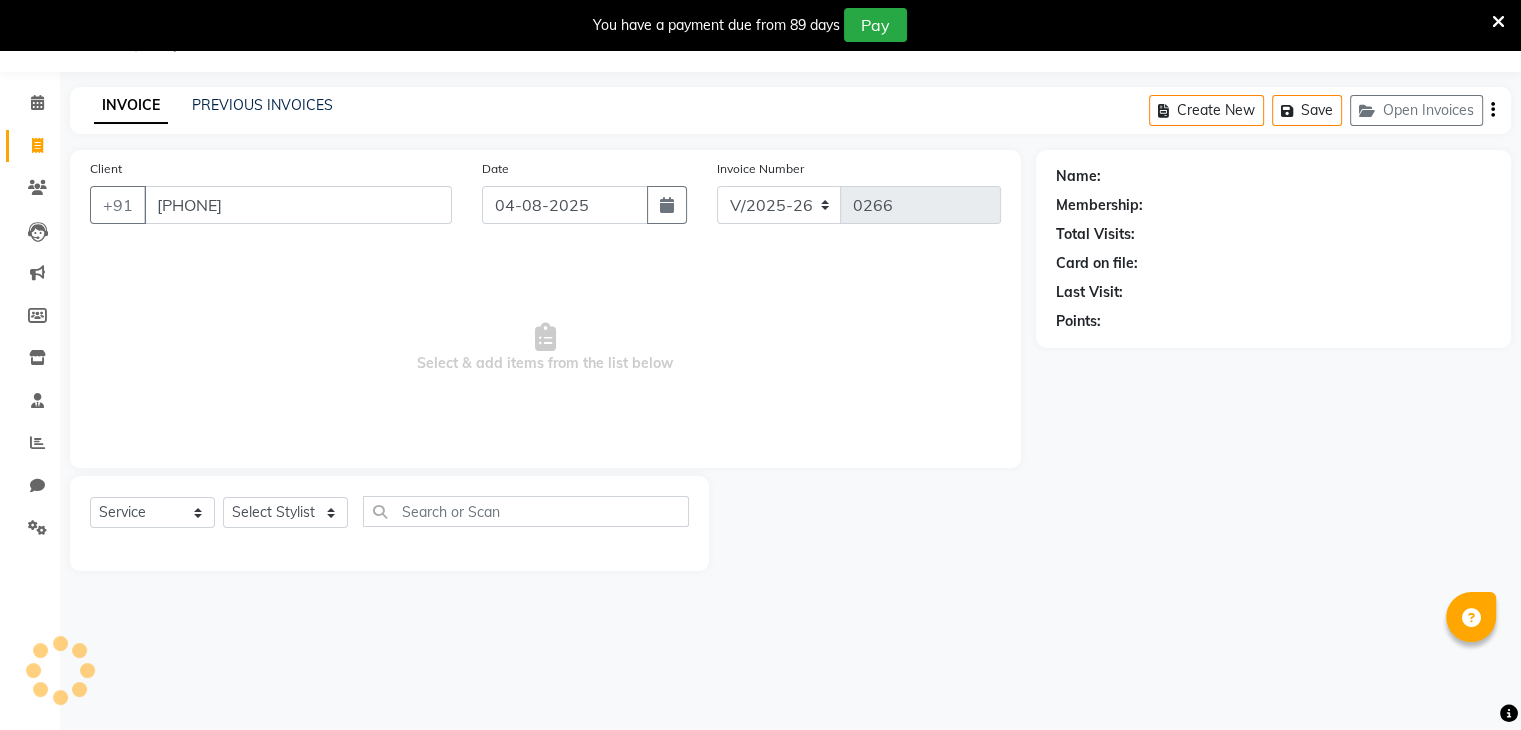 type on "7506611891" 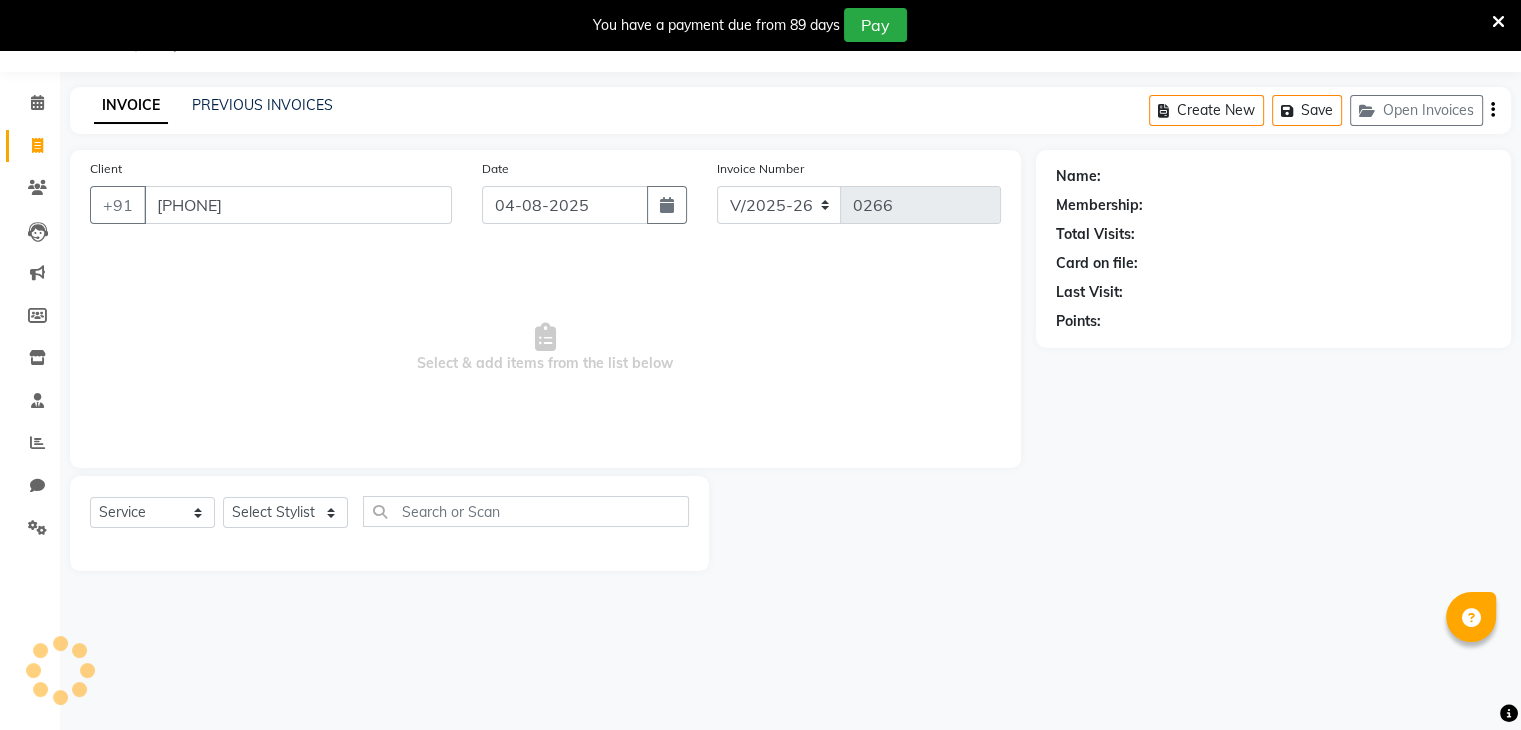 select on "1: Object" 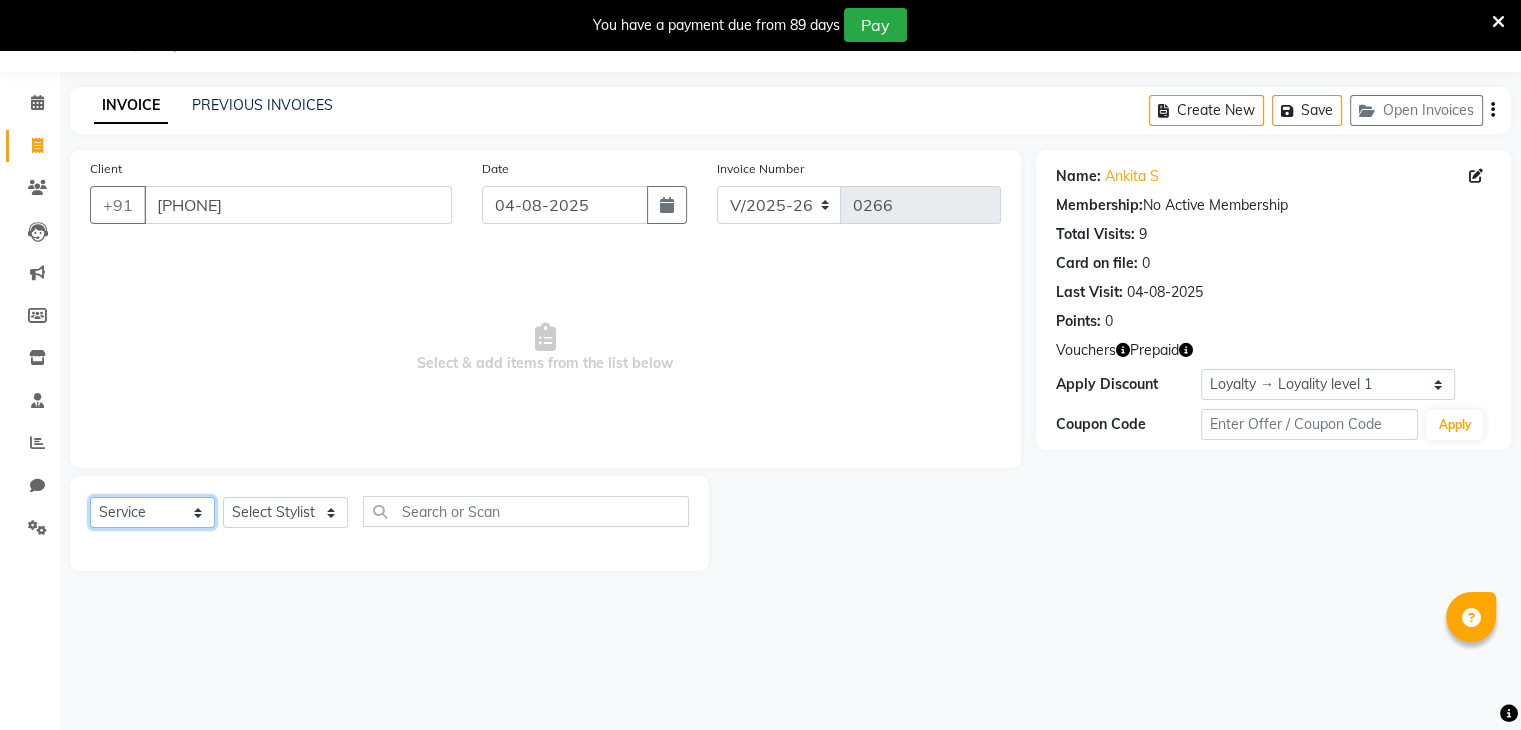 click on "Select  Service  Product  Membership  Package Voucher Prepaid Gift Card" 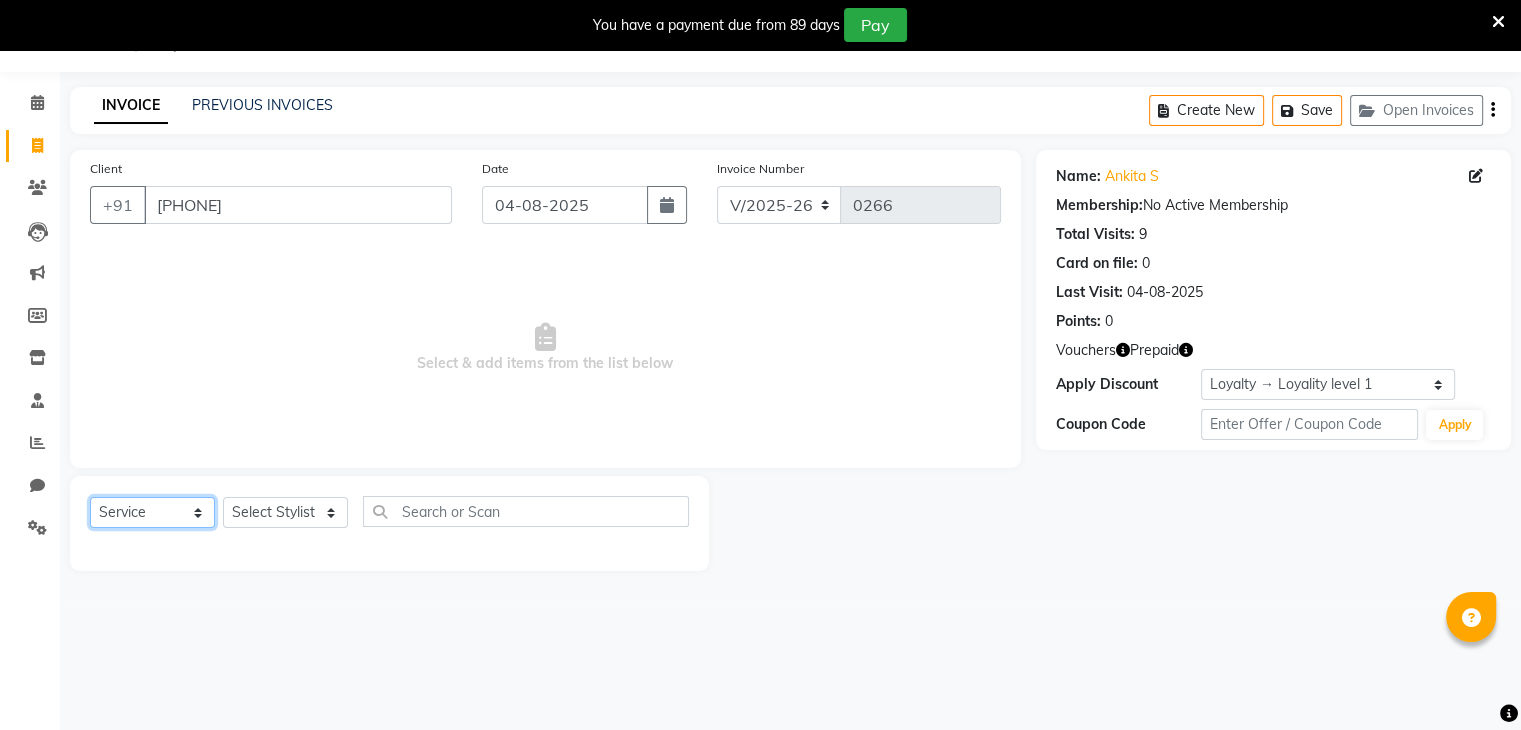 select on "V" 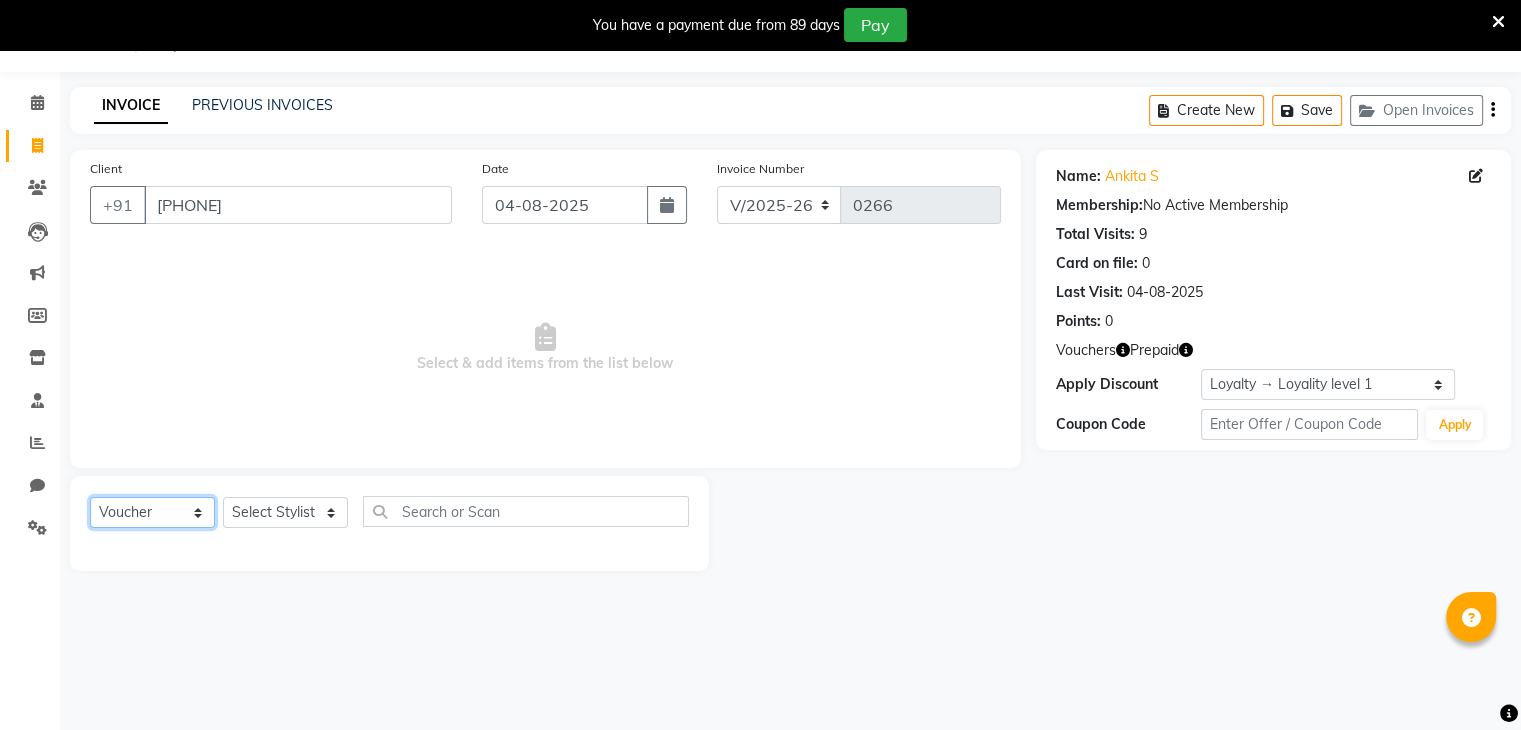 click on "Select  Service  Product  Membership  Package Voucher Prepaid Gift Card" 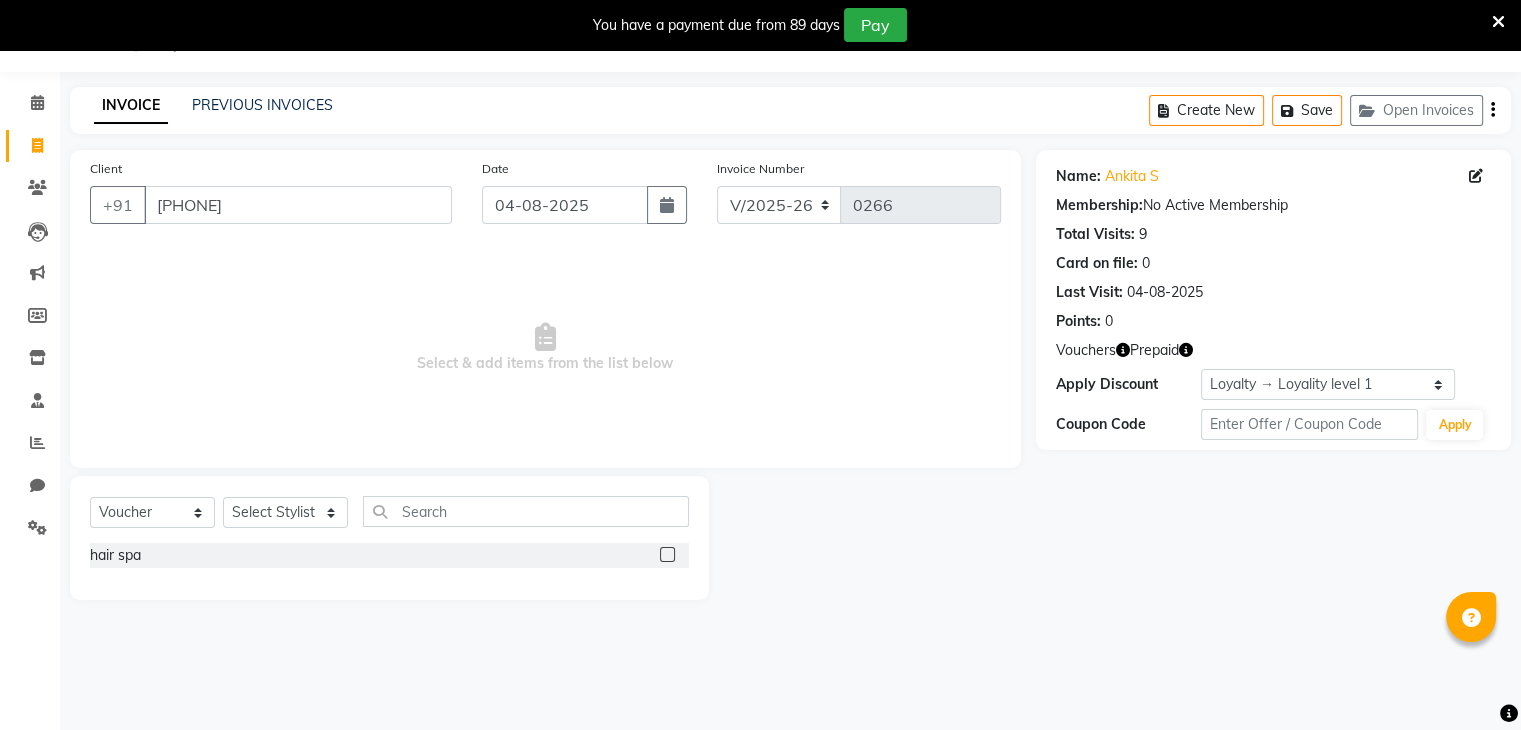 click 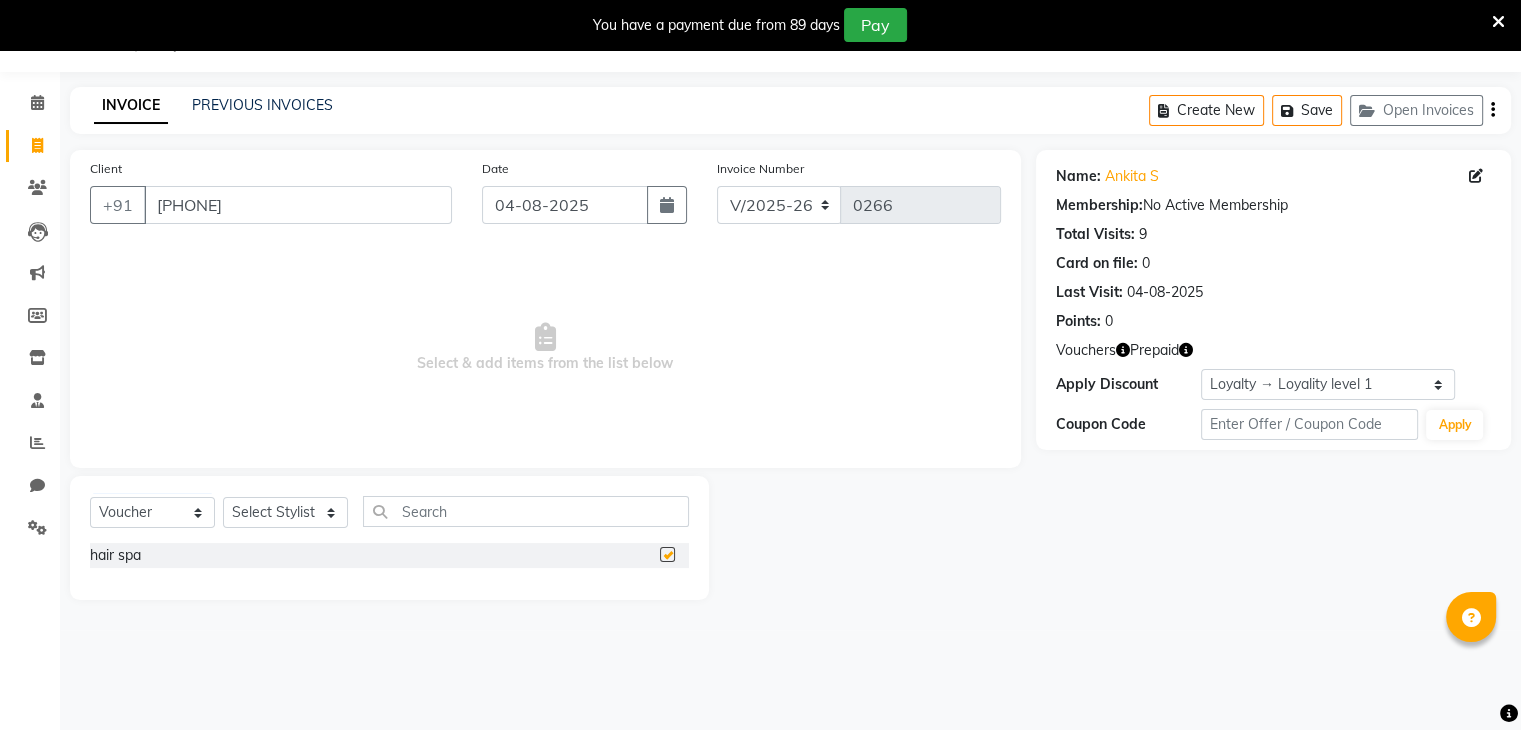 checkbox on "false" 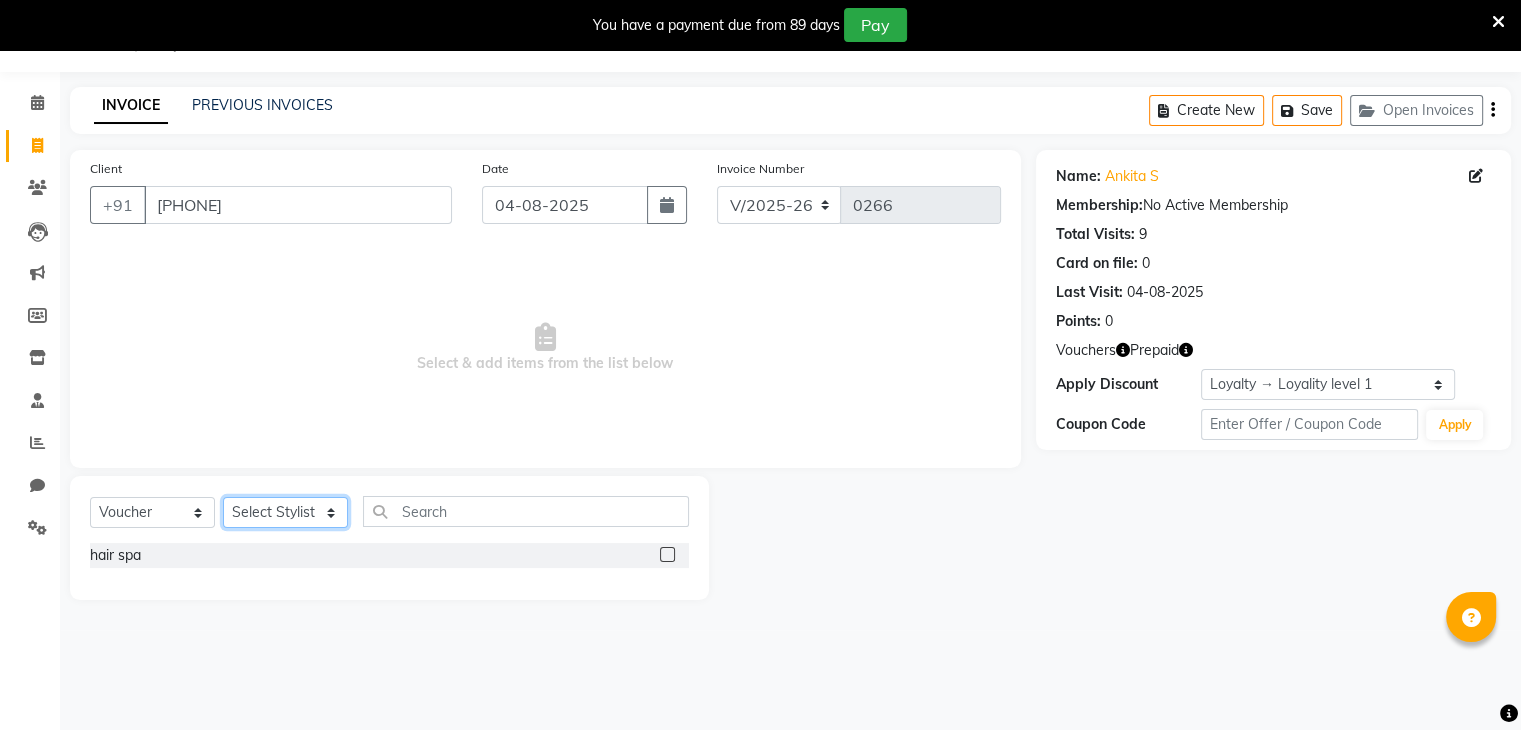 click on "Select Stylist Archana Pawar  Bhavna shelke Bhavna Solanki desire salon Jagruti pendhari Nisha pawar savita landage sayali panchal Sonali khandeker Yogita Deshmukh" 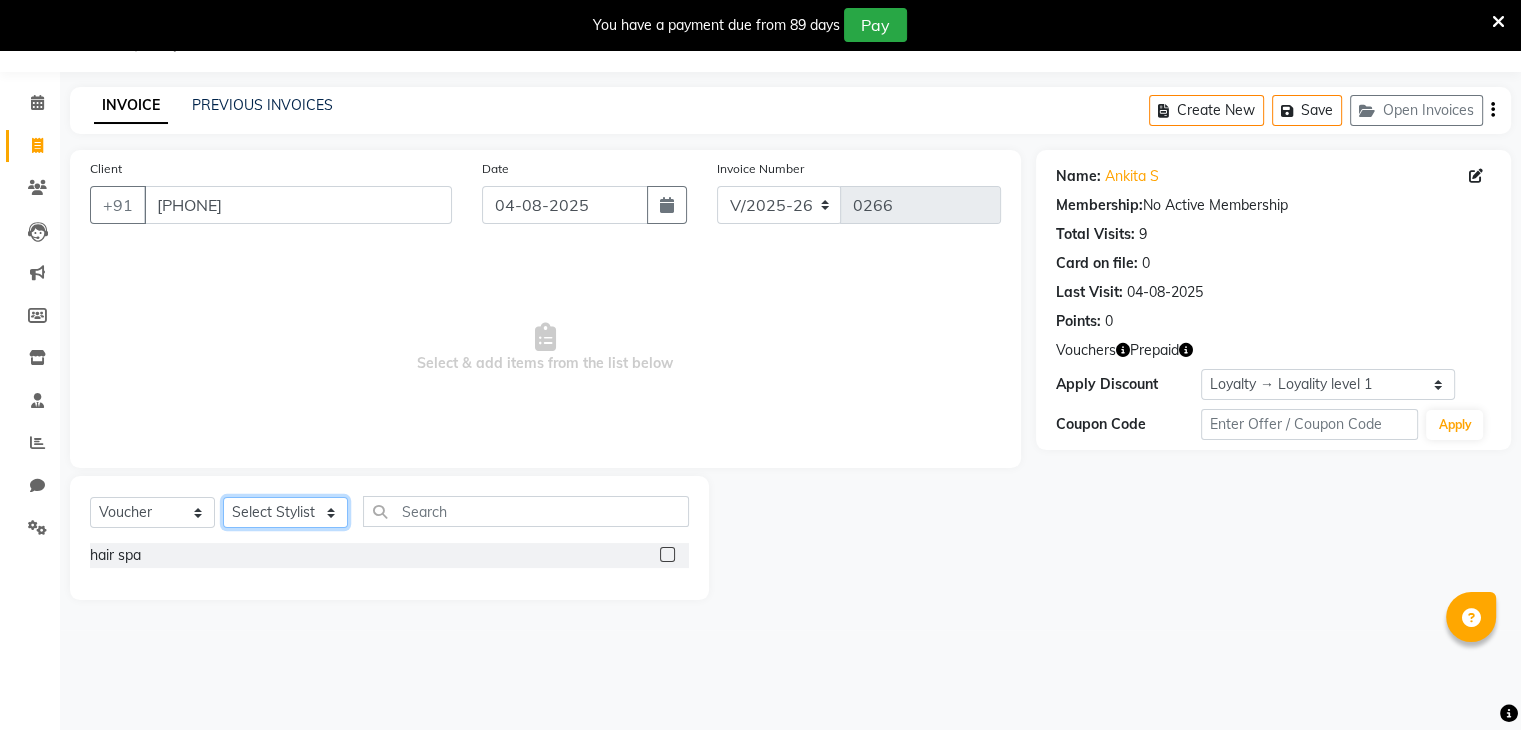 select on "86566" 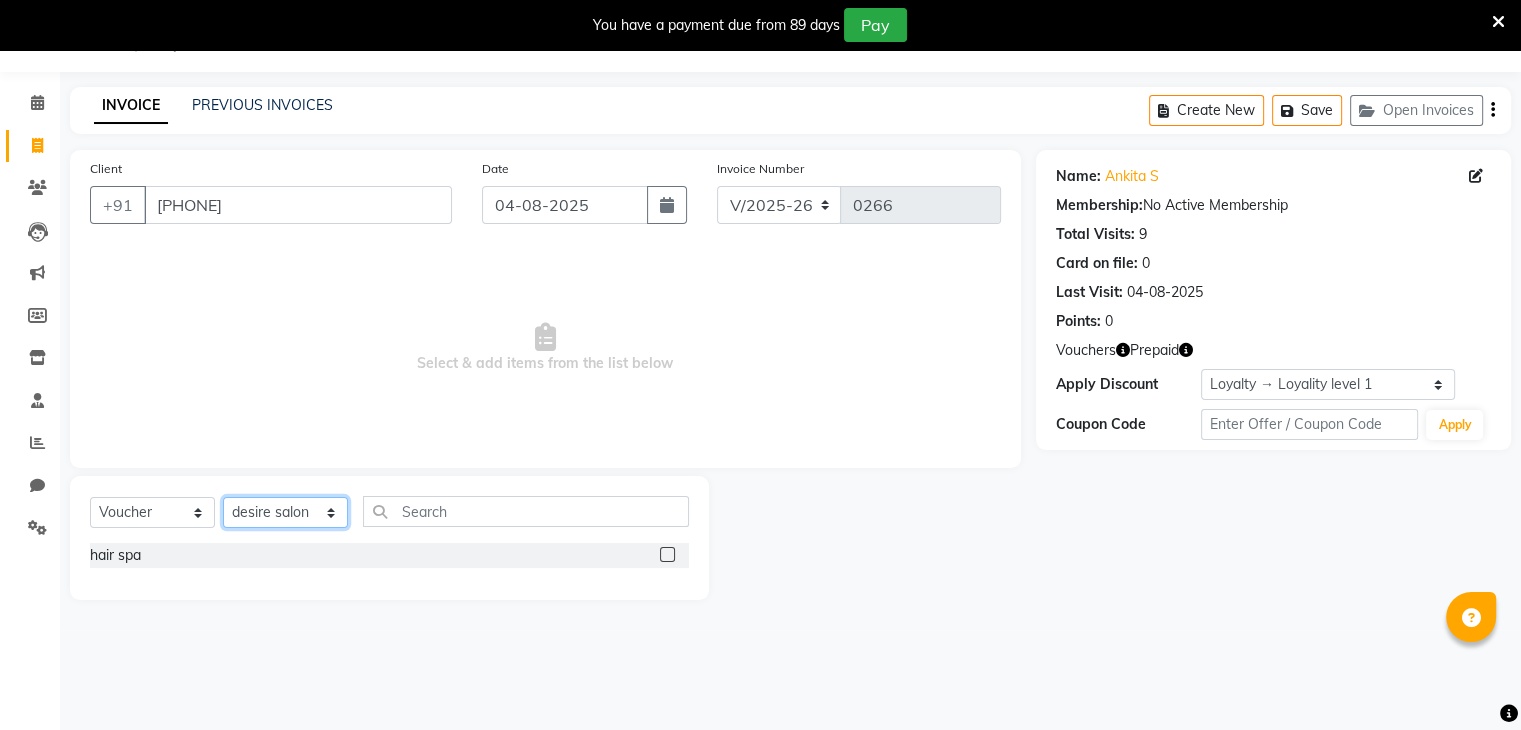 click on "Select Stylist Archana Pawar  Bhavna shelke Bhavna Solanki desire salon Jagruti pendhari Nisha pawar savita landage sayali panchal Sonali khandeker Yogita Deshmukh" 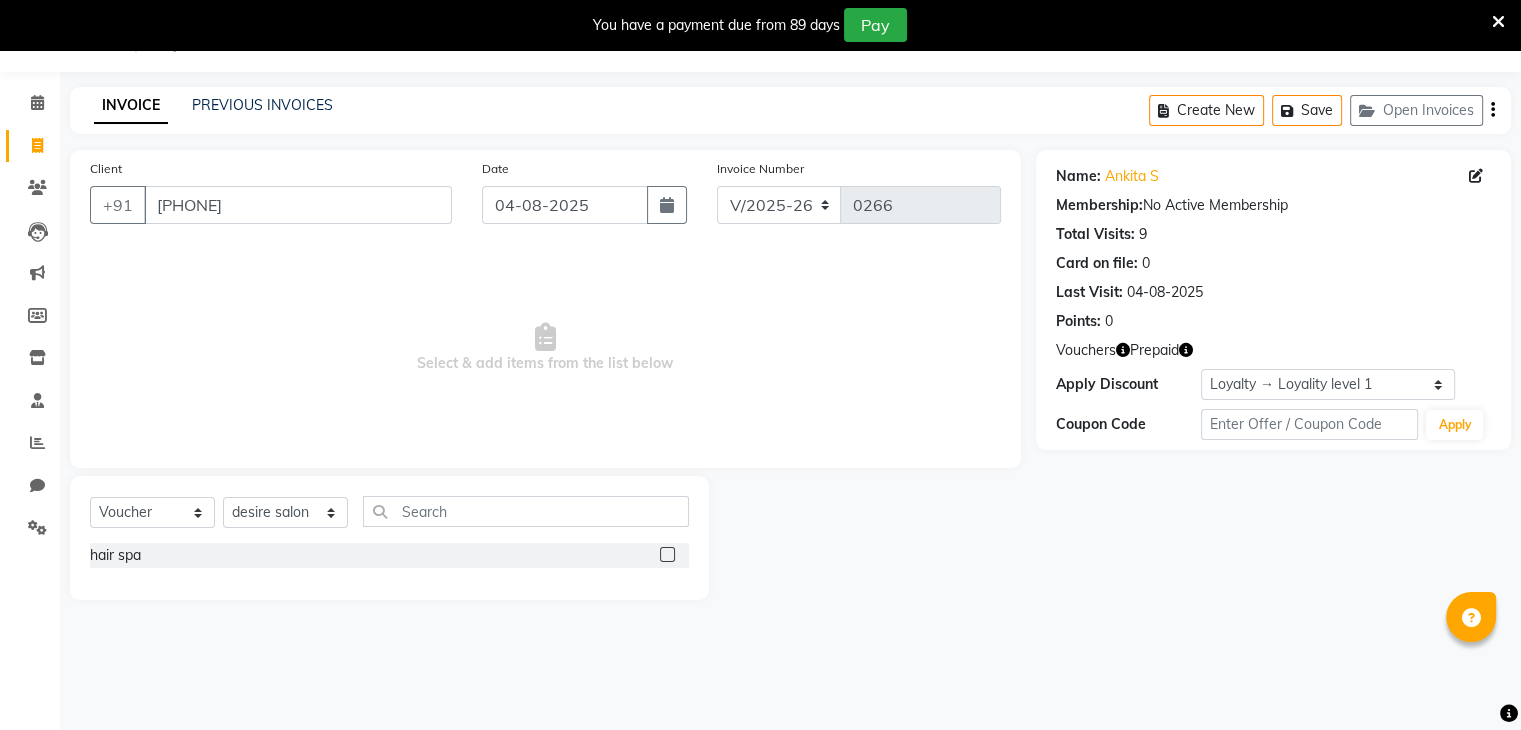 click 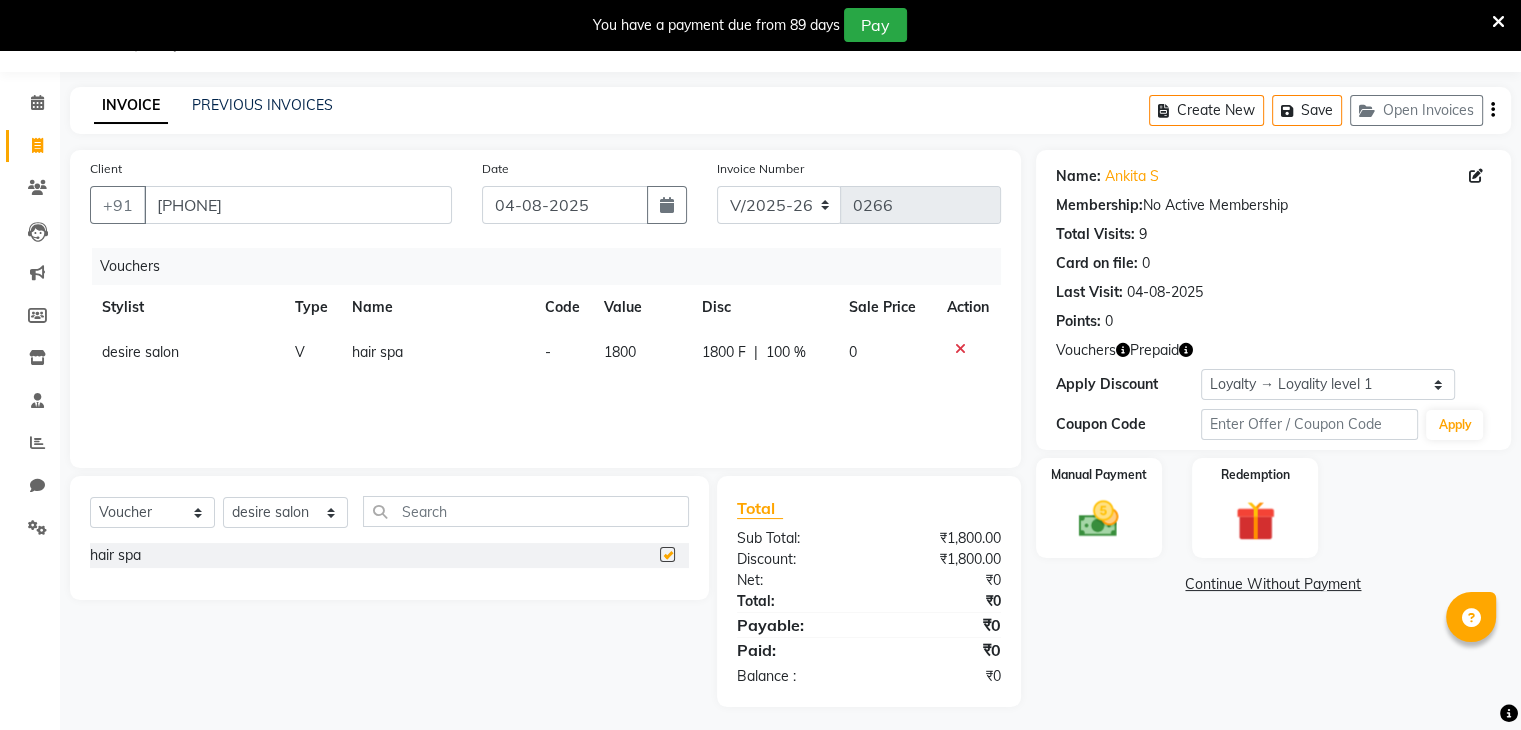 checkbox on "false" 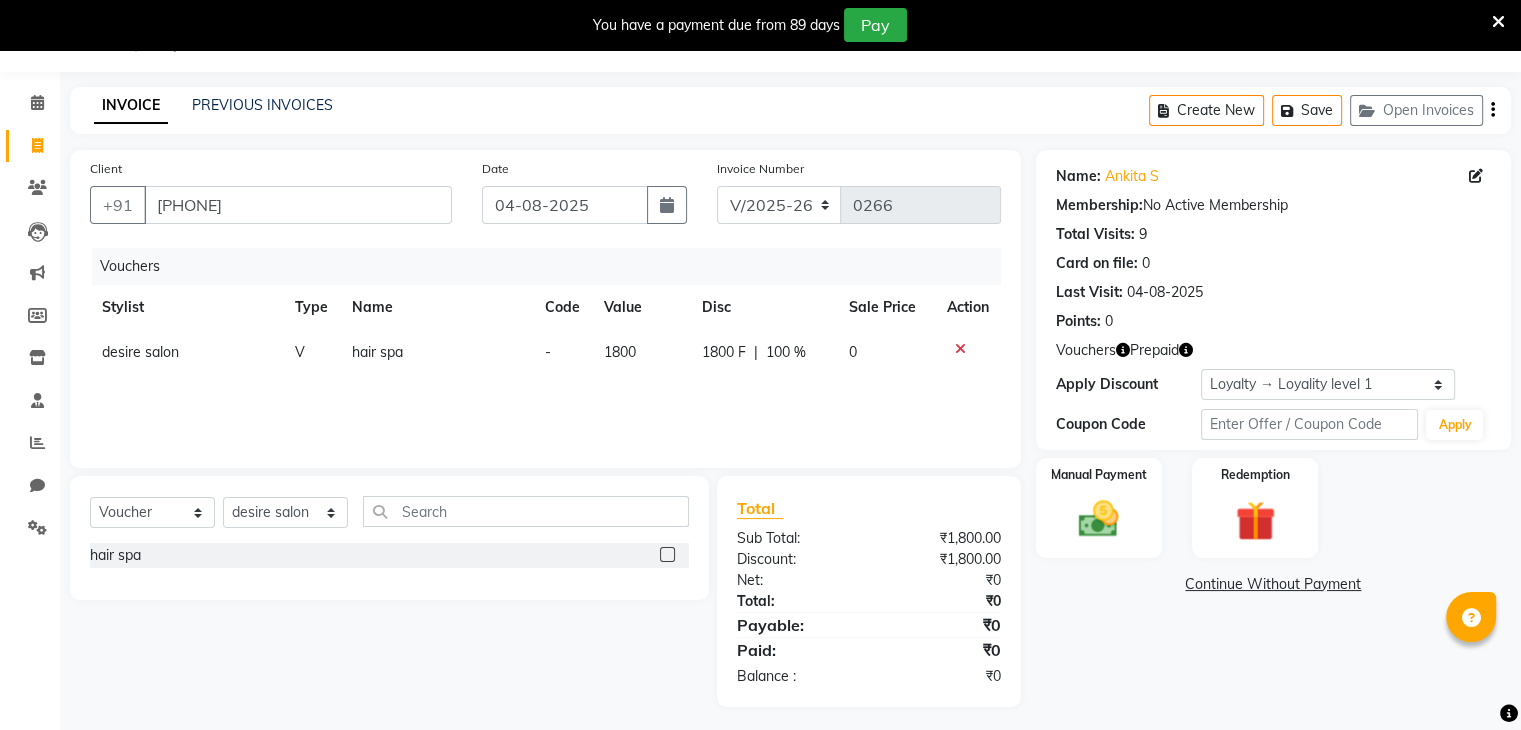 scroll, scrollTop: 57, scrollLeft: 0, axis: vertical 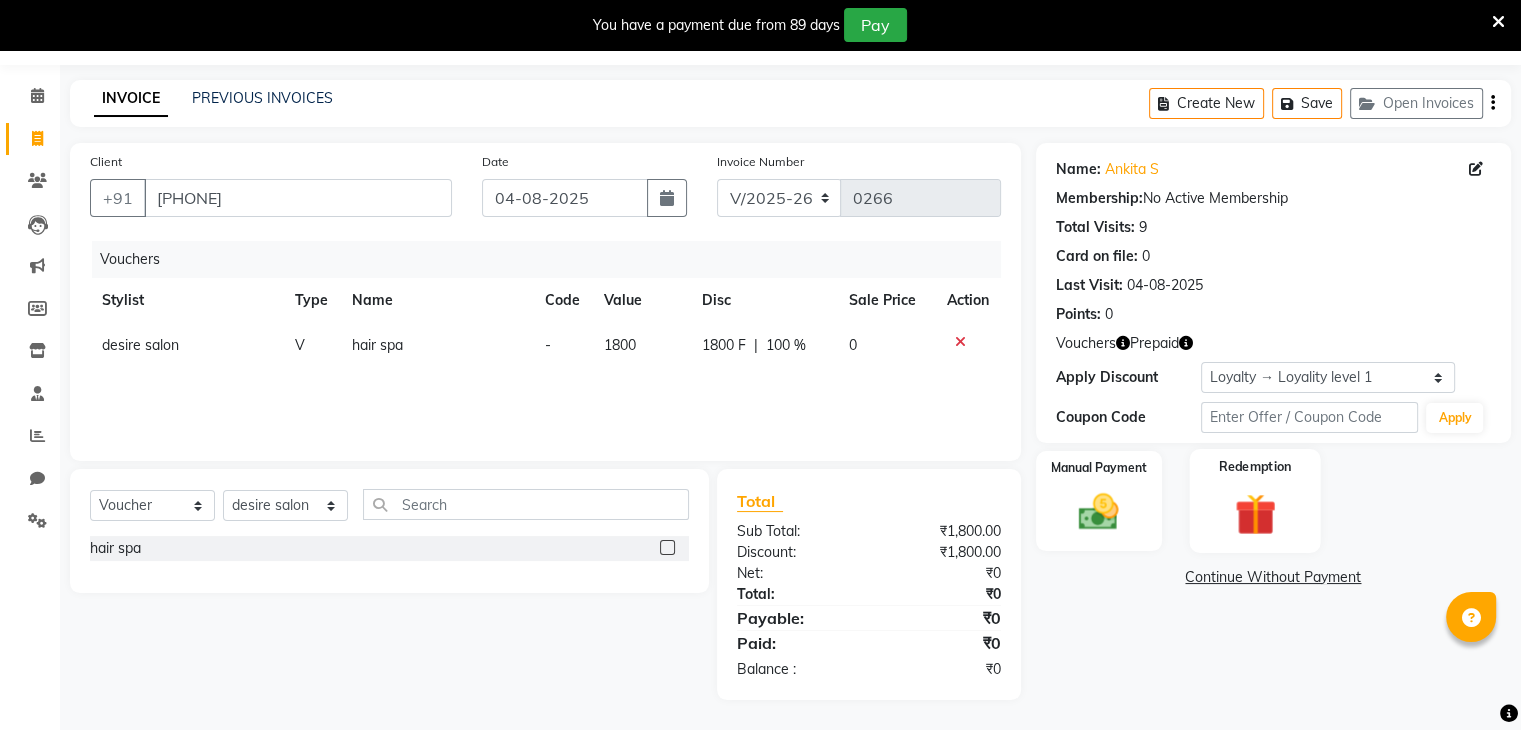 click on "Redemption" 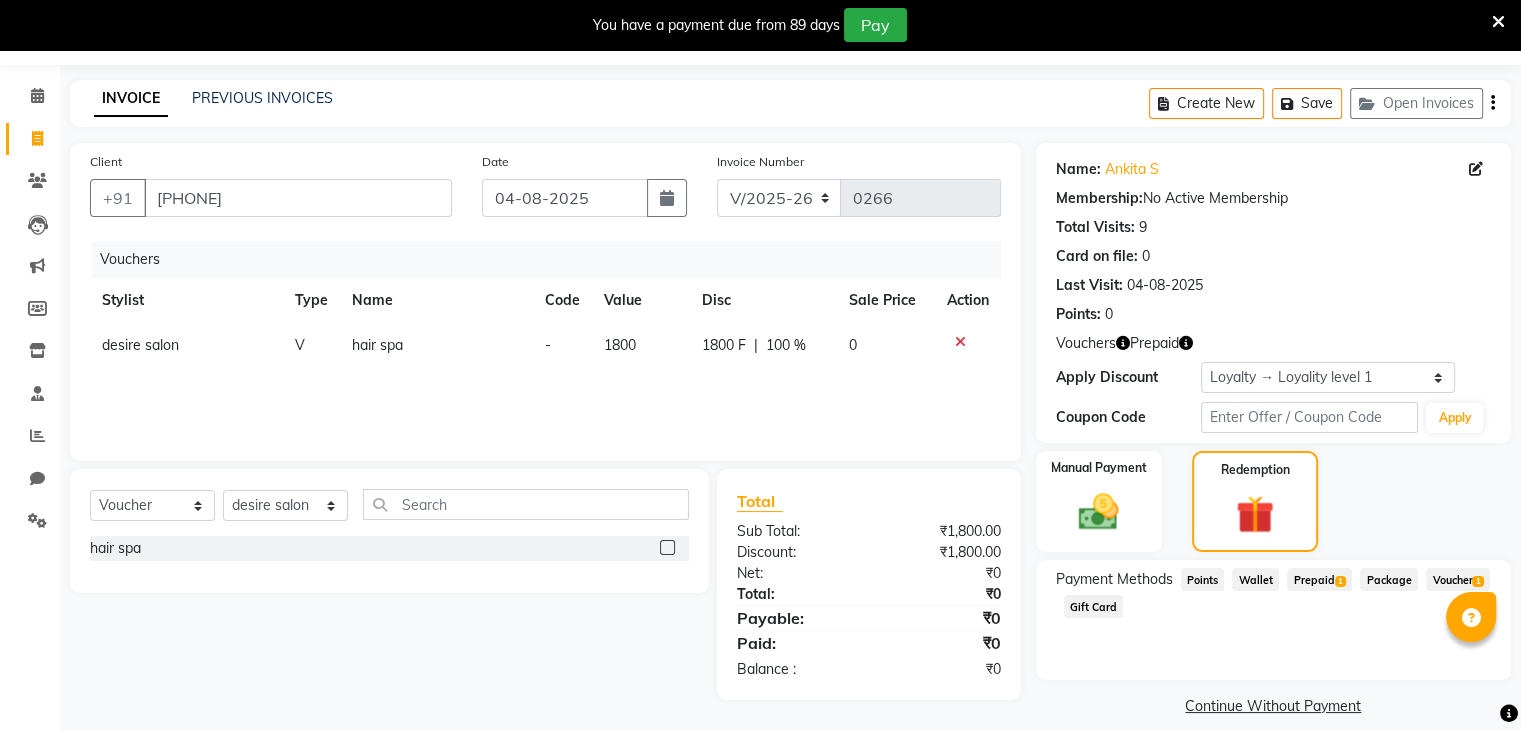 scroll, scrollTop: 78, scrollLeft: 0, axis: vertical 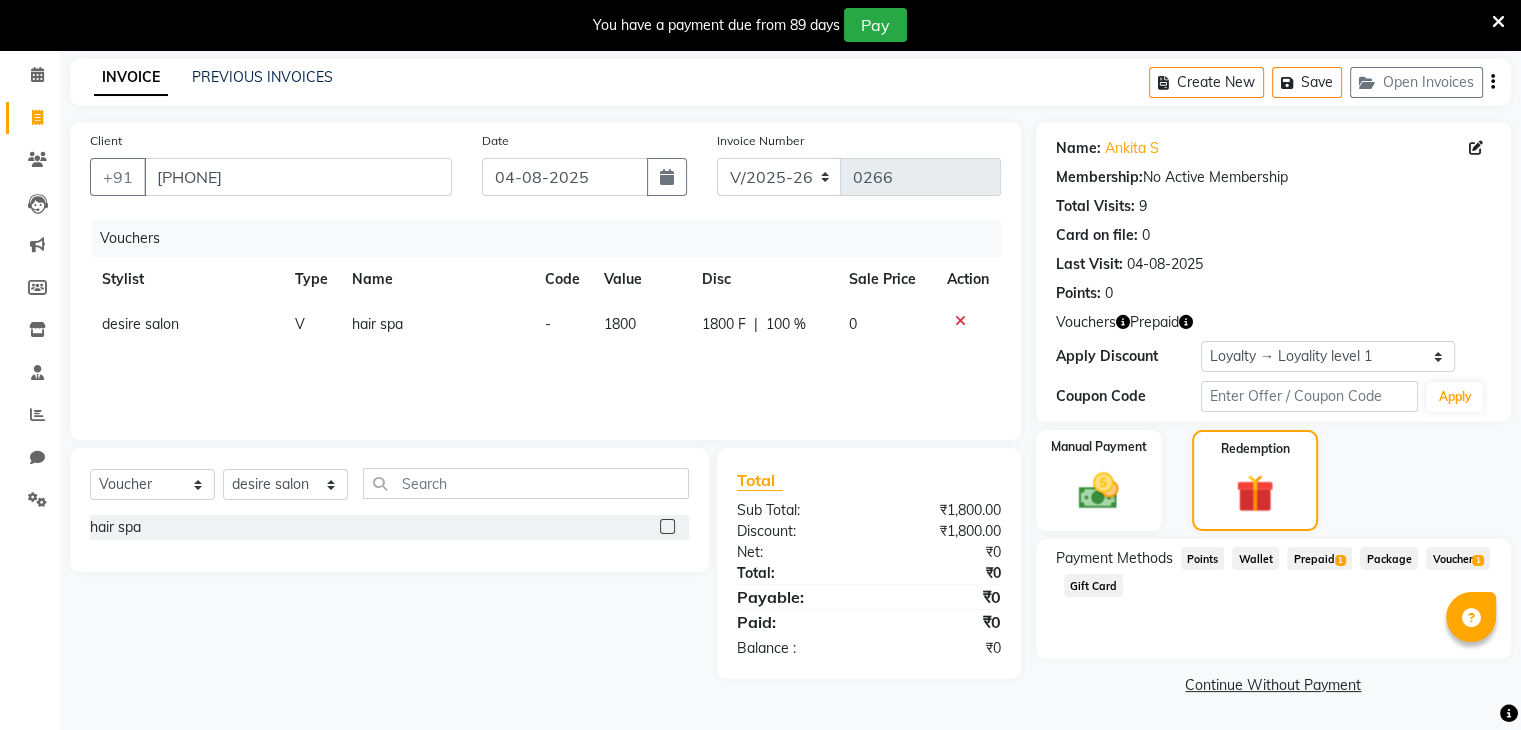 click on "Voucher  1" 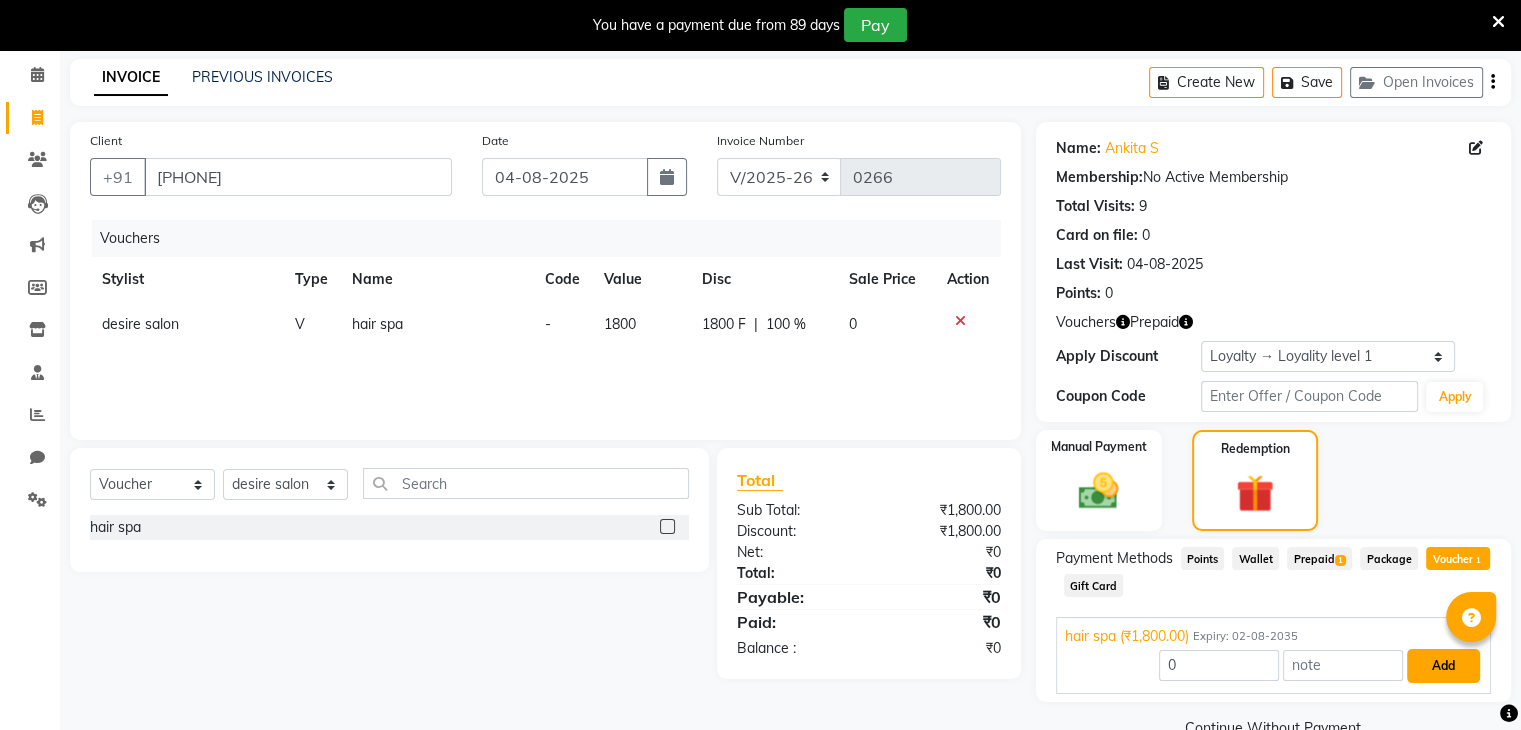click on "Add" at bounding box center (1443, 666) 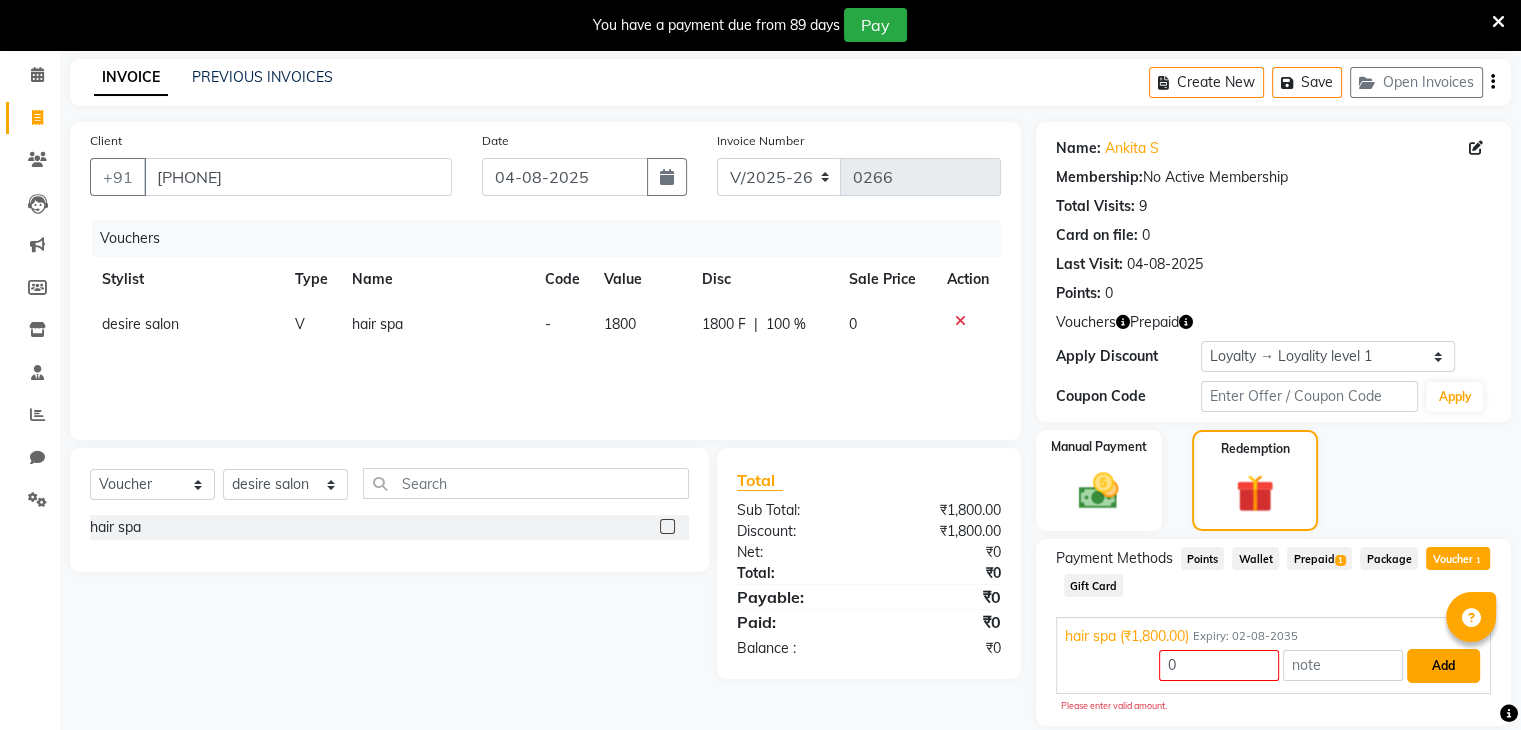 click on "Add" at bounding box center [1443, 666] 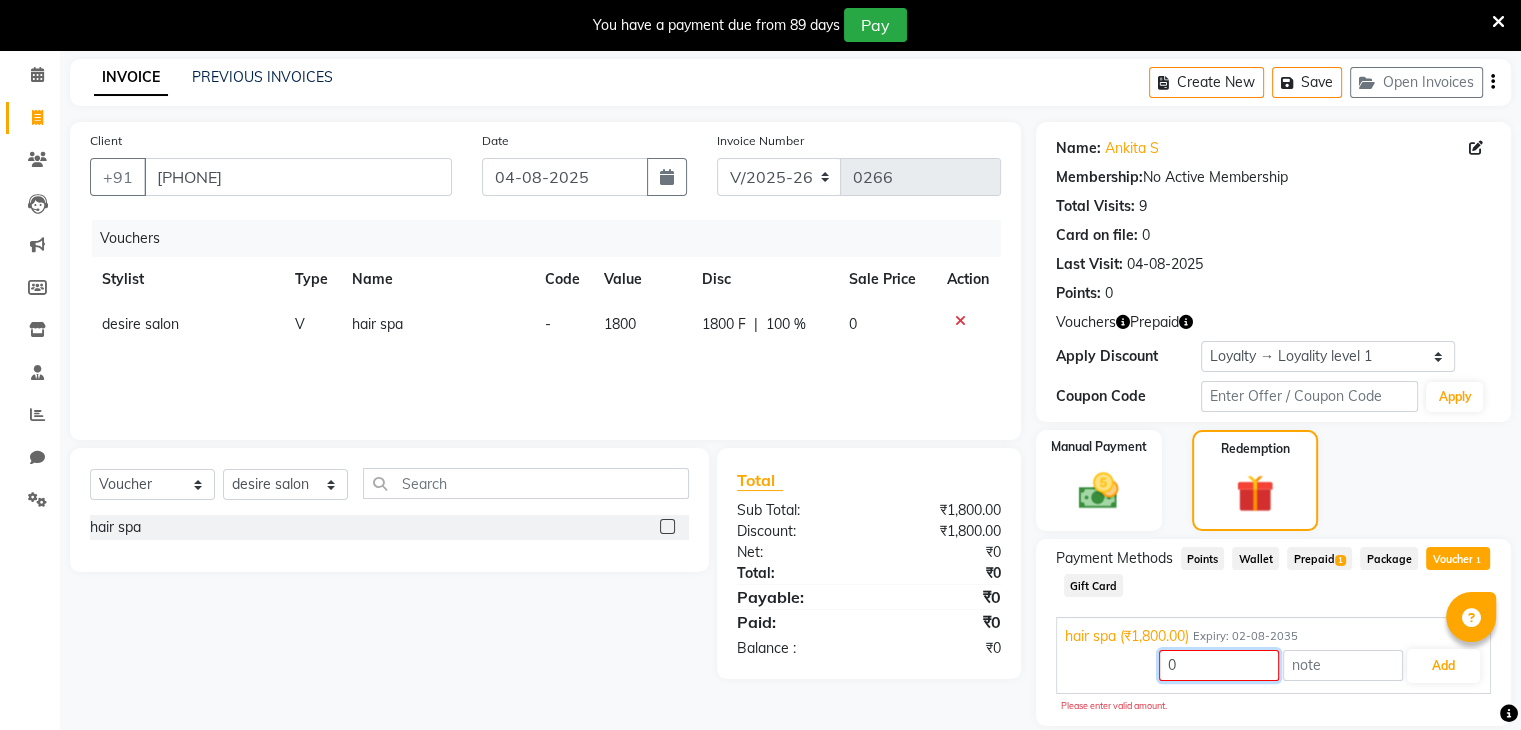 click on "0" at bounding box center (1219, 665) 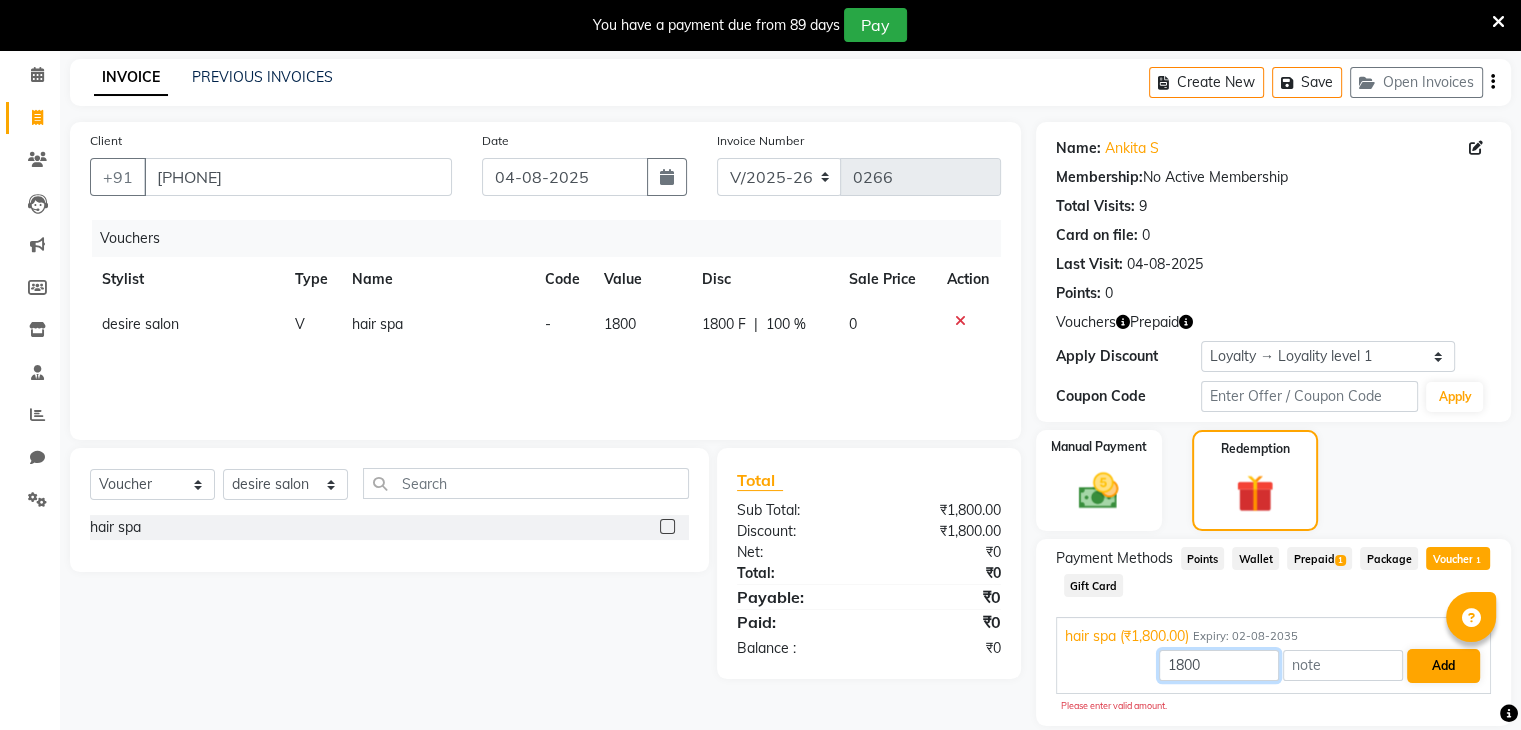 type on "1800" 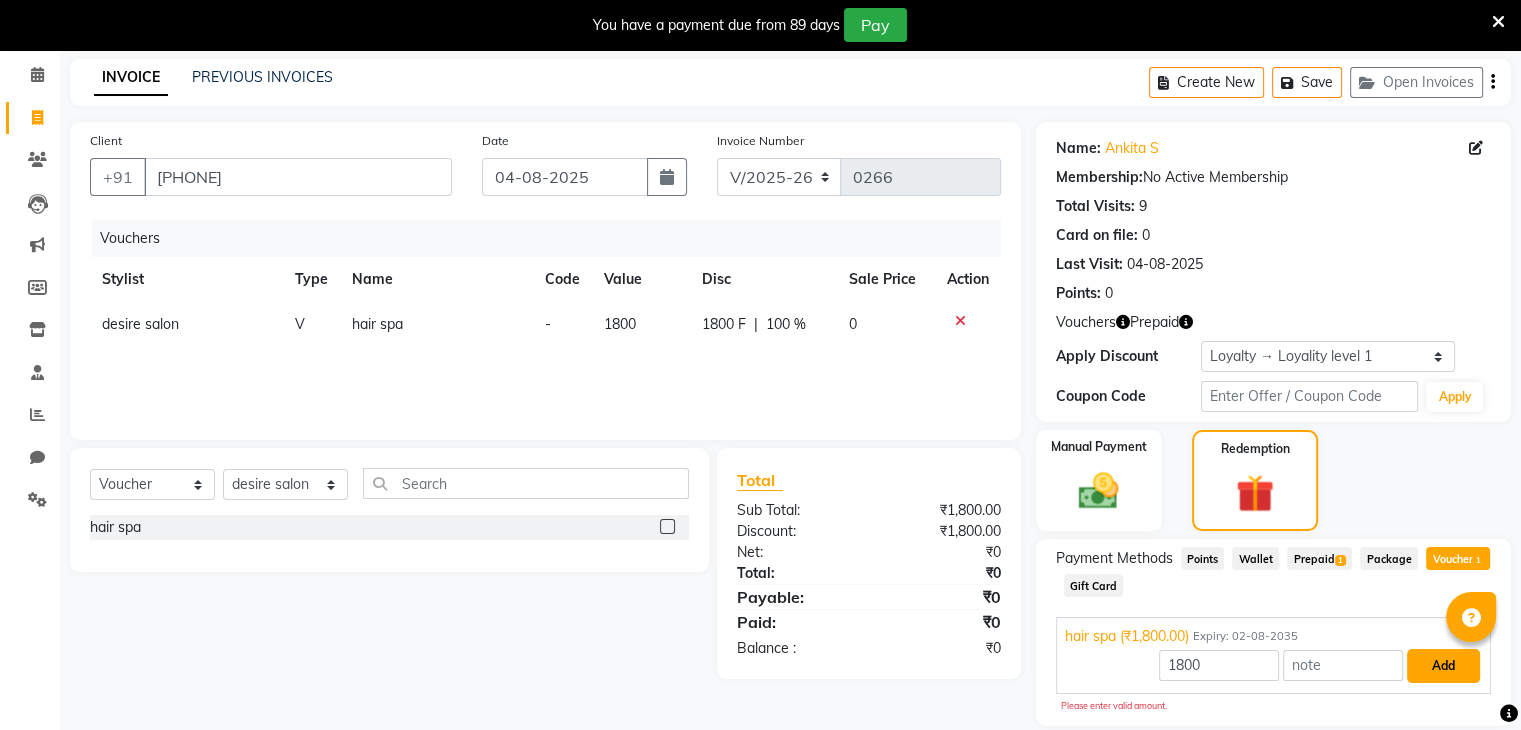 click on "Add" at bounding box center [1443, 666] 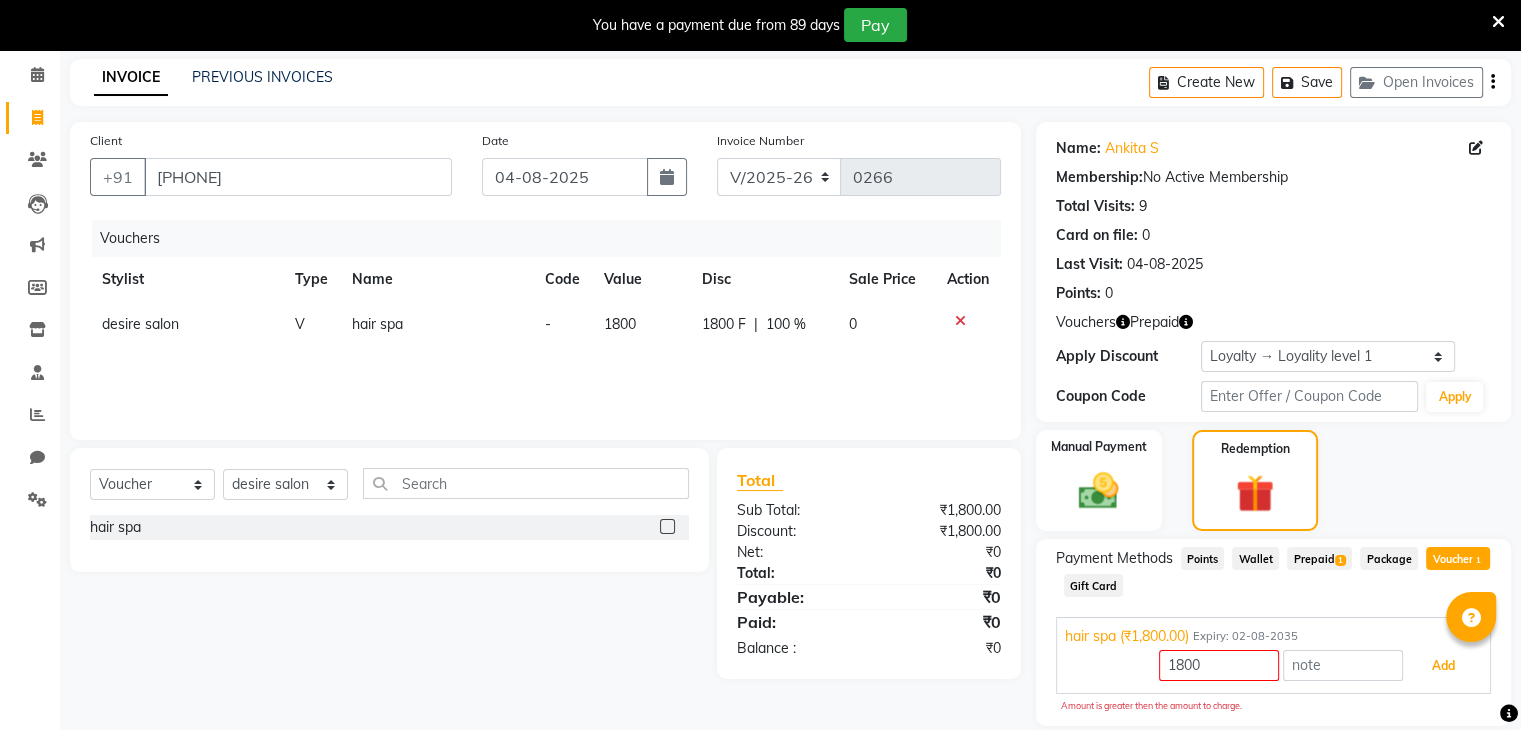 scroll, scrollTop: 145, scrollLeft: 0, axis: vertical 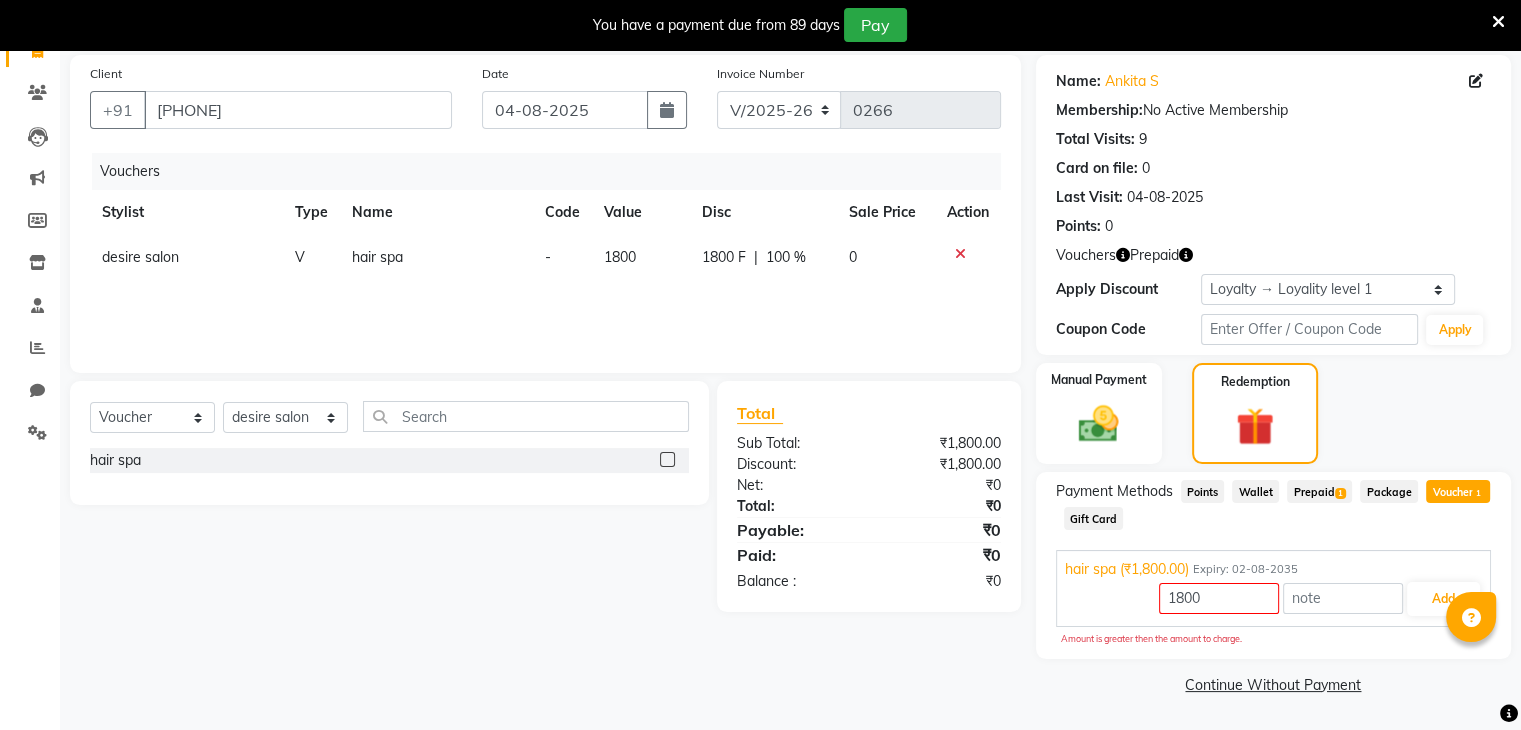 click on "Gift Card" 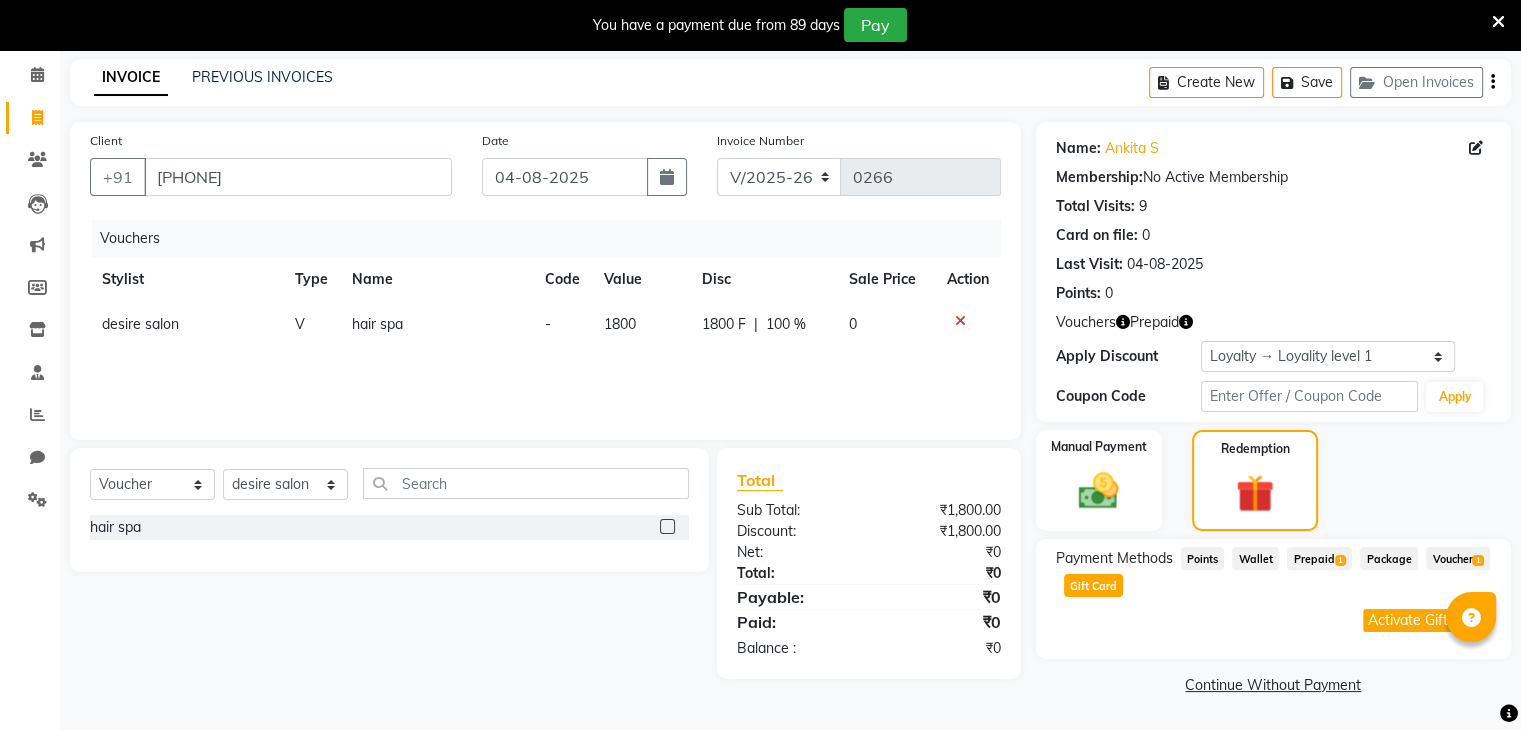 scroll, scrollTop: 78, scrollLeft: 0, axis: vertical 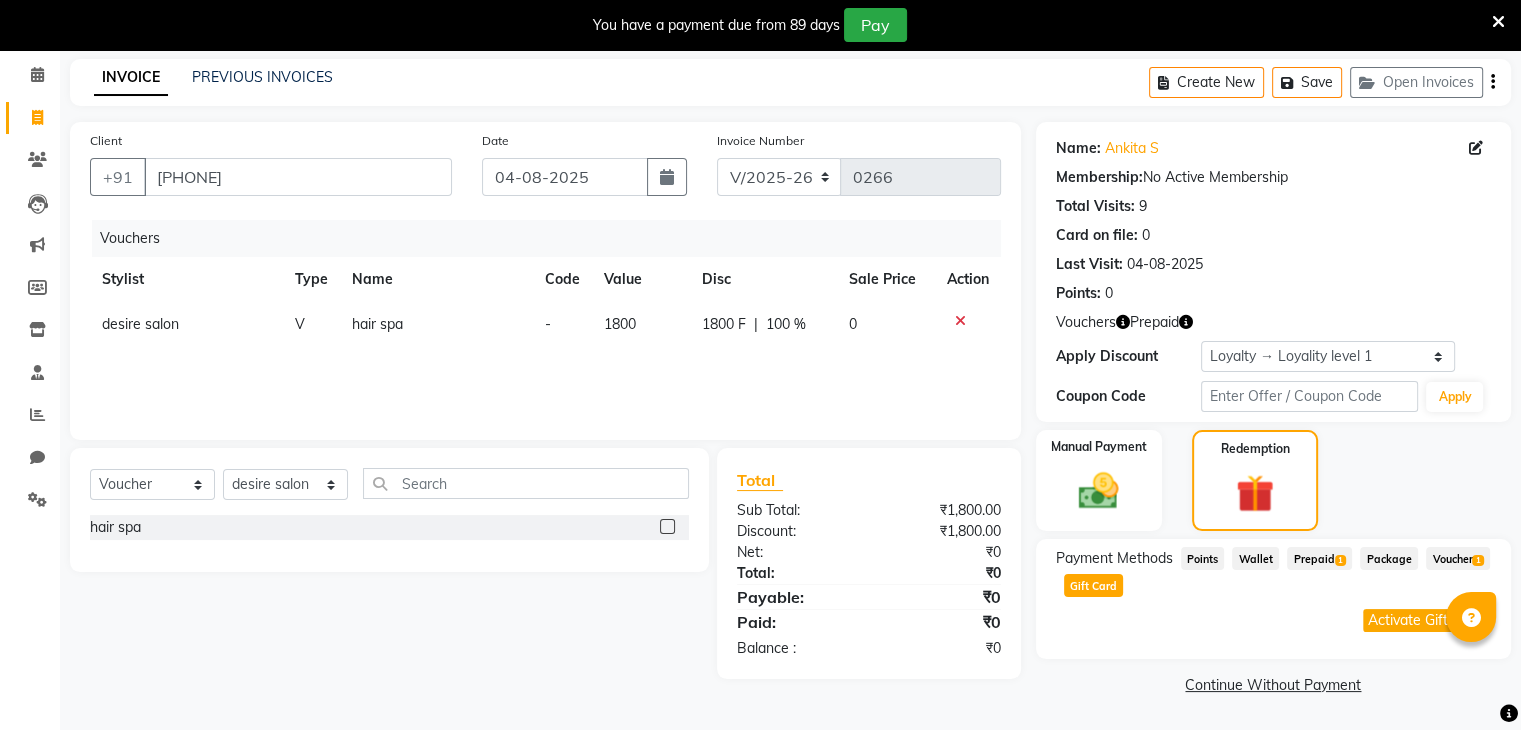 click on "Voucher  1" 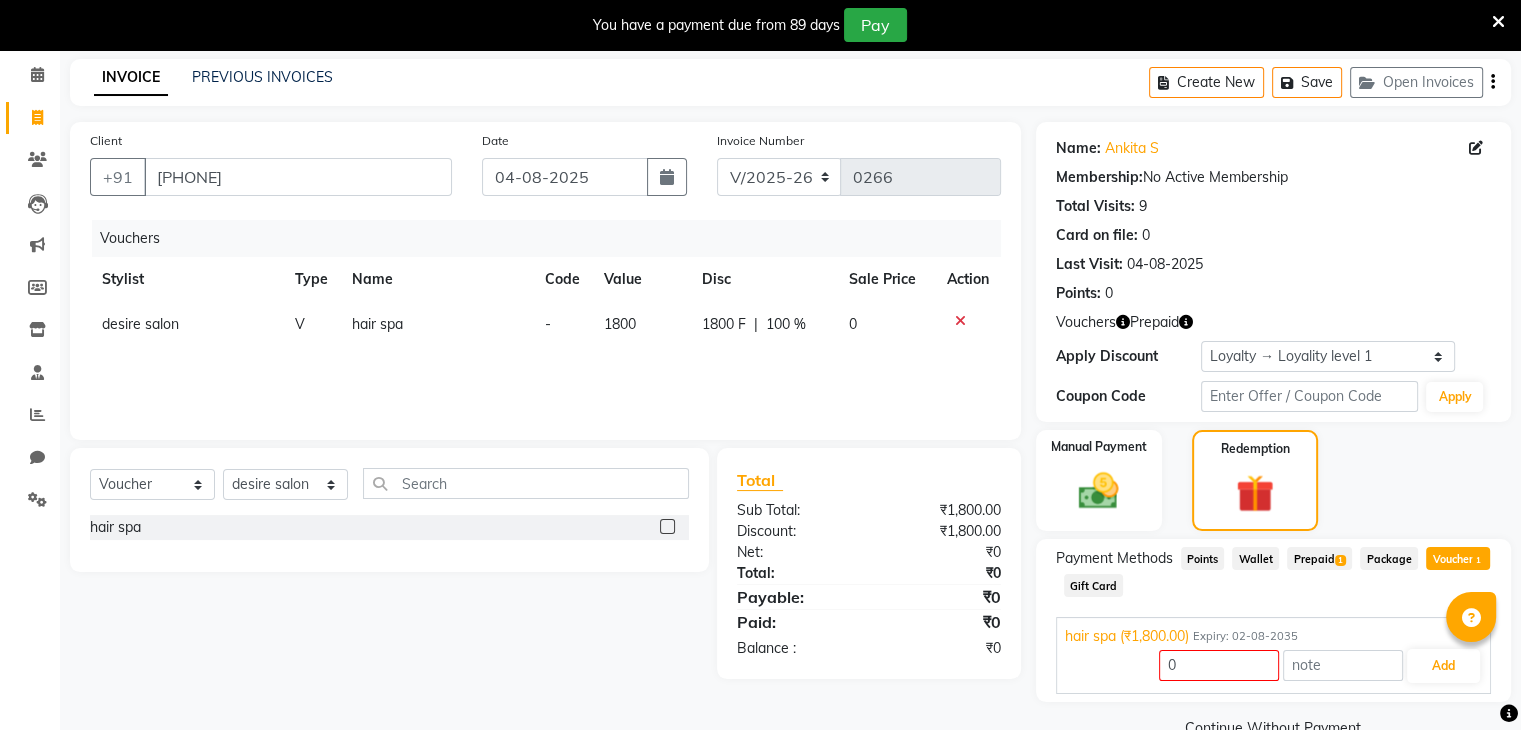 scroll, scrollTop: 122, scrollLeft: 0, axis: vertical 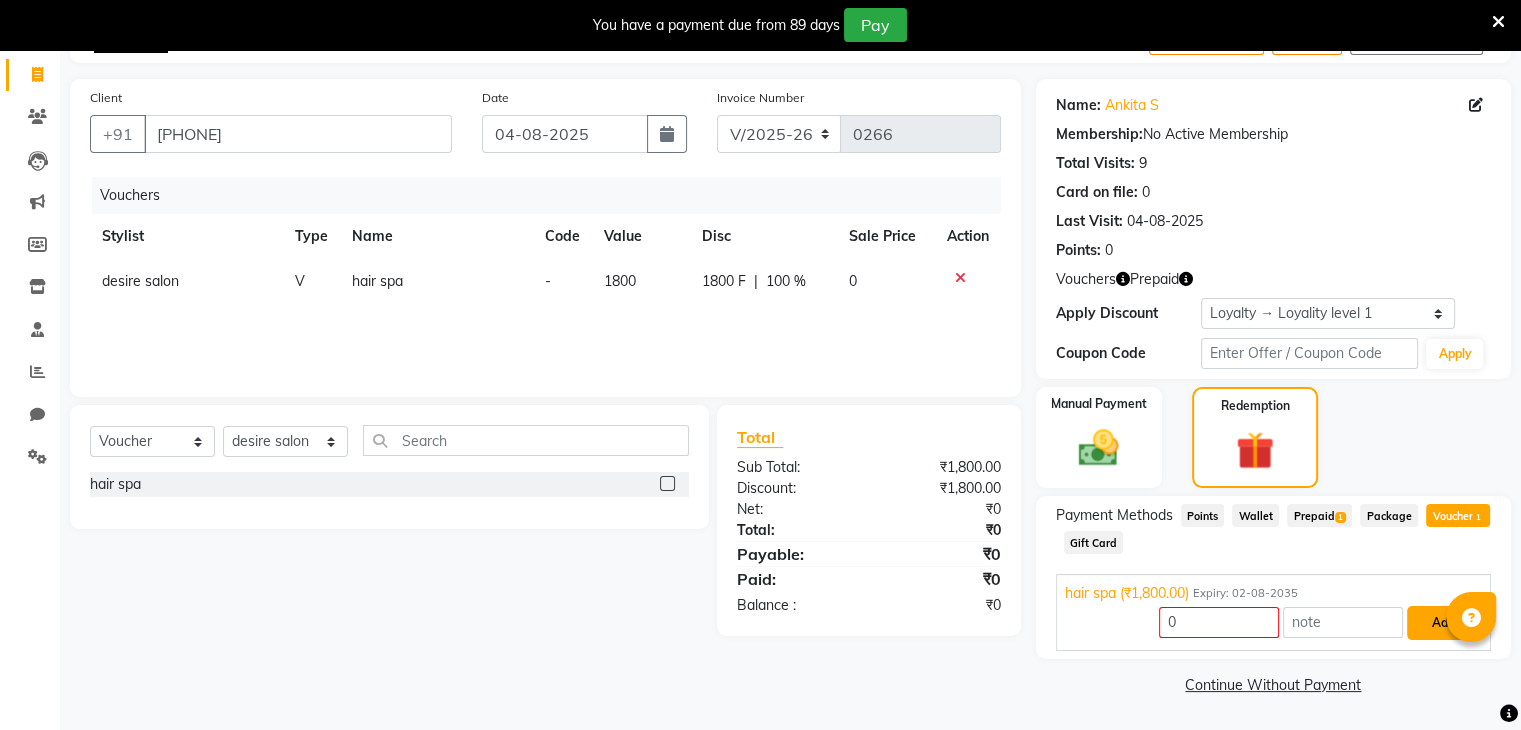 click on "Add" at bounding box center (1443, 623) 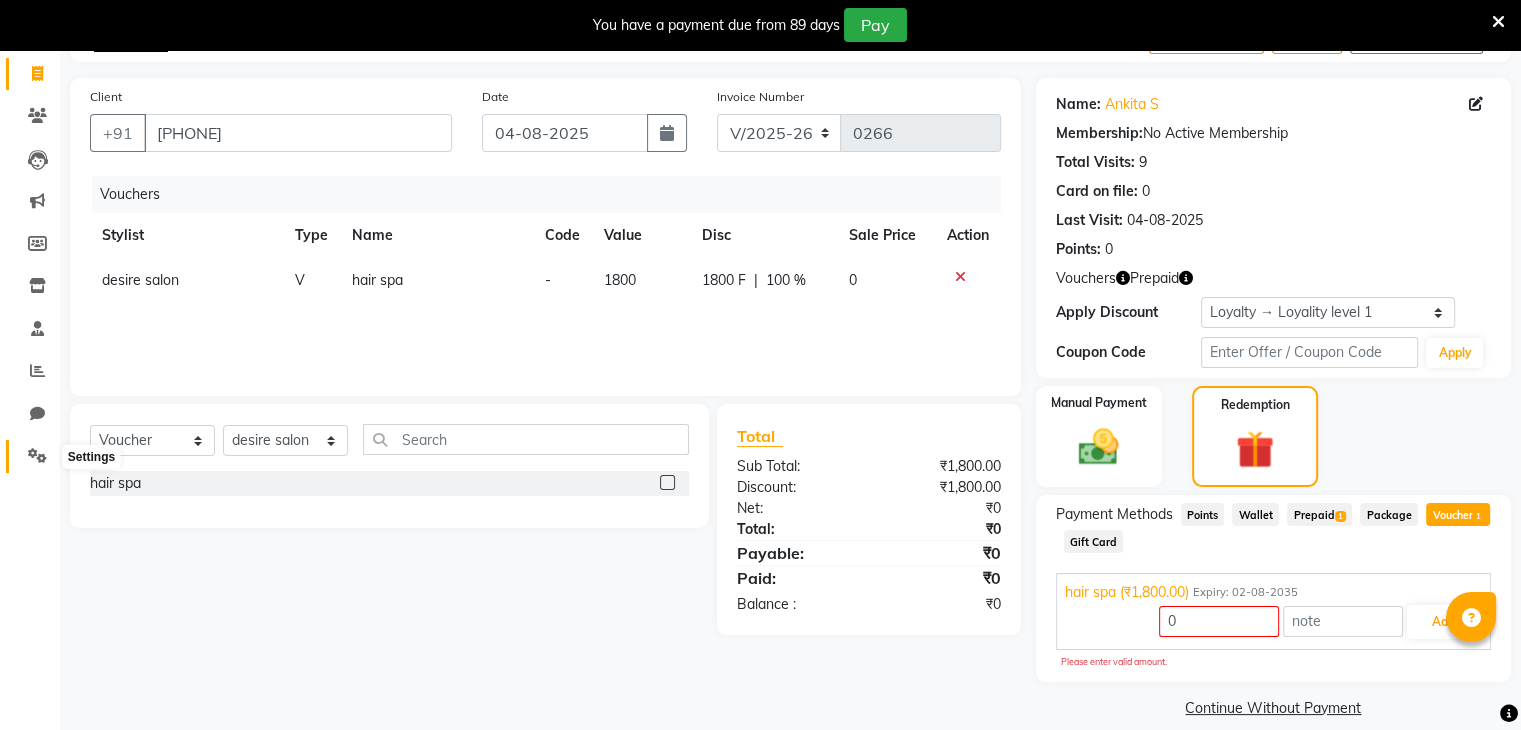 click 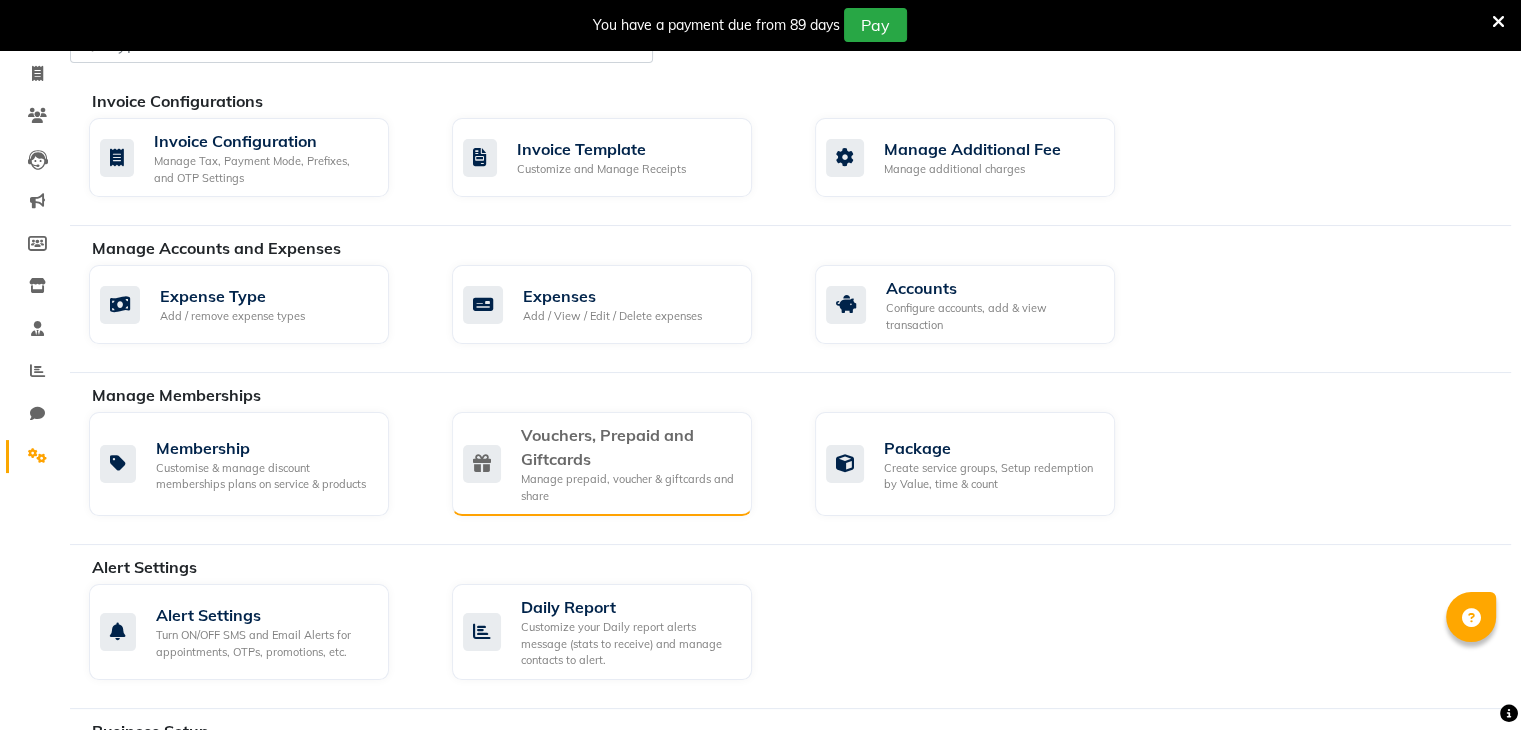 click on "Manage prepaid, voucher & giftcards and share" 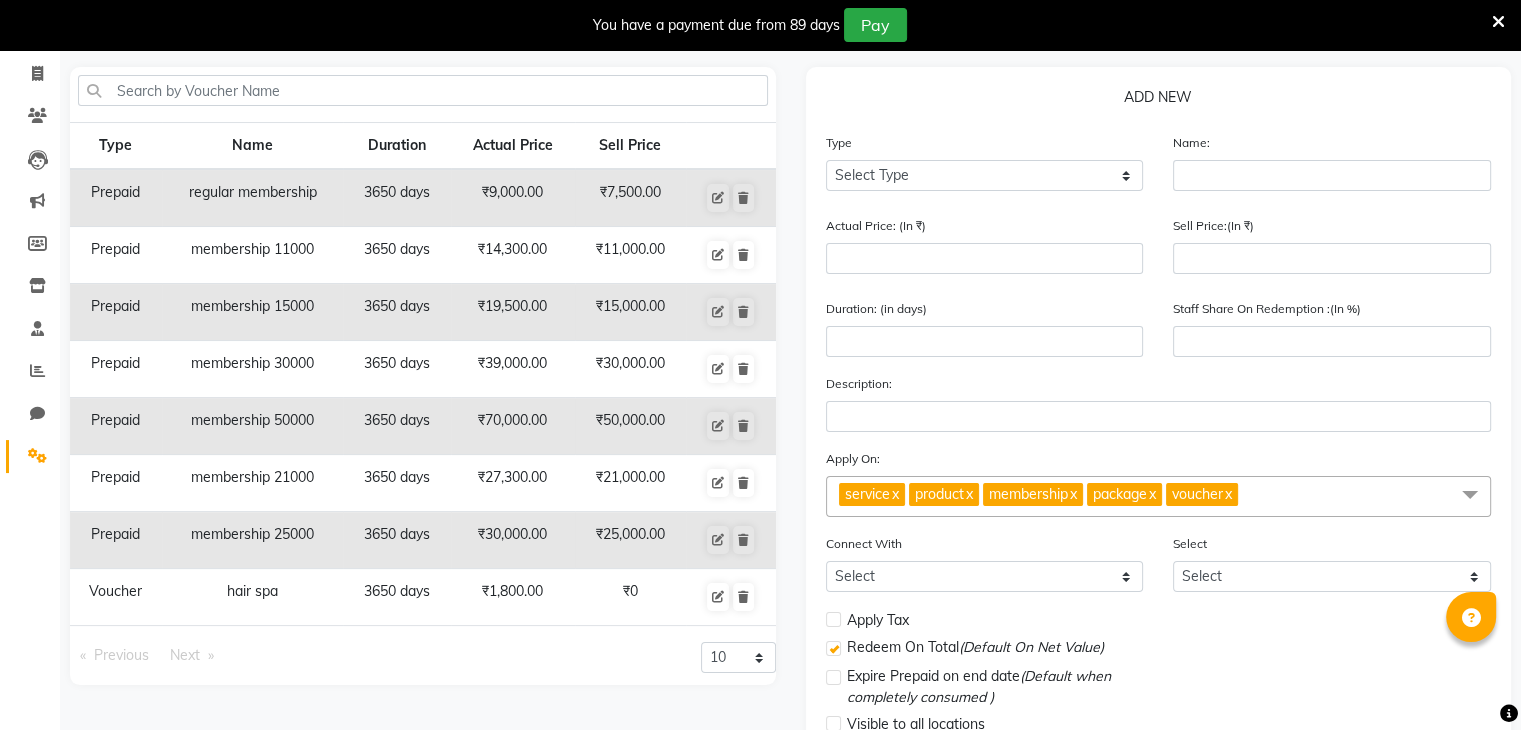 click on "₹0" 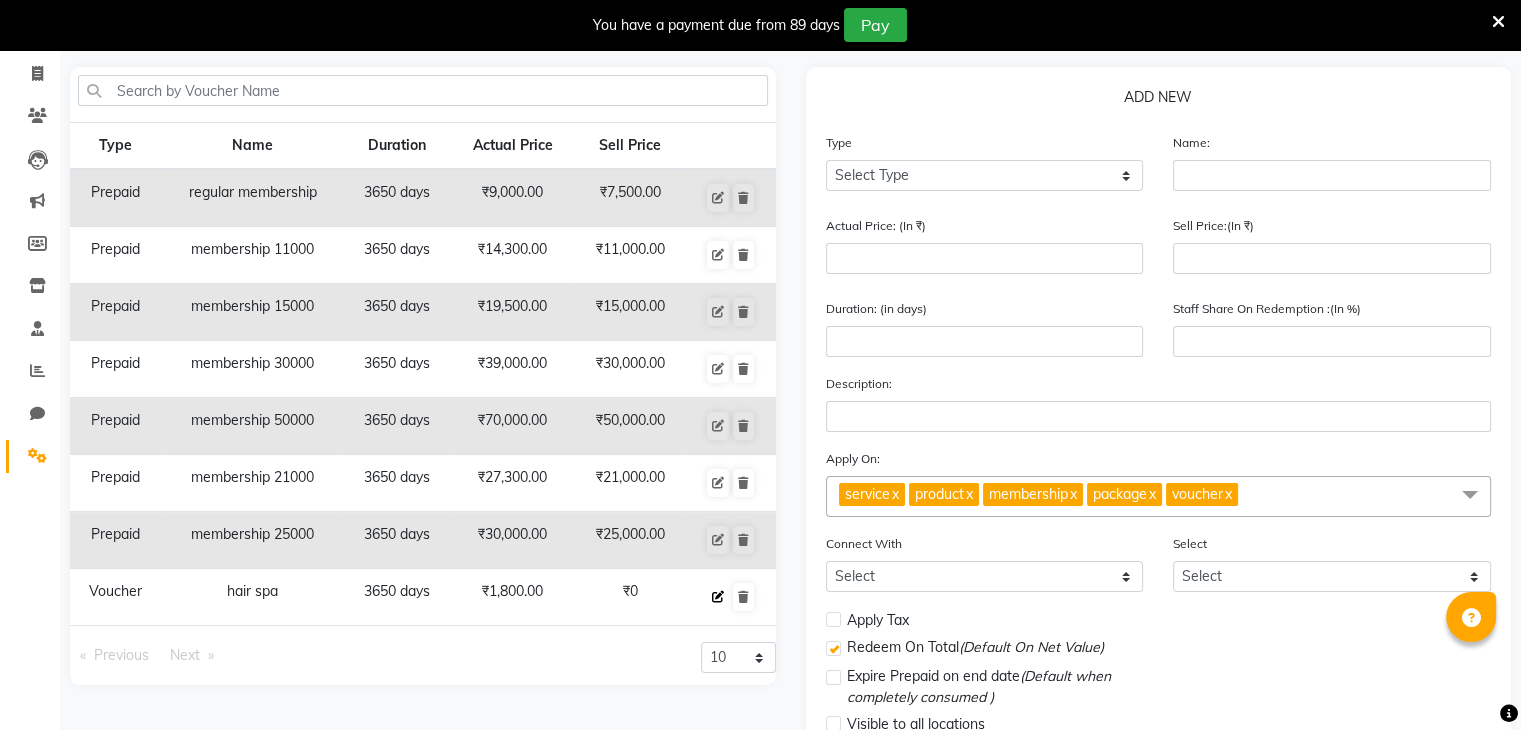 click 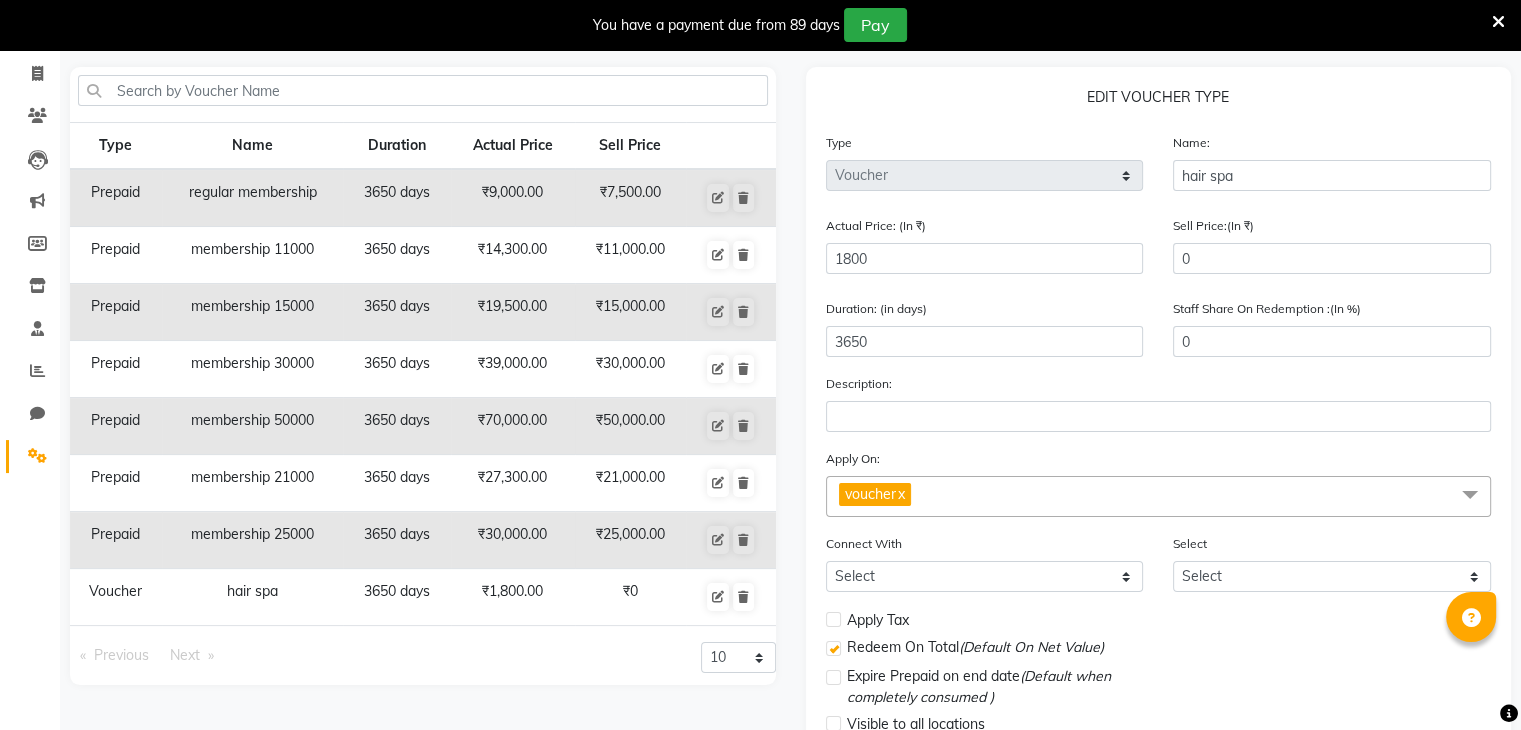 click on "voucher  x" 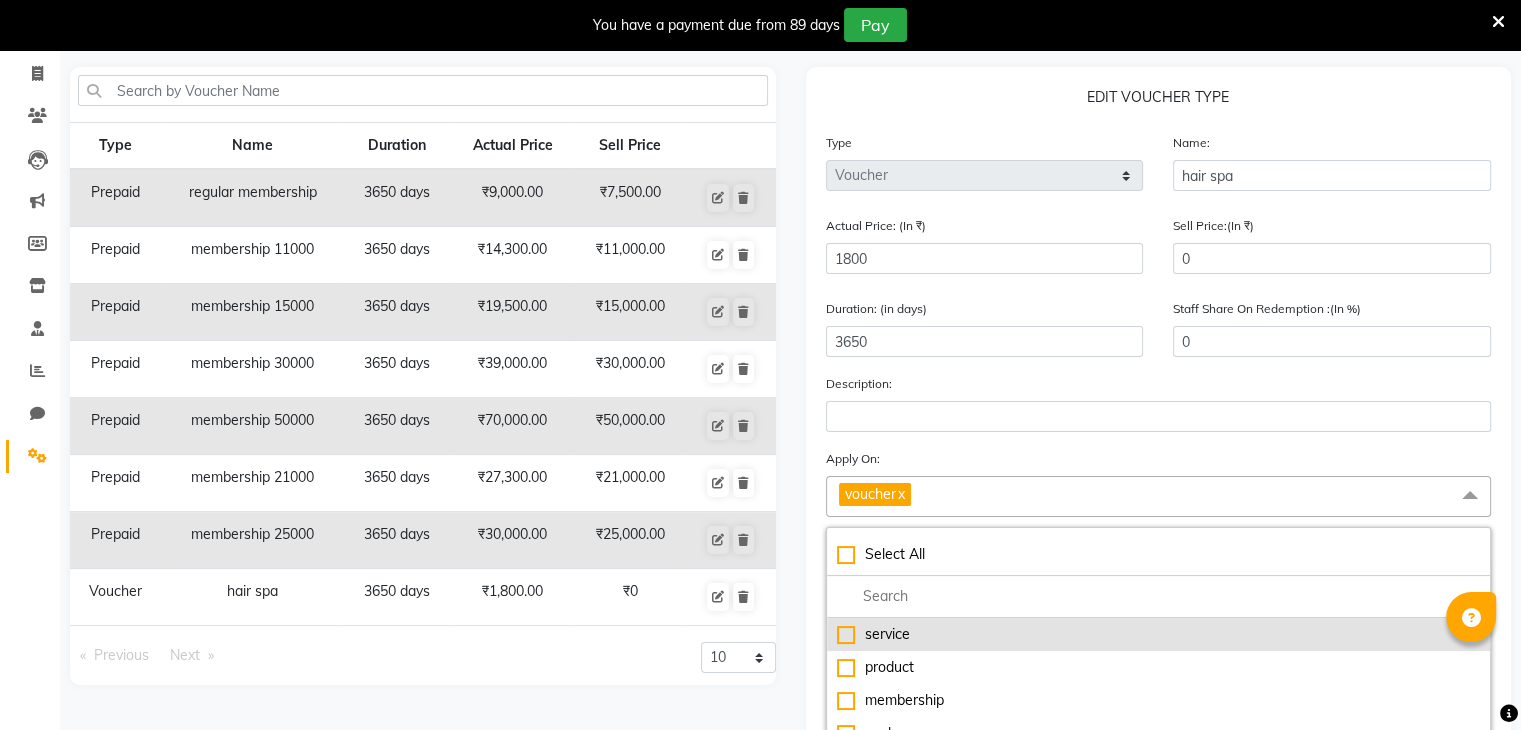 click on "service" 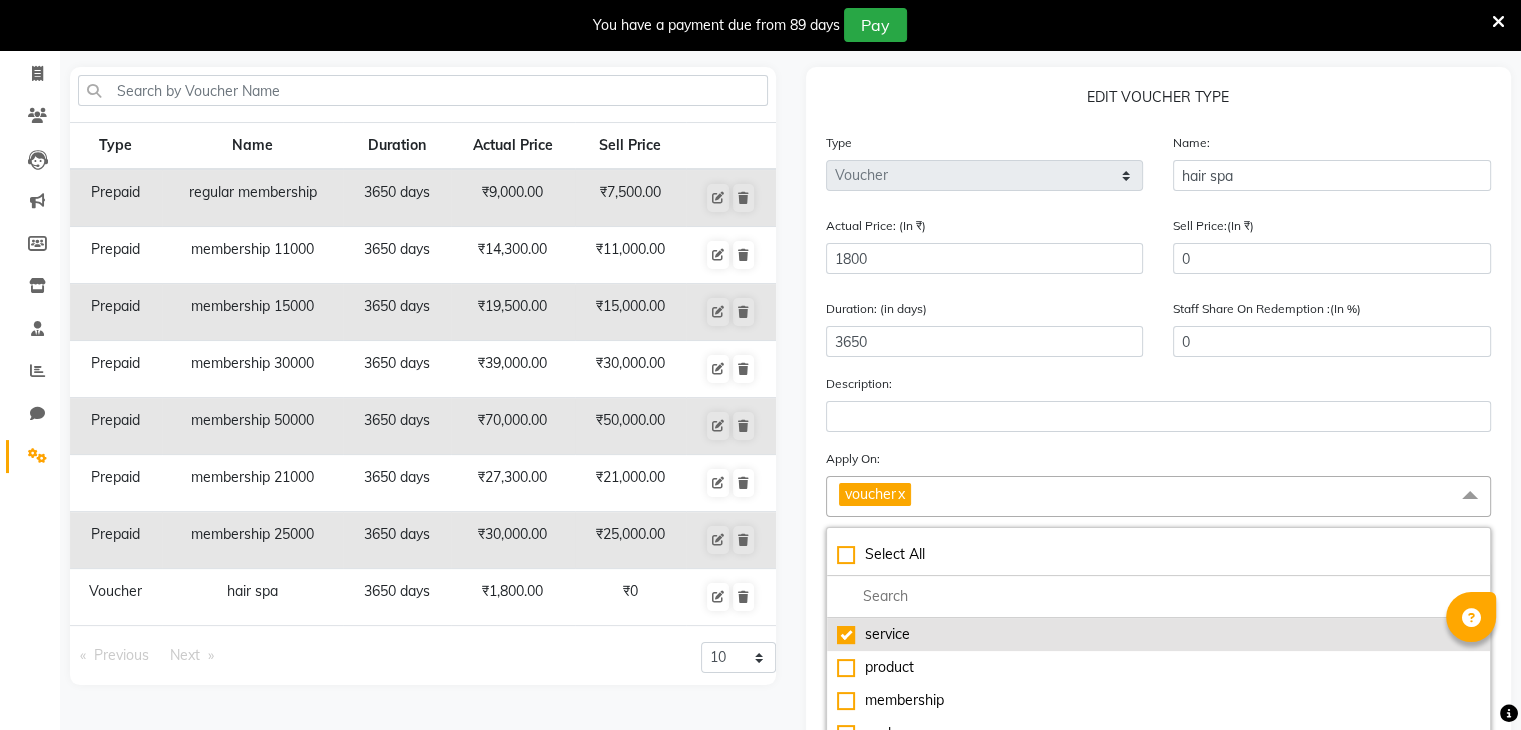 checkbox on "true" 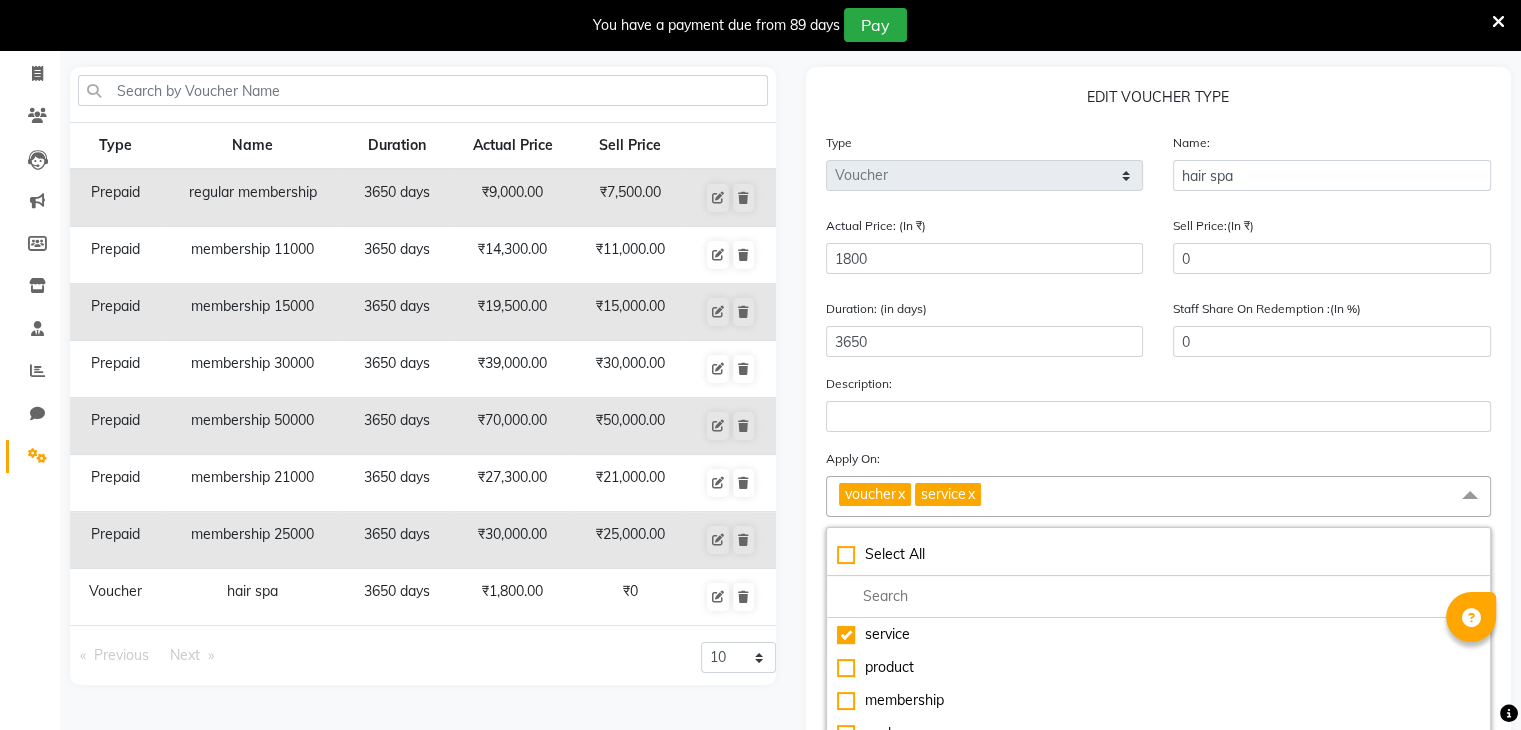 click on "Apply On: voucher  x service  x Select All service product membership package voucher" 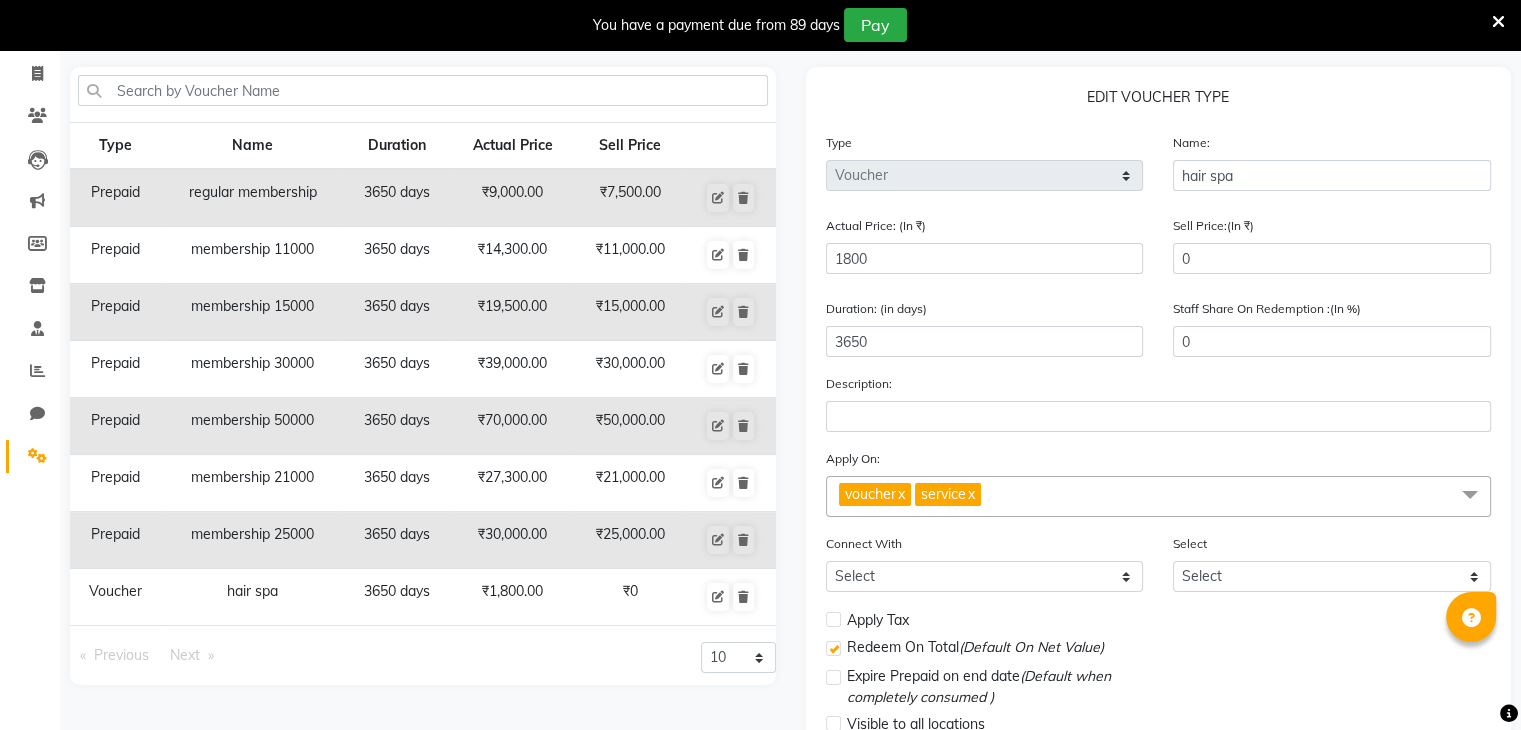 scroll, scrollTop: 252, scrollLeft: 0, axis: vertical 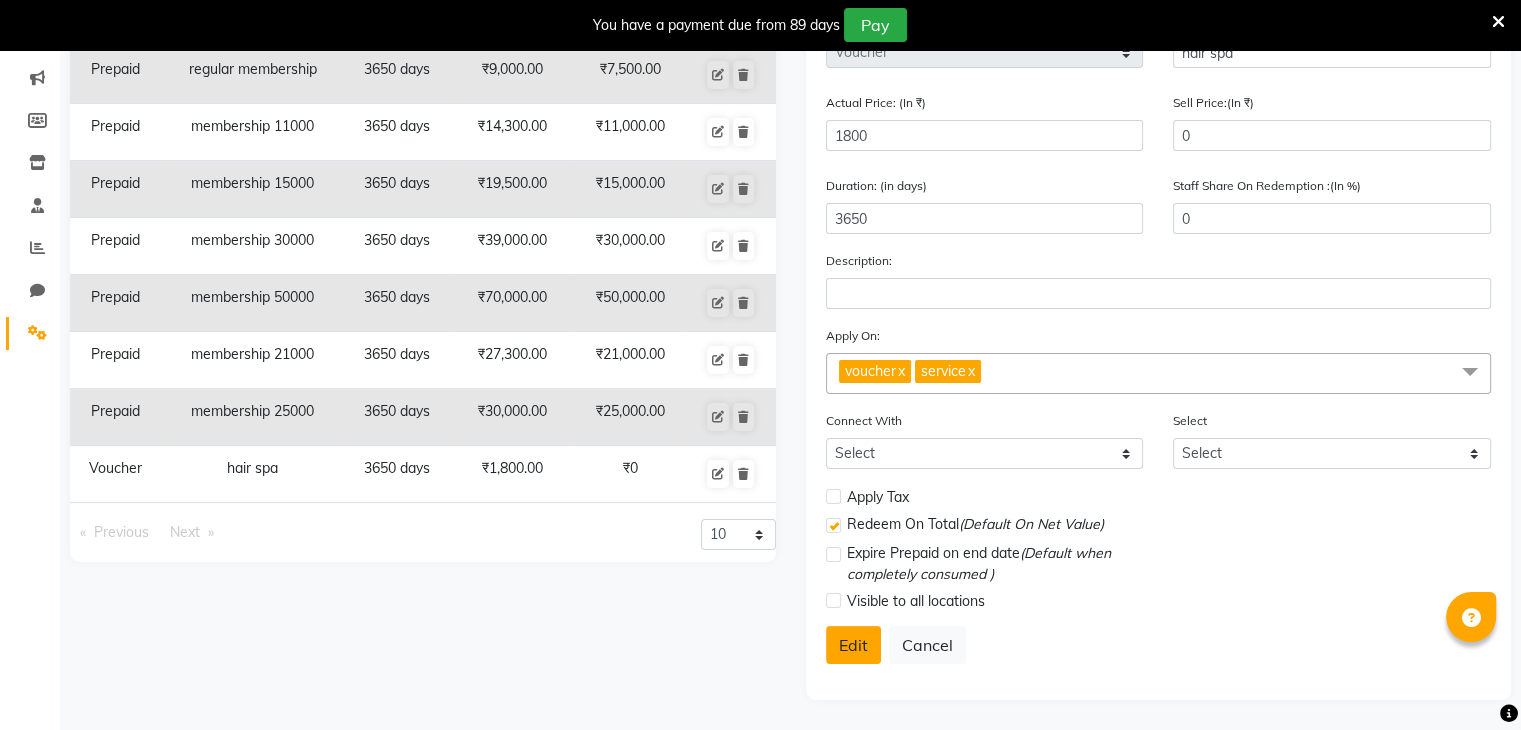 click on "Edit" 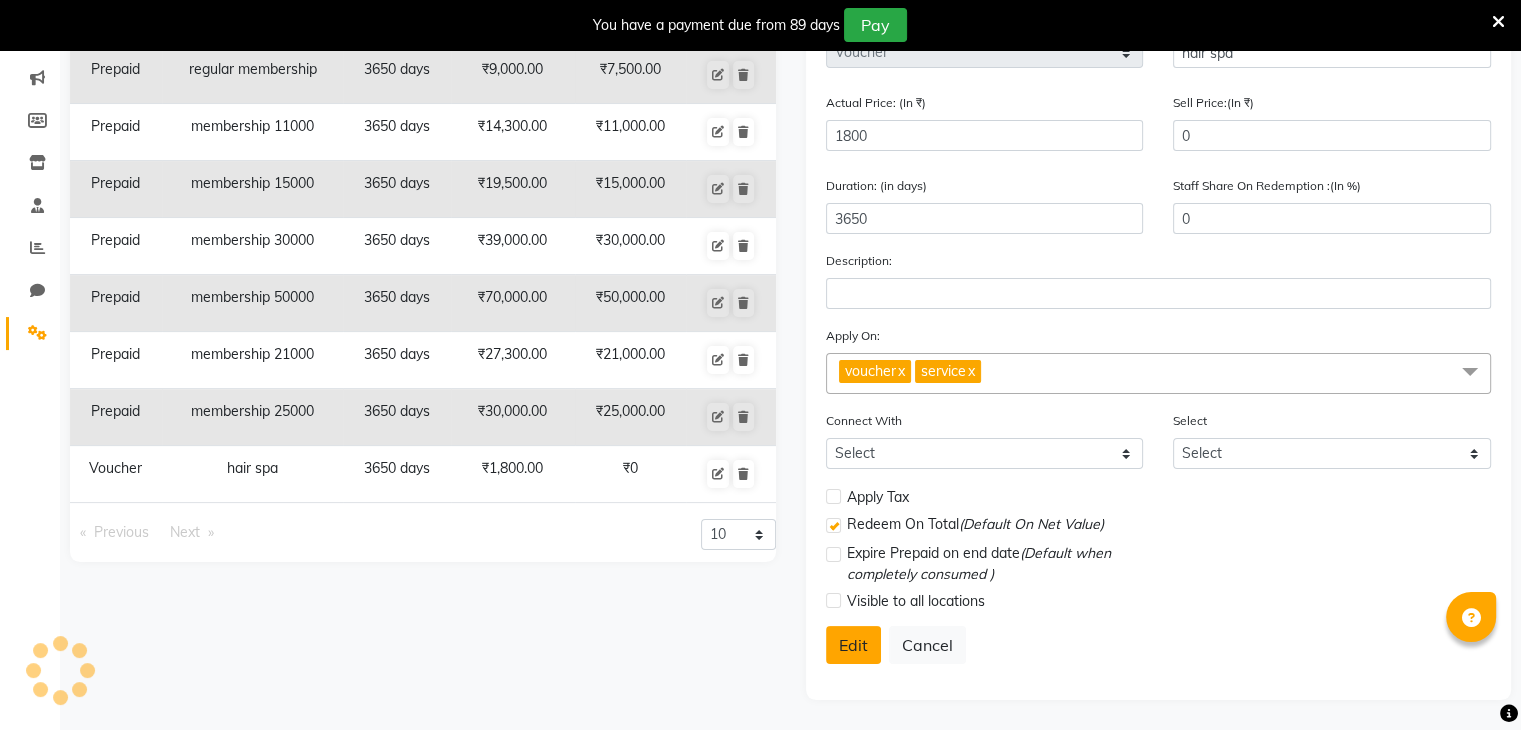select 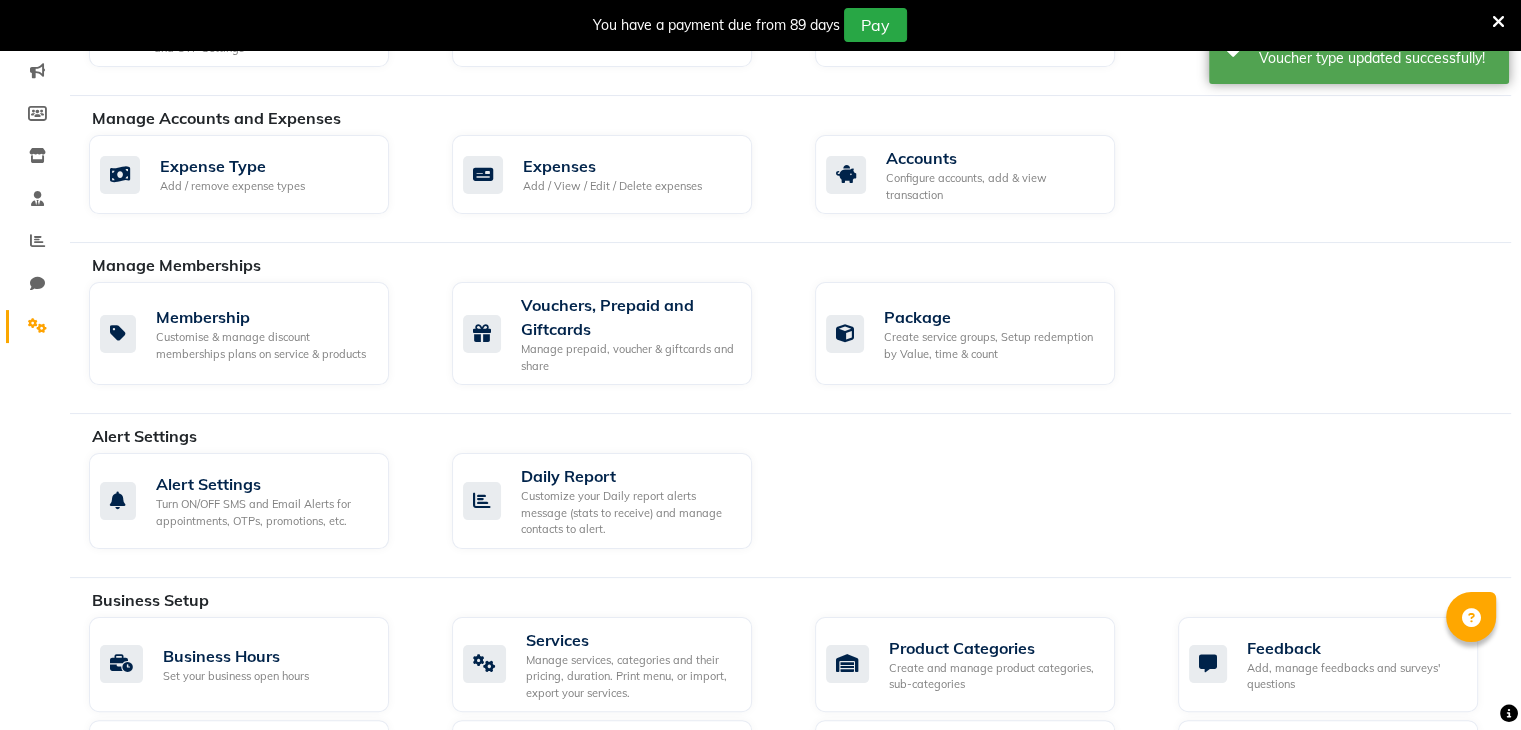 scroll, scrollTop: 122, scrollLeft: 0, axis: vertical 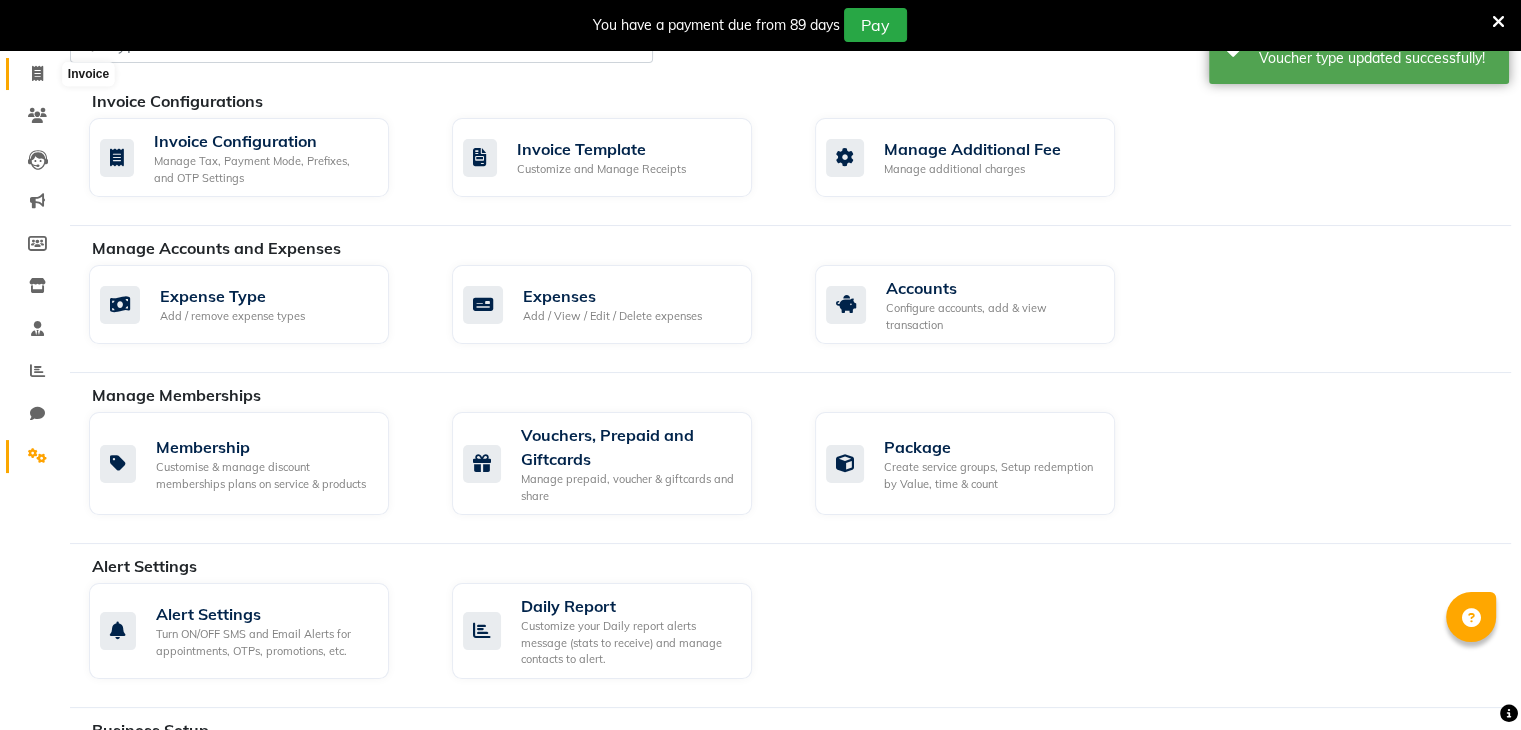 click 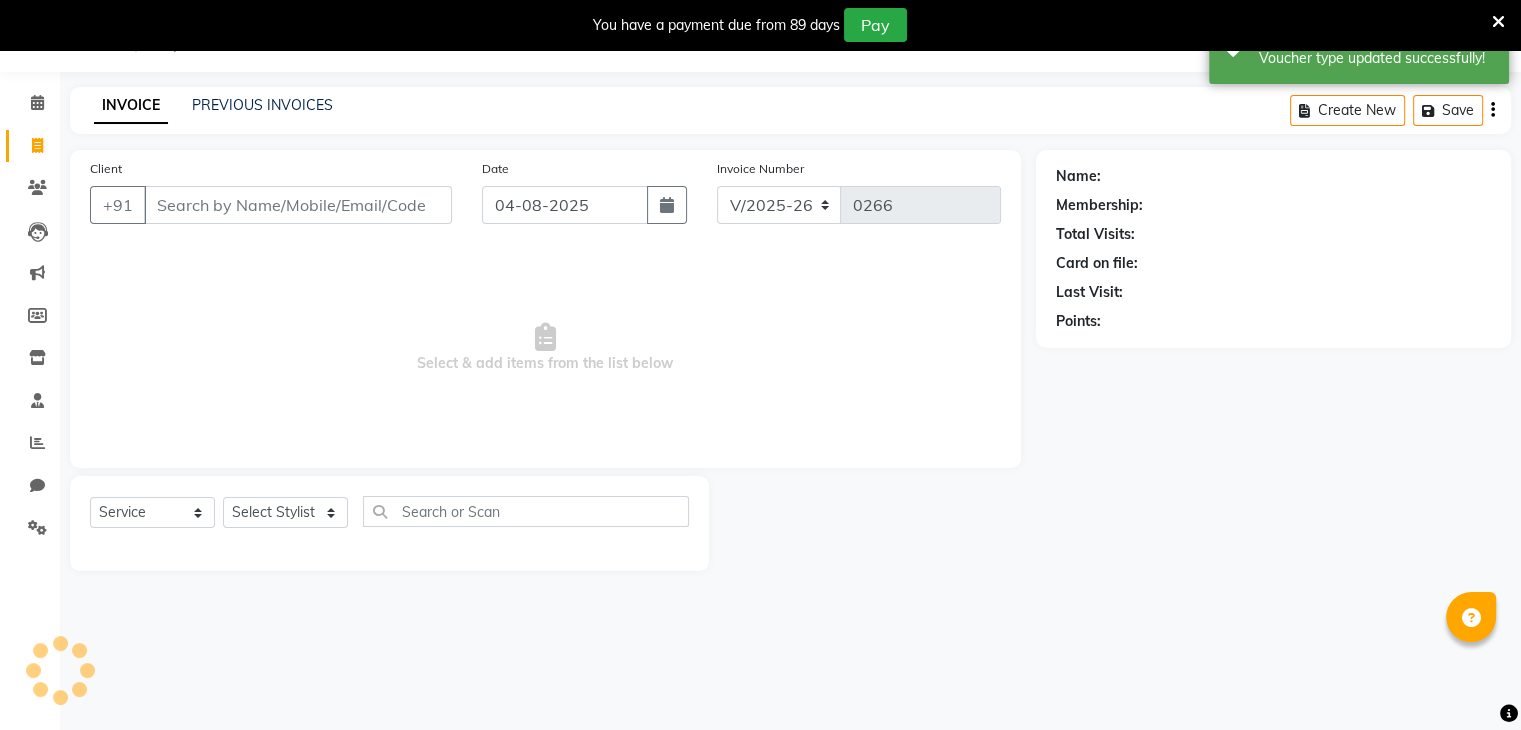 scroll, scrollTop: 50, scrollLeft: 0, axis: vertical 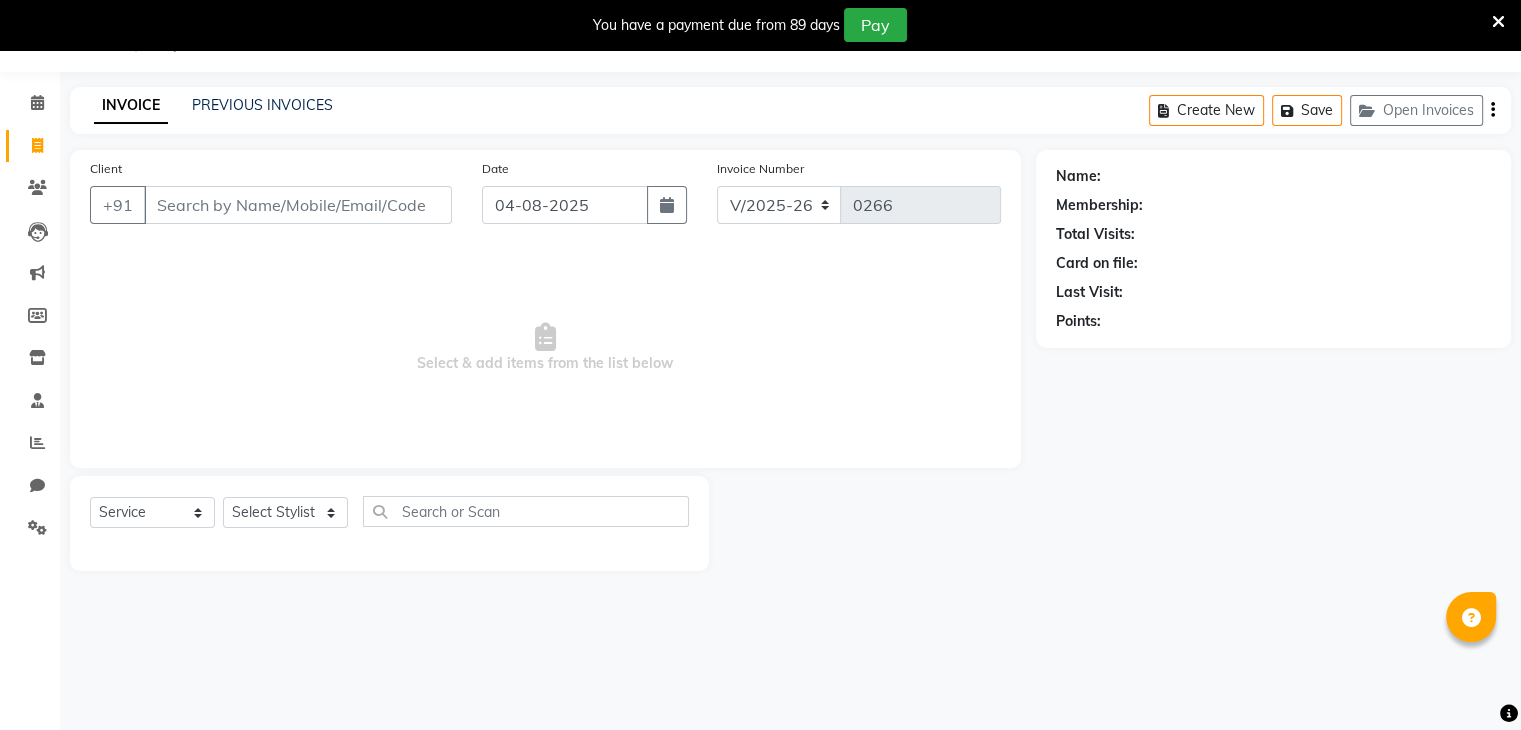 click on "INVOICE PREVIOUS INVOICES Create New   Save   Open Invoices" 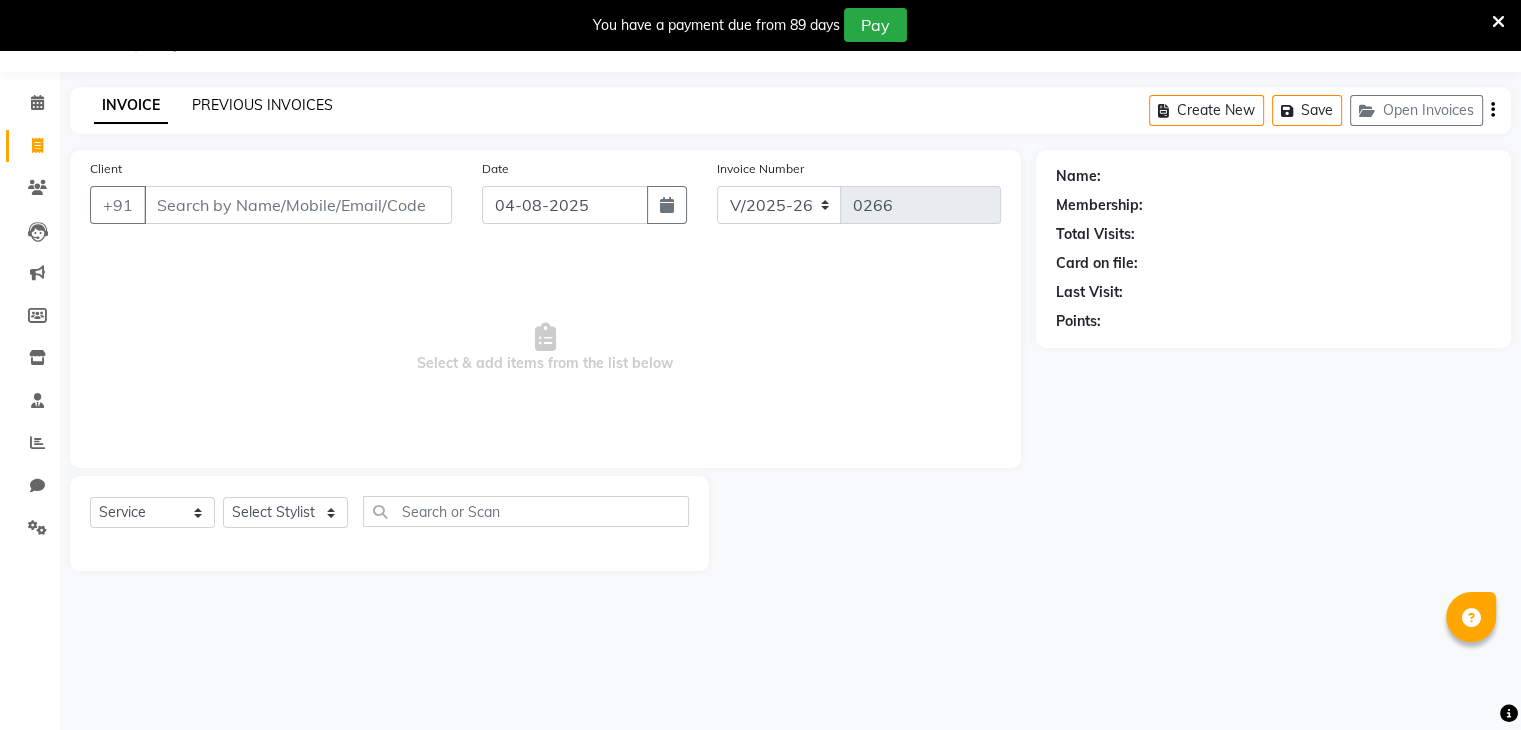 click on "PREVIOUS INVOICES" 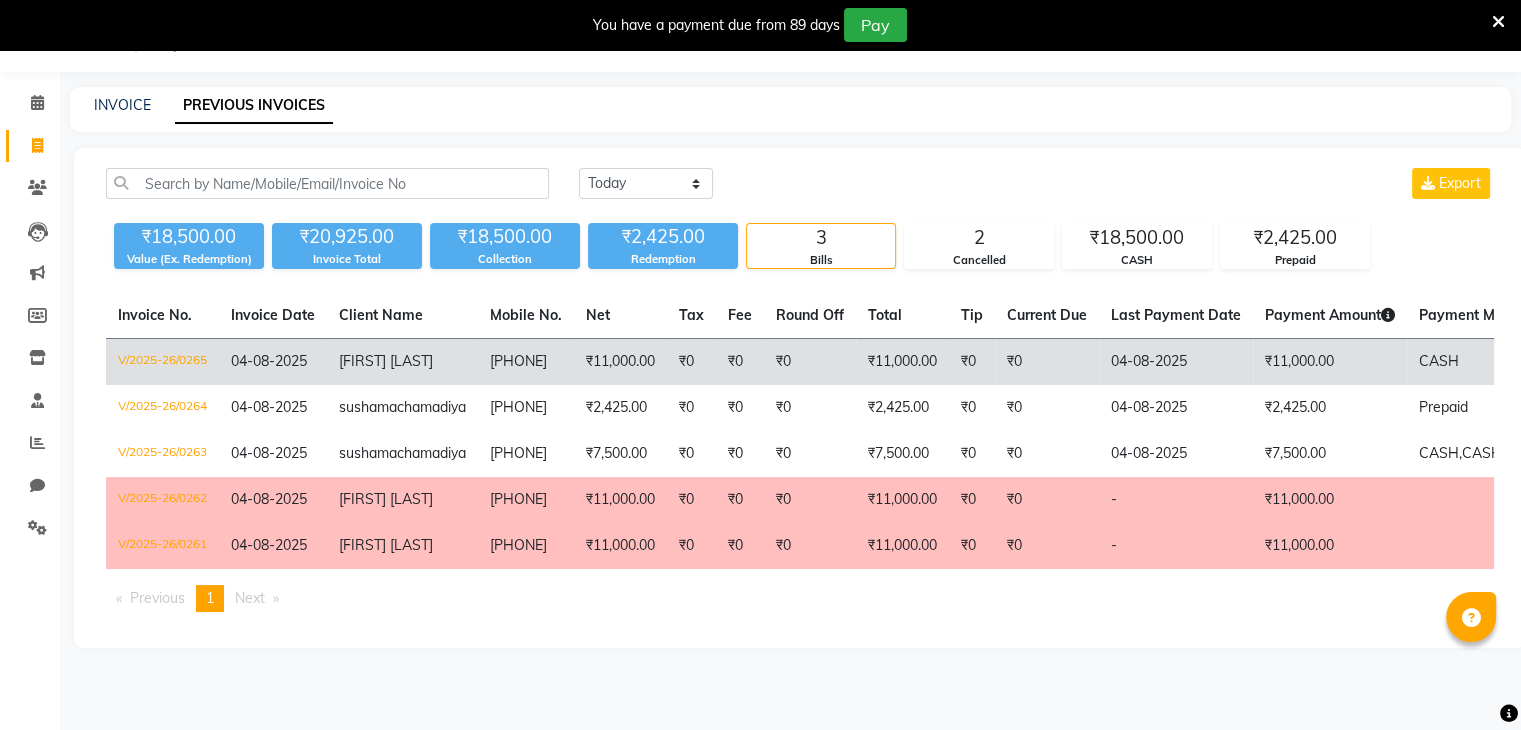 click on "₹0" 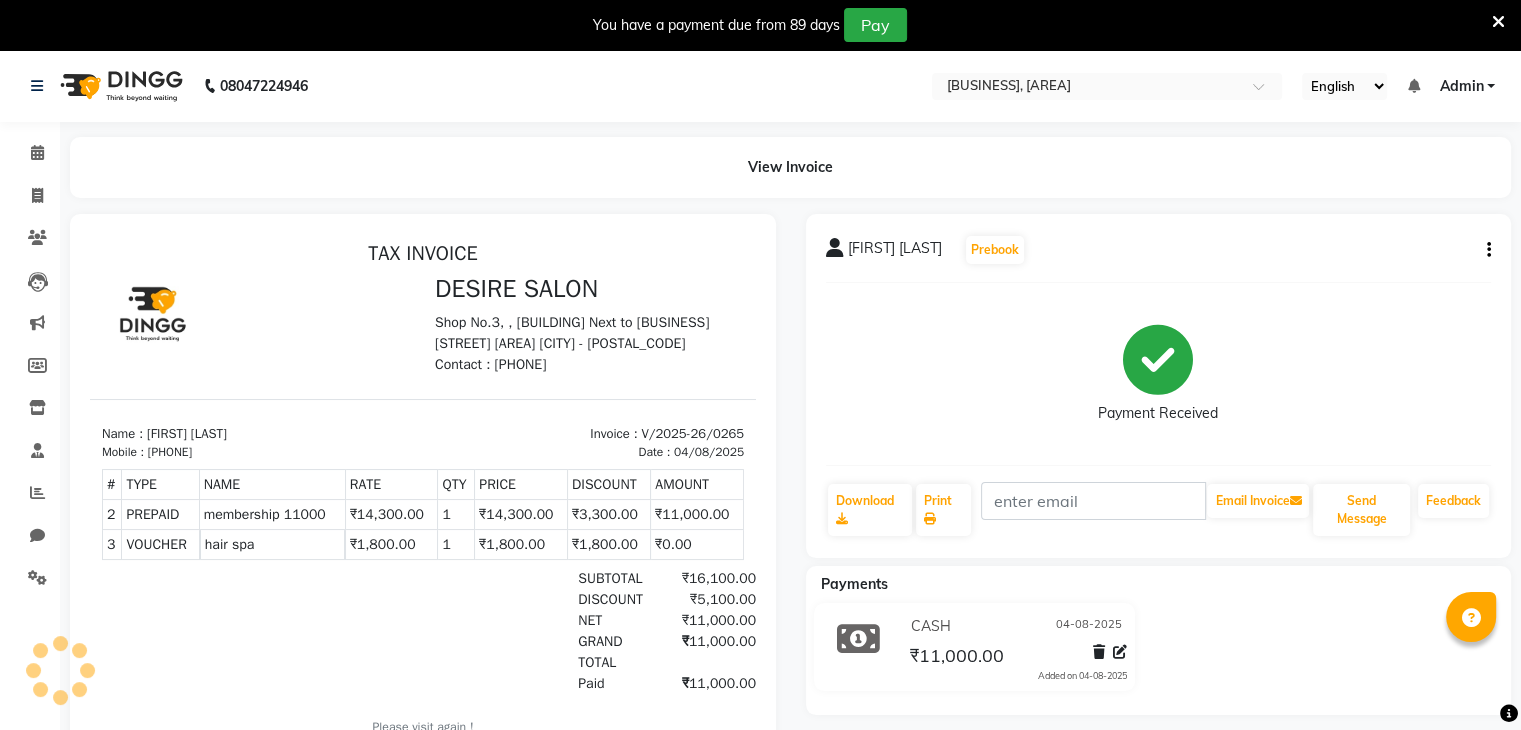 scroll, scrollTop: 0, scrollLeft: 0, axis: both 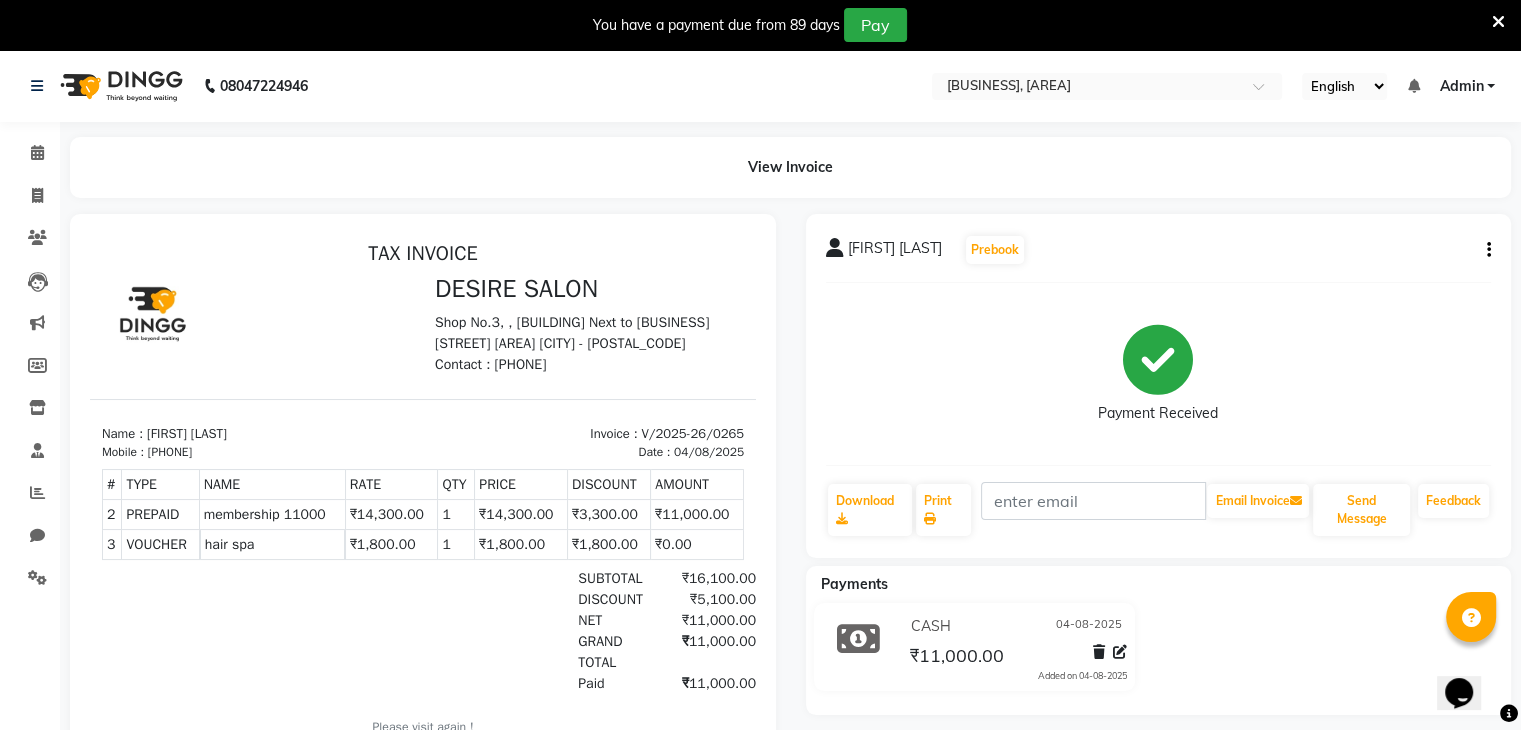 click 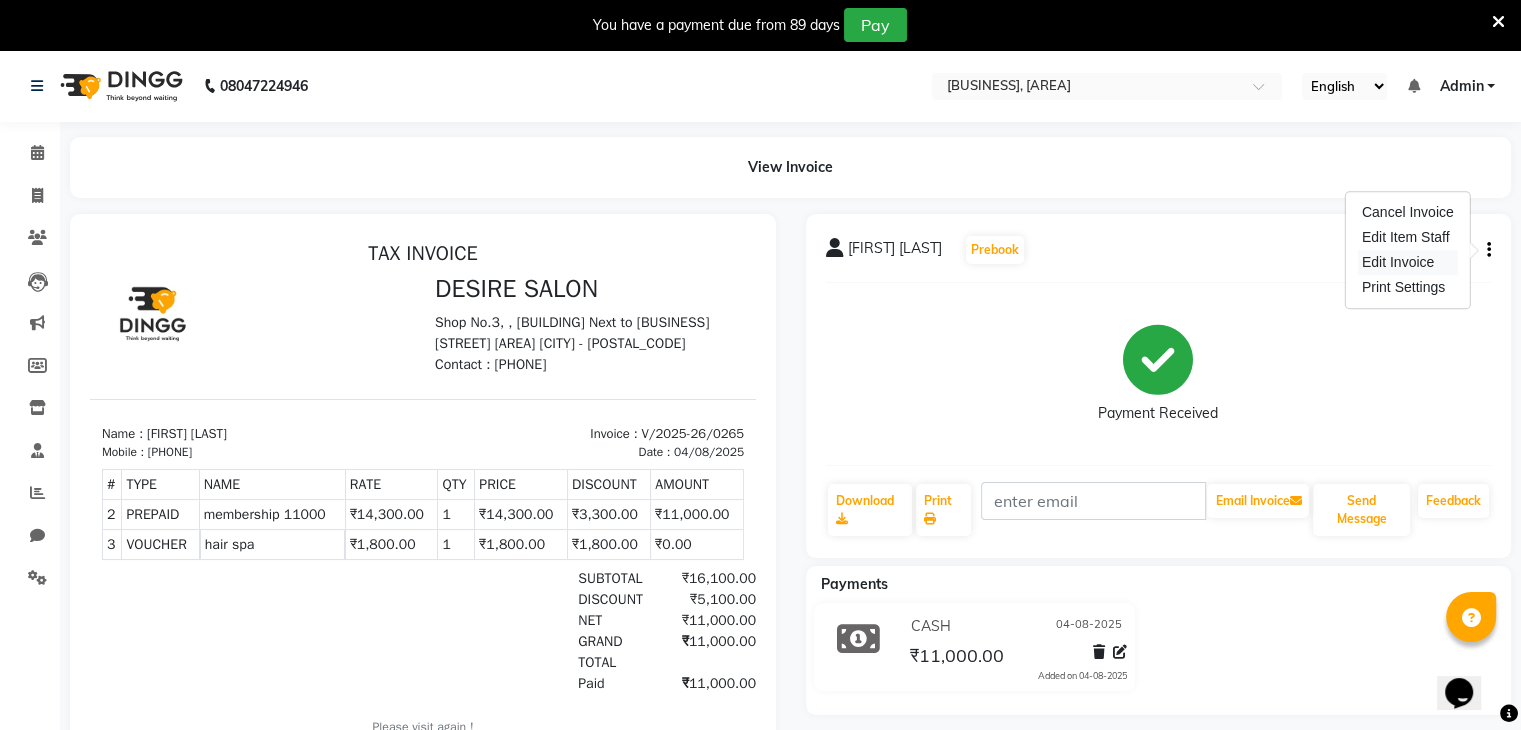 click on "Edit Invoice" at bounding box center (1408, 262) 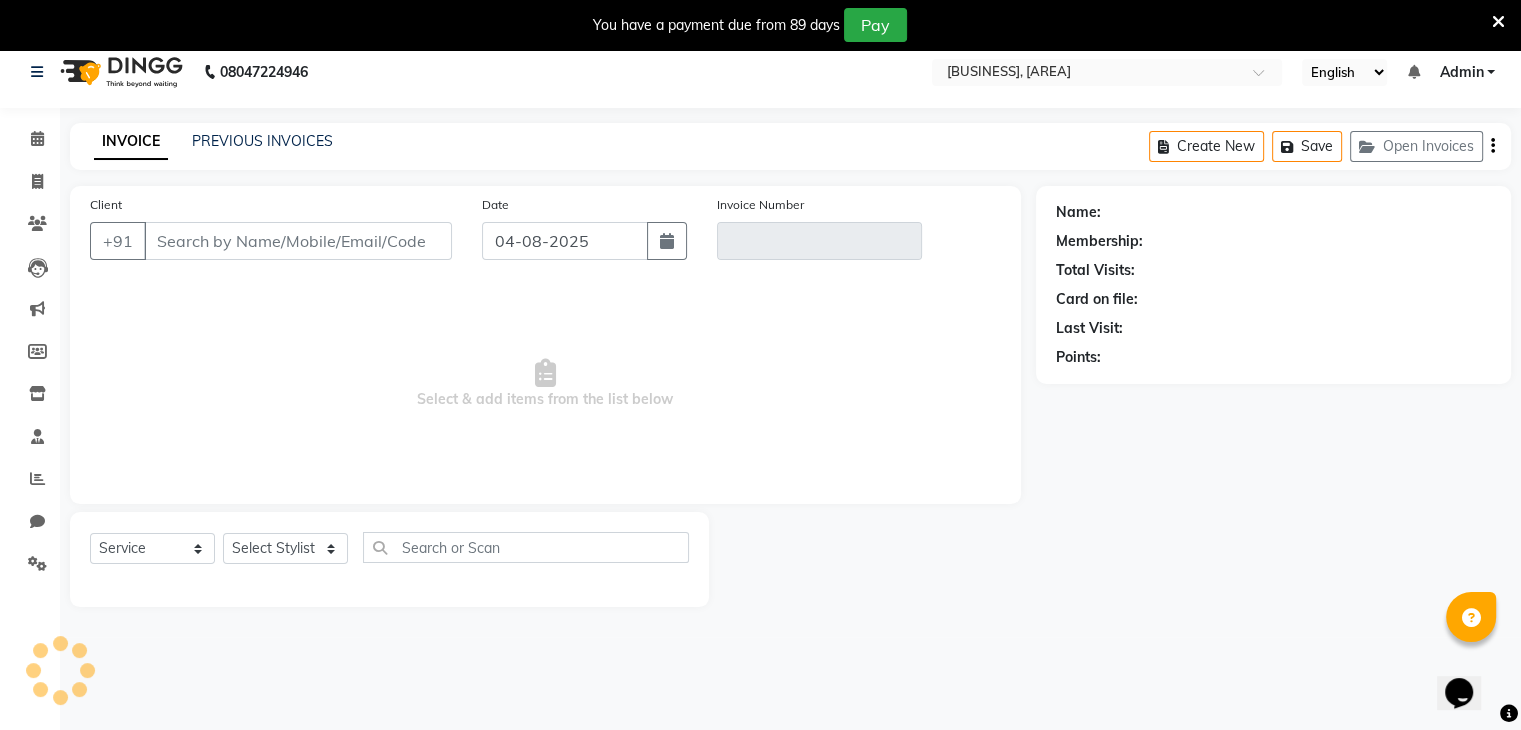 scroll, scrollTop: 50, scrollLeft: 0, axis: vertical 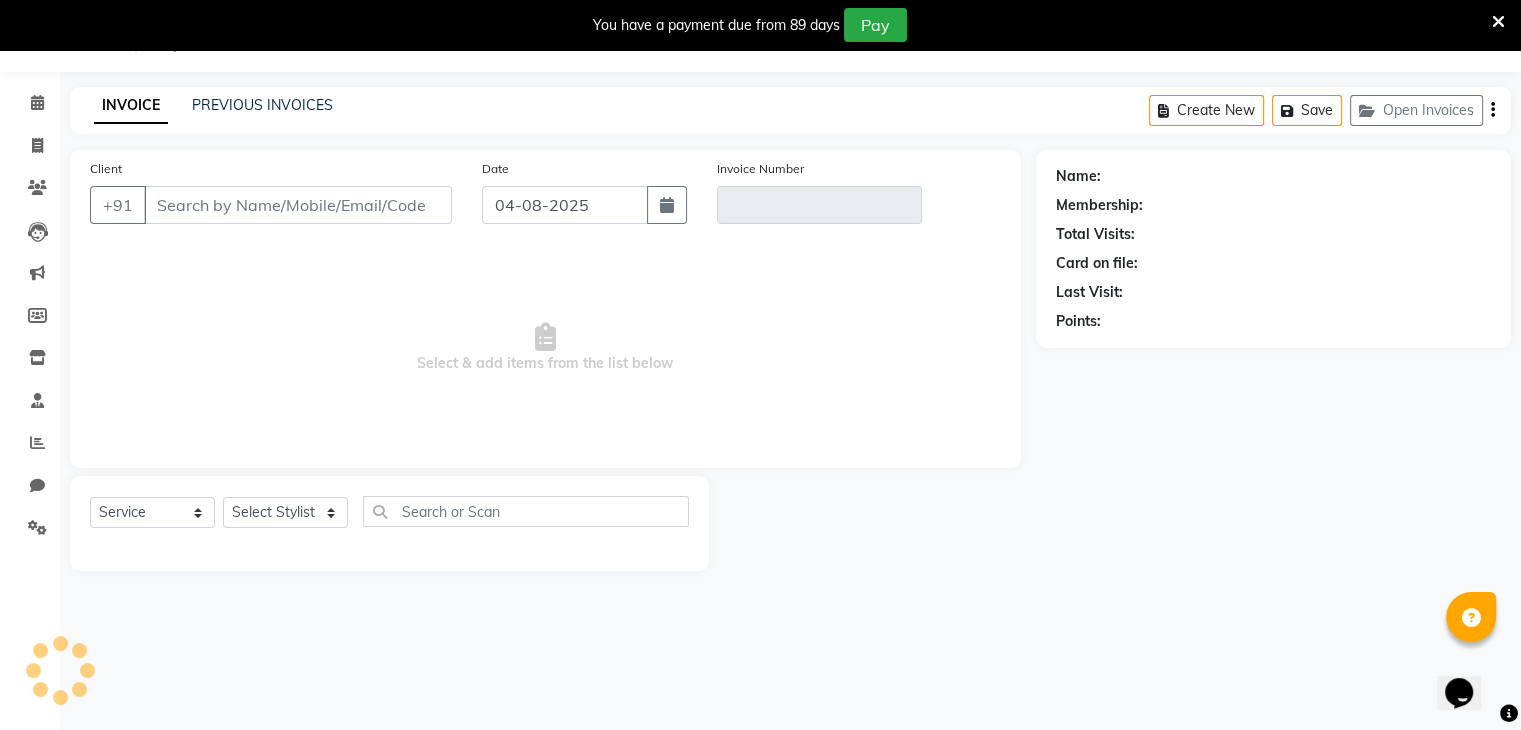type on "7506611891" 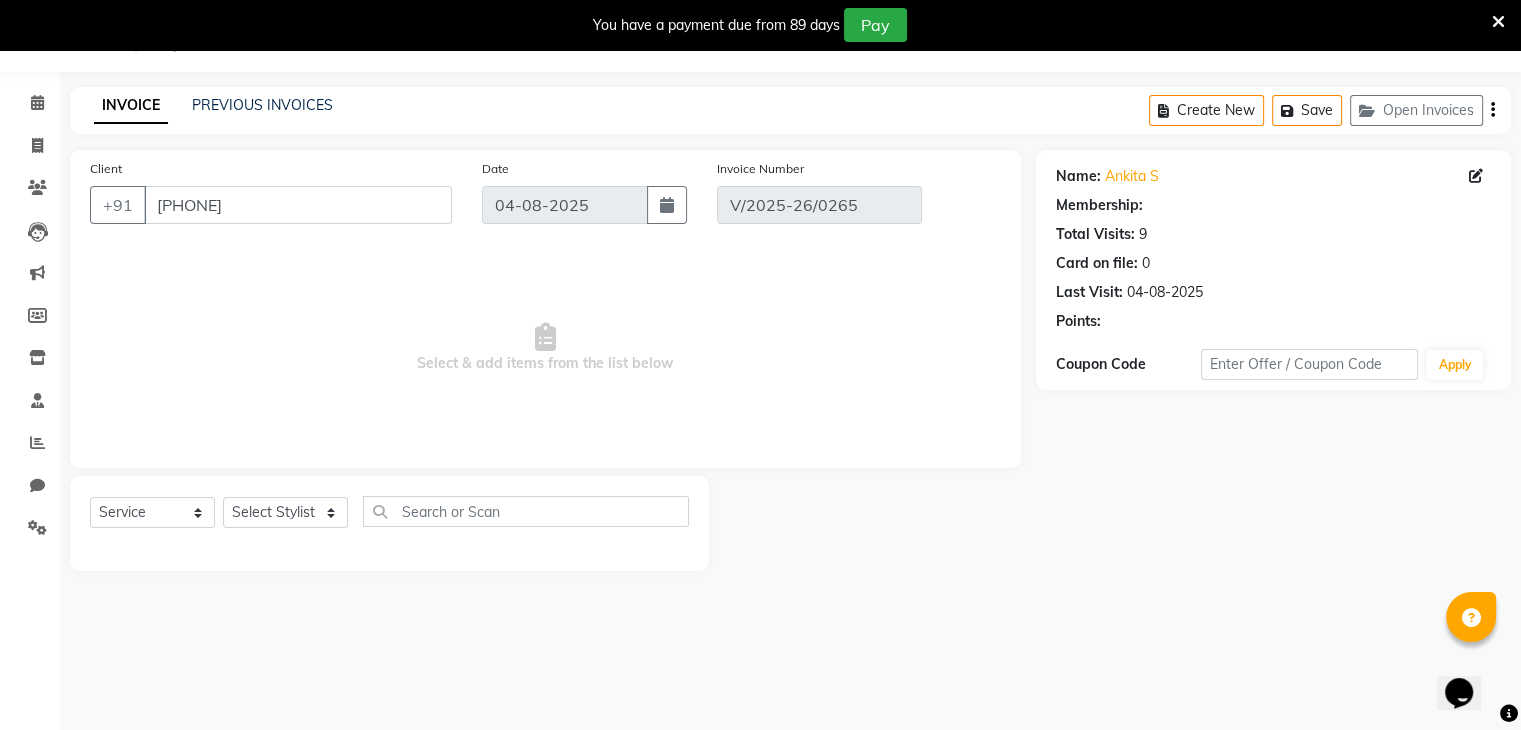 select on "1: Object" 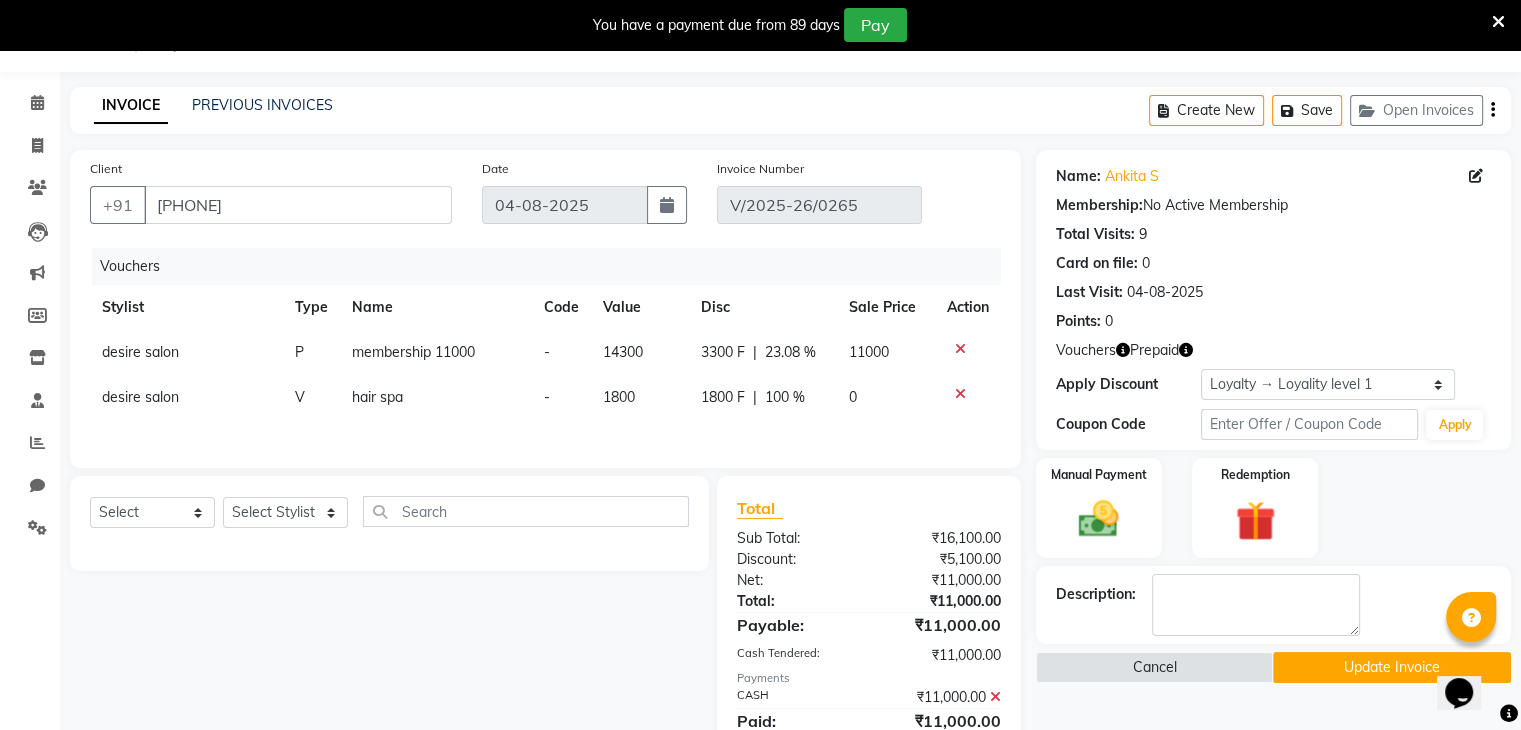 click 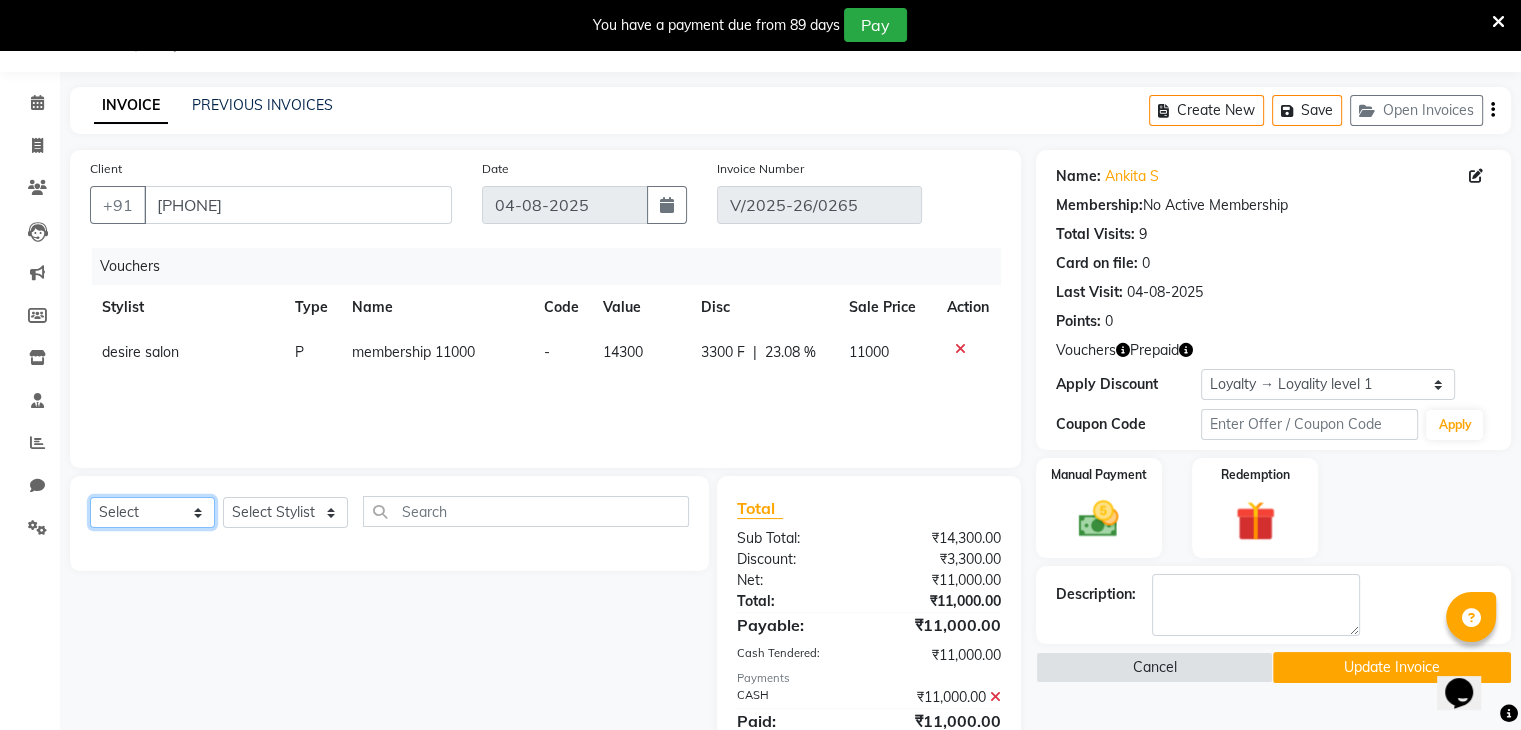 click on "Select  Service  Product  Membership  Package Voucher Prepaid Gift Card" 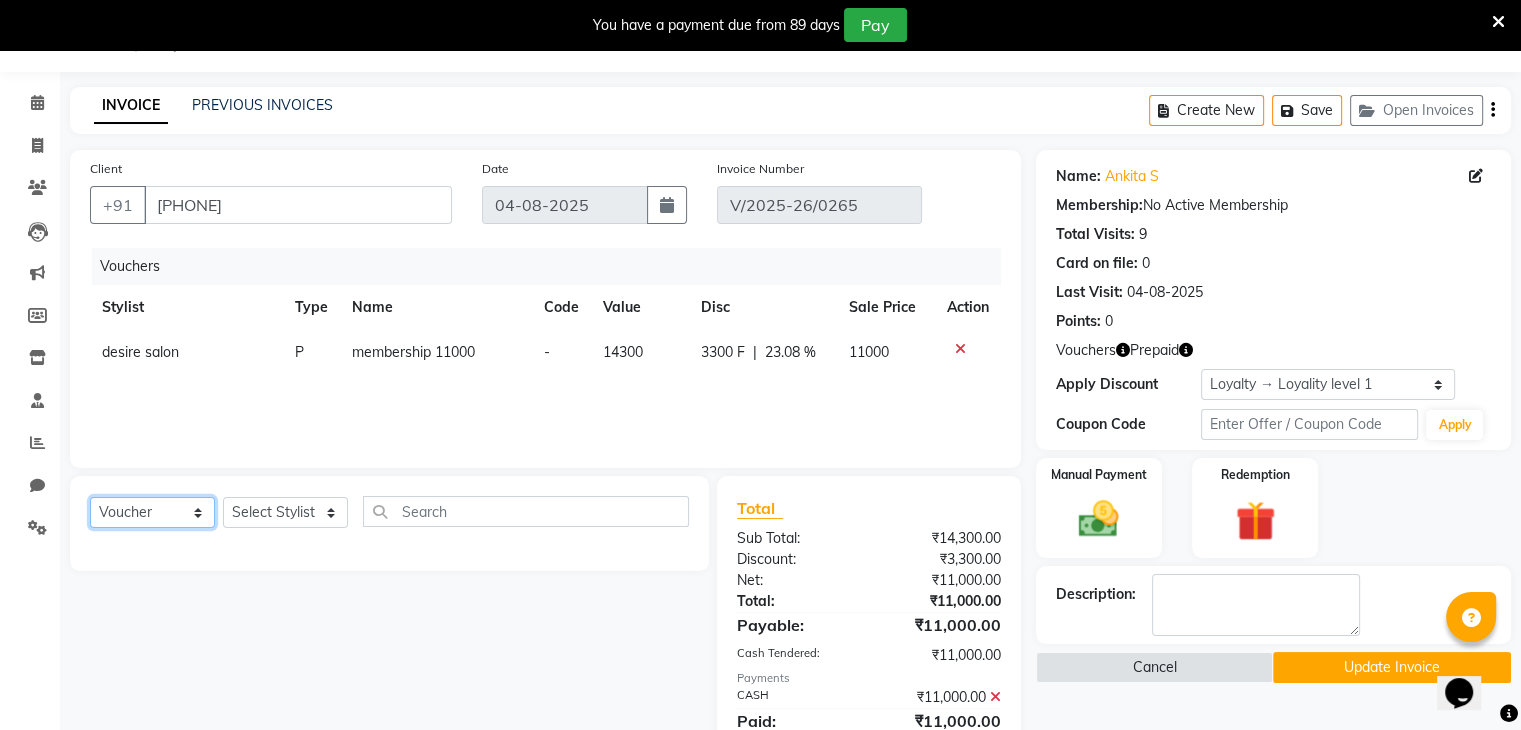 click on "Select  Service  Product  Membership  Package Voucher Prepaid Gift Card" 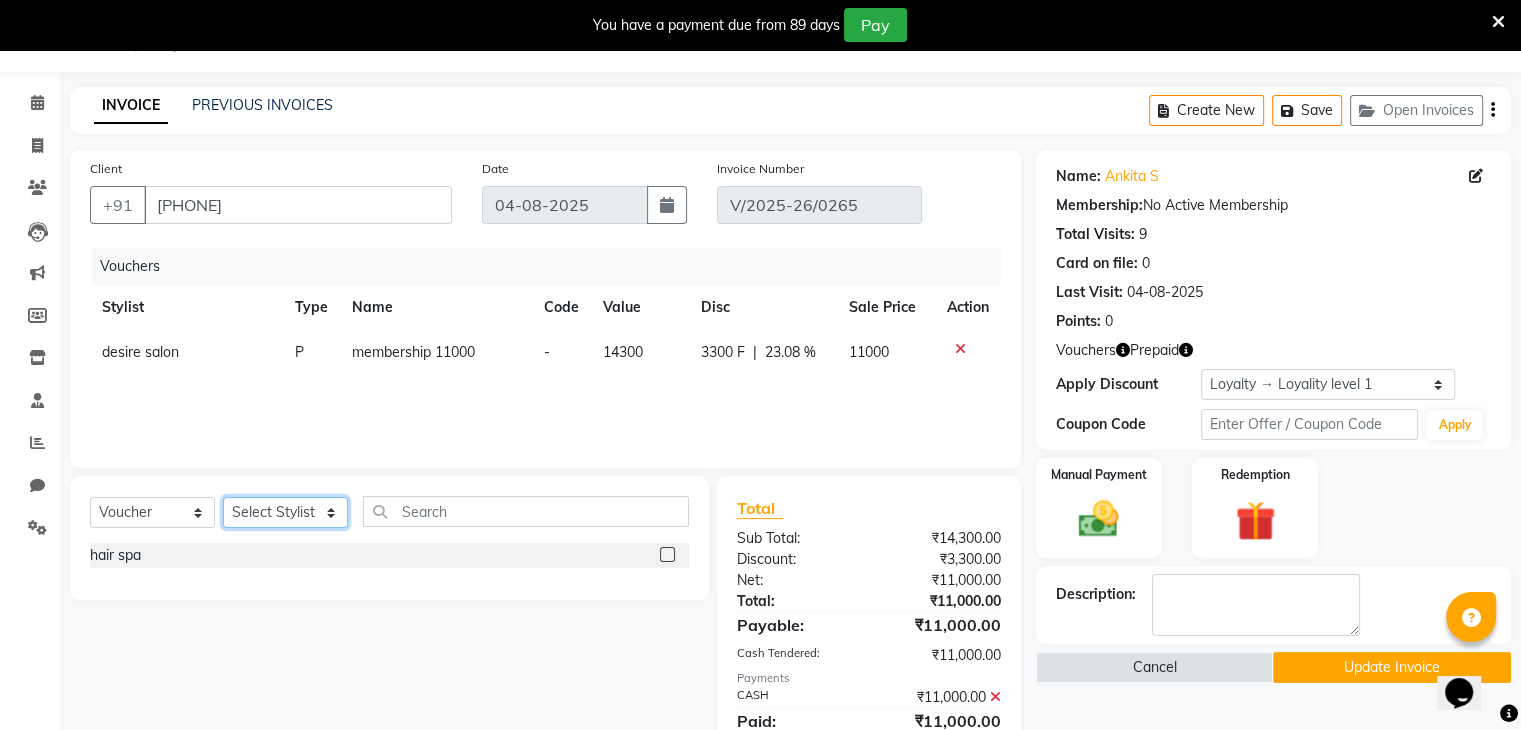 click on "Select Stylist Archana Pawar  Bhavna shelke Bhavna Solanki desire salon Jagruti pendhari Nisha pawar savita landage sayali panchal Sonali khandeker Yogita Deshmukh" 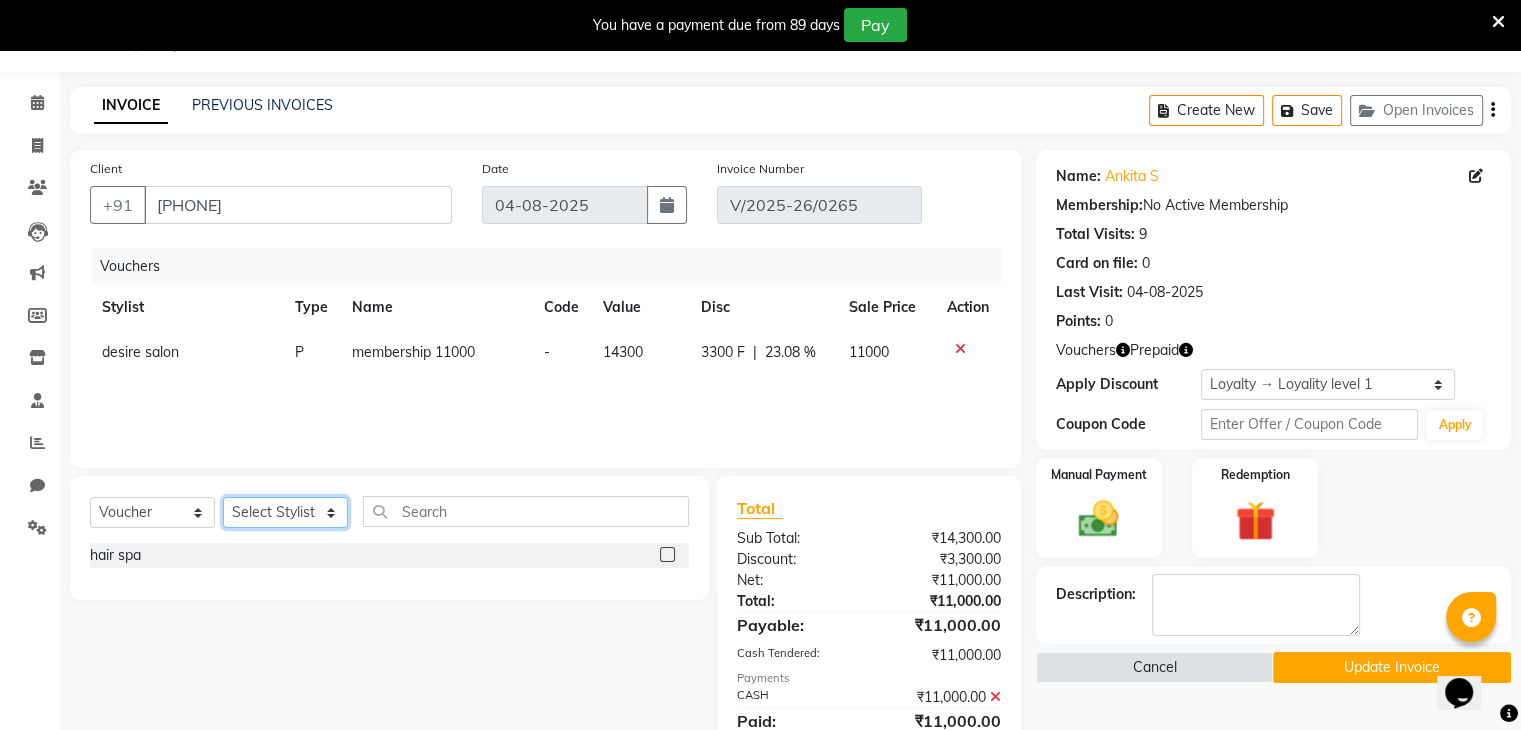 select on "75804" 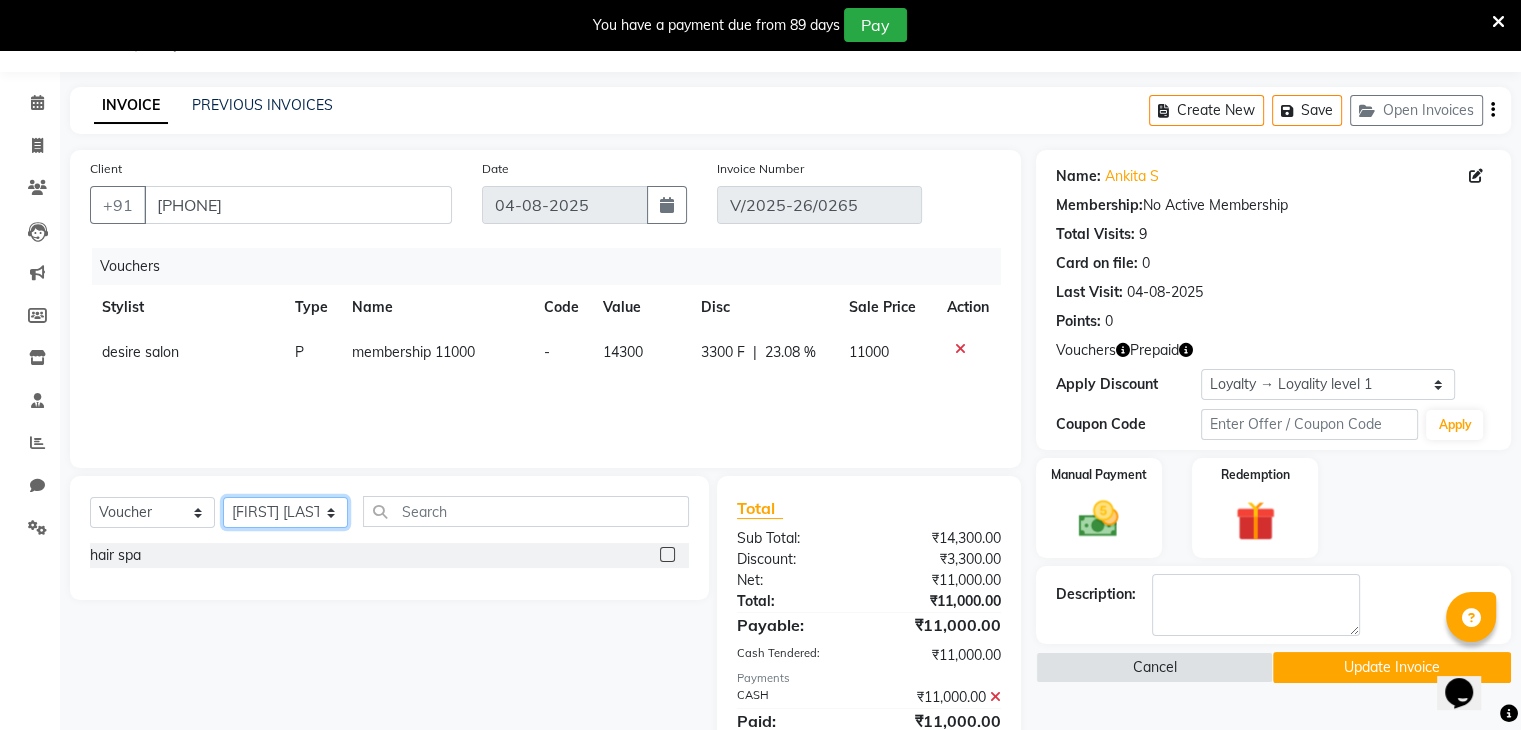 click on "Select Stylist Archana Pawar  Bhavna shelke Bhavna Solanki desire salon Jagruti pendhari Nisha pawar savita landage sayali panchal Sonali khandeker Yogita Deshmukh" 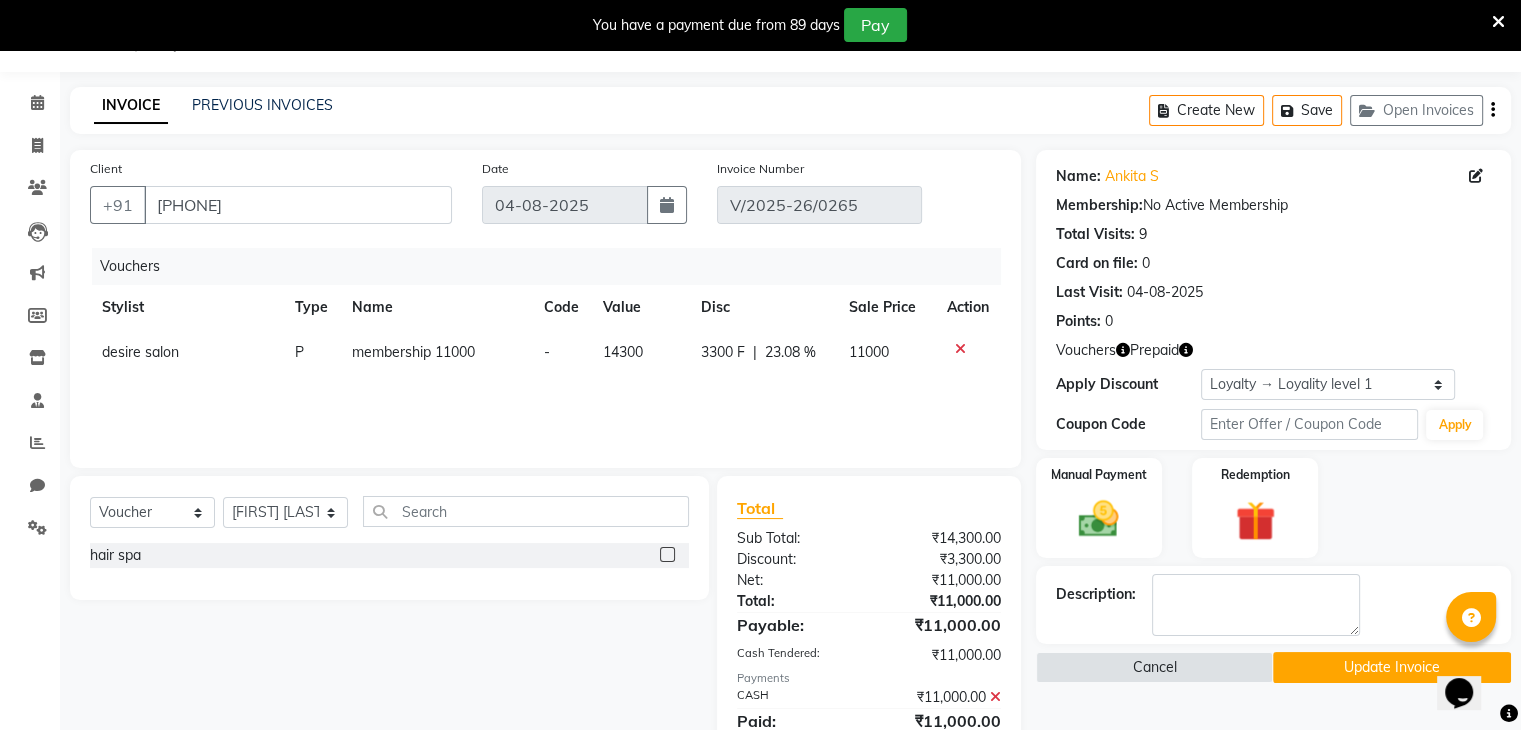 click 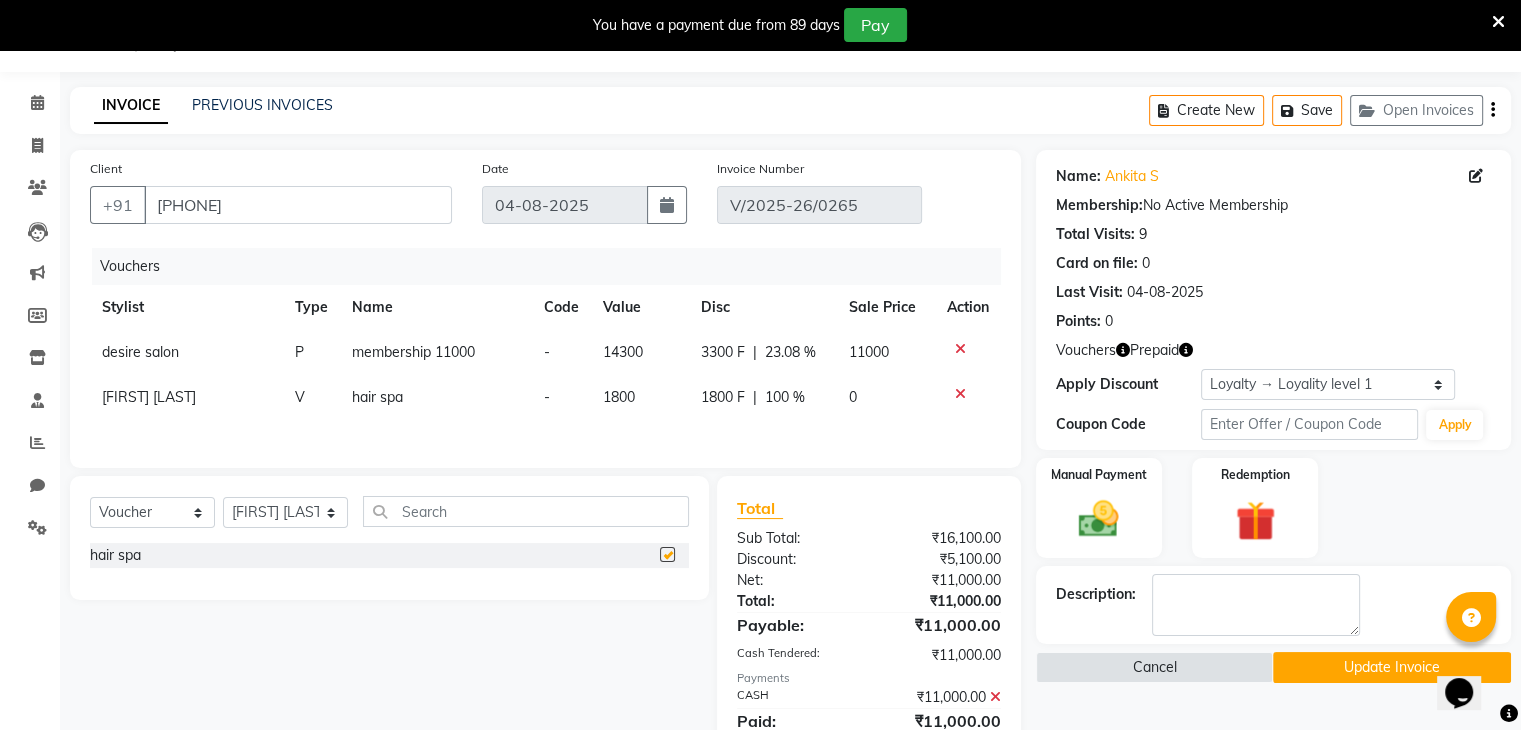 checkbox on "false" 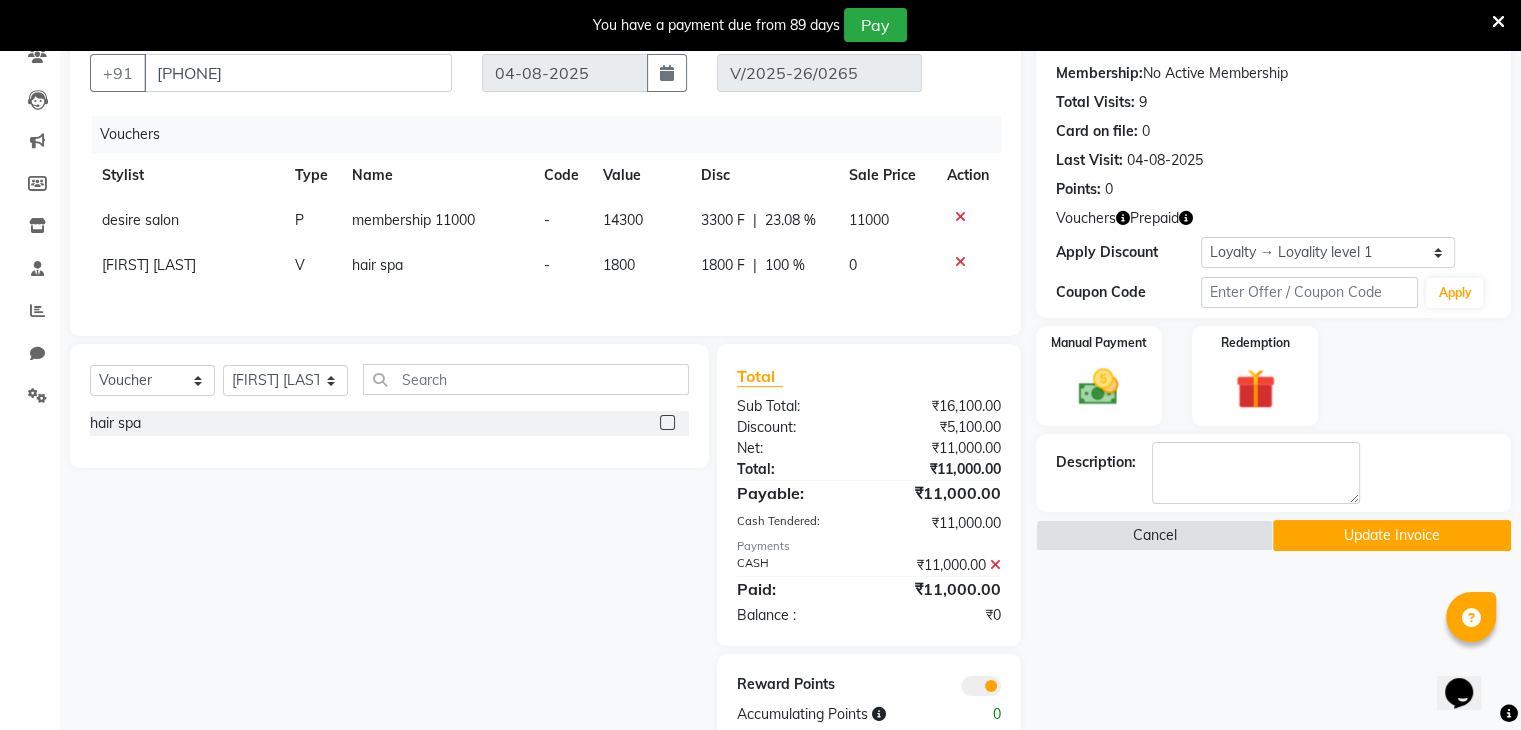 scroll, scrollTop: 232, scrollLeft: 0, axis: vertical 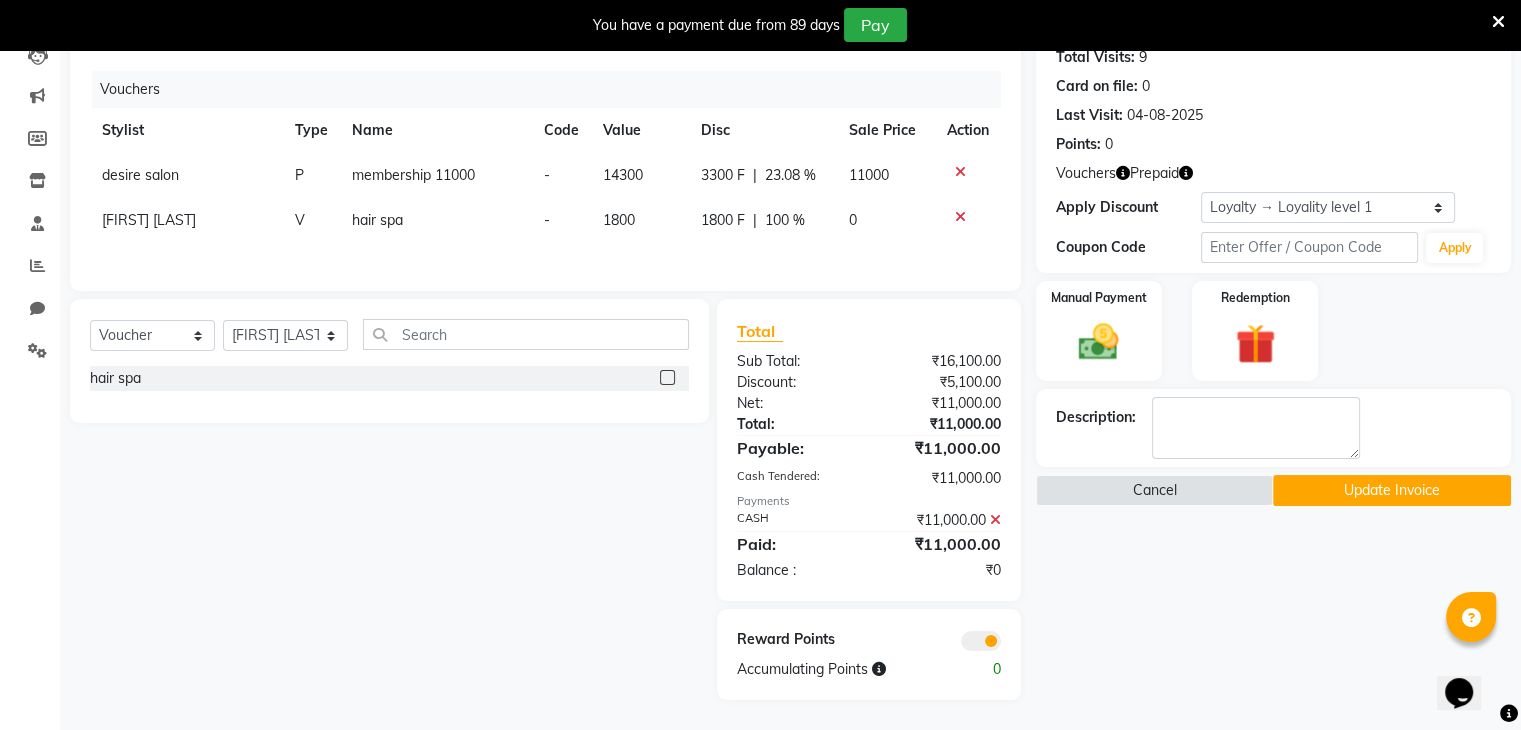 click on "Update Invoice" 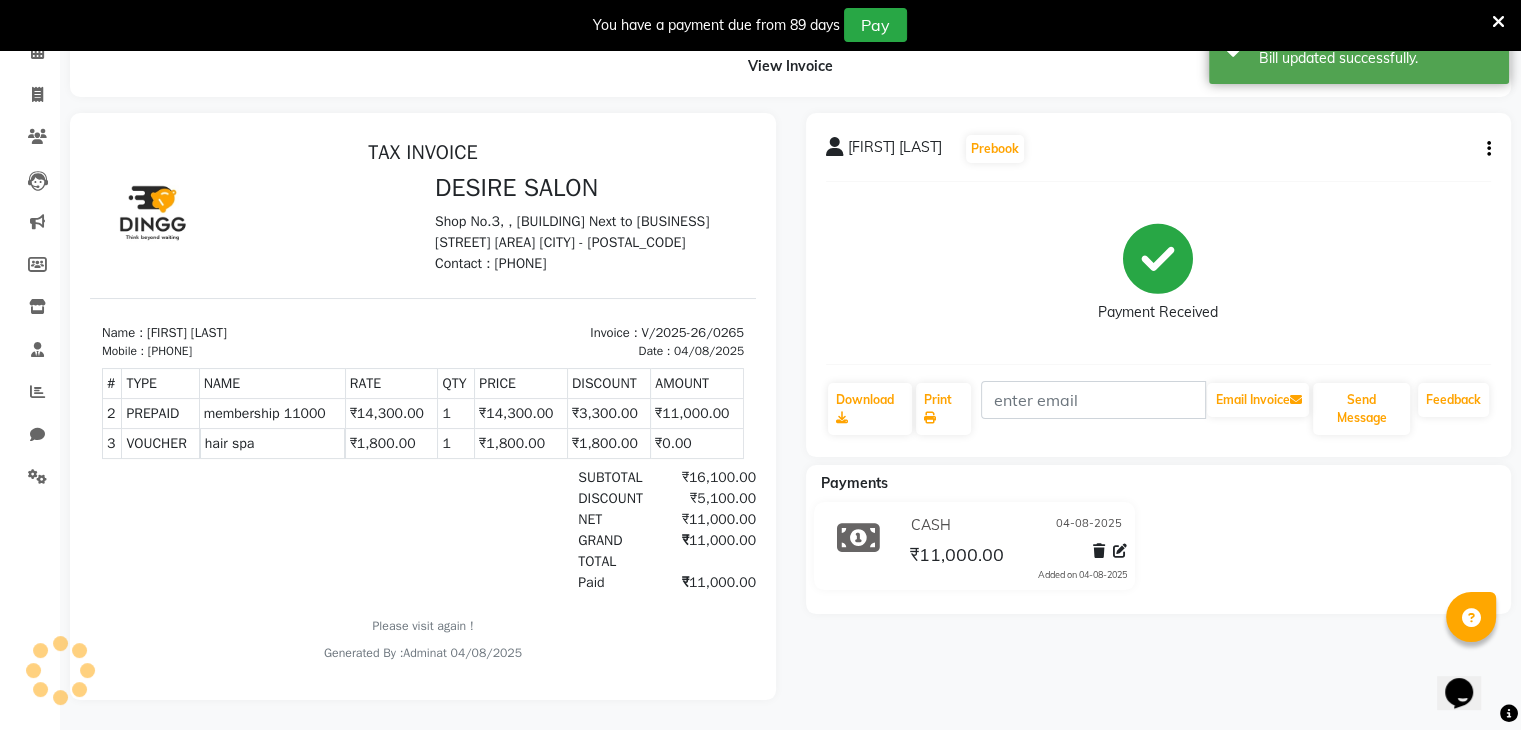 scroll, scrollTop: 0, scrollLeft: 0, axis: both 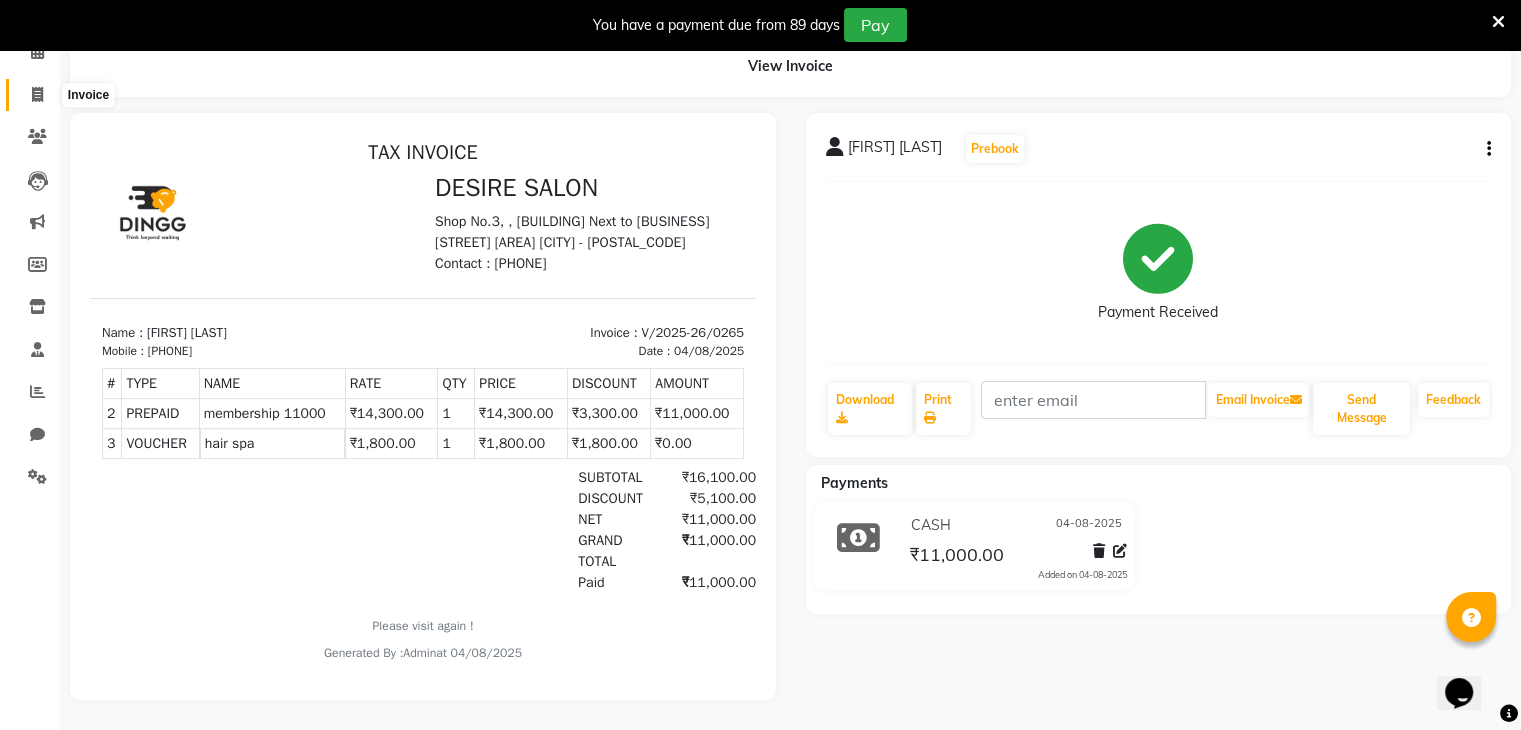 click 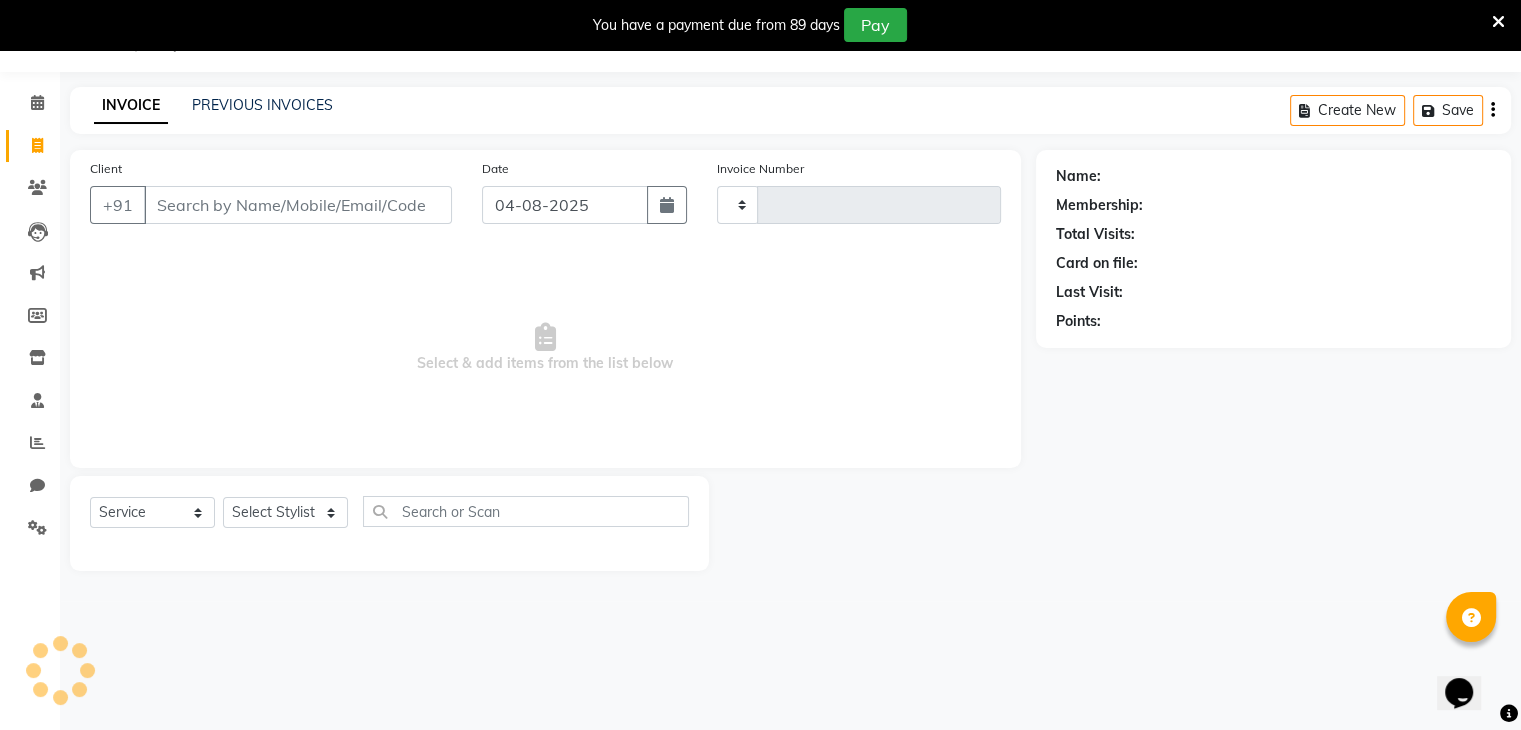type on "0266" 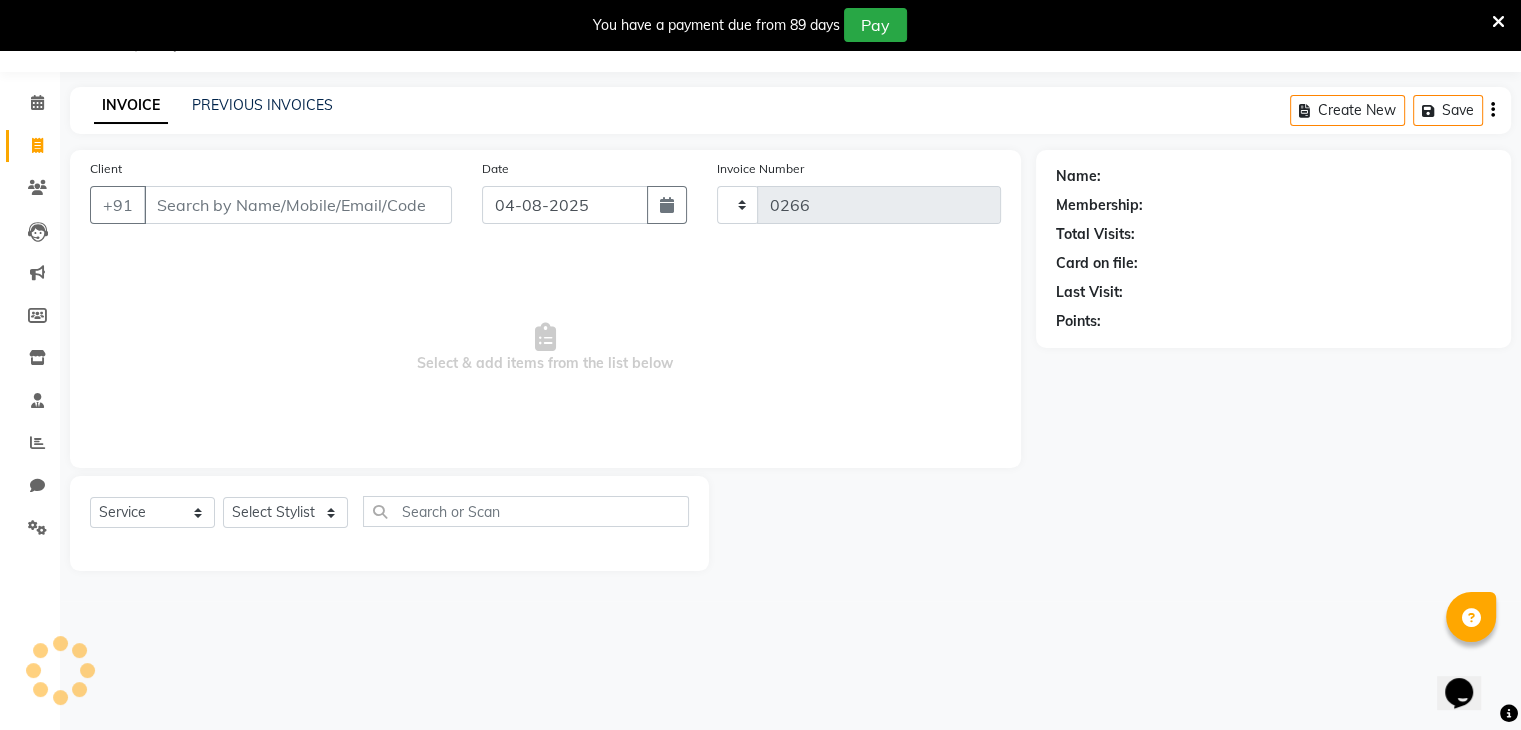 scroll, scrollTop: 50, scrollLeft: 0, axis: vertical 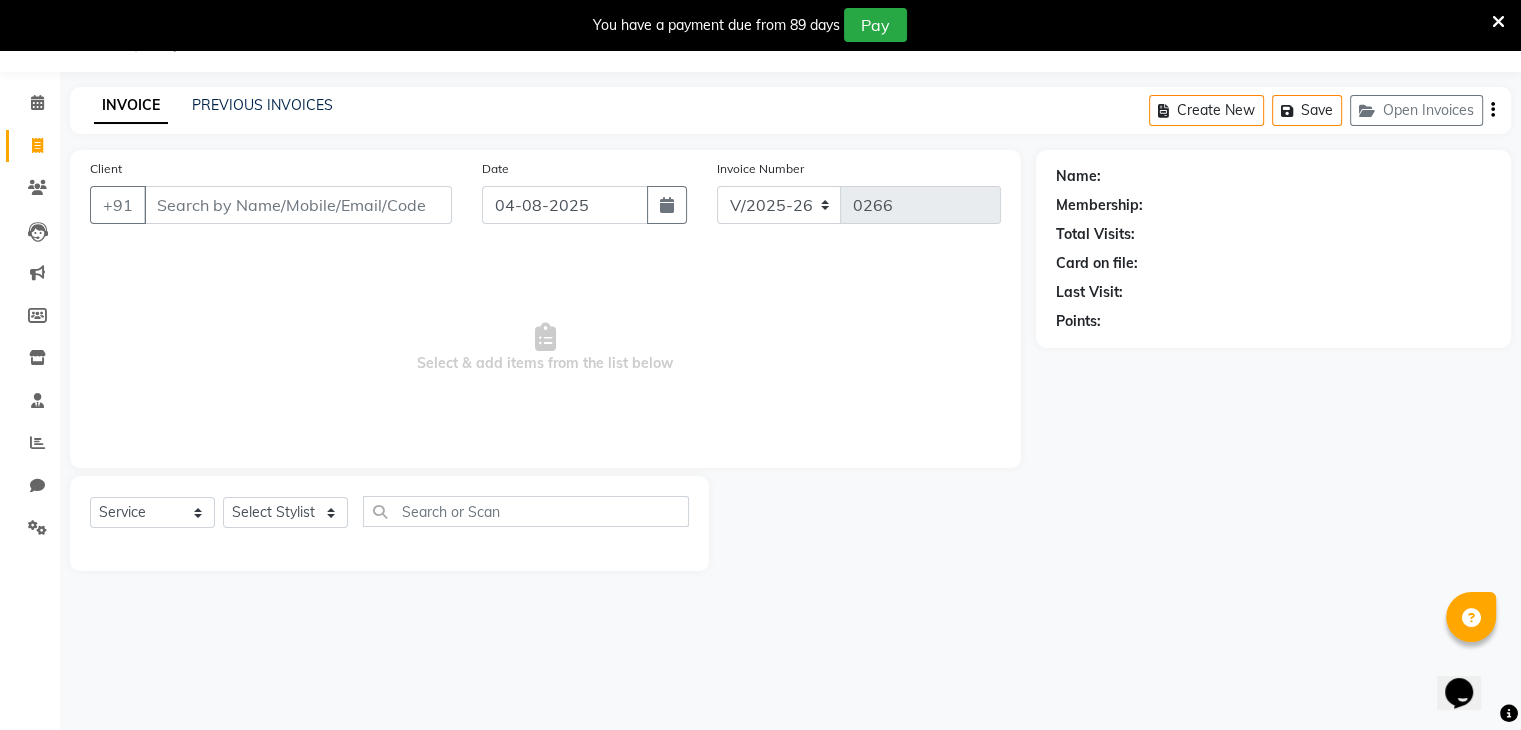 click on "Client" at bounding box center (298, 205) 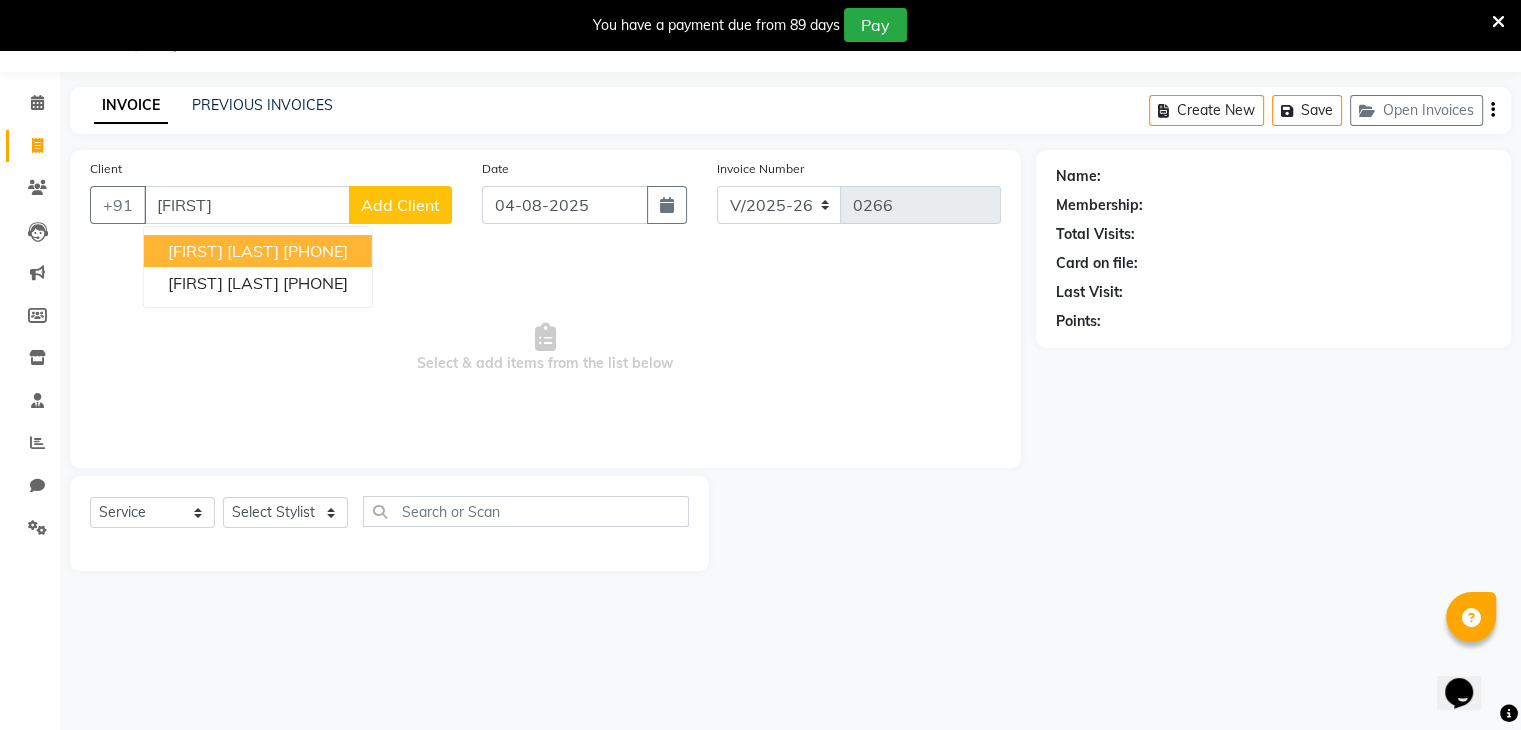 click on "[FIRST] [LAST]" at bounding box center [223, 251] 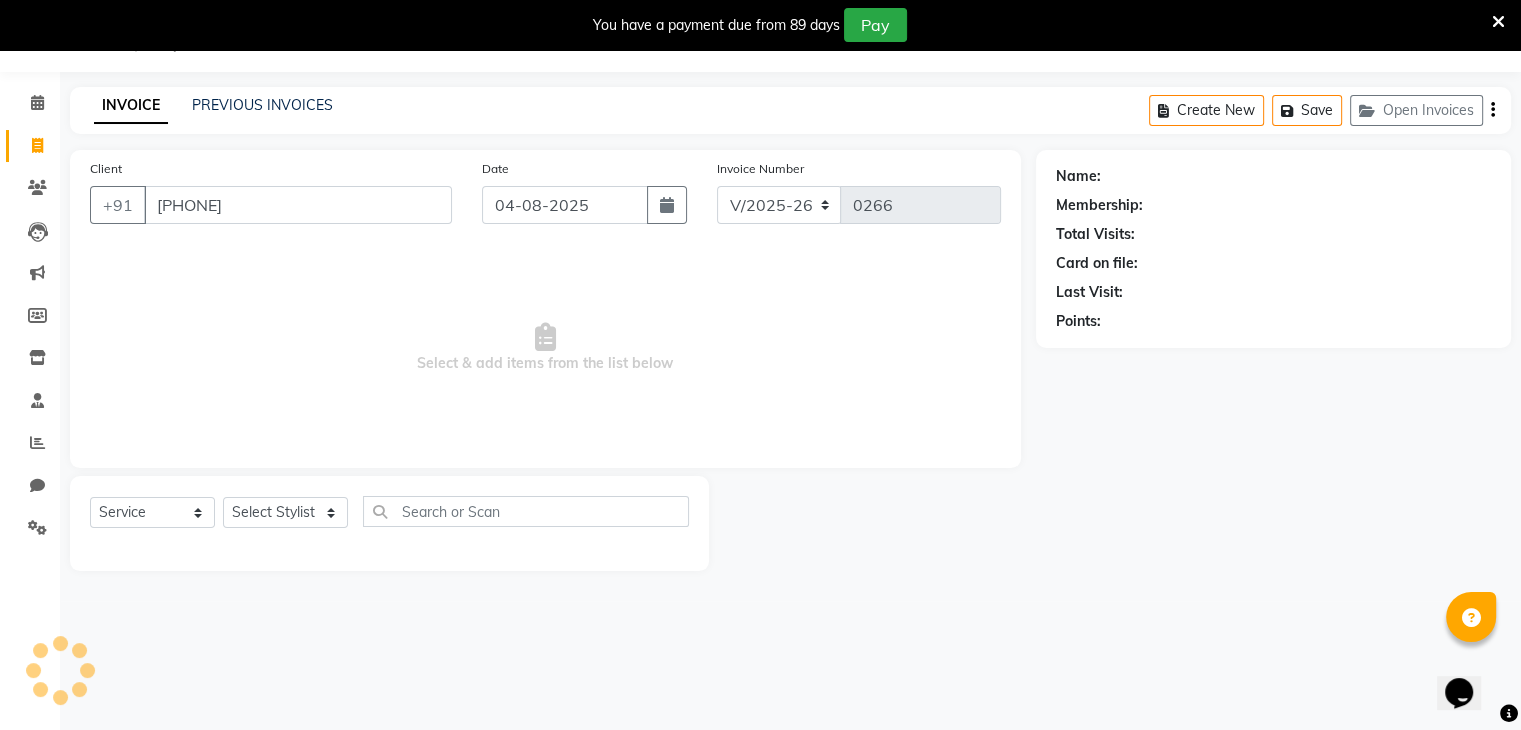 type on "7506611891" 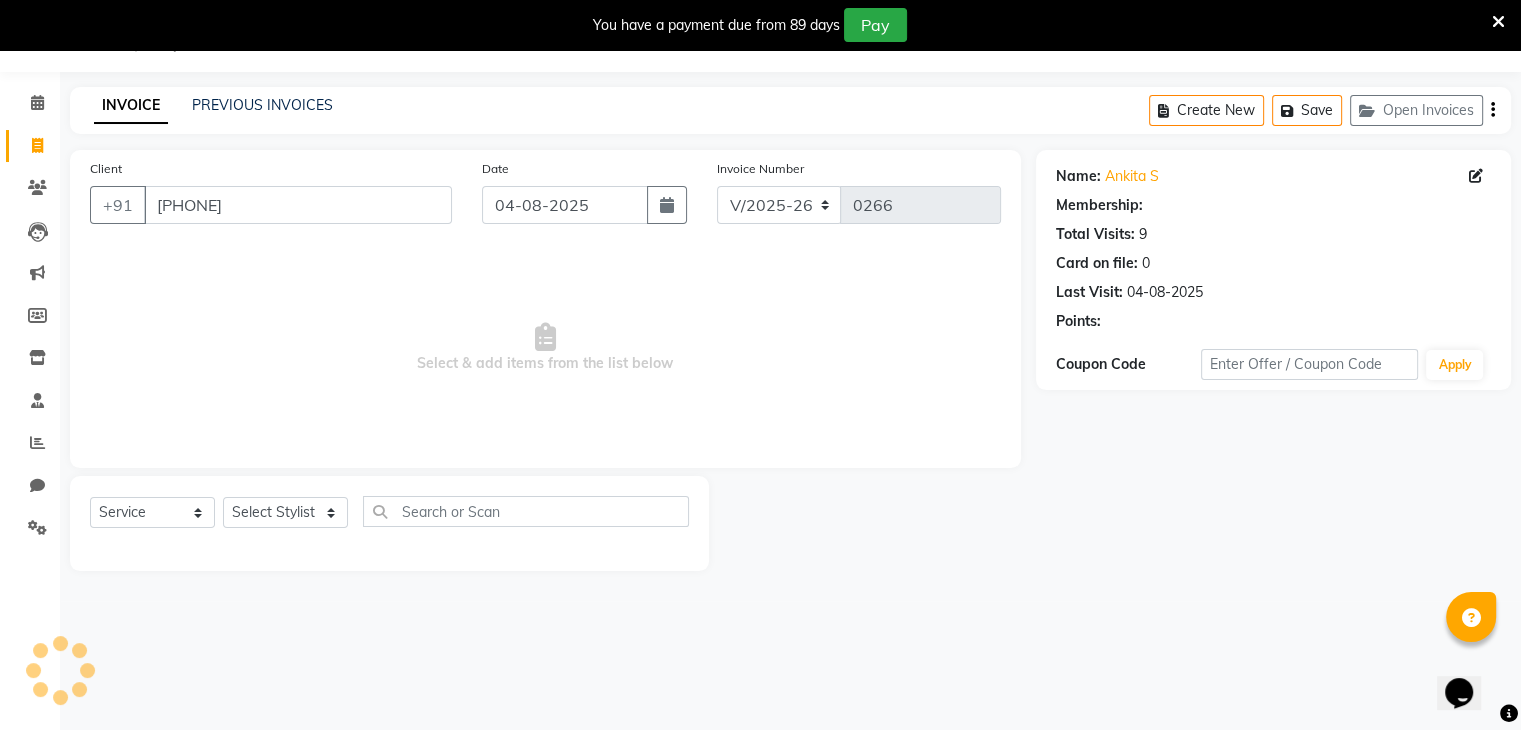 select on "1: Object" 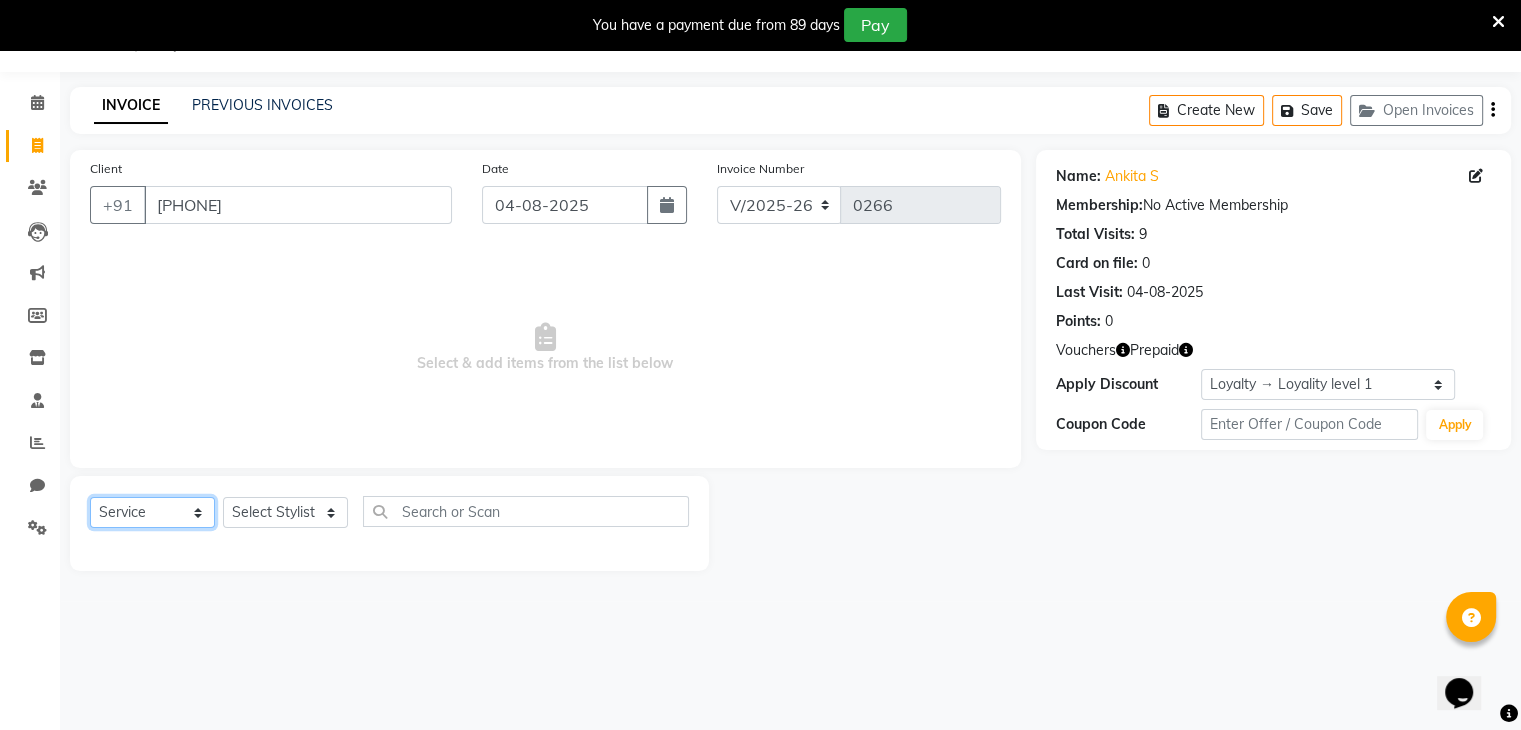 click on "Select  Service  Product  Membership  Package Voucher Prepaid Gift Card" 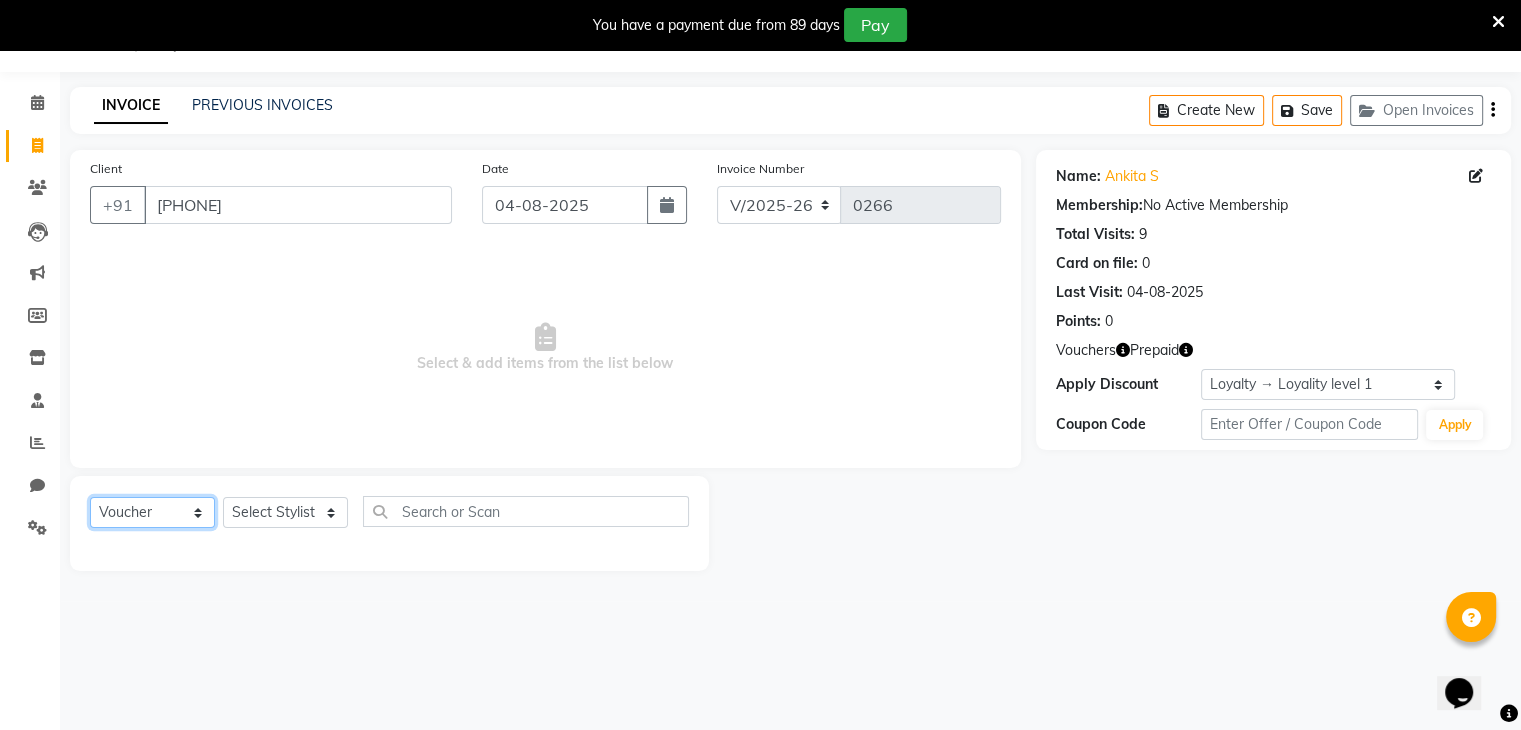 click on "Select  Service  Product  Membership  Package Voucher Prepaid Gift Card" 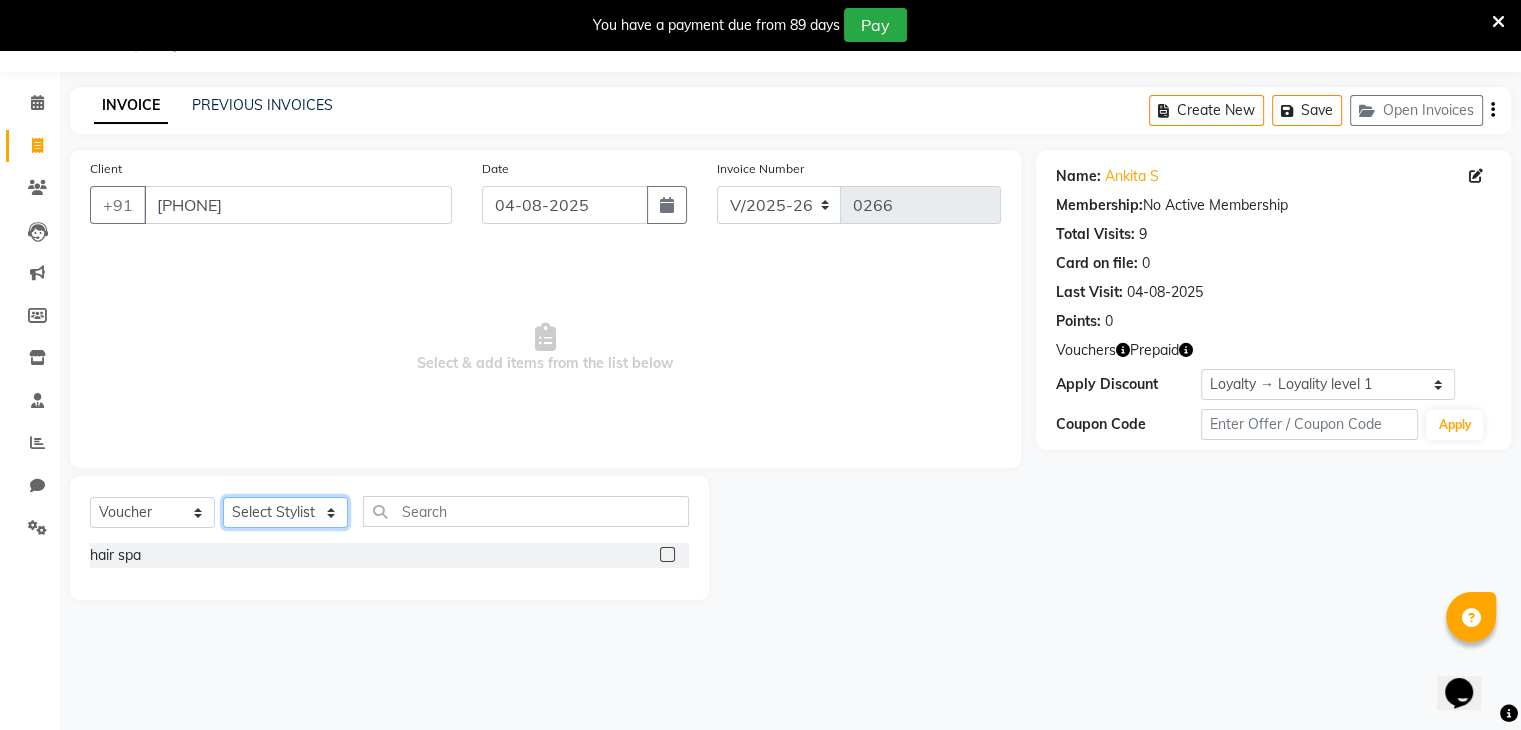click on "Select Stylist Archana Pawar  Bhavna shelke Bhavna Solanki desire salon Jagruti pendhari Nisha pawar savita landage sayali panchal Sonali khandeker Yogita Deshmukh" 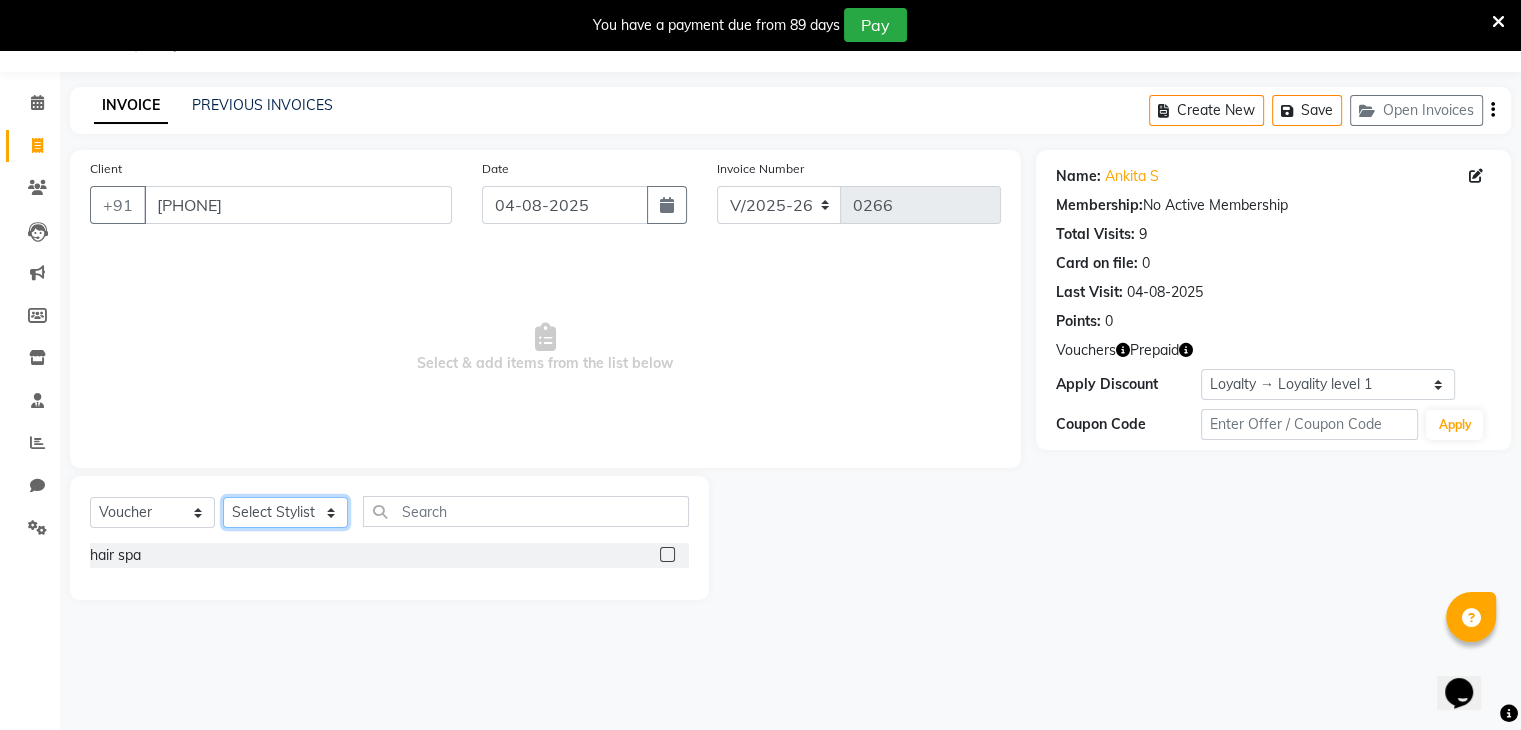 select on "75804" 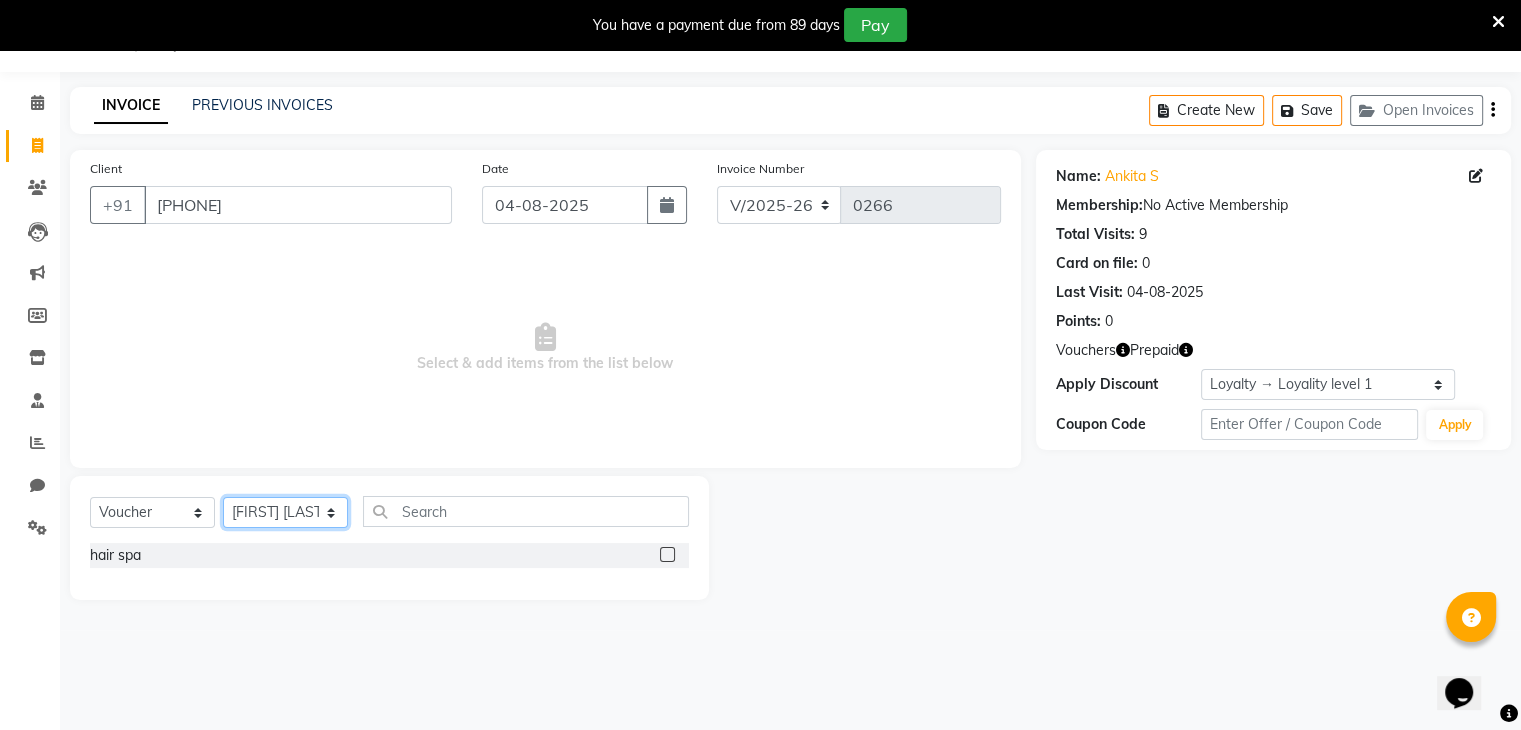 click on "Select Stylist Archana Pawar  Bhavna shelke Bhavna Solanki desire salon Jagruti pendhari Nisha pawar savita landage sayali panchal Sonali khandeker Yogita Deshmukh" 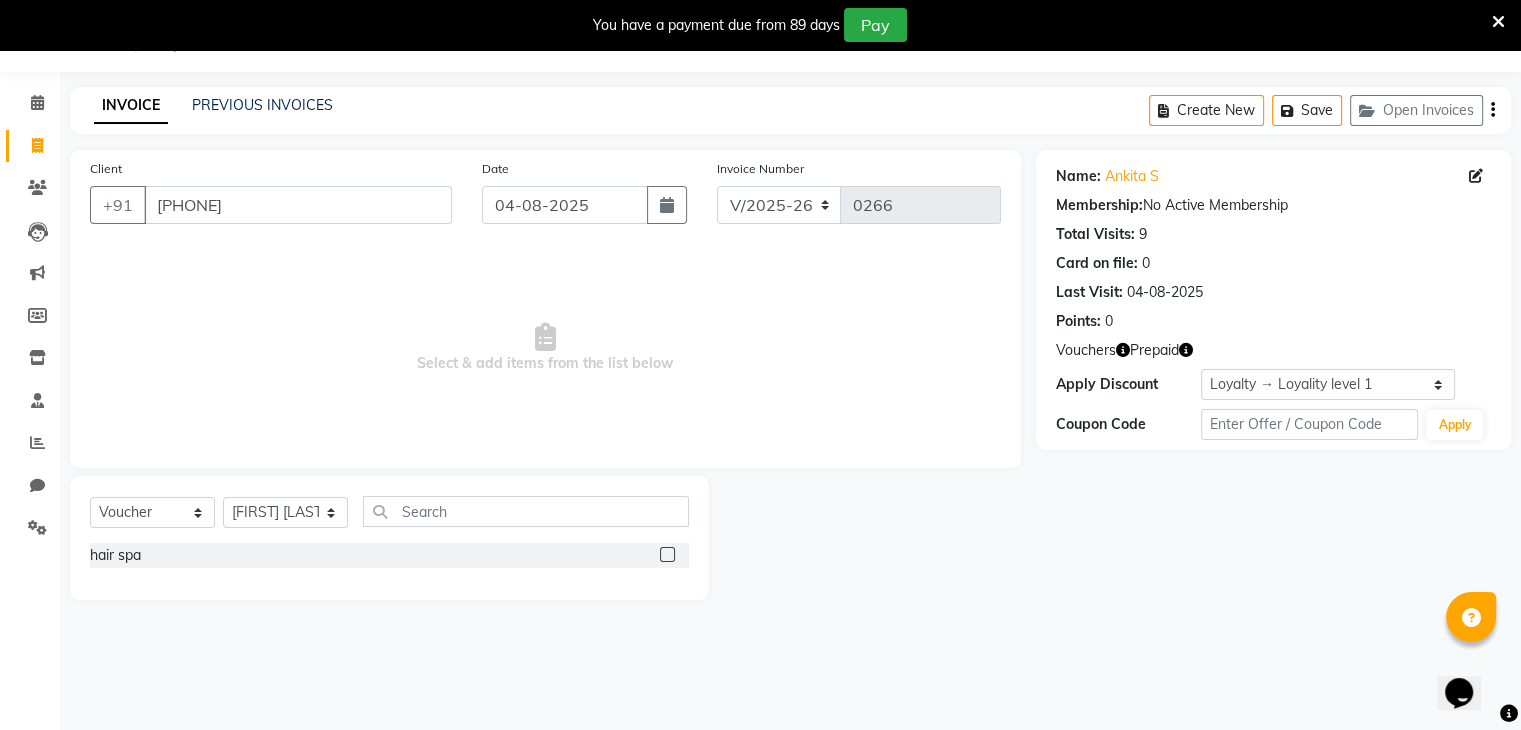 click 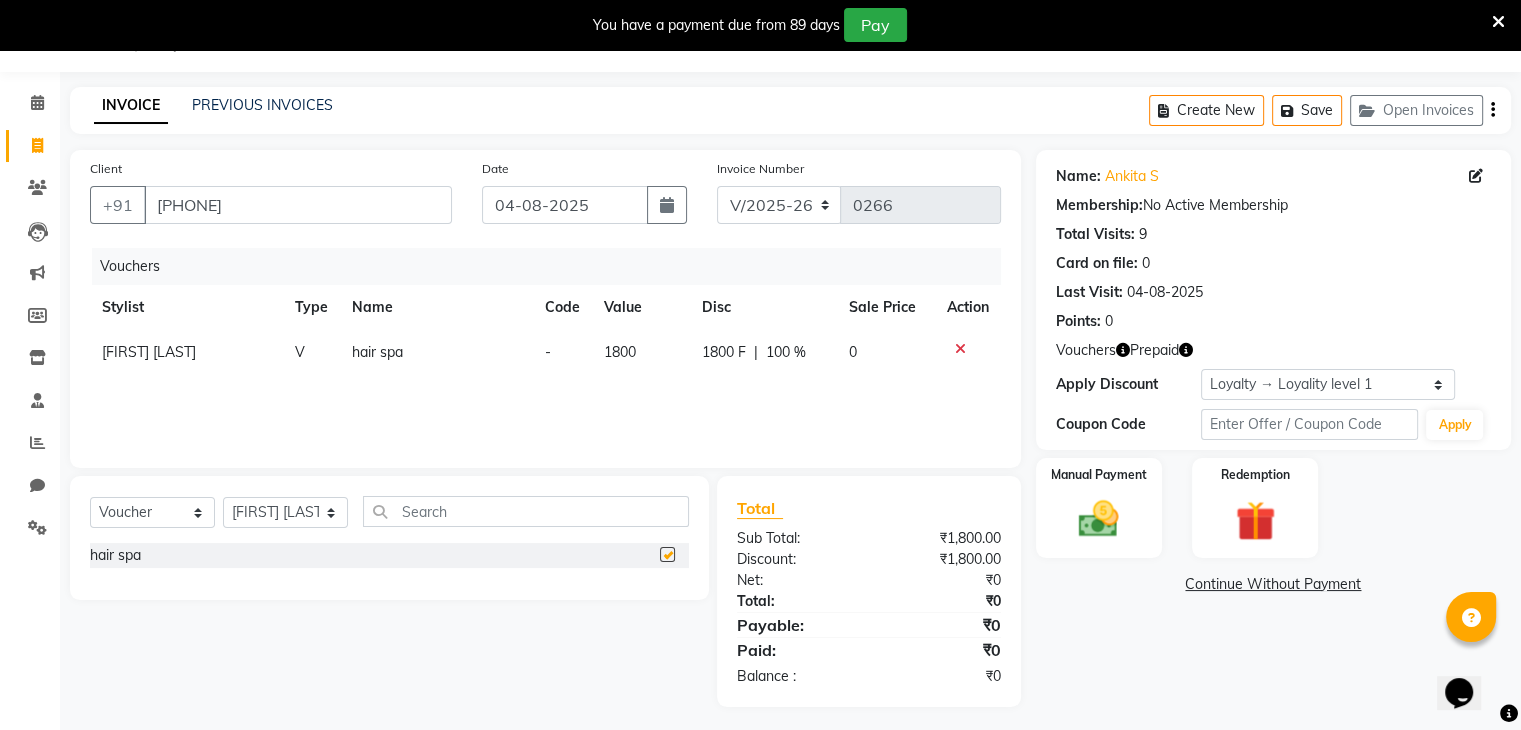 checkbox on "false" 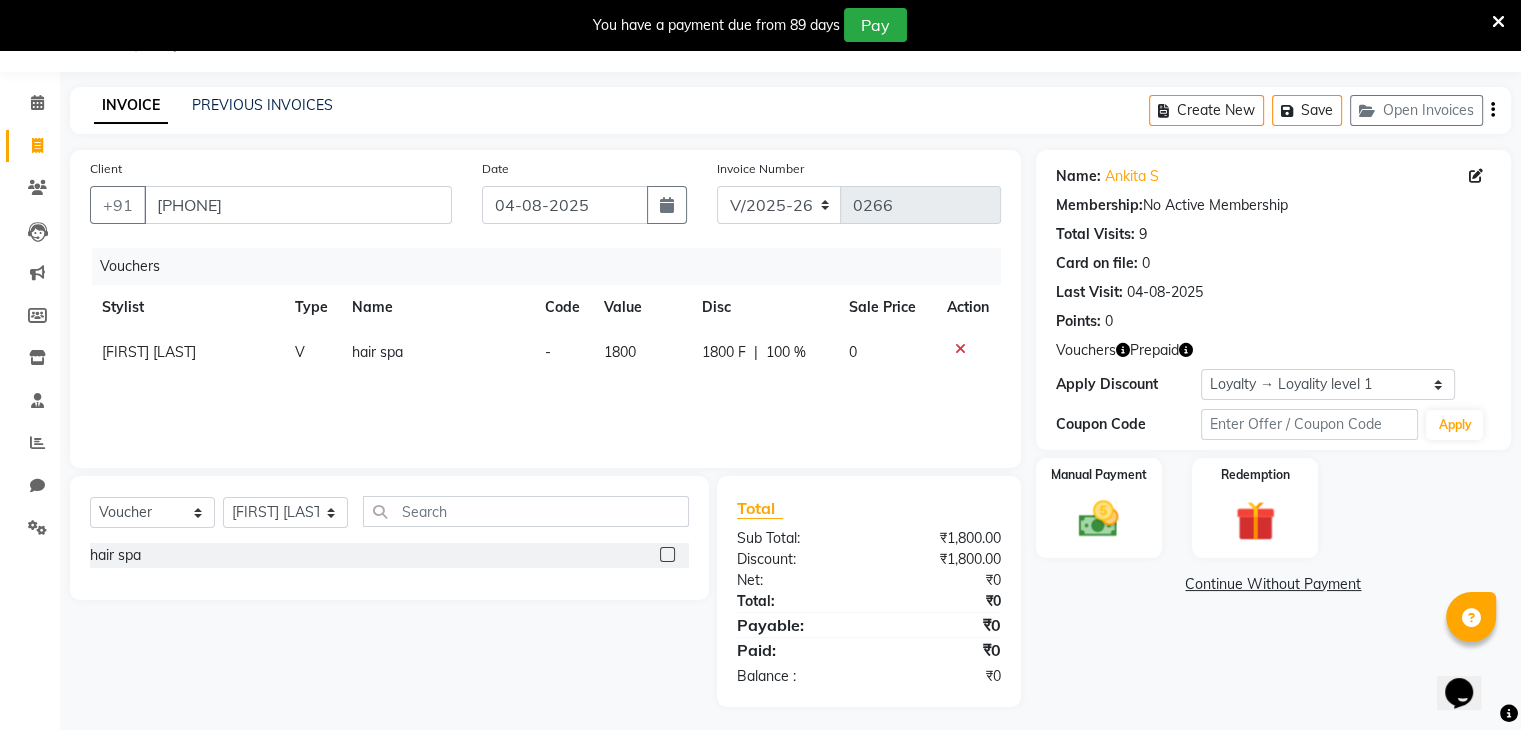 scroll, scrollTop: 57, scrollLeft: 0, axis: vertical 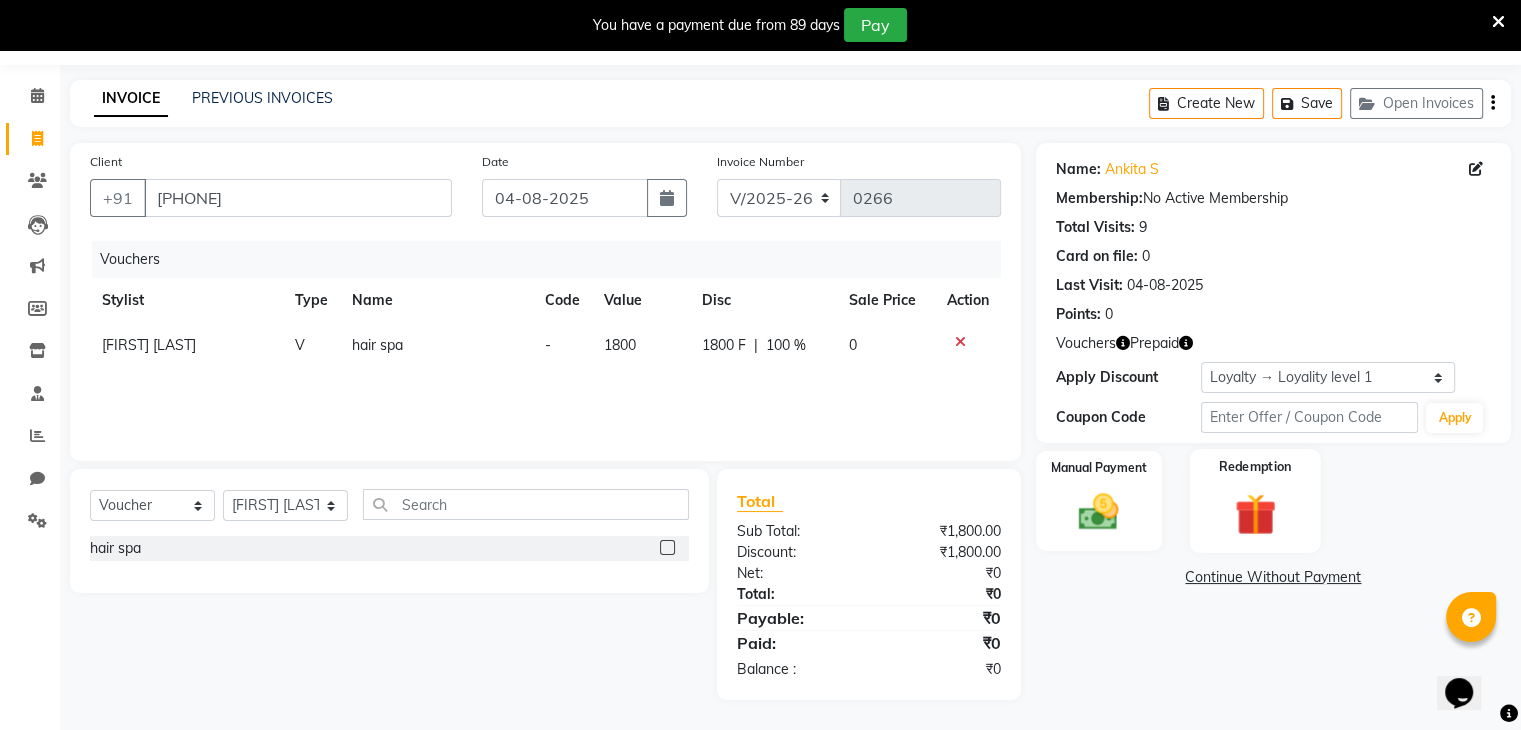 click 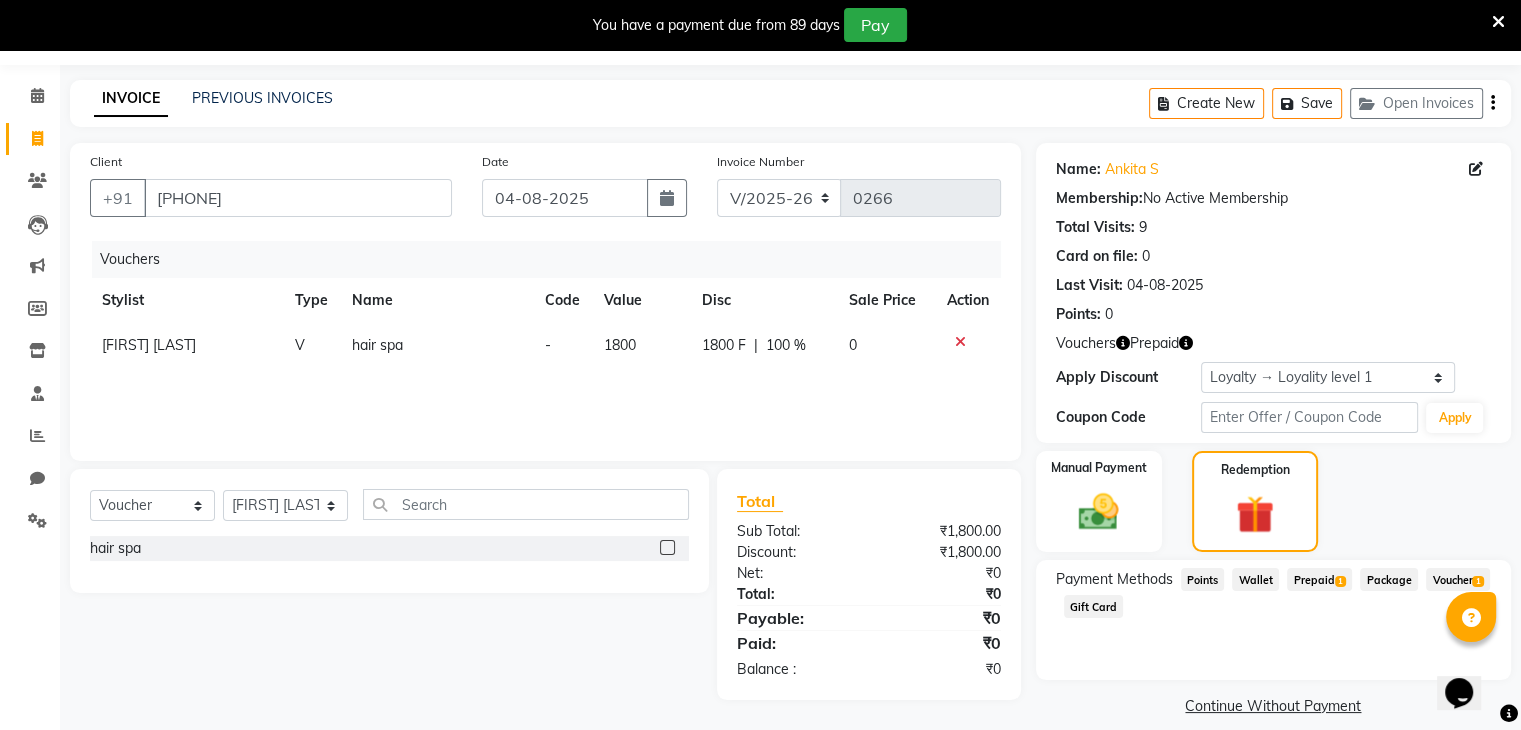 click on "Voucher  1" 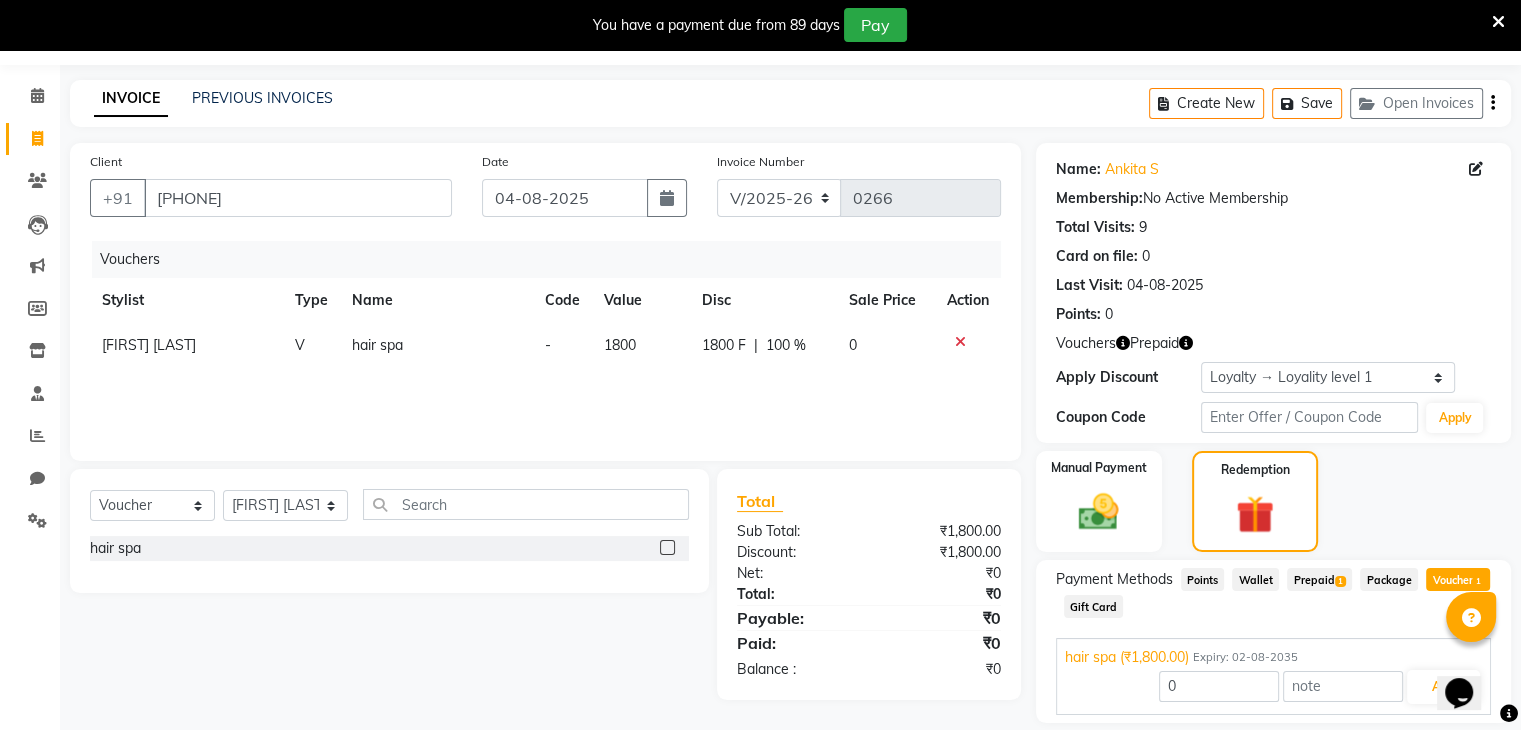scroll, scrollTop: 122, scrollLeft: 0, axis: vertical 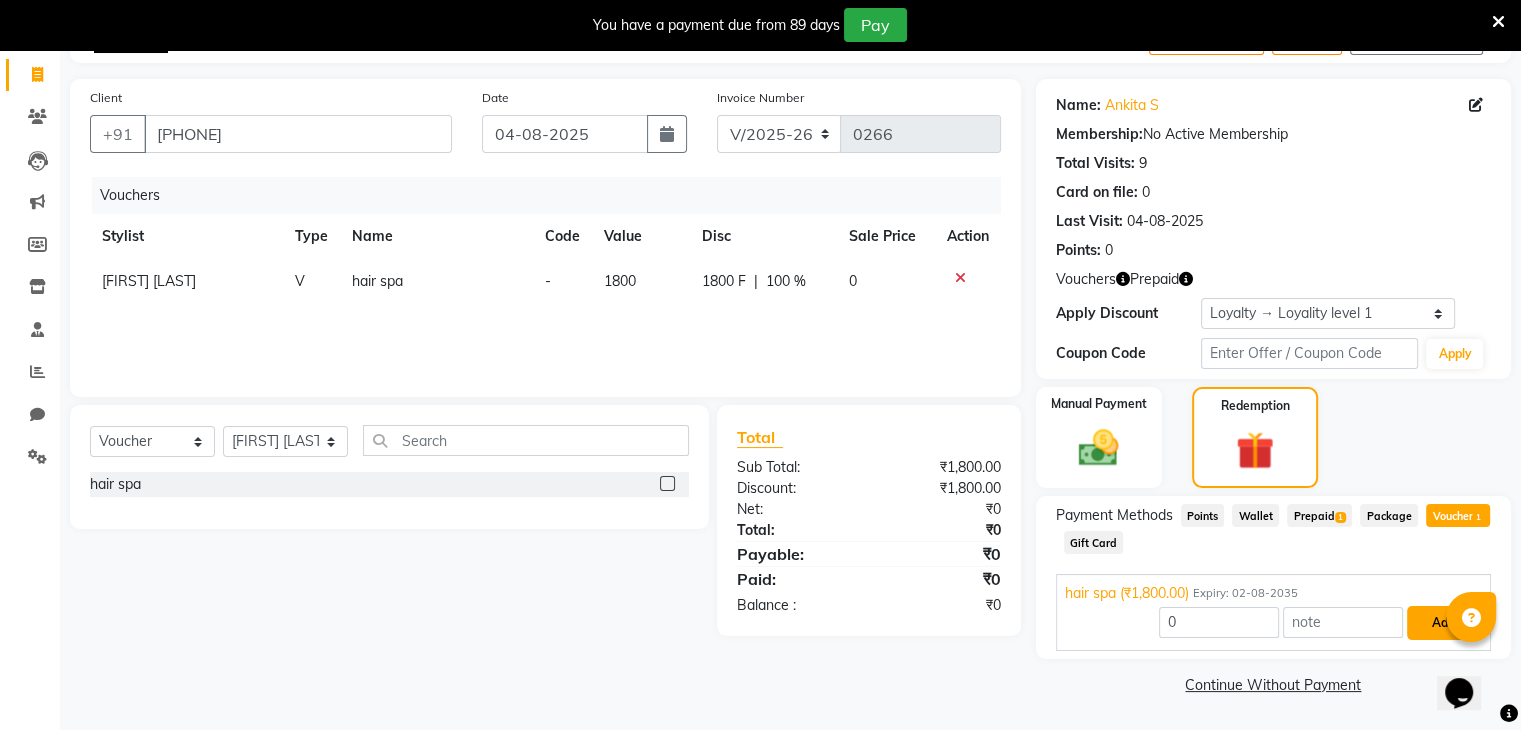 click on "Add" at bounding box center [1443, 623] 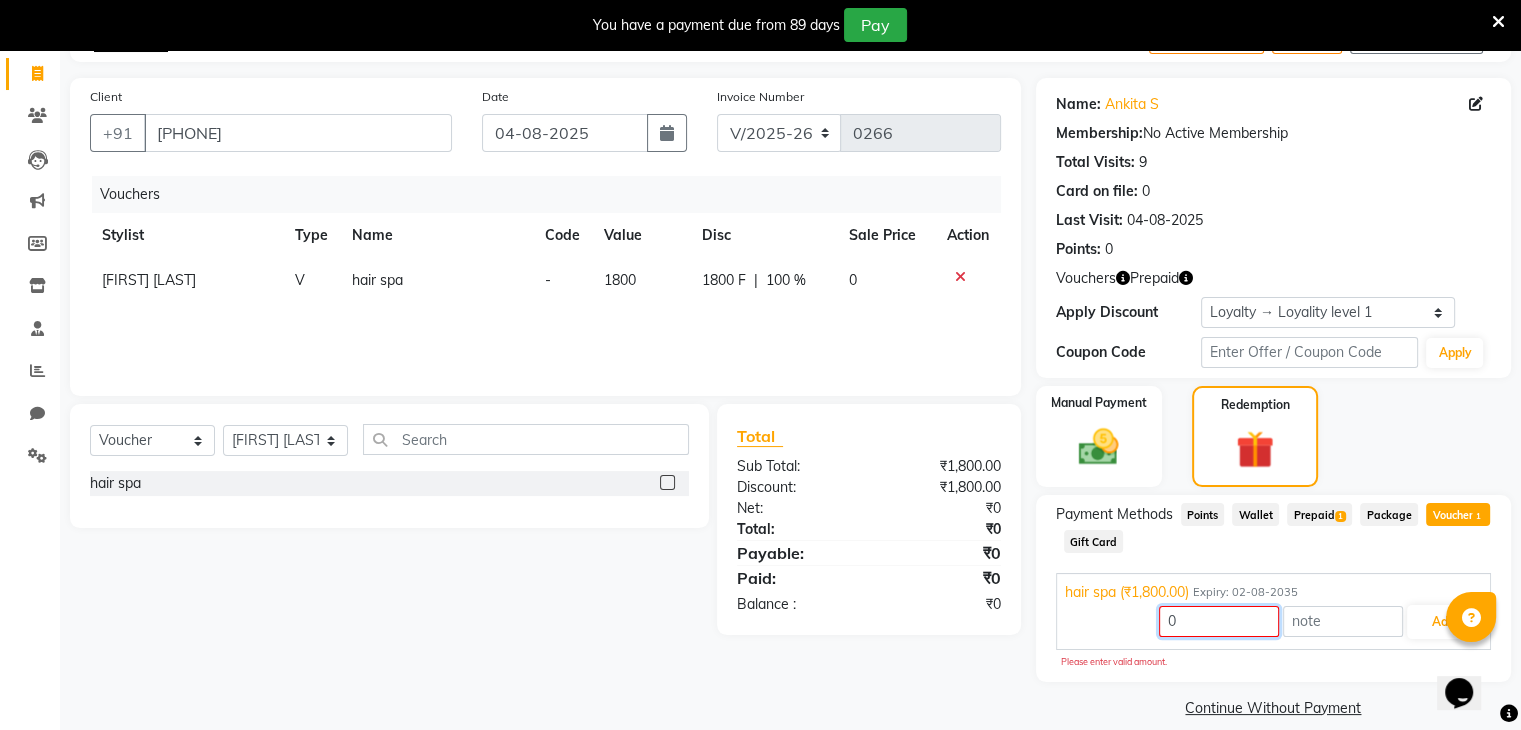 click on "0" at bounding box center [1219, 621] 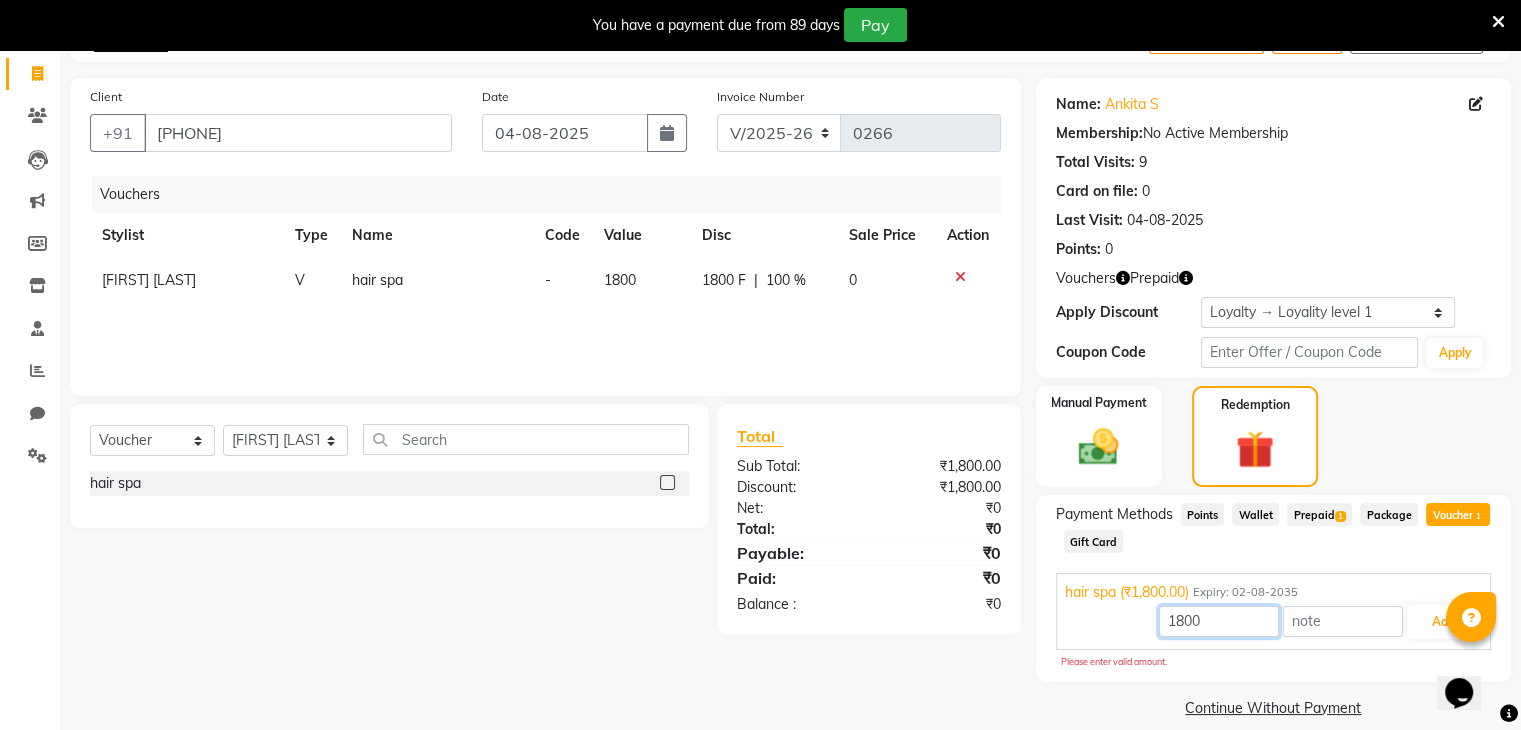 type on "1800" 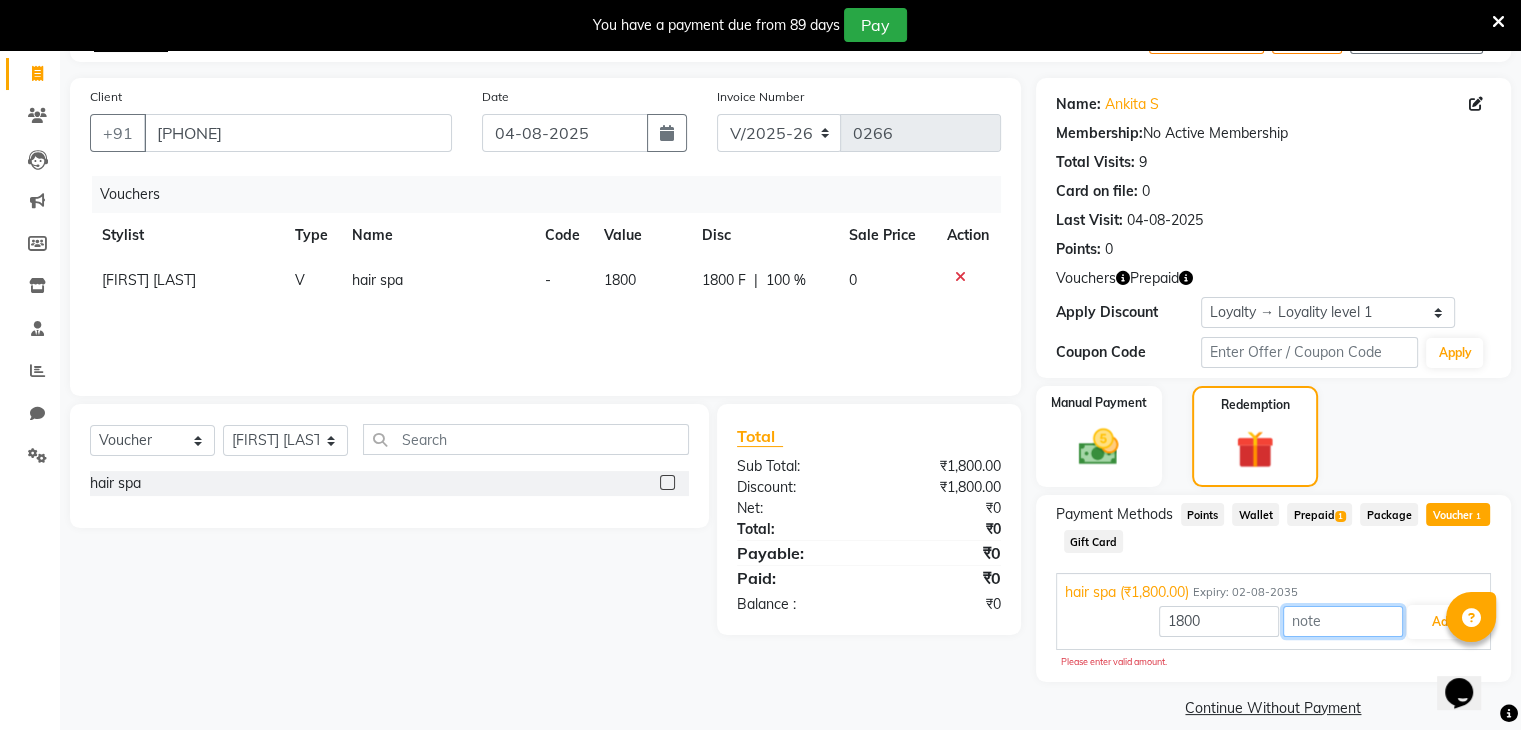 click at bounding box center [1343, 621] 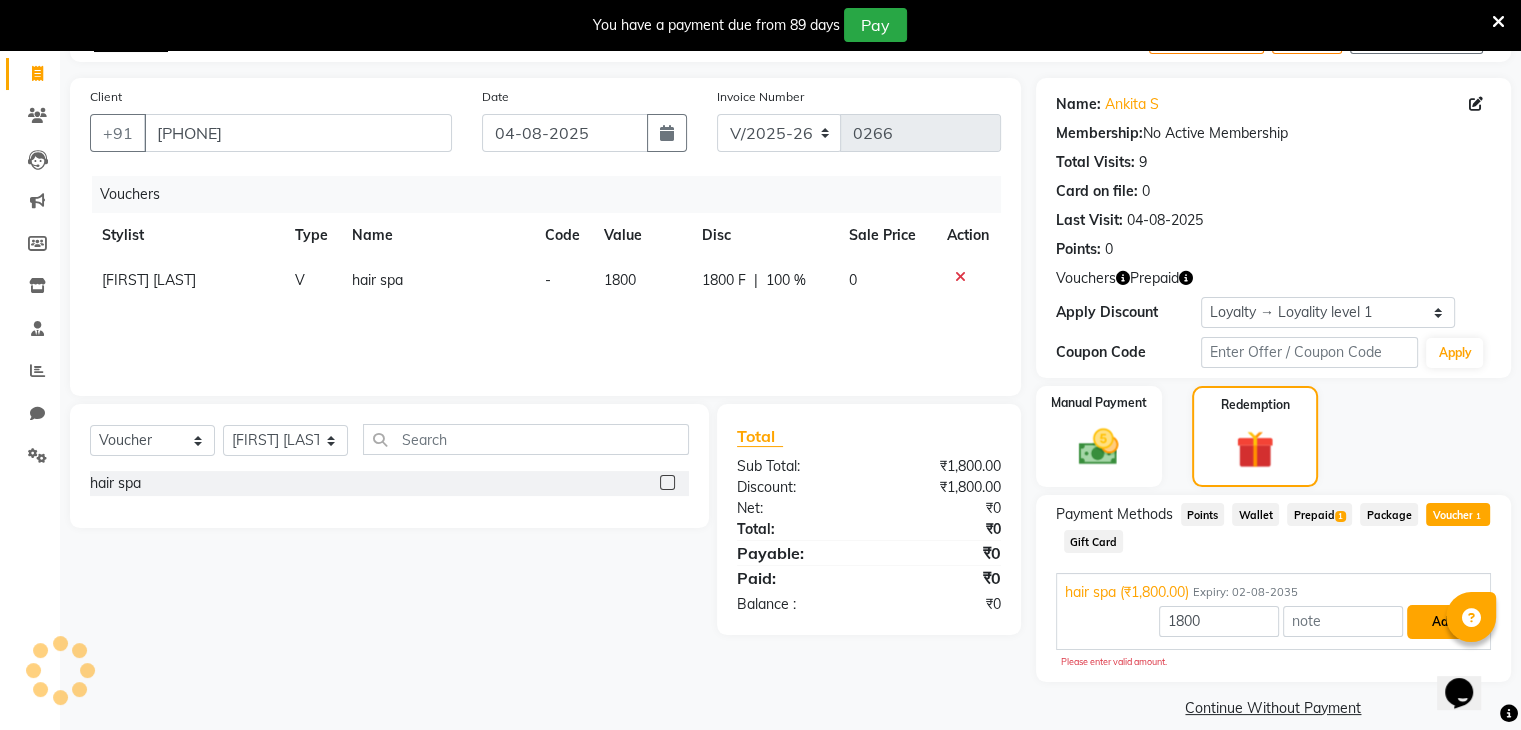 click on "Add" at bounding box center (1443, 622) 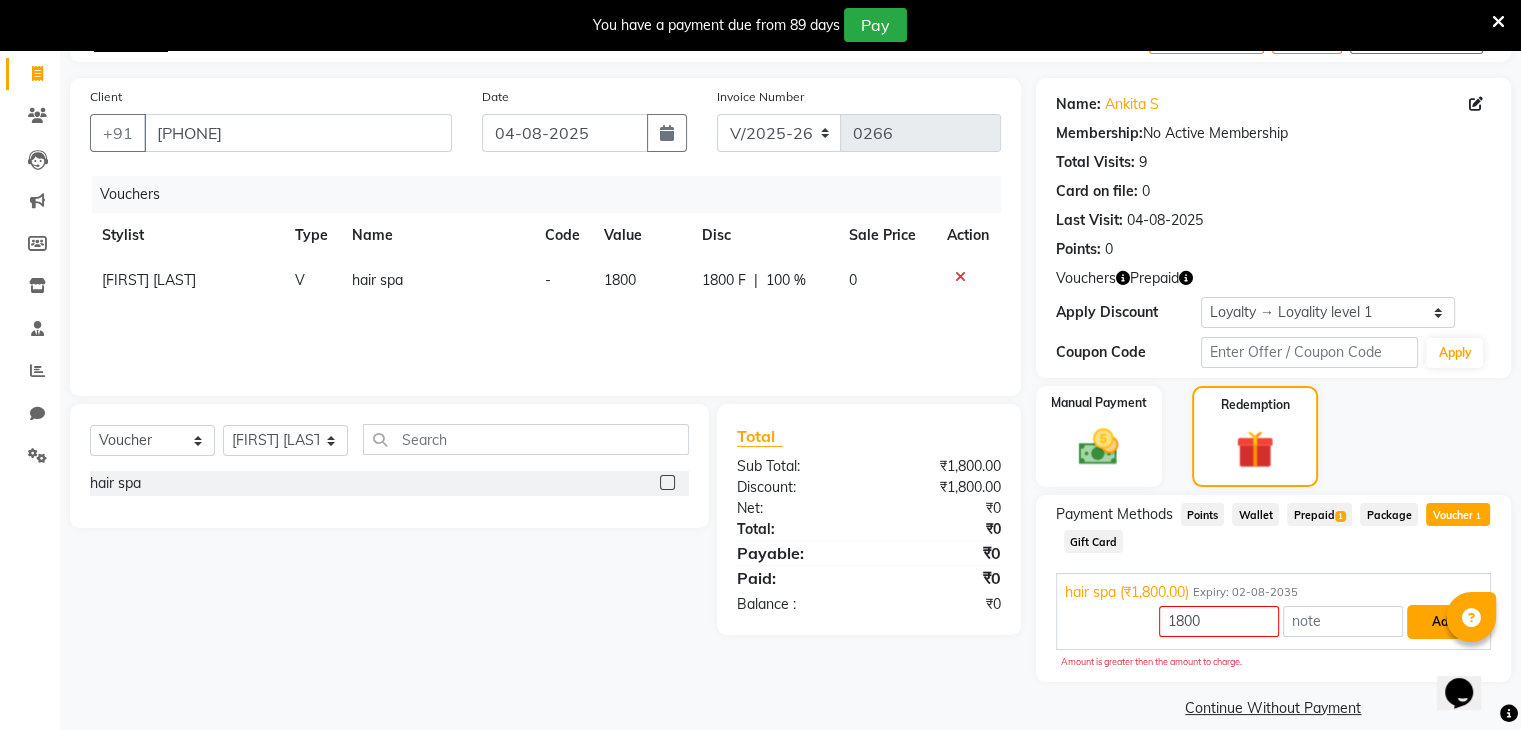 type 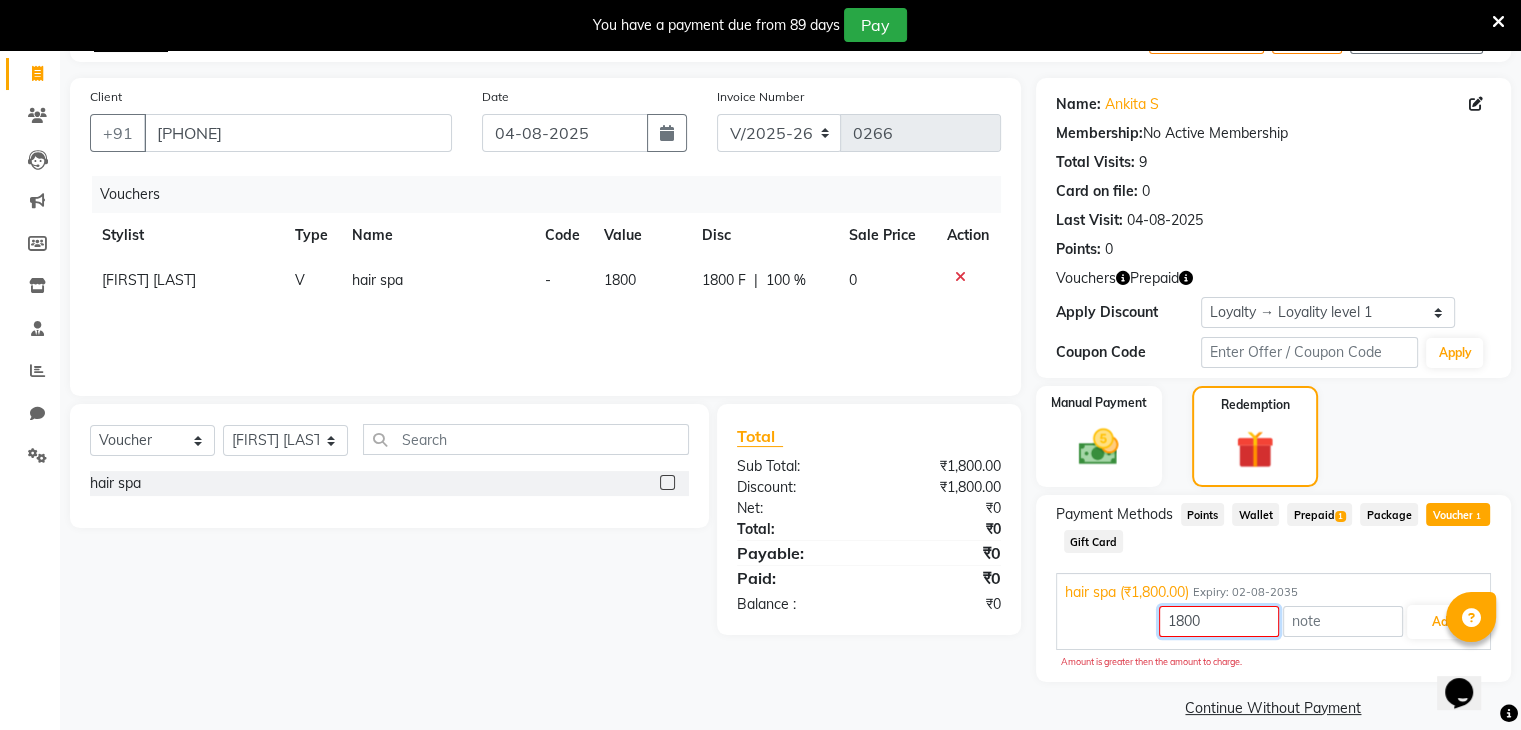 click on "1800" at bounding box center [1219, 621] 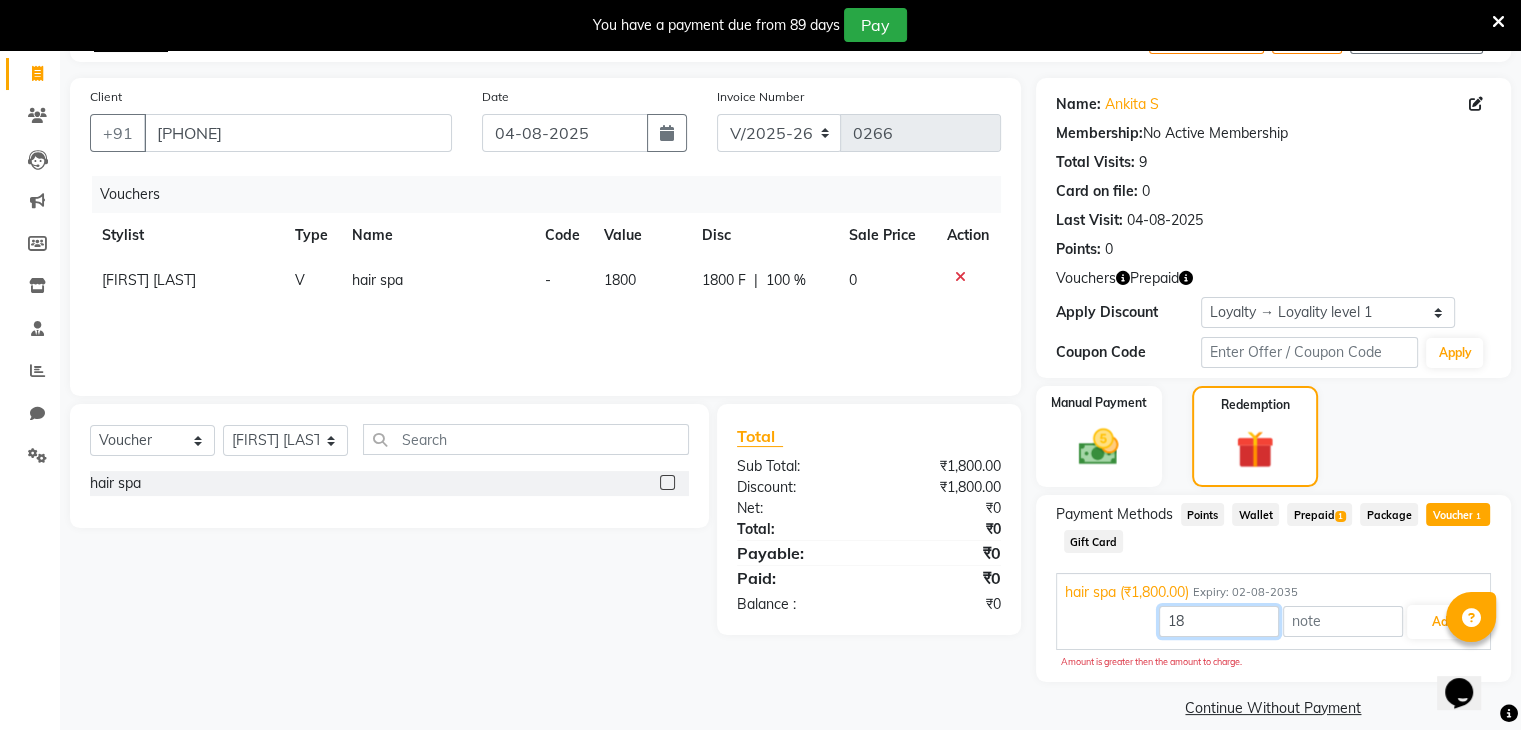 type on "1" 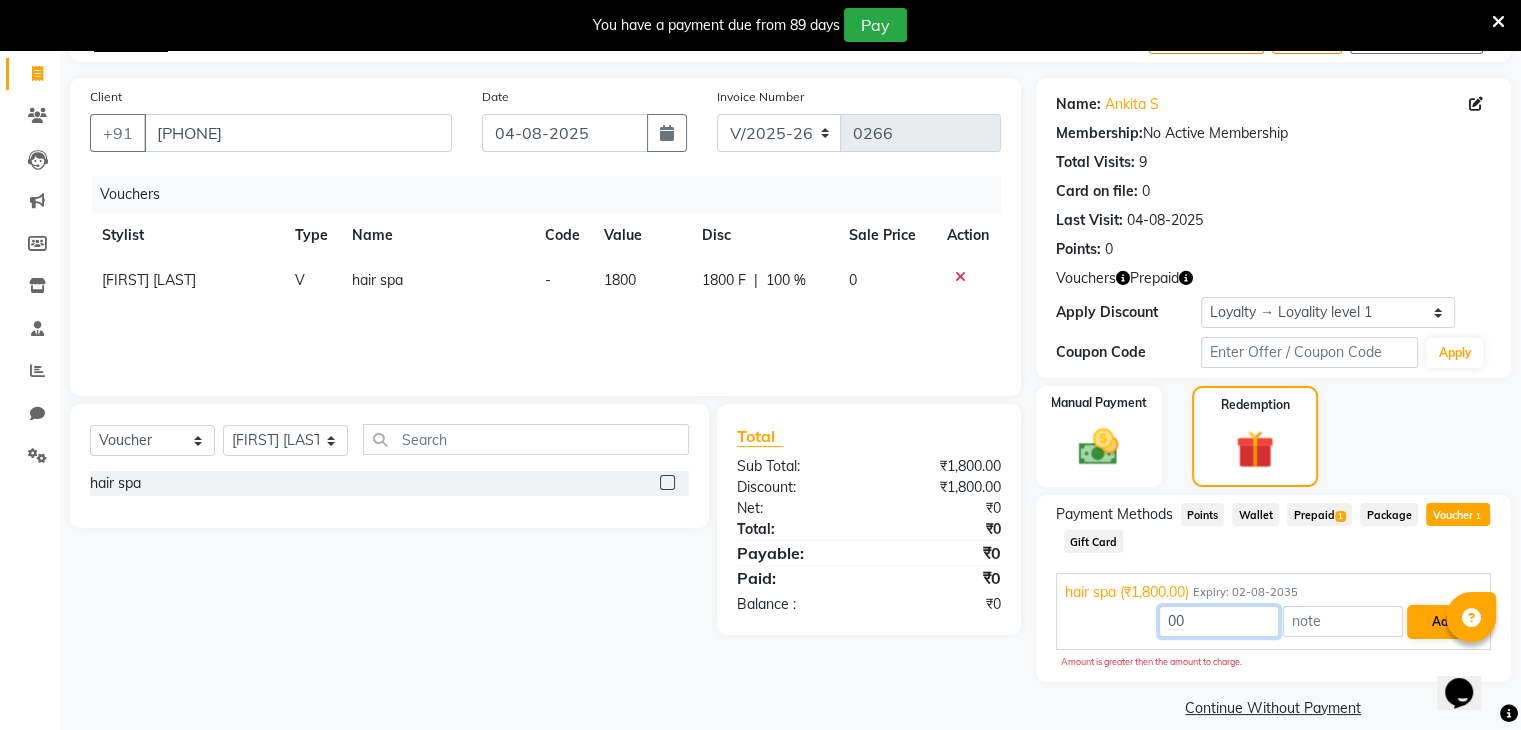 type on "00" 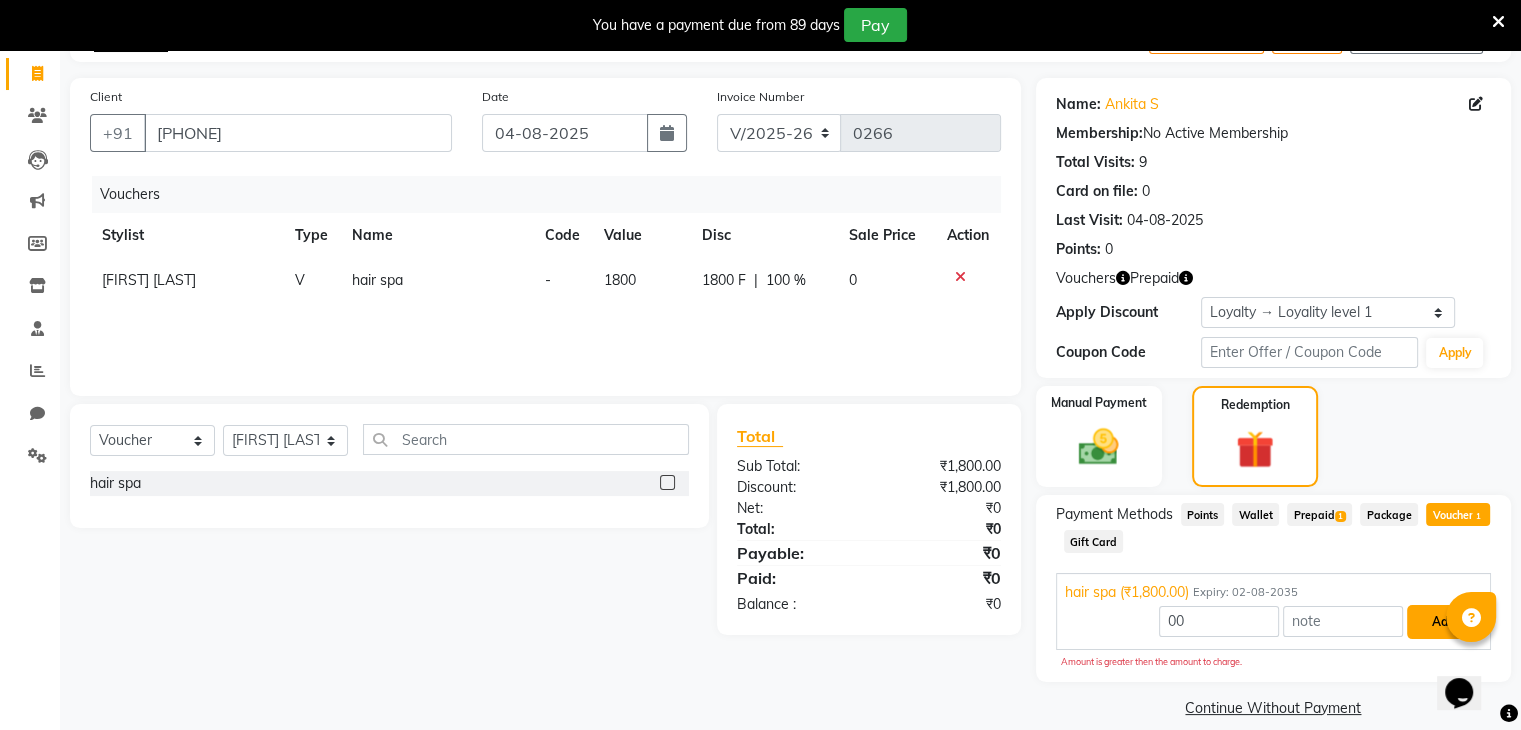 click on "Add" at bounding box center [1443, 622] 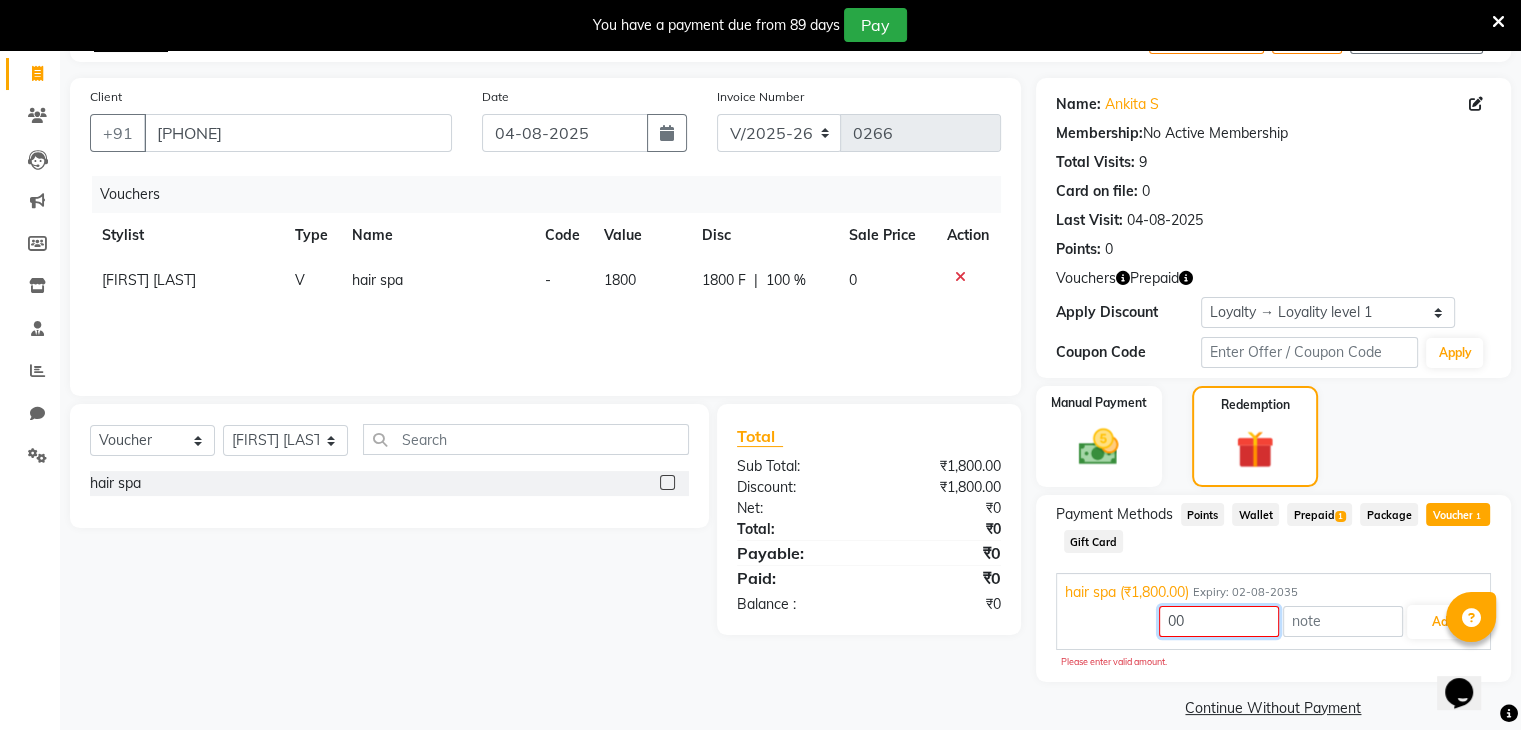 drag, startPoint x: 1227, startPoint y: 605, endPoint x: 1336, endPoint y: 533, distance: 130.63307 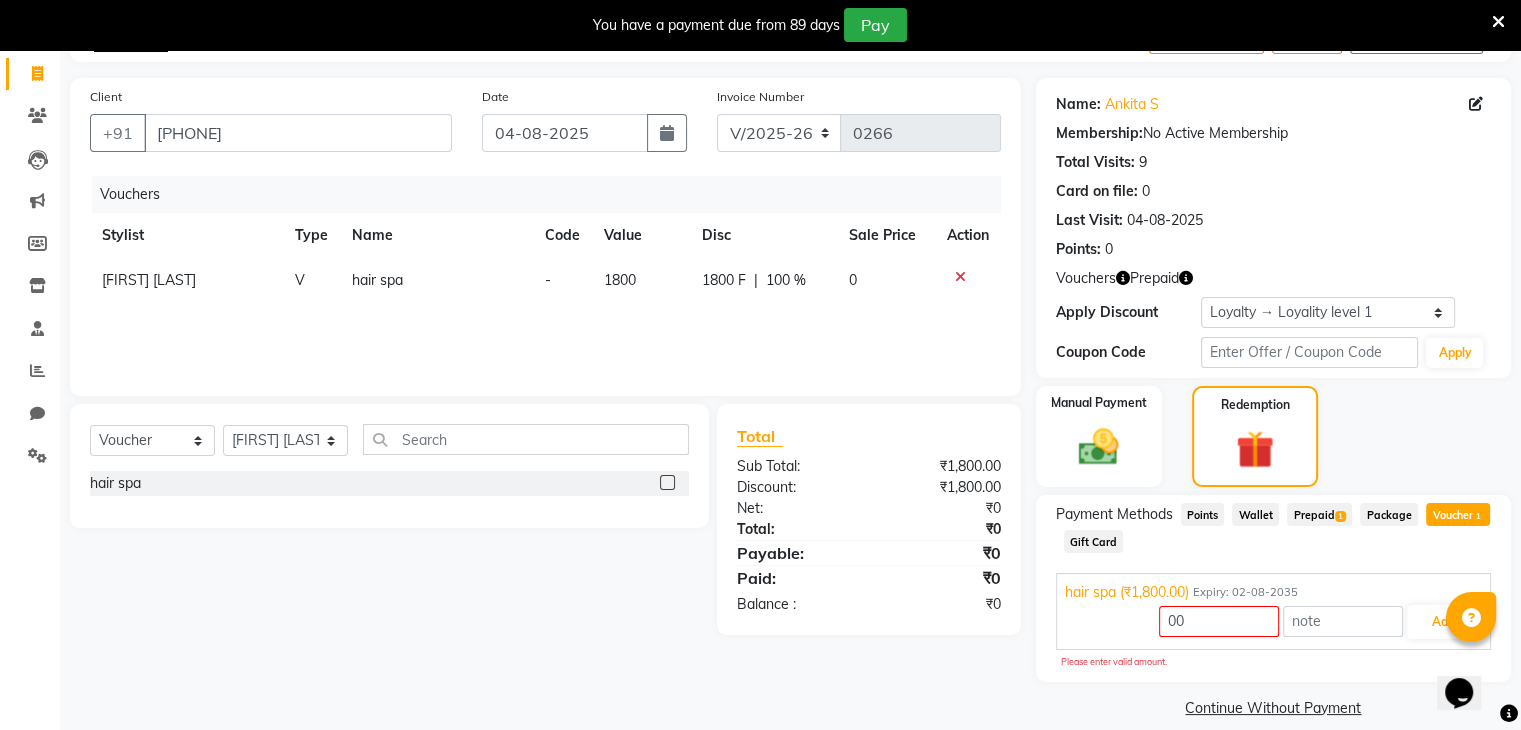 click on "Payment Methods  Points   Wallet   Prepaid  1  Package   Voucher  1  Gift Card" 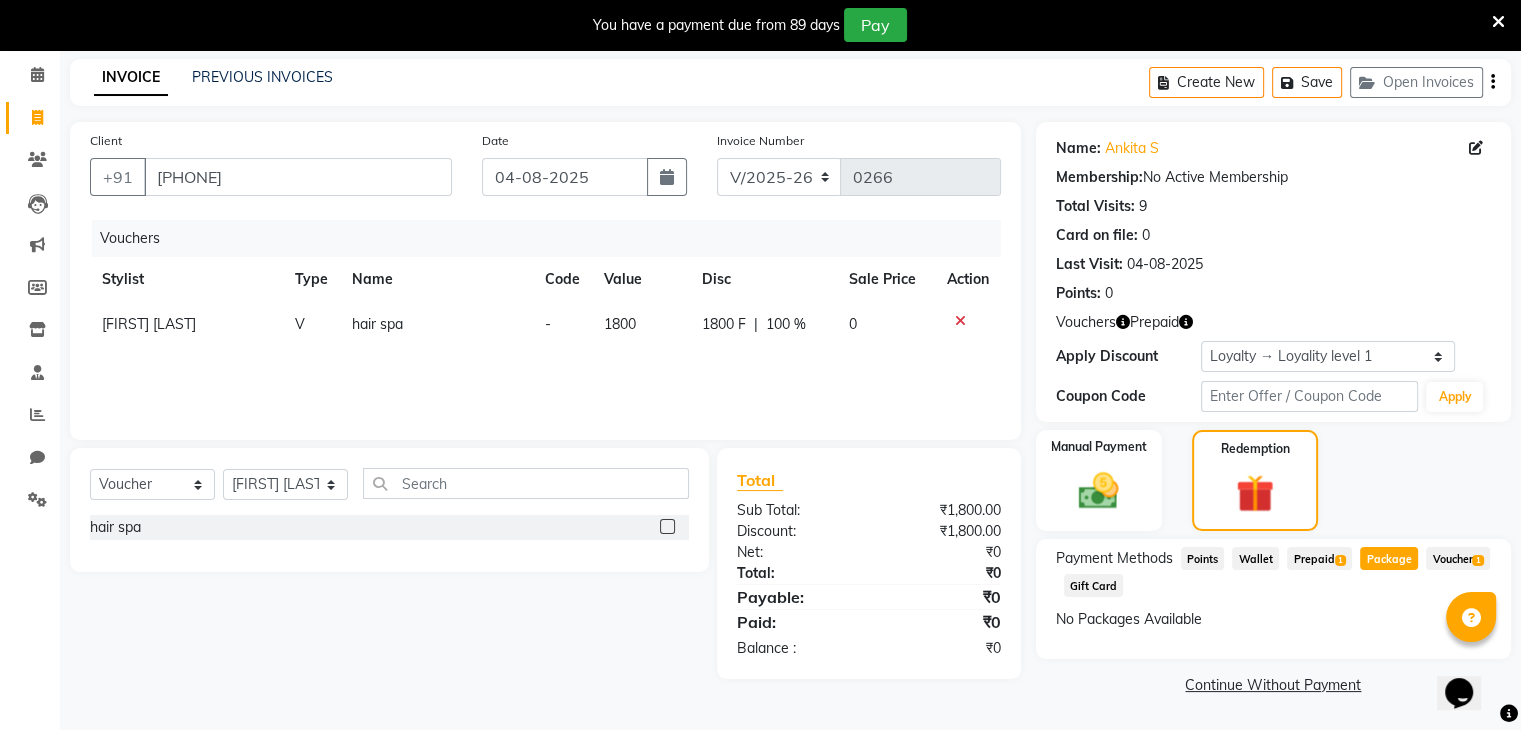 scroll, scrollTop: 78, scrollLeft: 0, axis: vertical 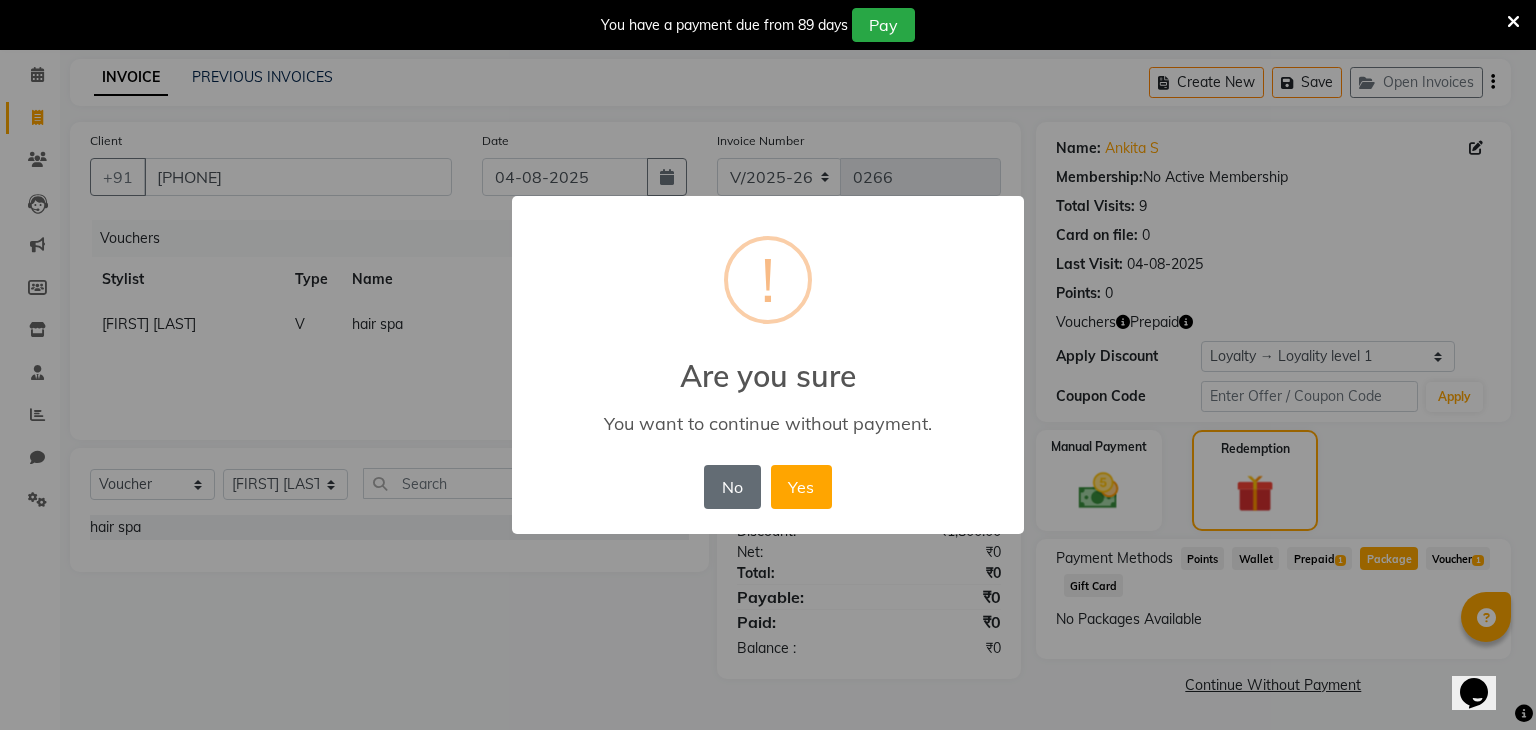 click on "No" at bounding box center (732, 487) 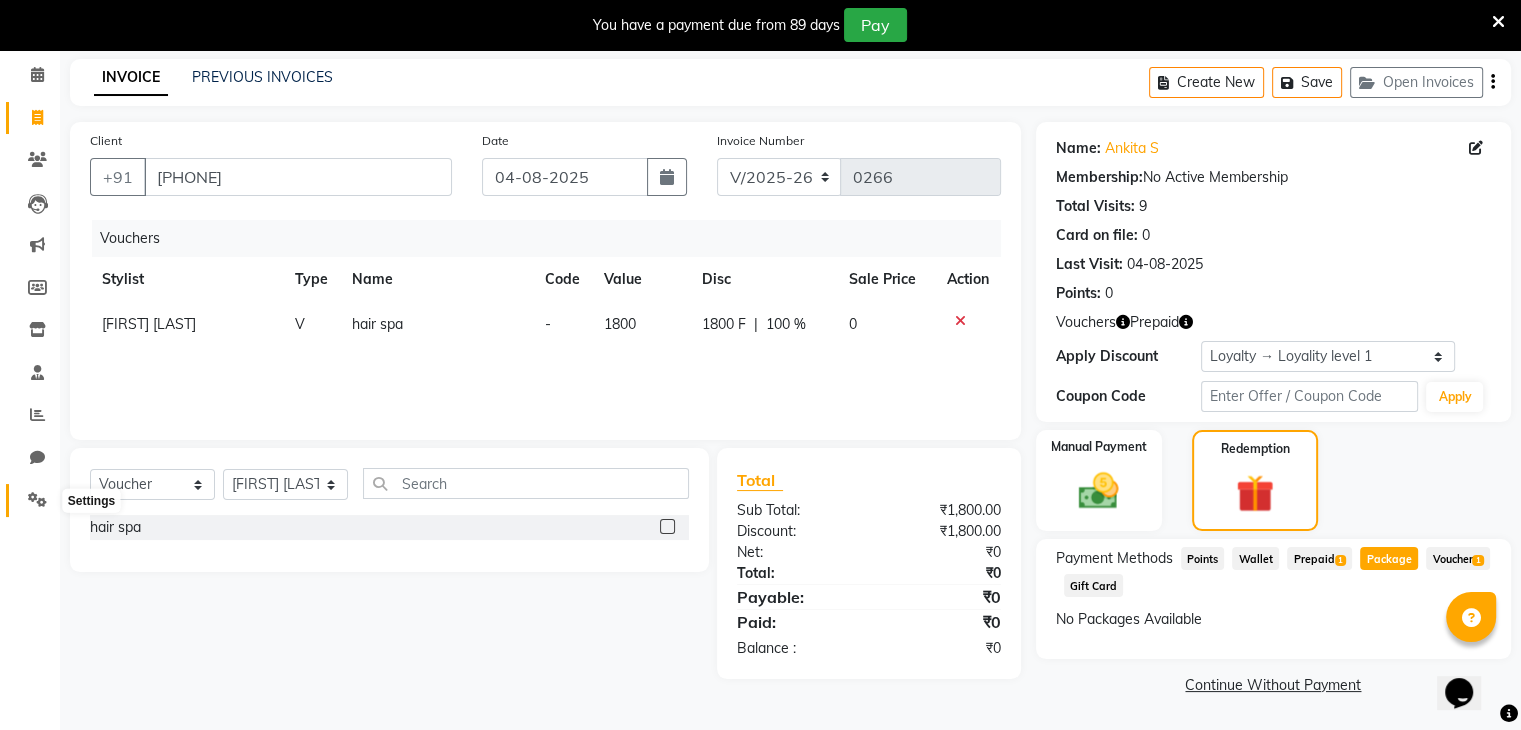click 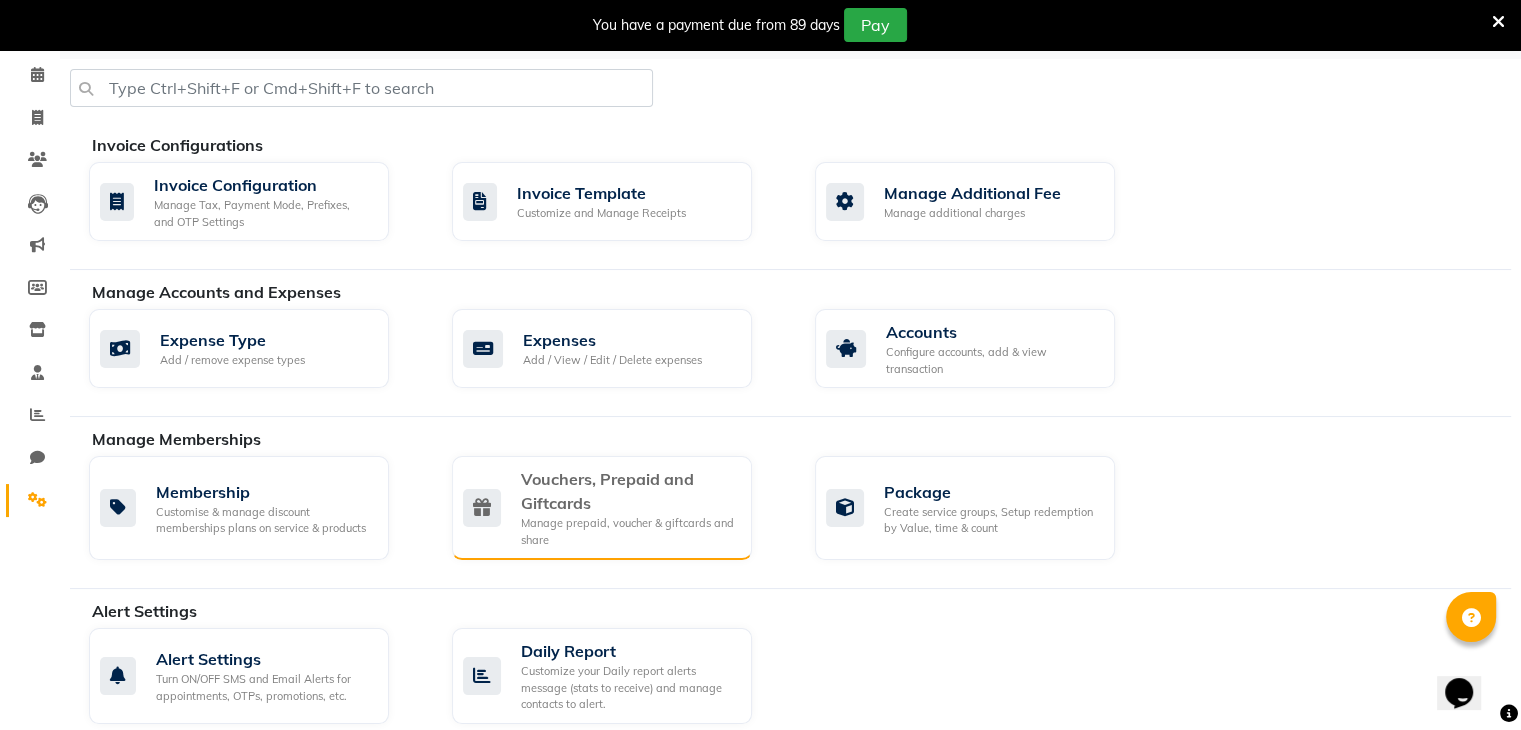 click on "Vouchers, Prepaid and Giftcards" 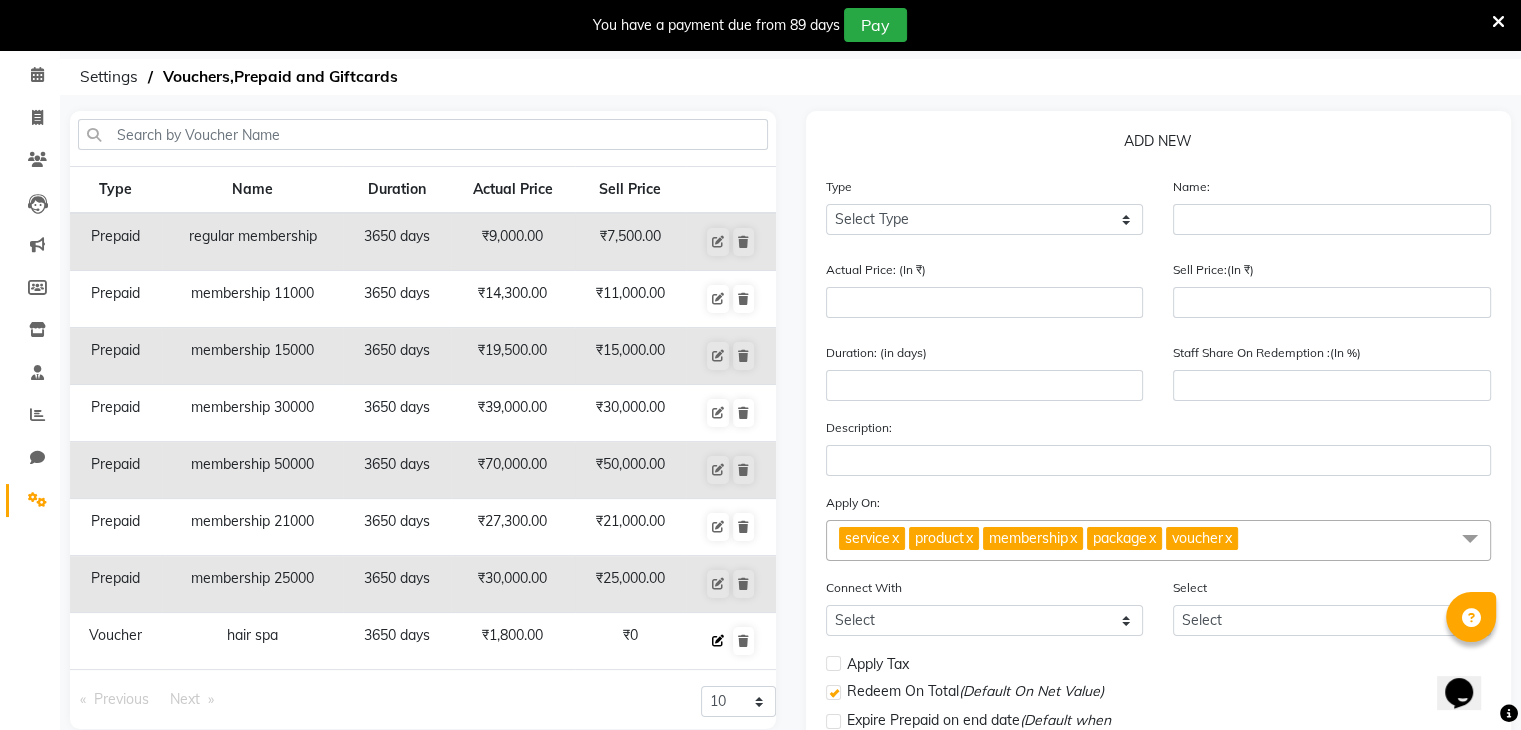 click 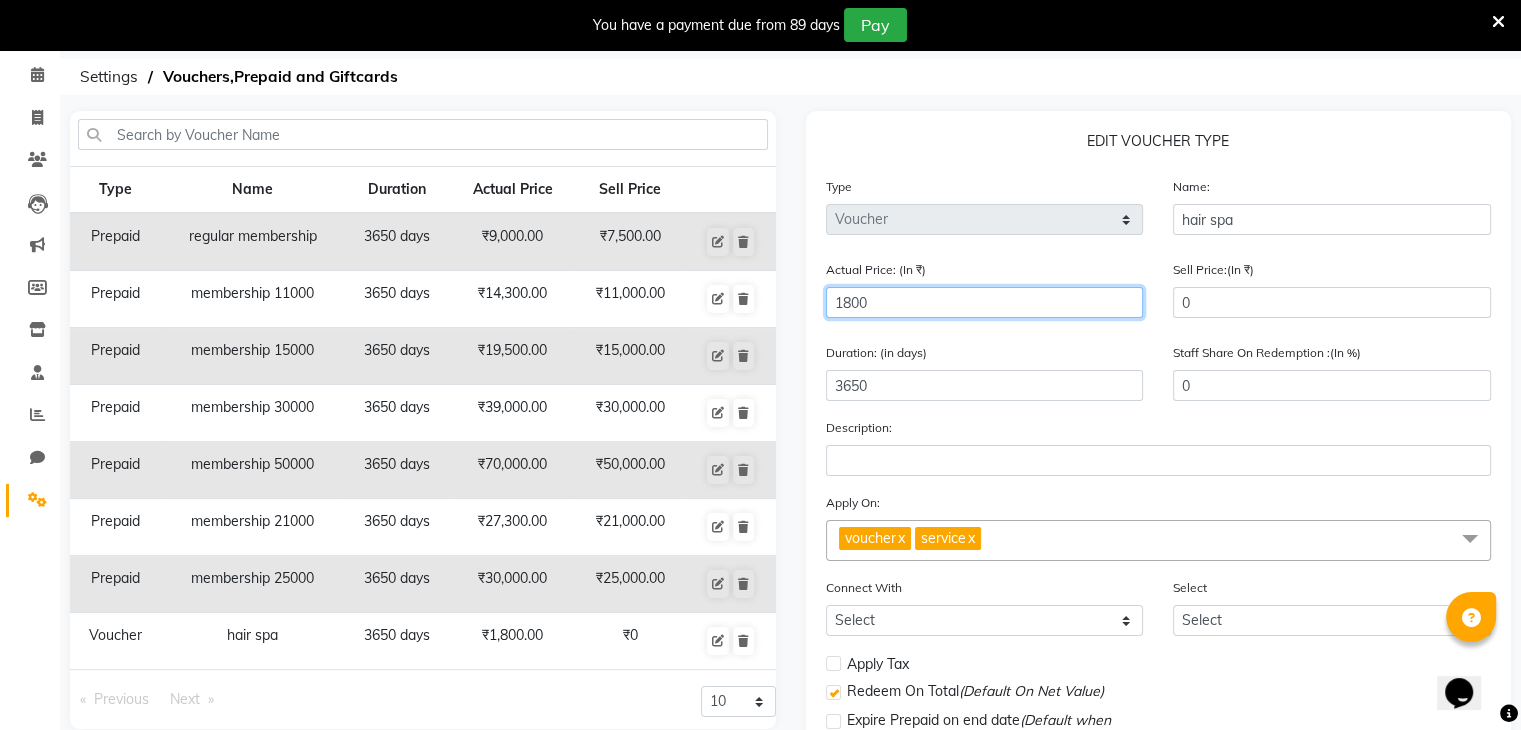click on "1800" 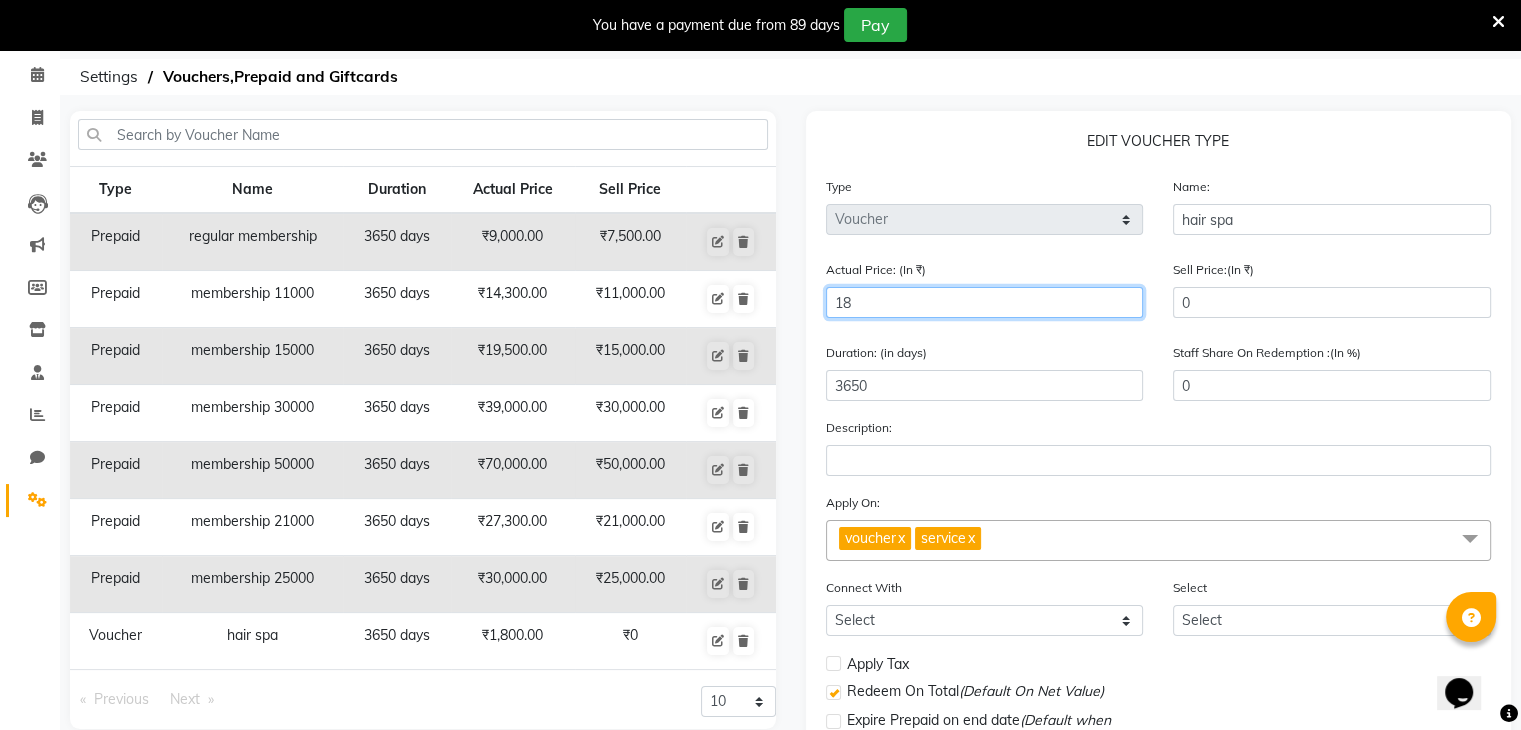 type on "1" 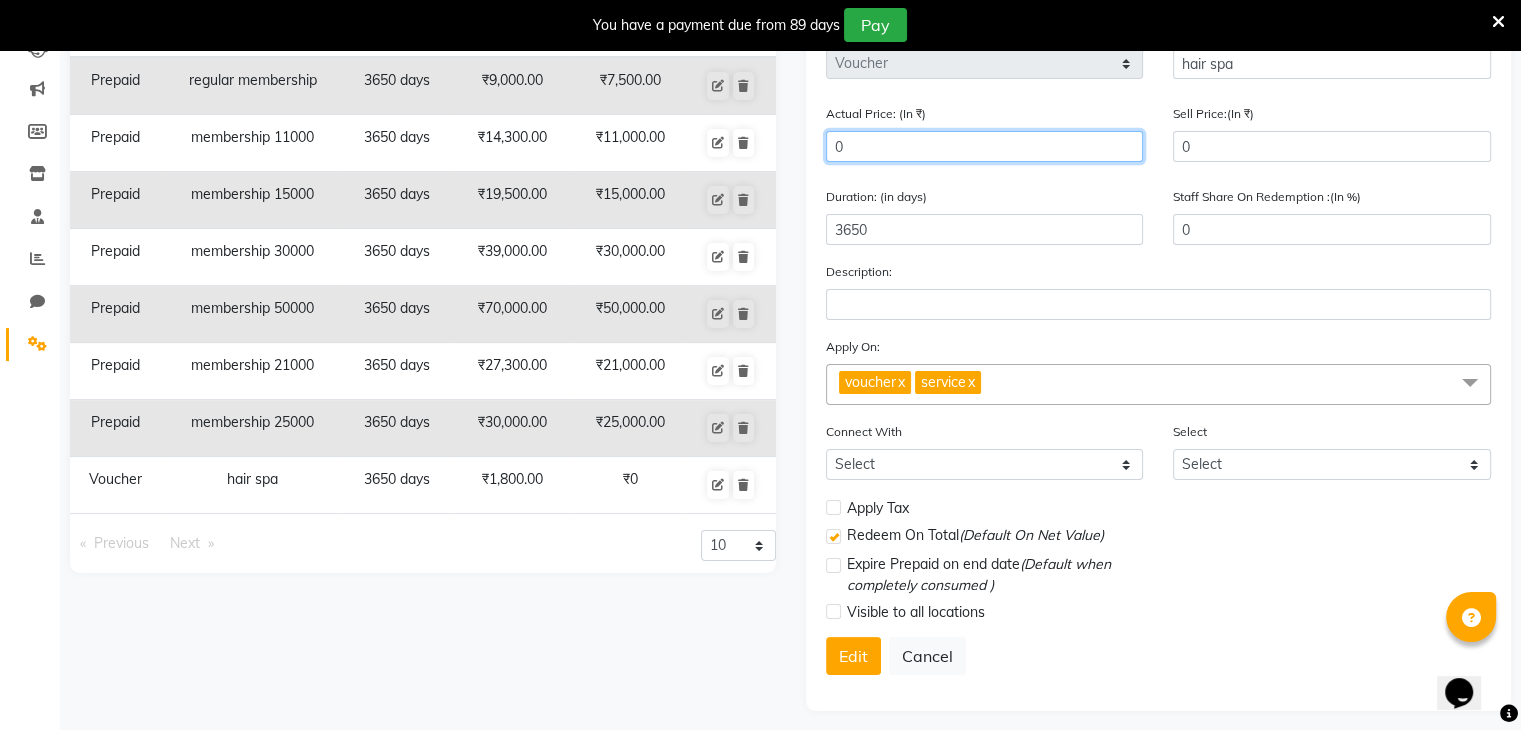 scroll, scrollTop: 252, scrollLeft: 0, axis: vertical 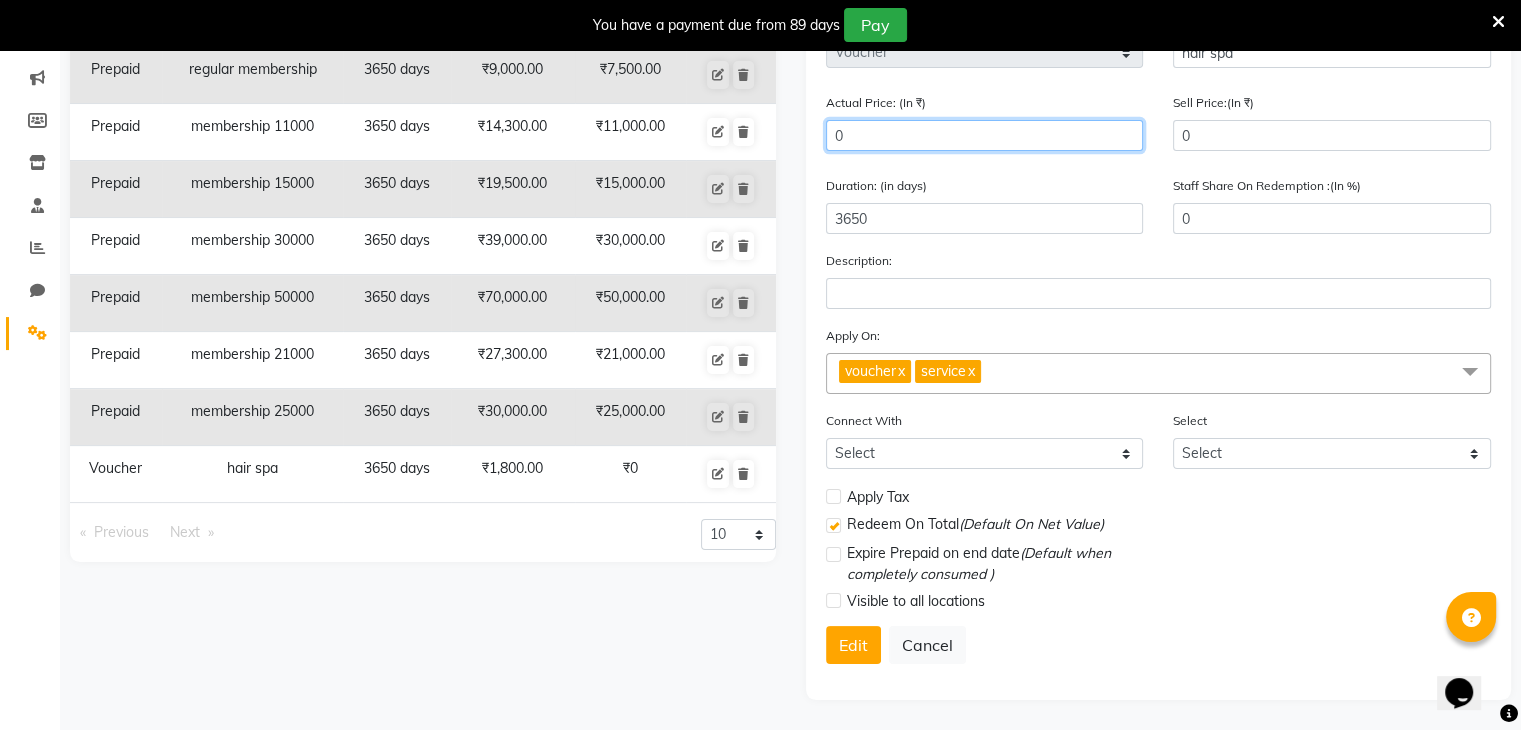 type on "0" 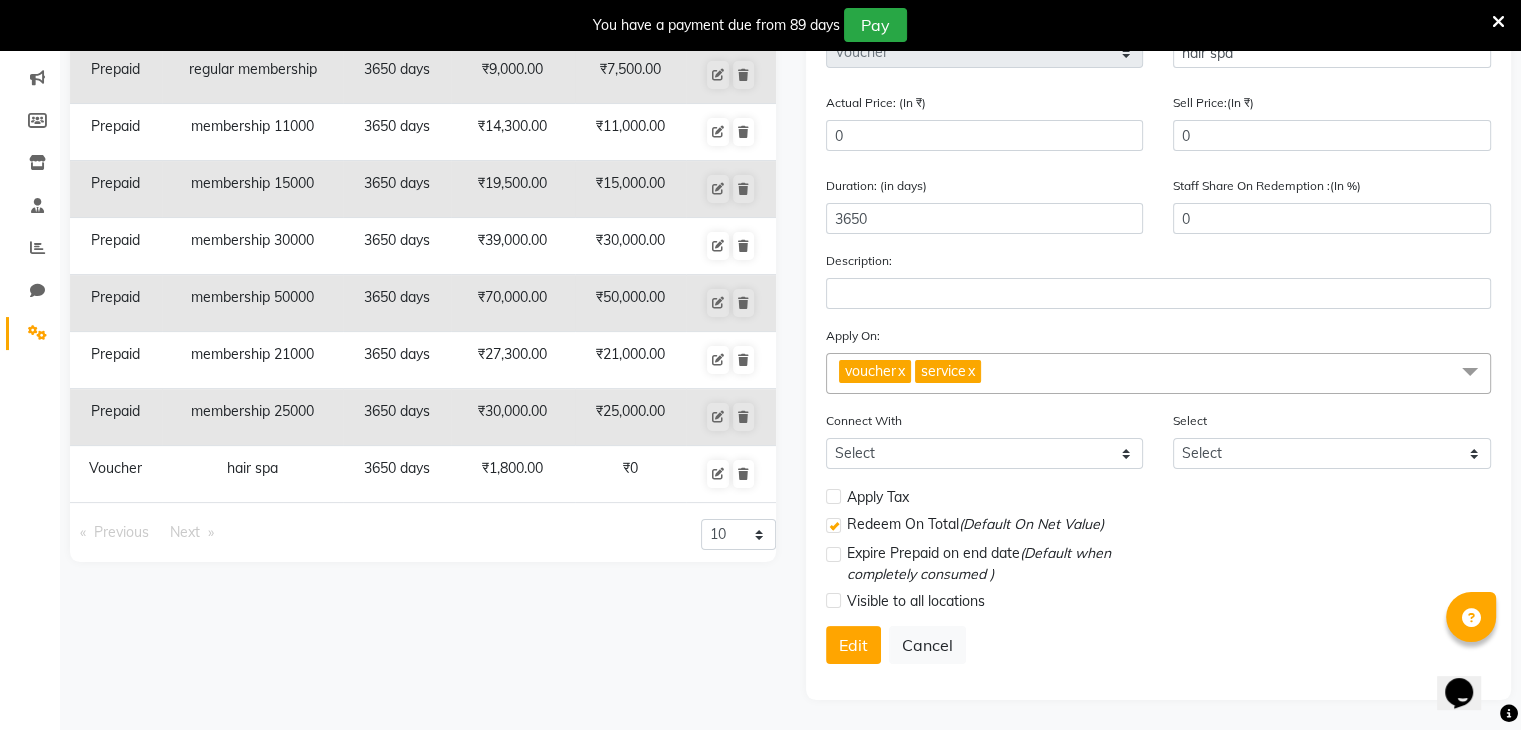 click on "x" 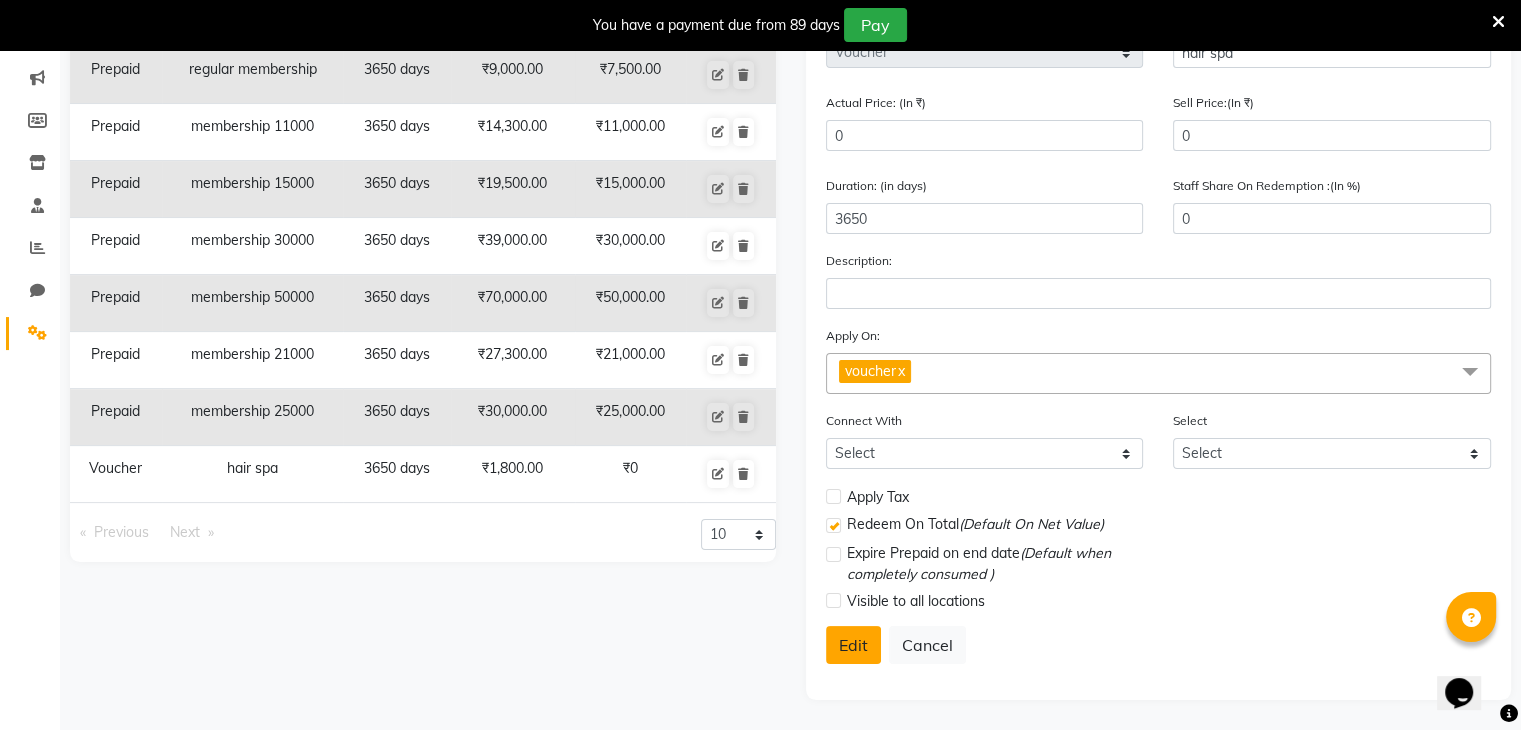 click on "Edit" 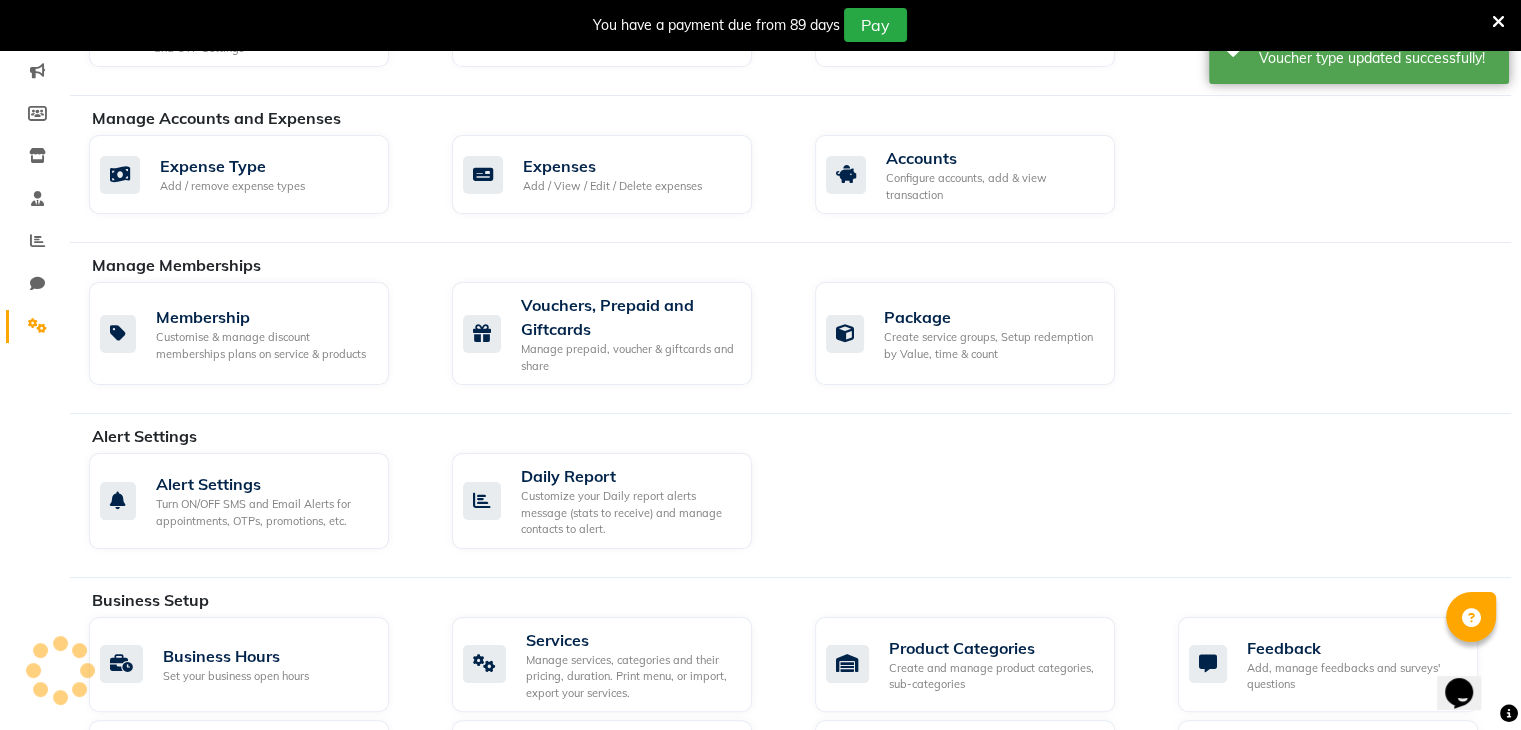 scroll, scrollTop: 78, scrollLeft: 0, axis: vertical 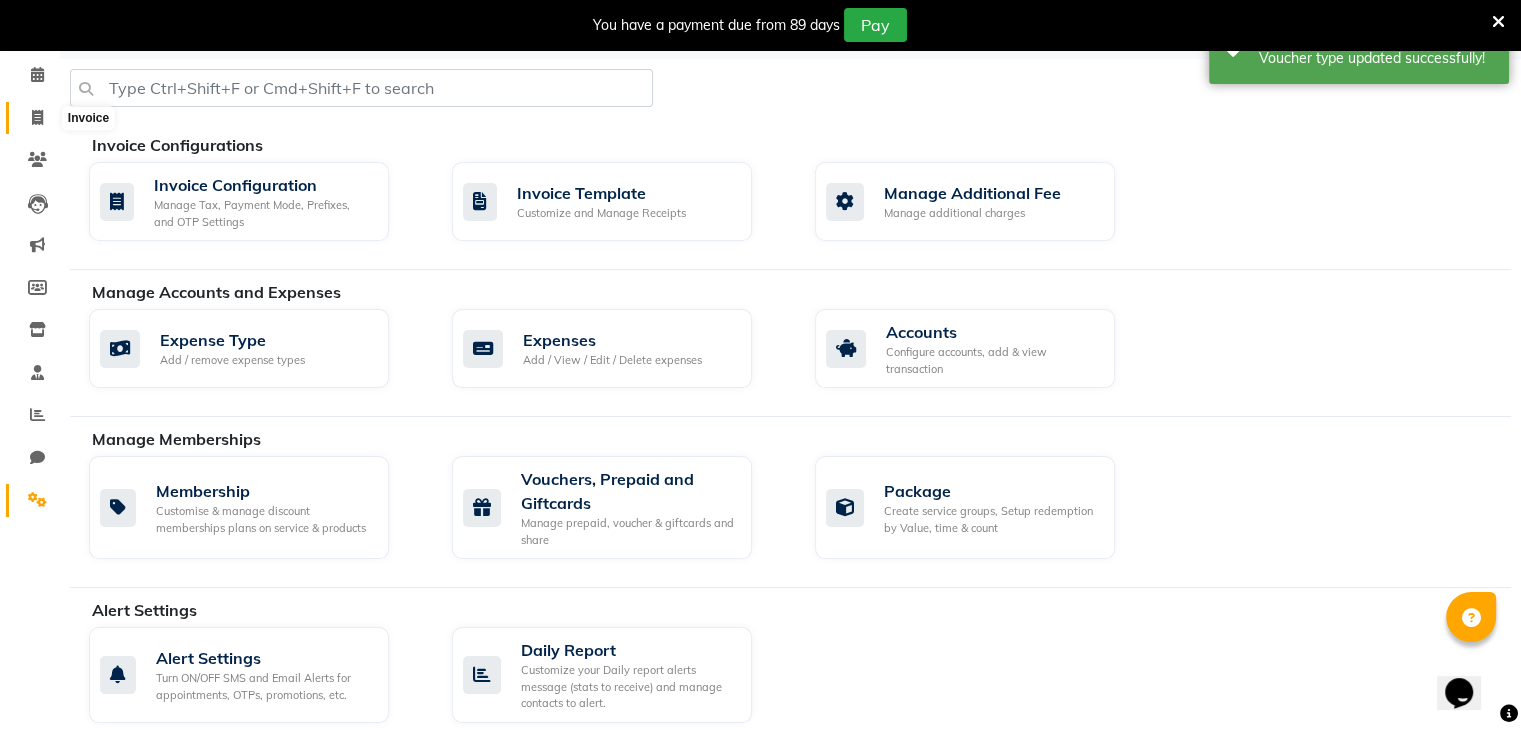 click 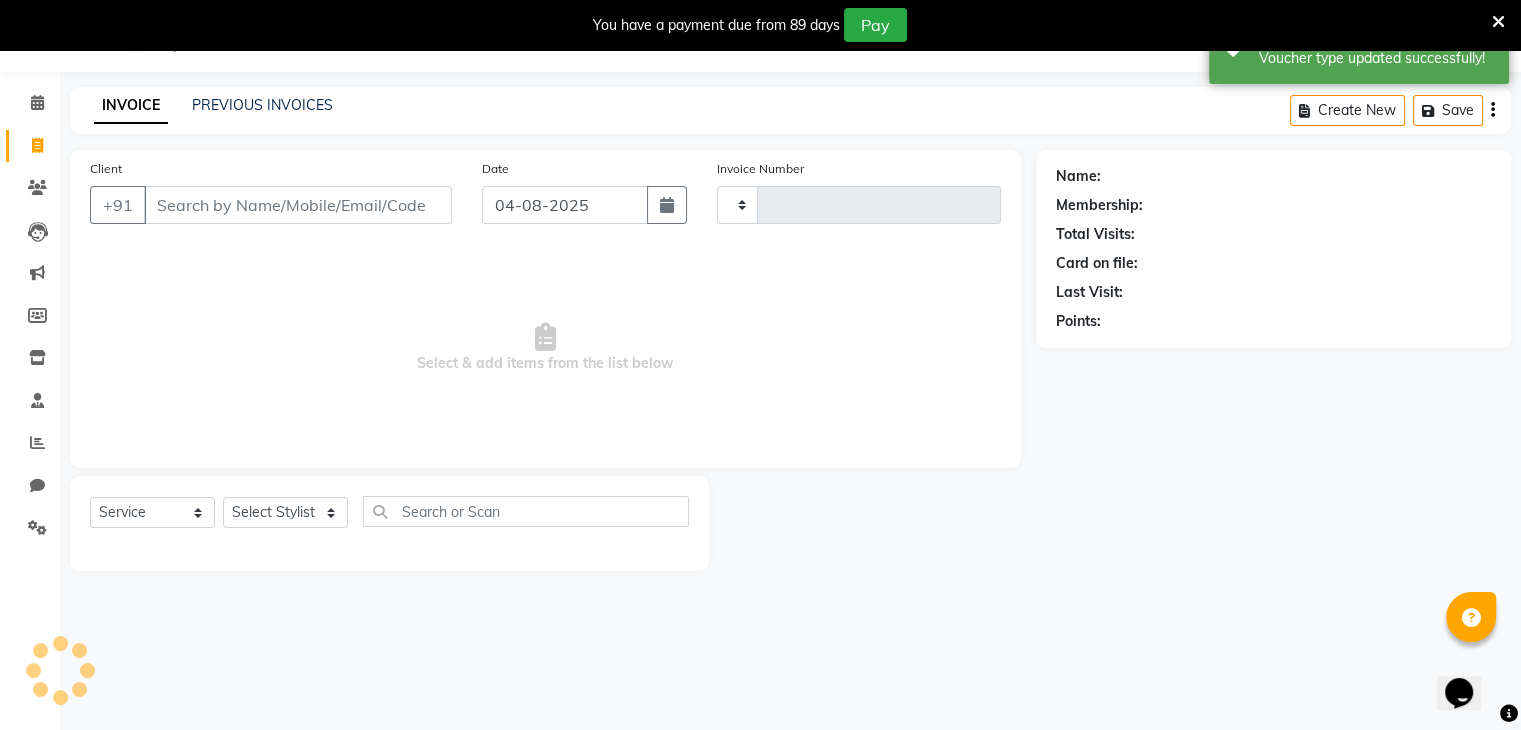 scroll, scrollTop: 50, scrollLeft: 0, axis: vertical 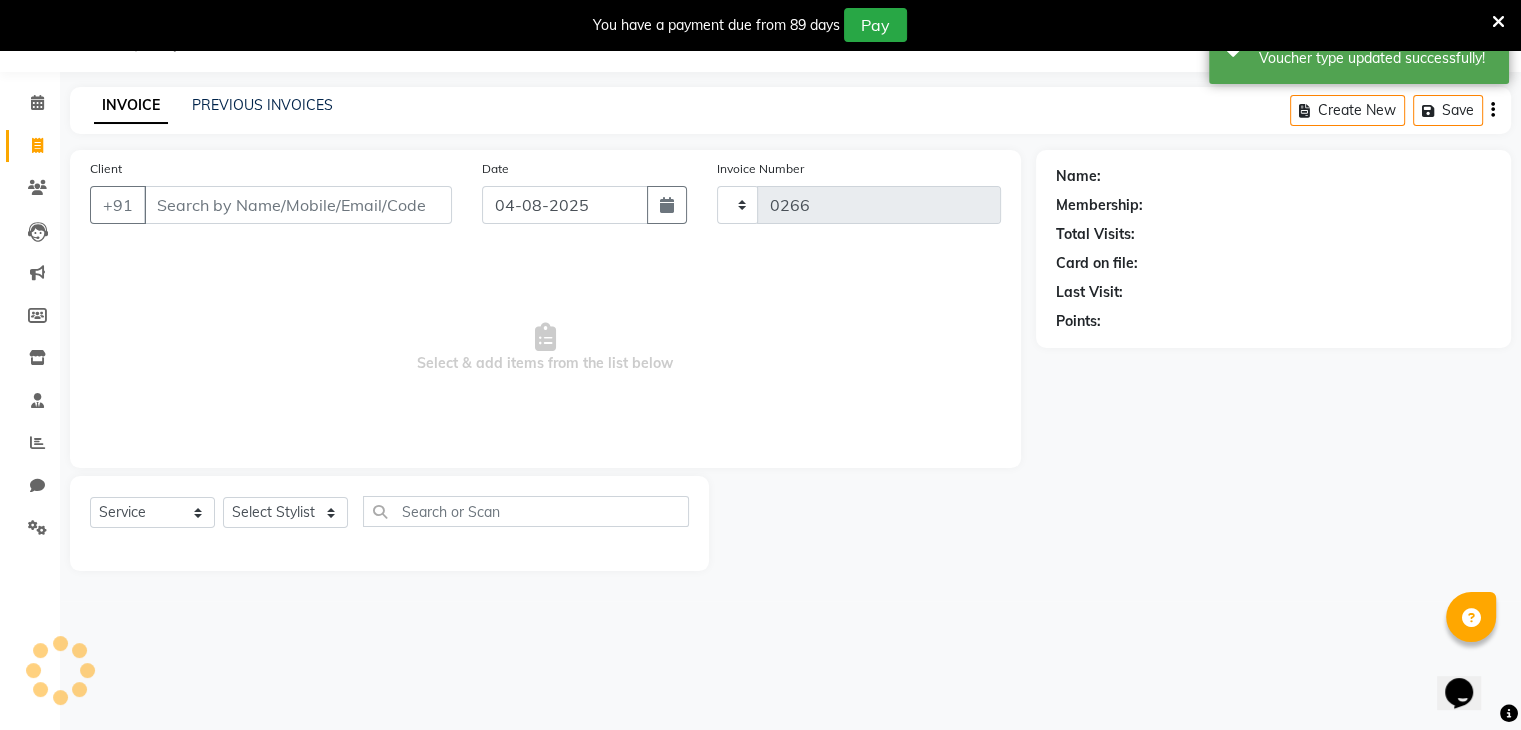 select on "8076" 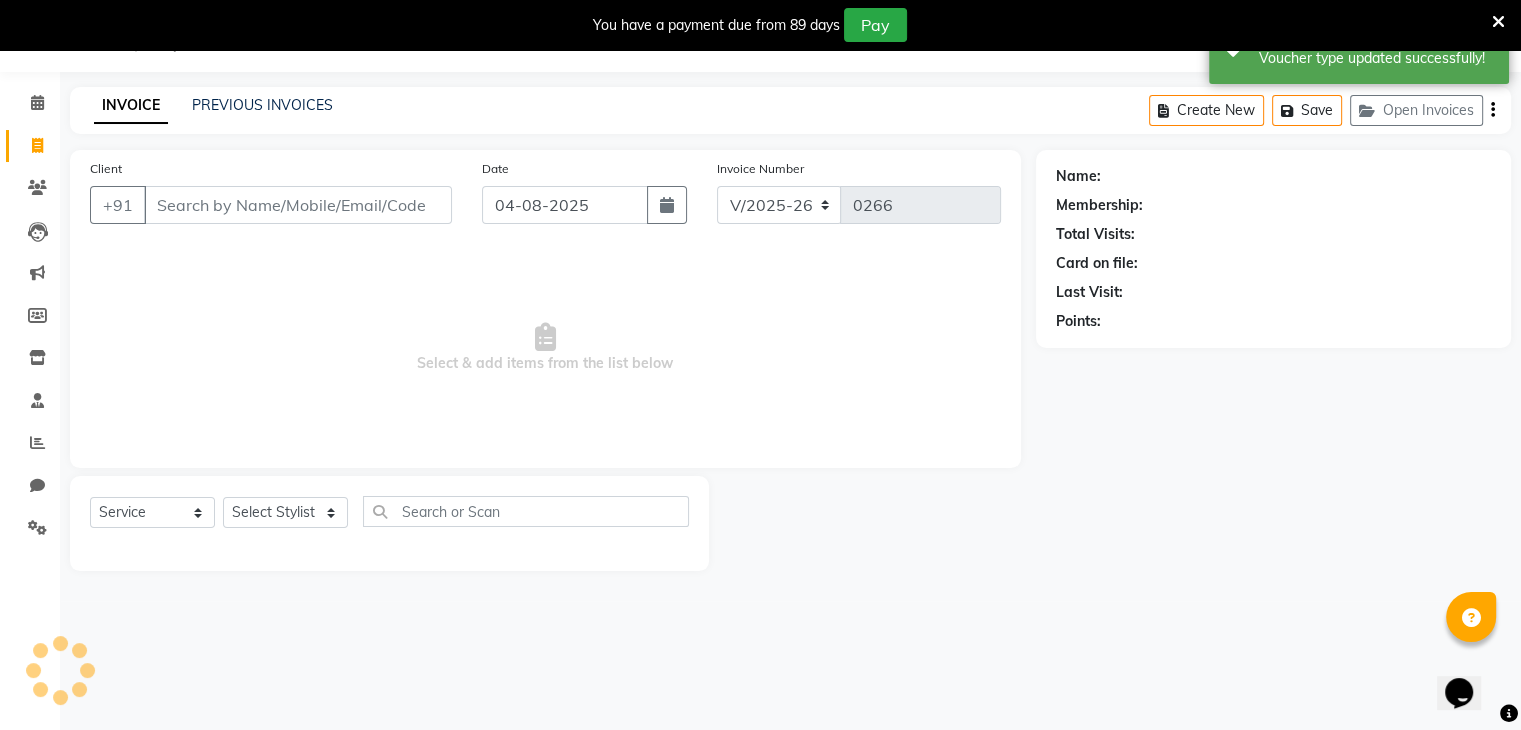 click on "INVOICE PREVIOUS INVOICES Create New   Save   Open Invoices" 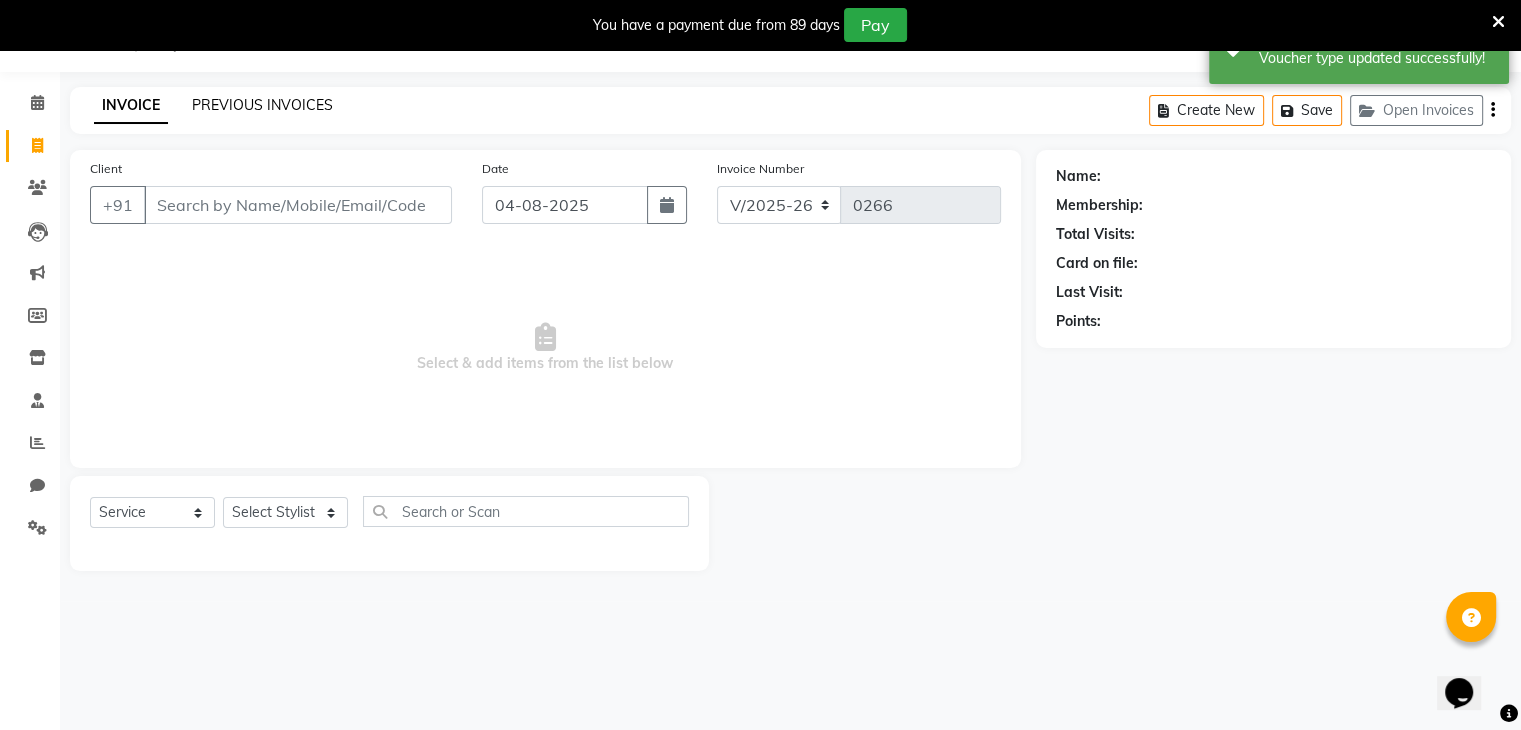 click on "PREVIOUS INVOICES" 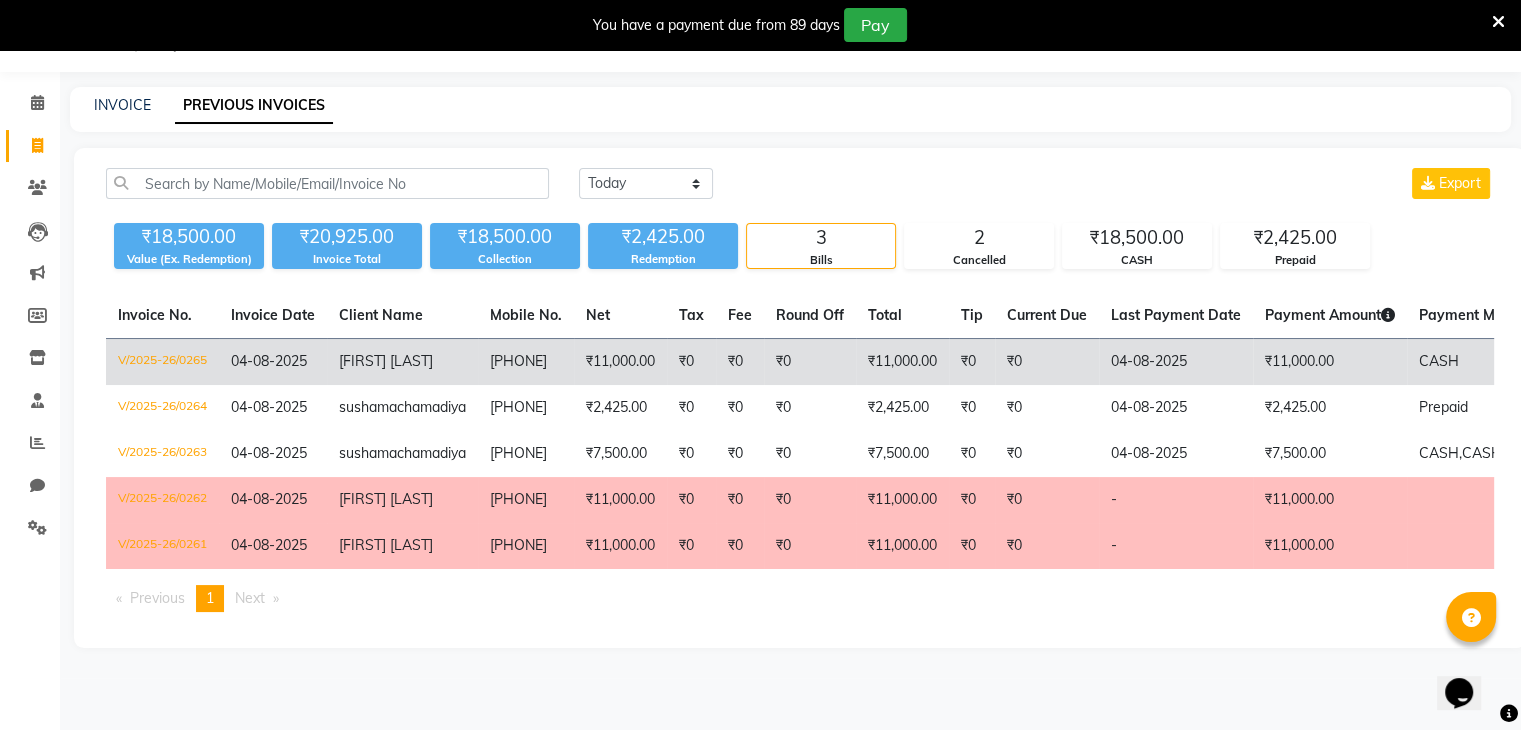 click on "₹0" 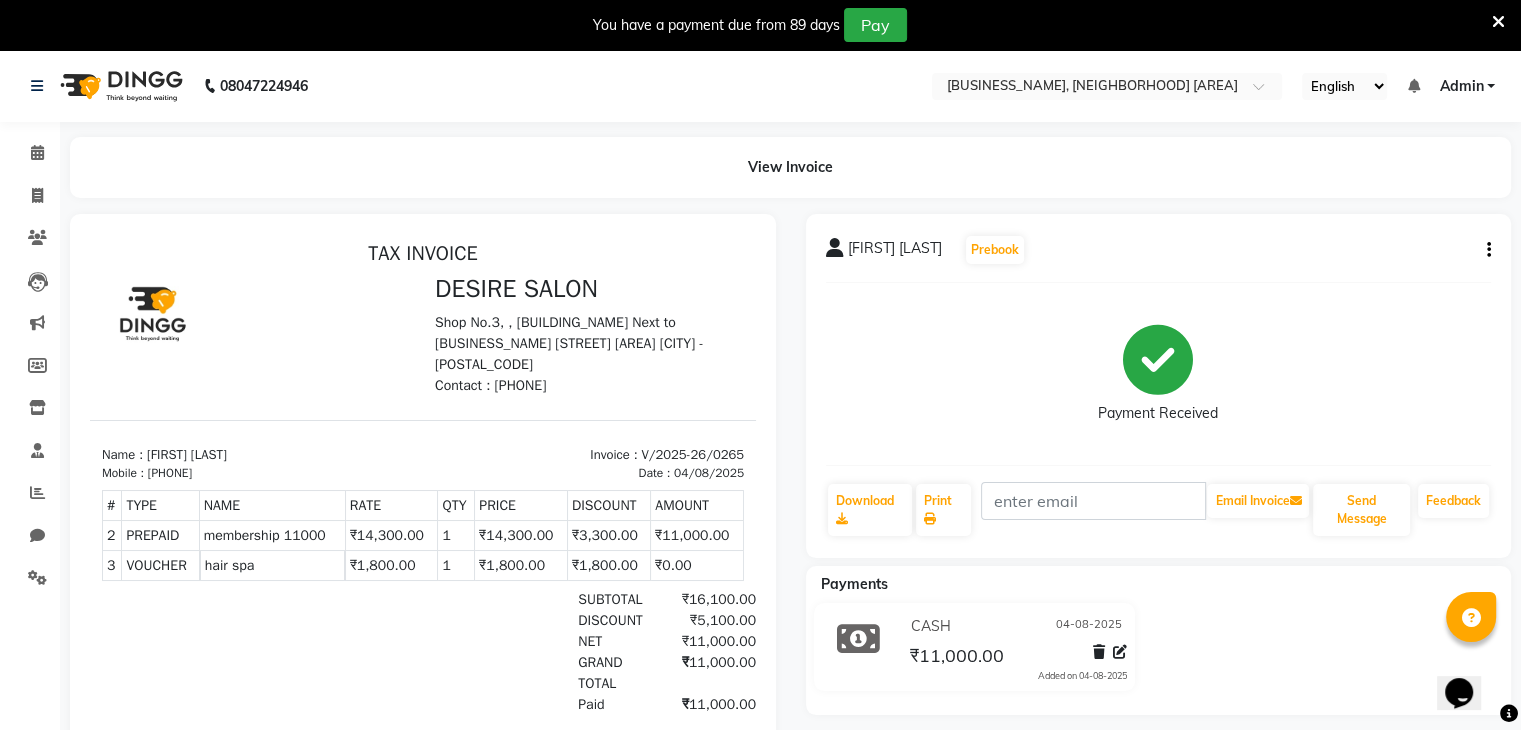 scroll, scrollTop: 0, scrollLeft: 0, axis: both 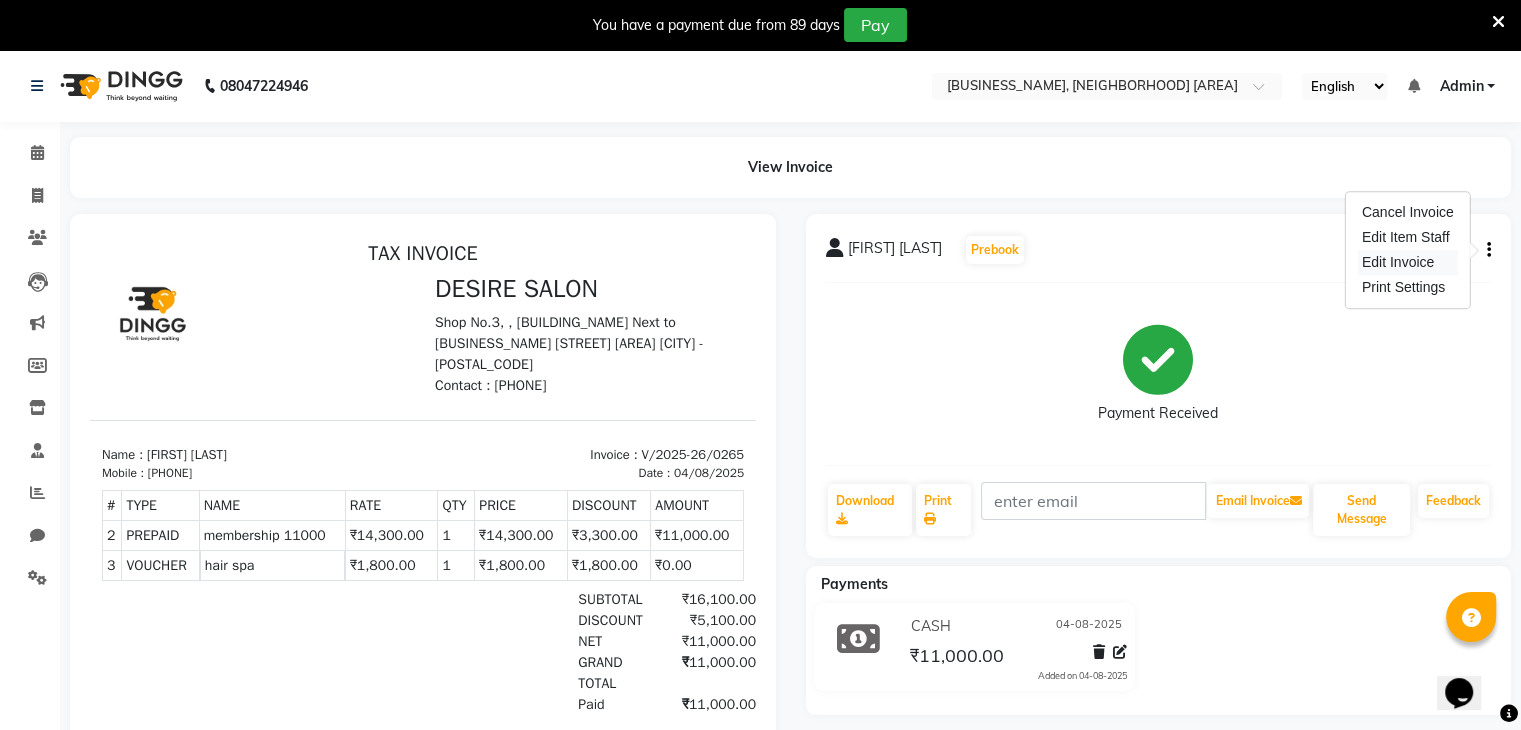 click on "Edit Invoice" at bounding box center (1408, 262) 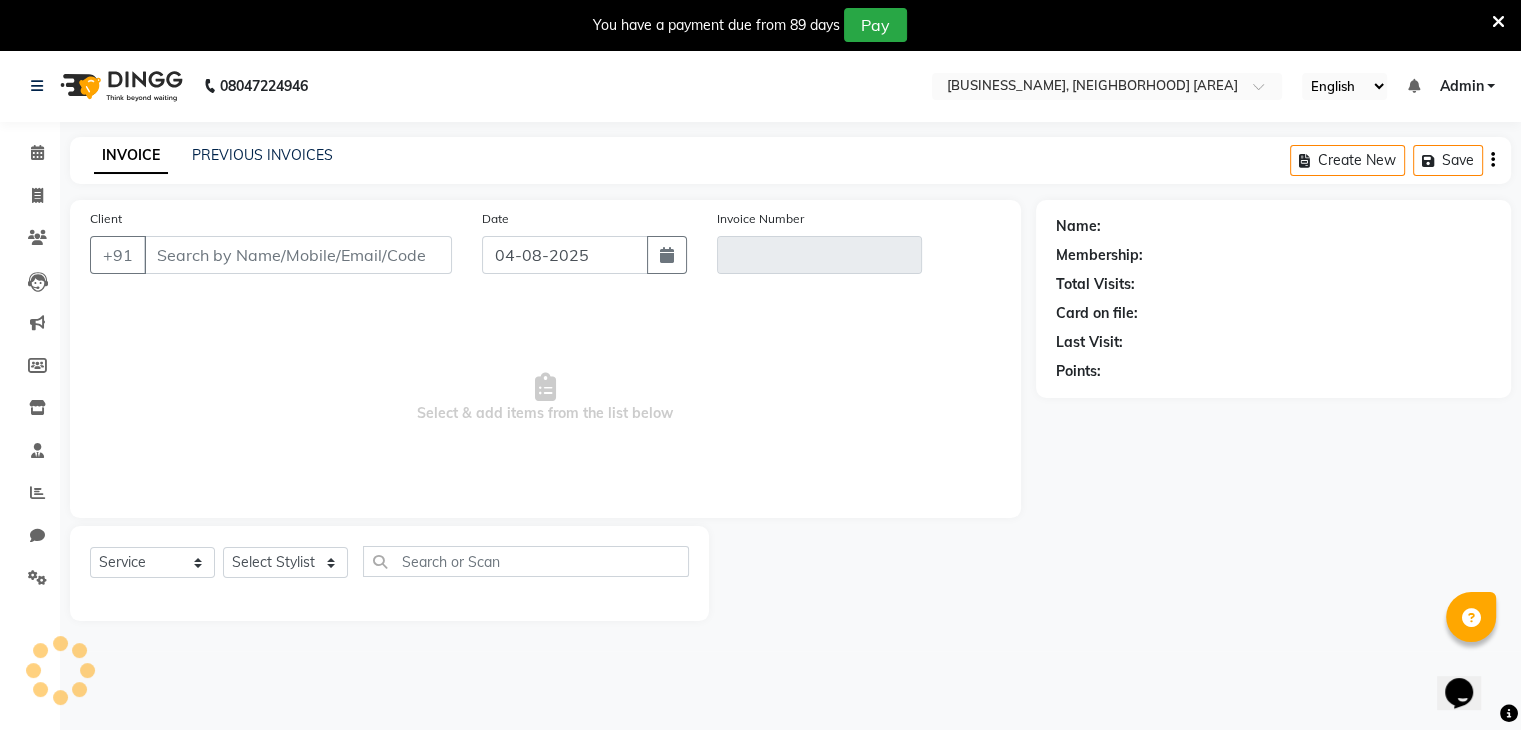scroll, scrollTop: 50, scrollLeft: 0, axis: vertical 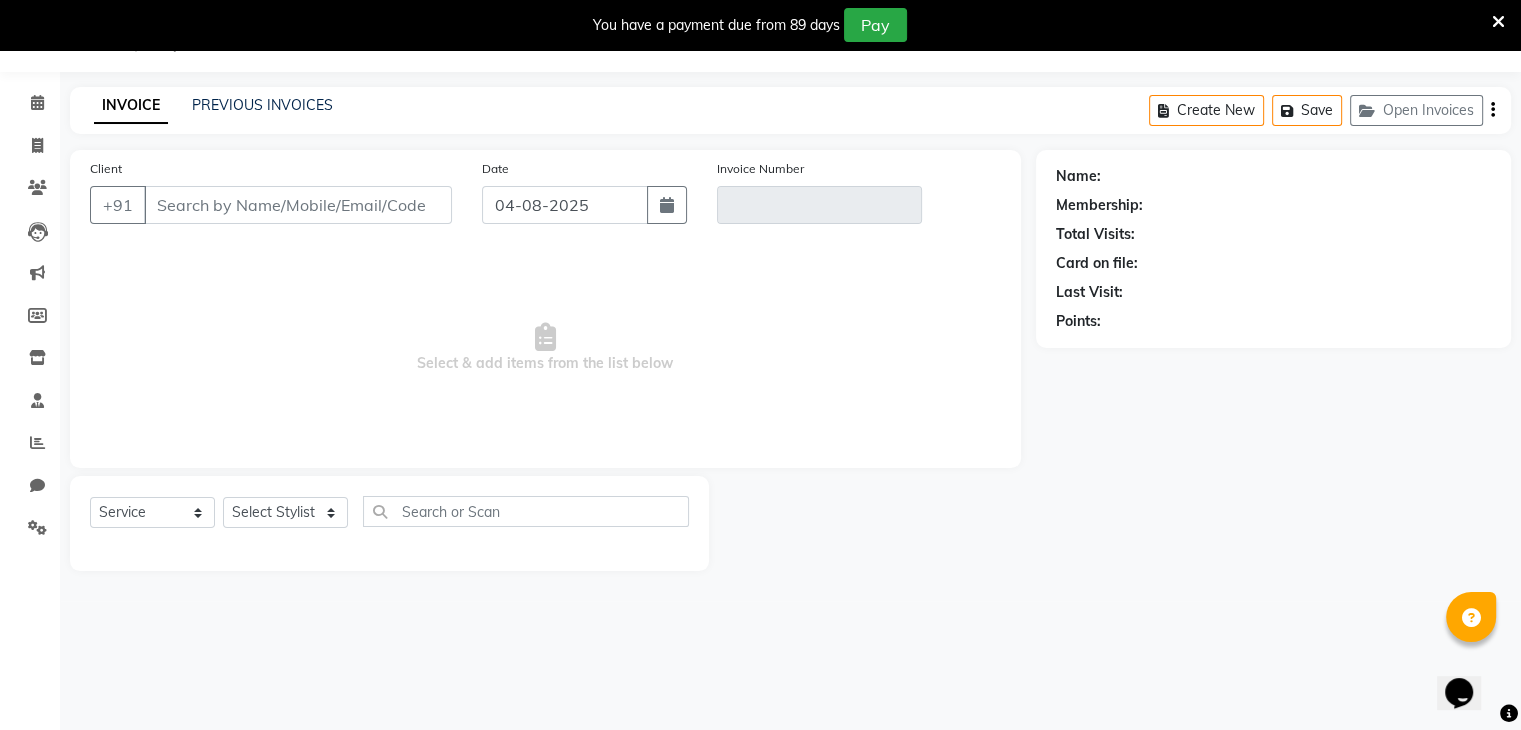 type on "[PHONE]" 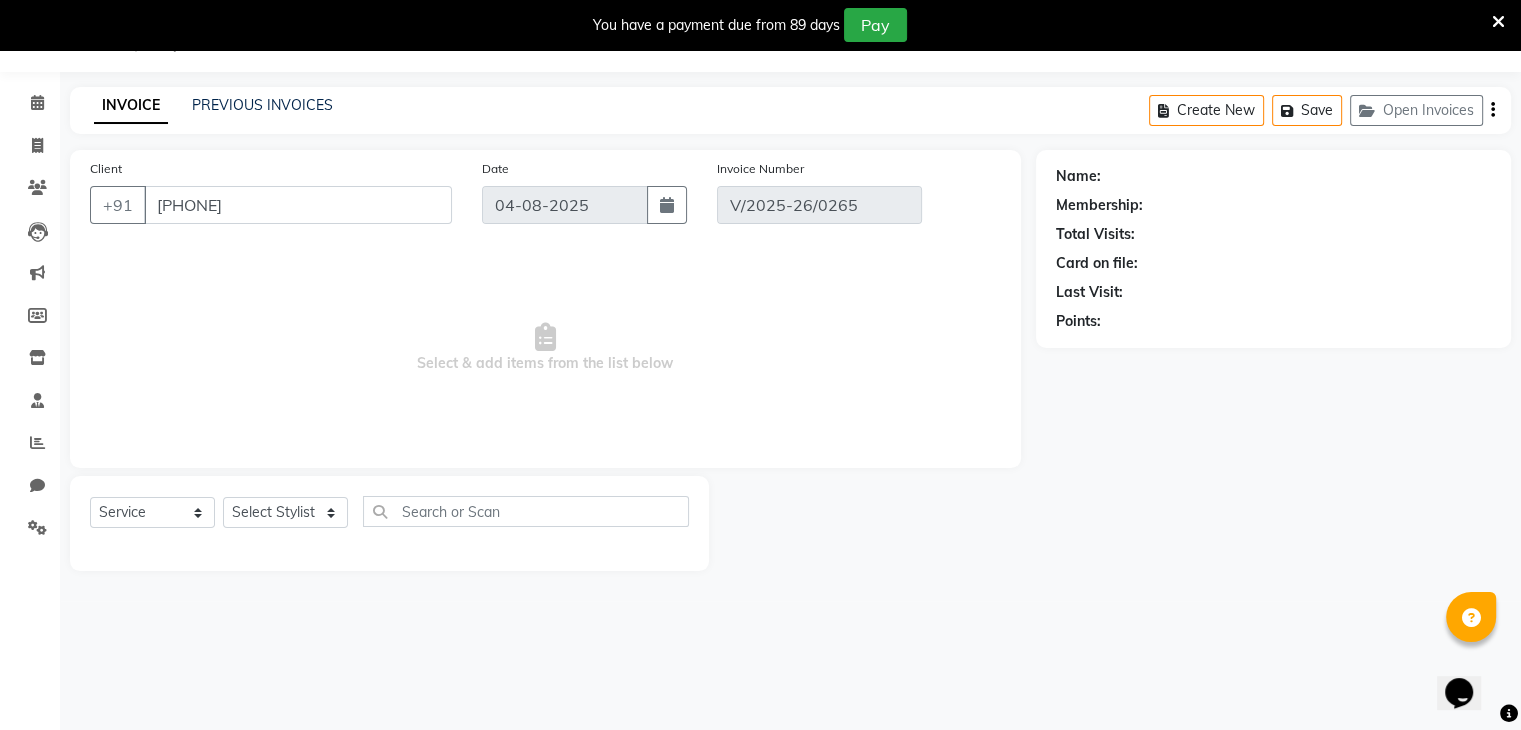 select on "1: Object" 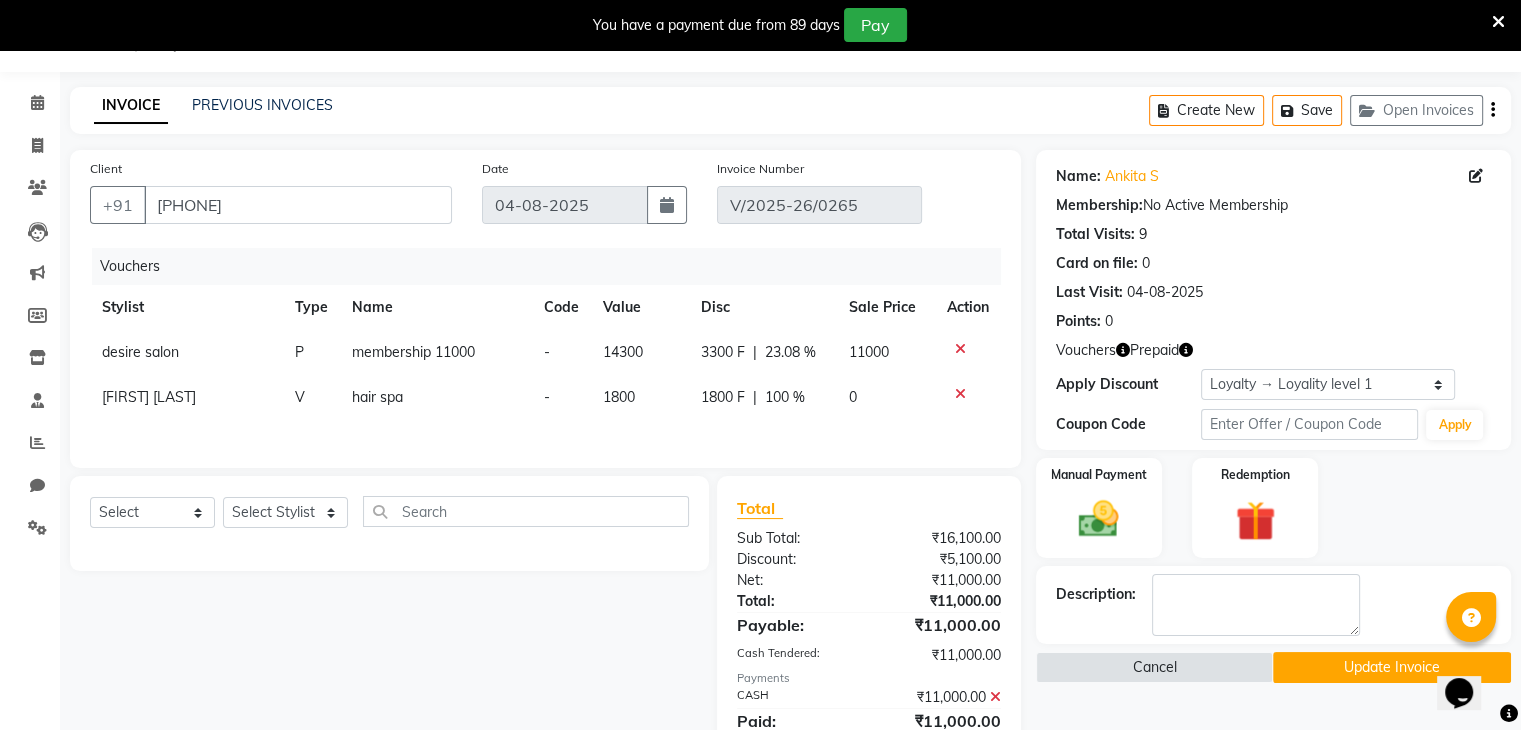 click 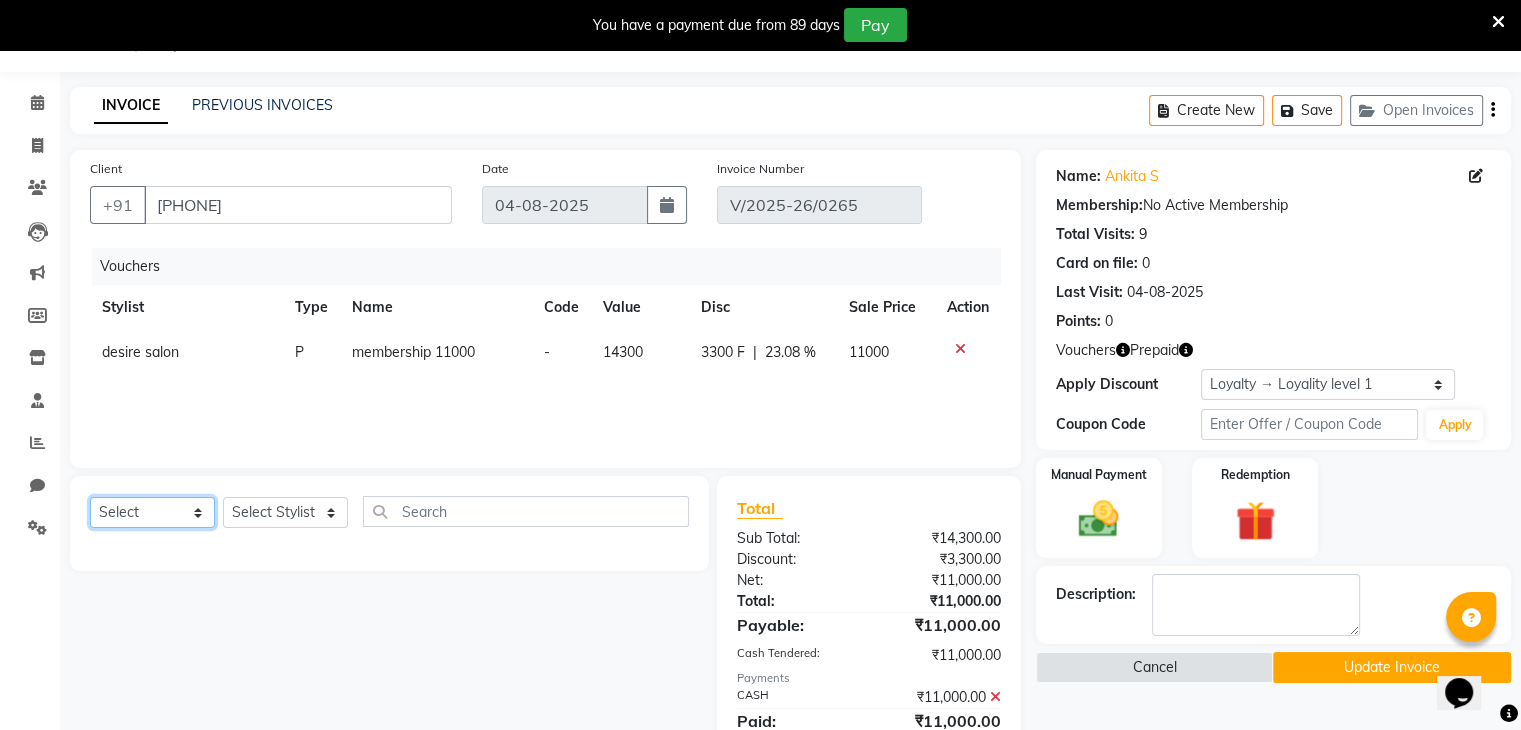 click on "Select  Service  Product  Membership  Package Voucher Prepaid Gift Card" 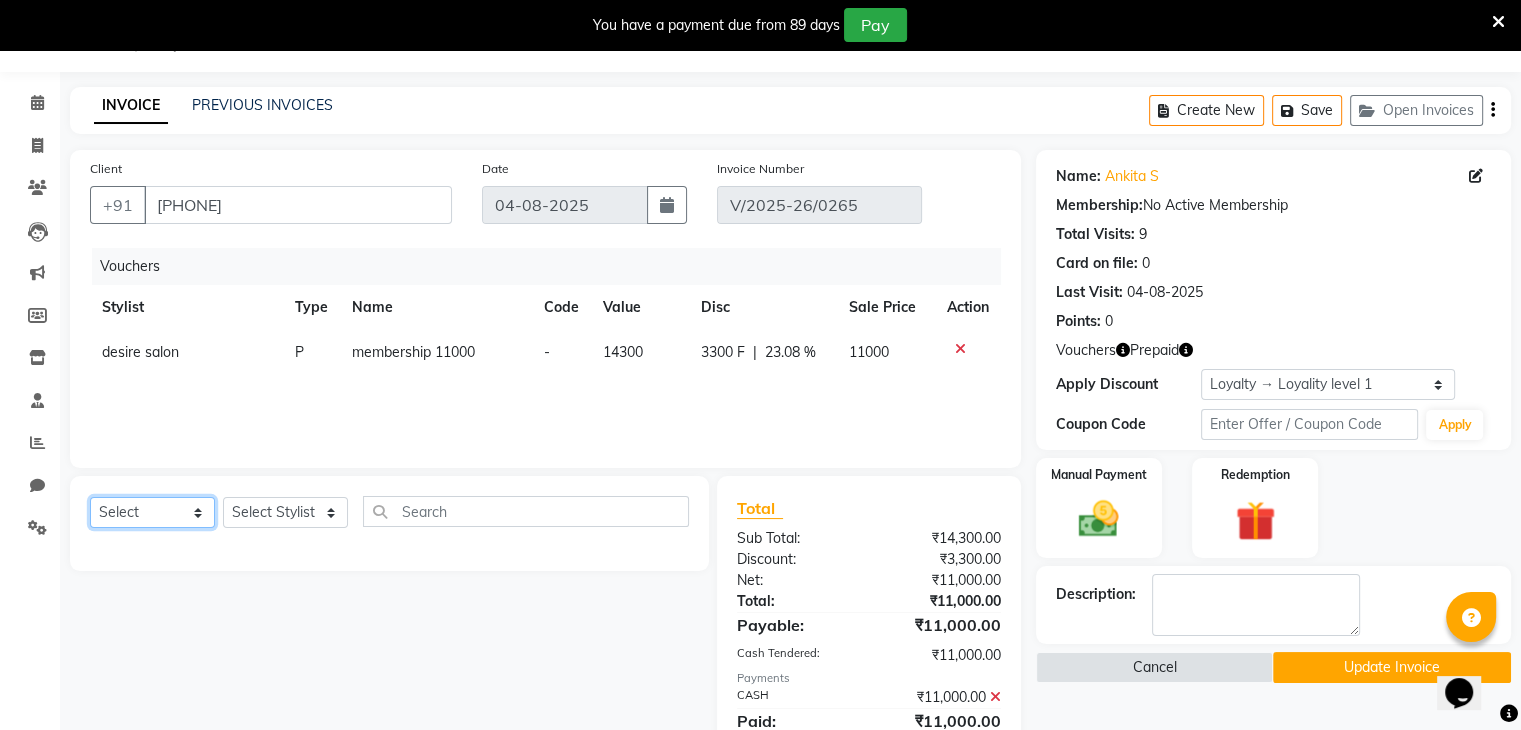 select on "V" 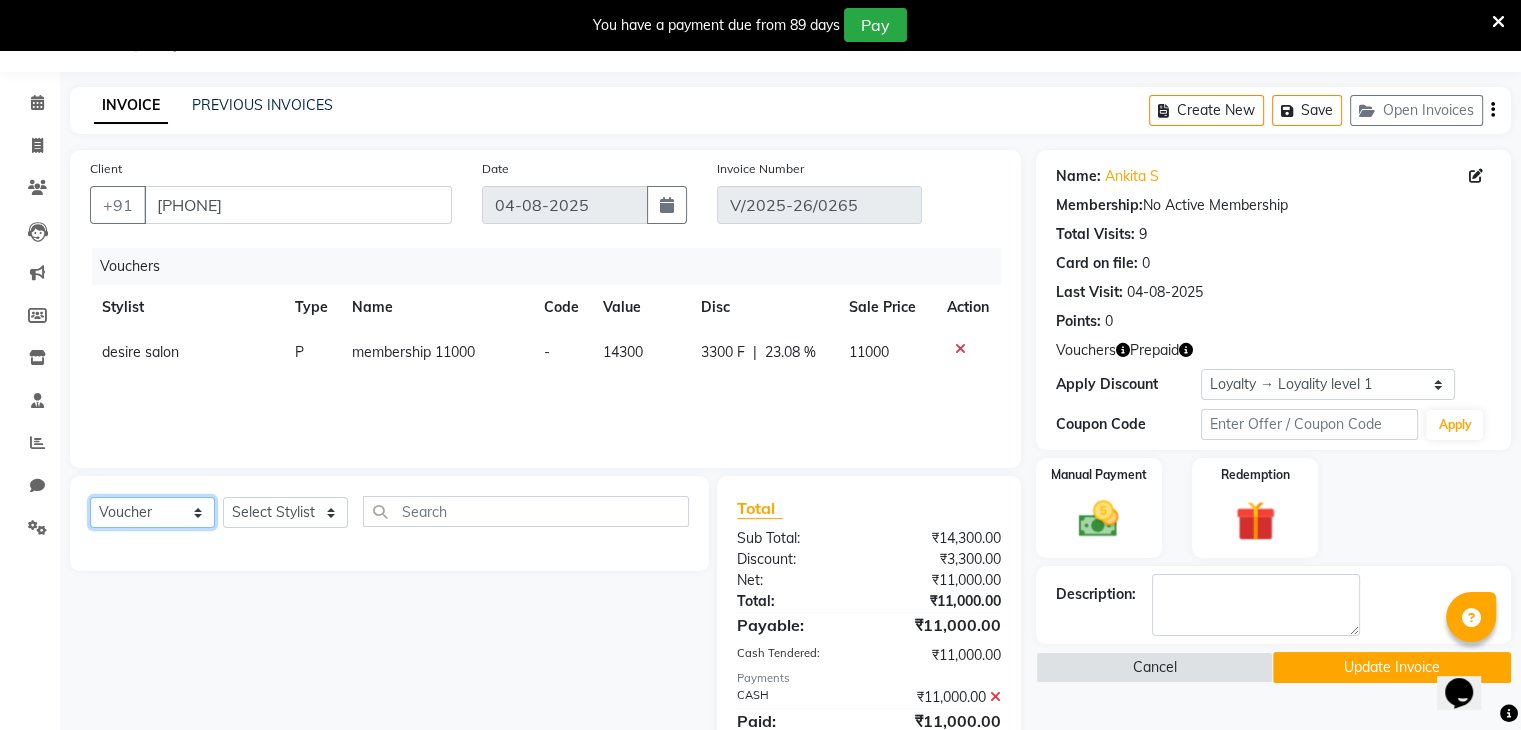 click on "Select  Service  Product  Membership  Package Voucher Prepaid Gift Card" 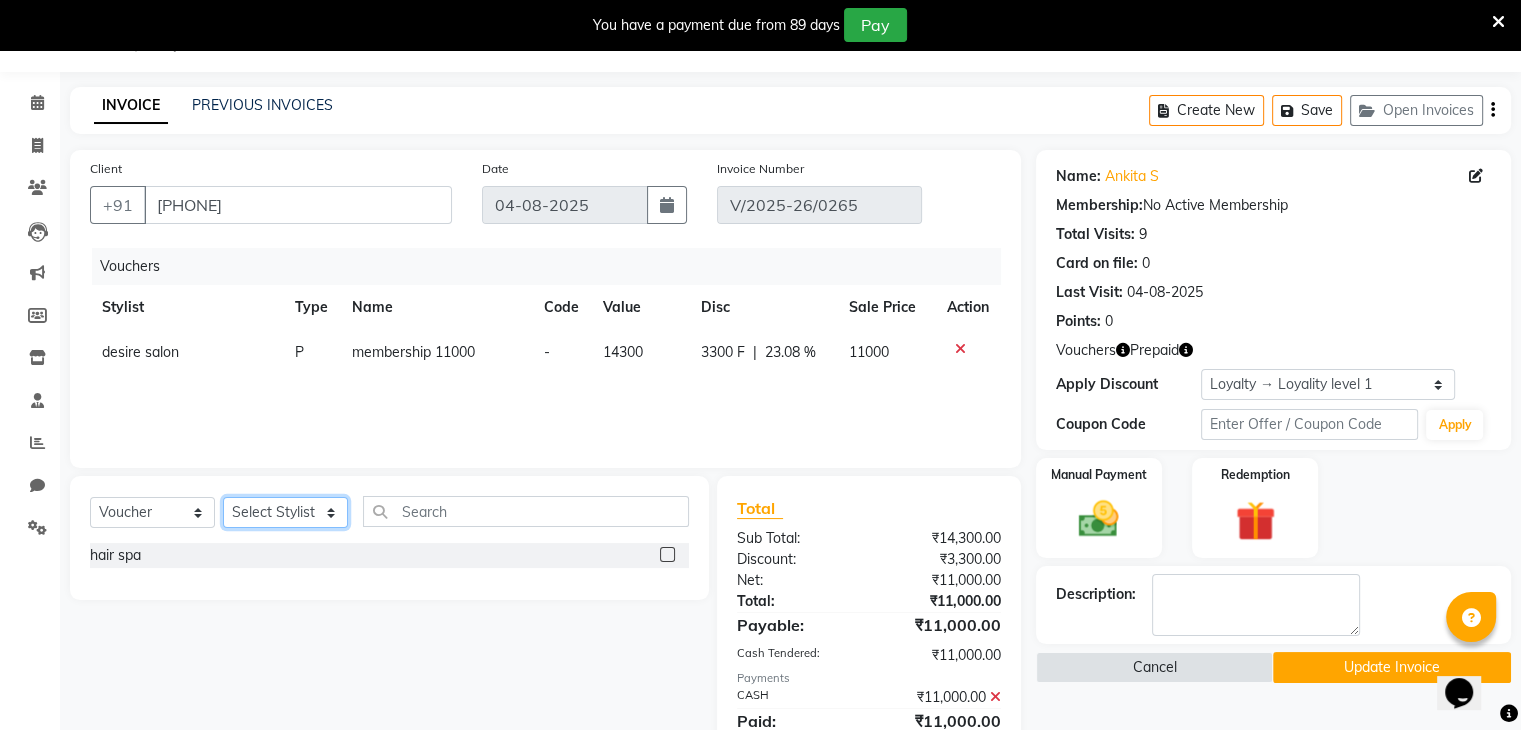 click on "Select Stylist [FIRST] [LAST] [FIRST] [LAST] [FIRST] [LAST] [BRAND] [FIRST] [LAST] [FIRST] [LAST] [FIRST] [LAST] [FIRST] [LAST] [FIRST] [LAST]" 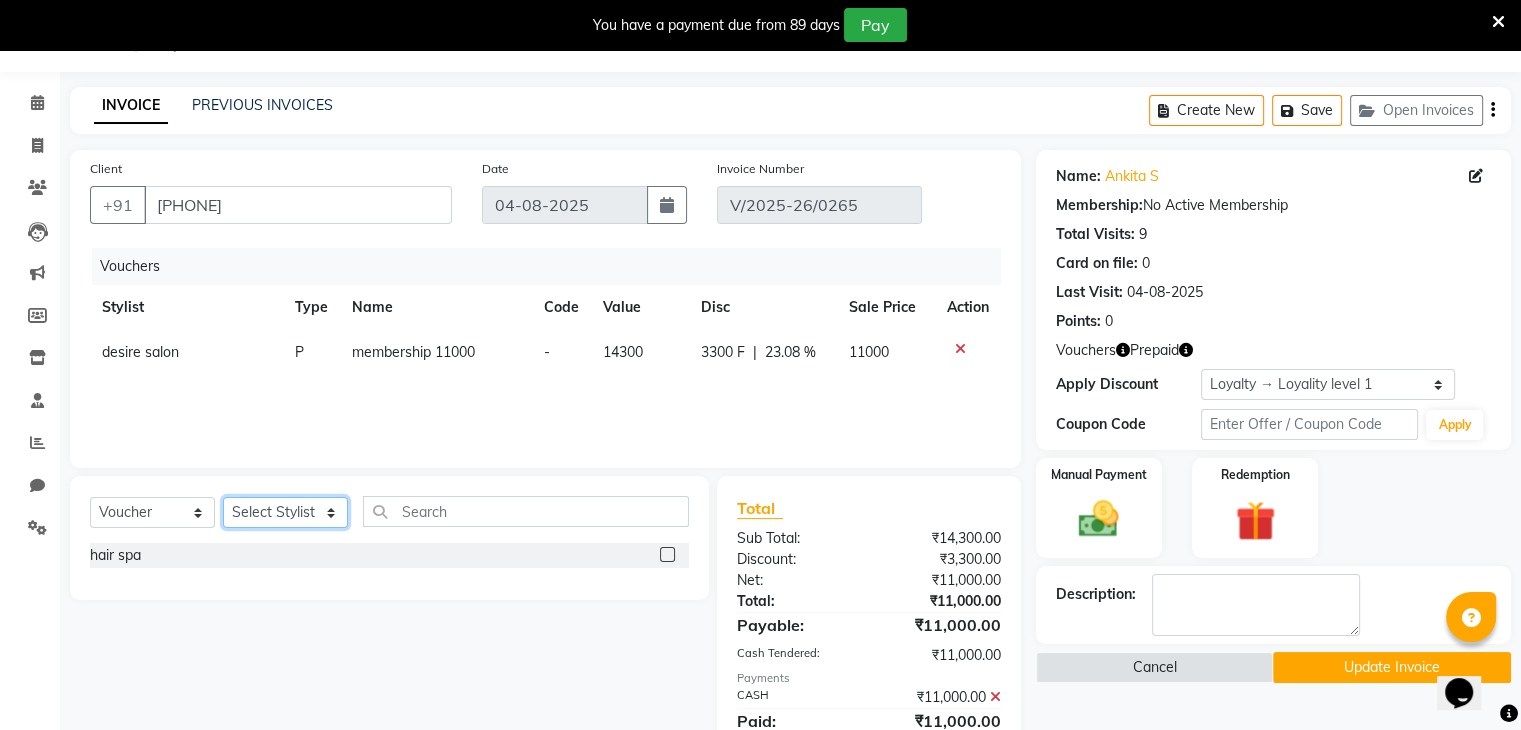 select on "75805" 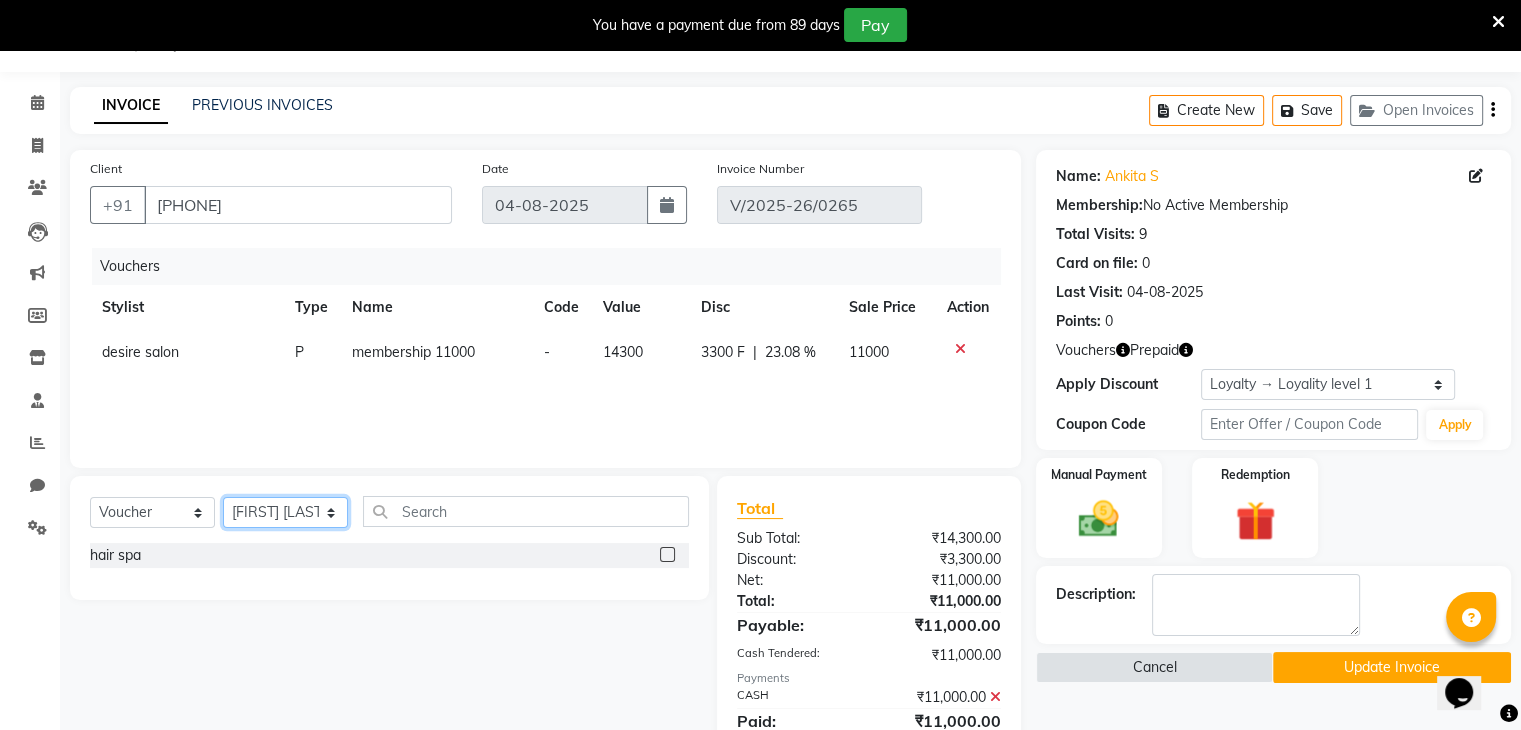 click on "Select Stylist [FIRST] [LAST] [FIRST] [LAST] [FIRST] [LAST] [BRAND] [FIRST] [LAST] [FIRST] [LAST] [FIRST] [LAST] [FIRST] [LAST] [FIRST] [LAST]" 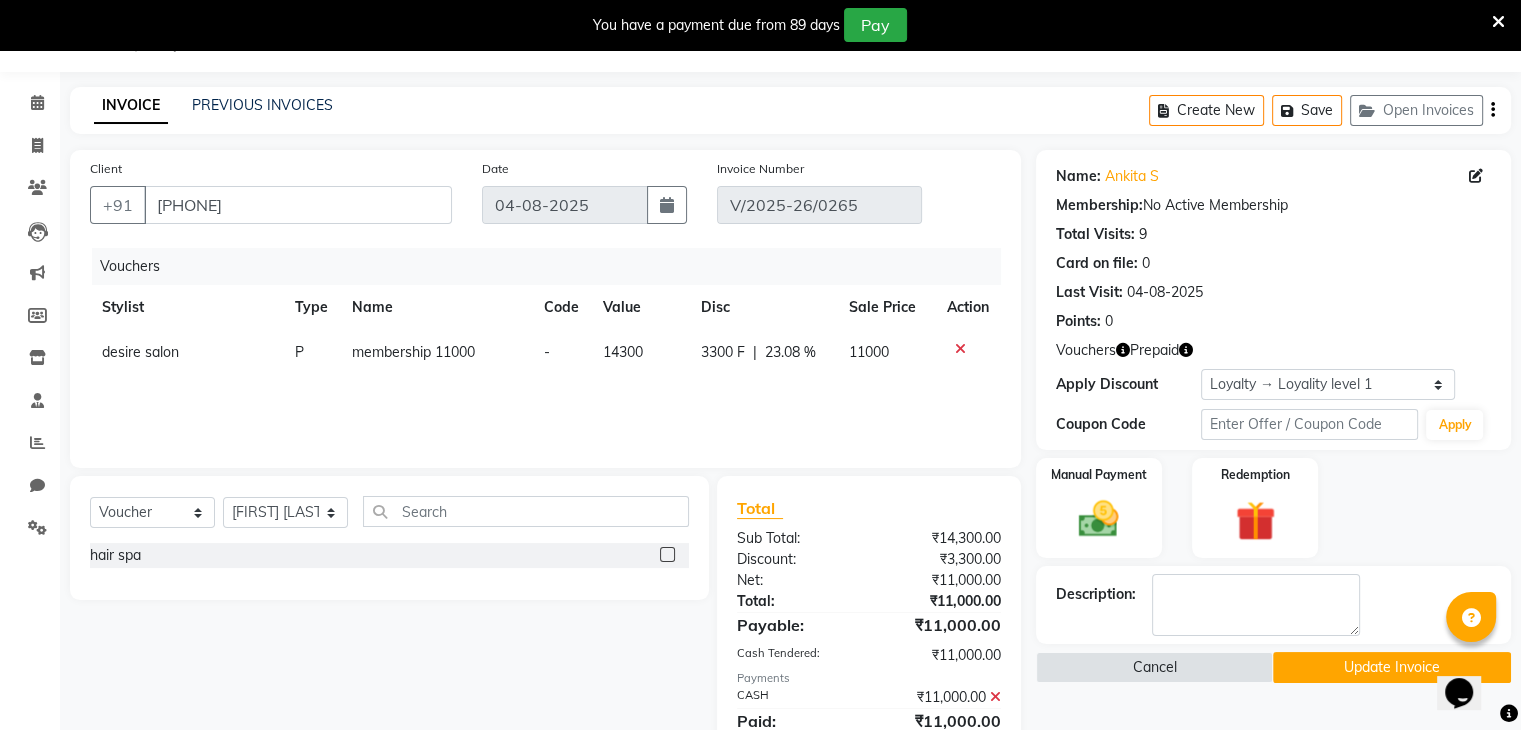 click 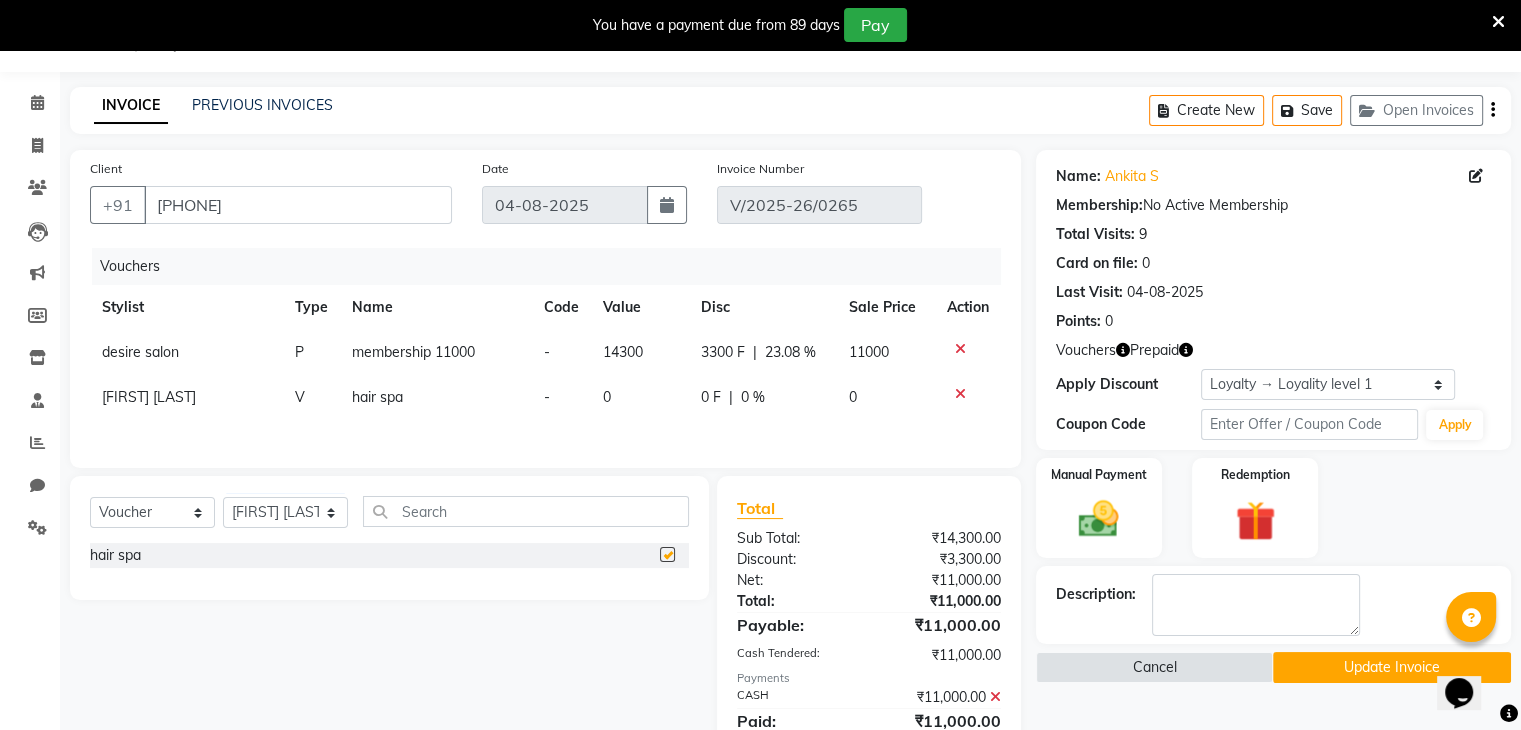 checkbox on "false" 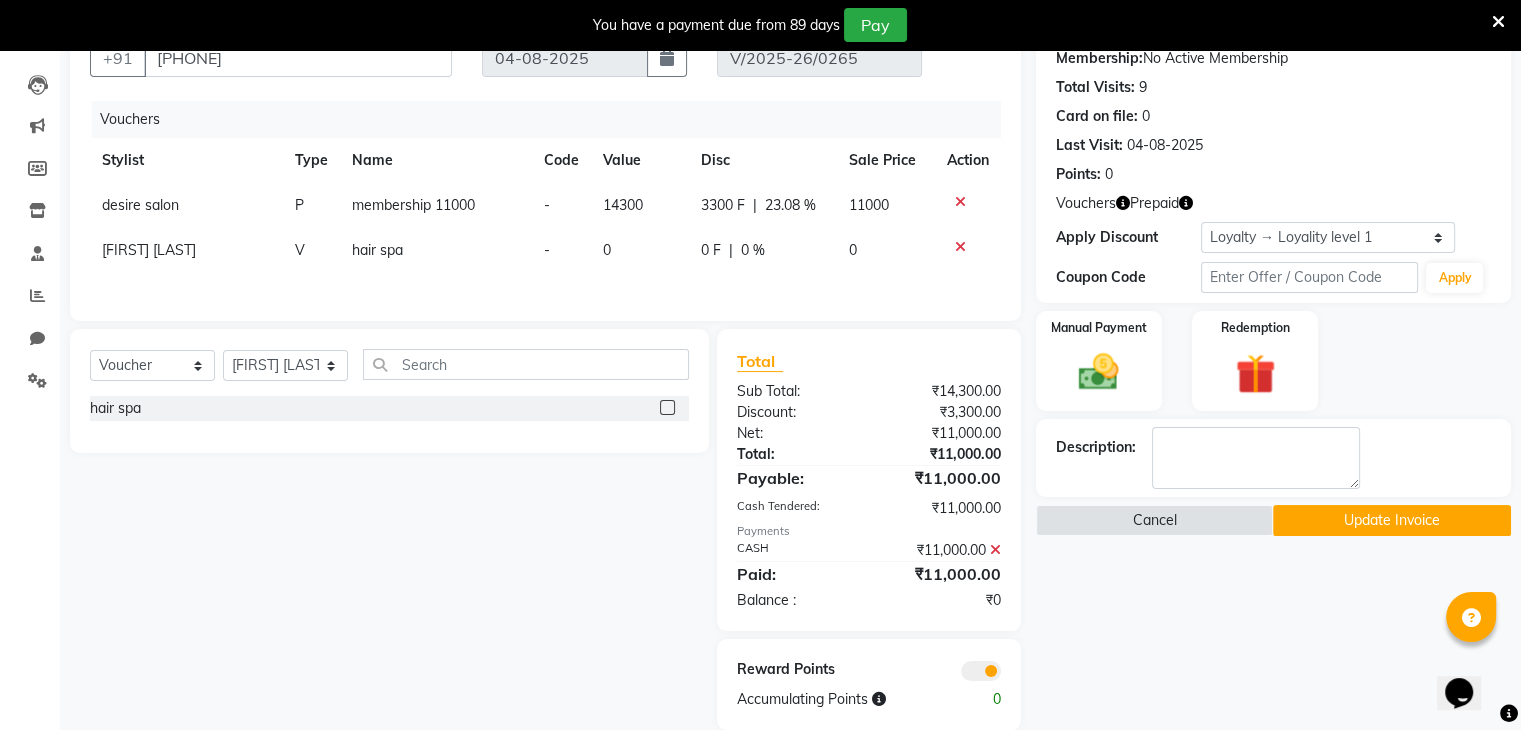 scroll, scrollTop: 232, scrollLeft: 0, axis: vertical 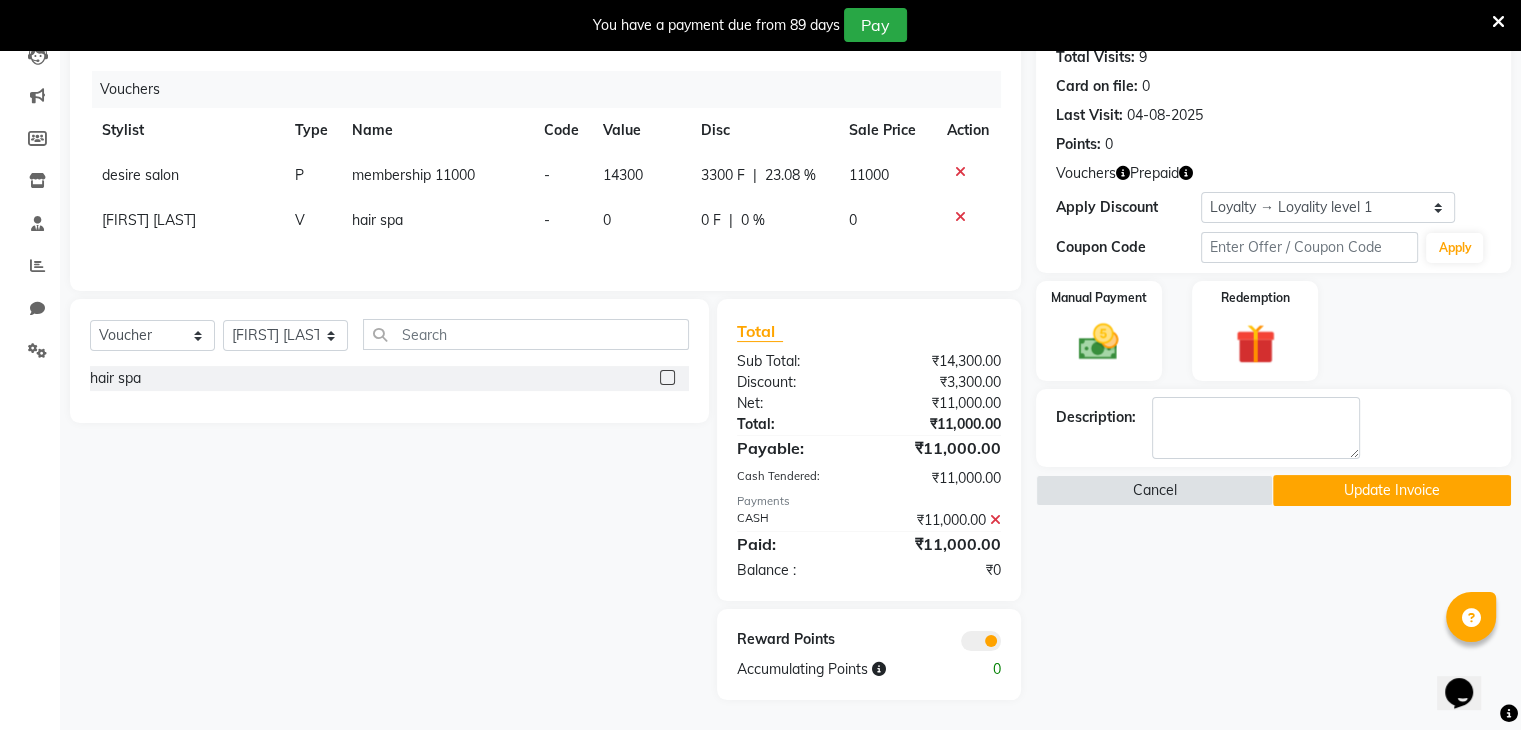 click on "Update Invoice" 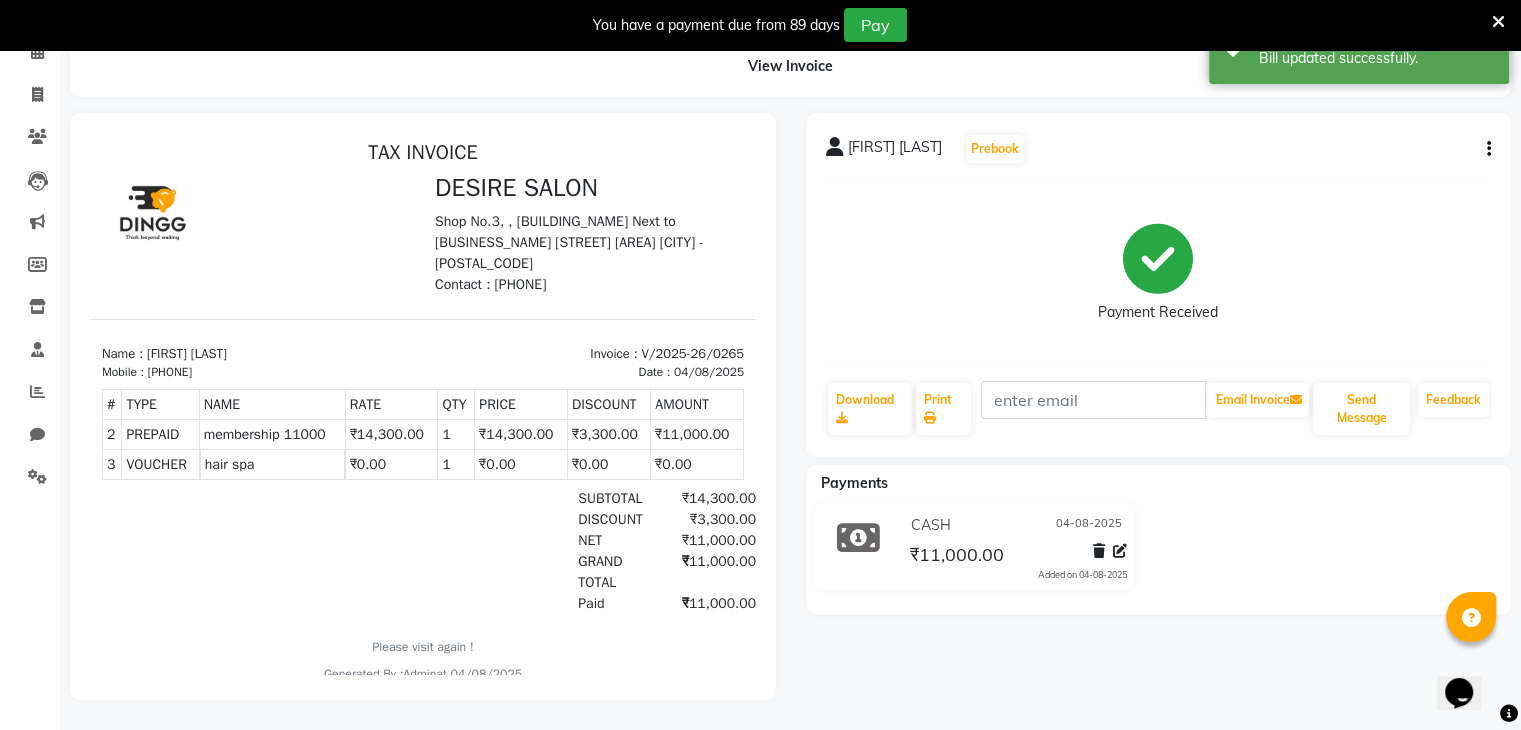 scroll, scrollTop: 0, scrollLeft: 0, axis: both 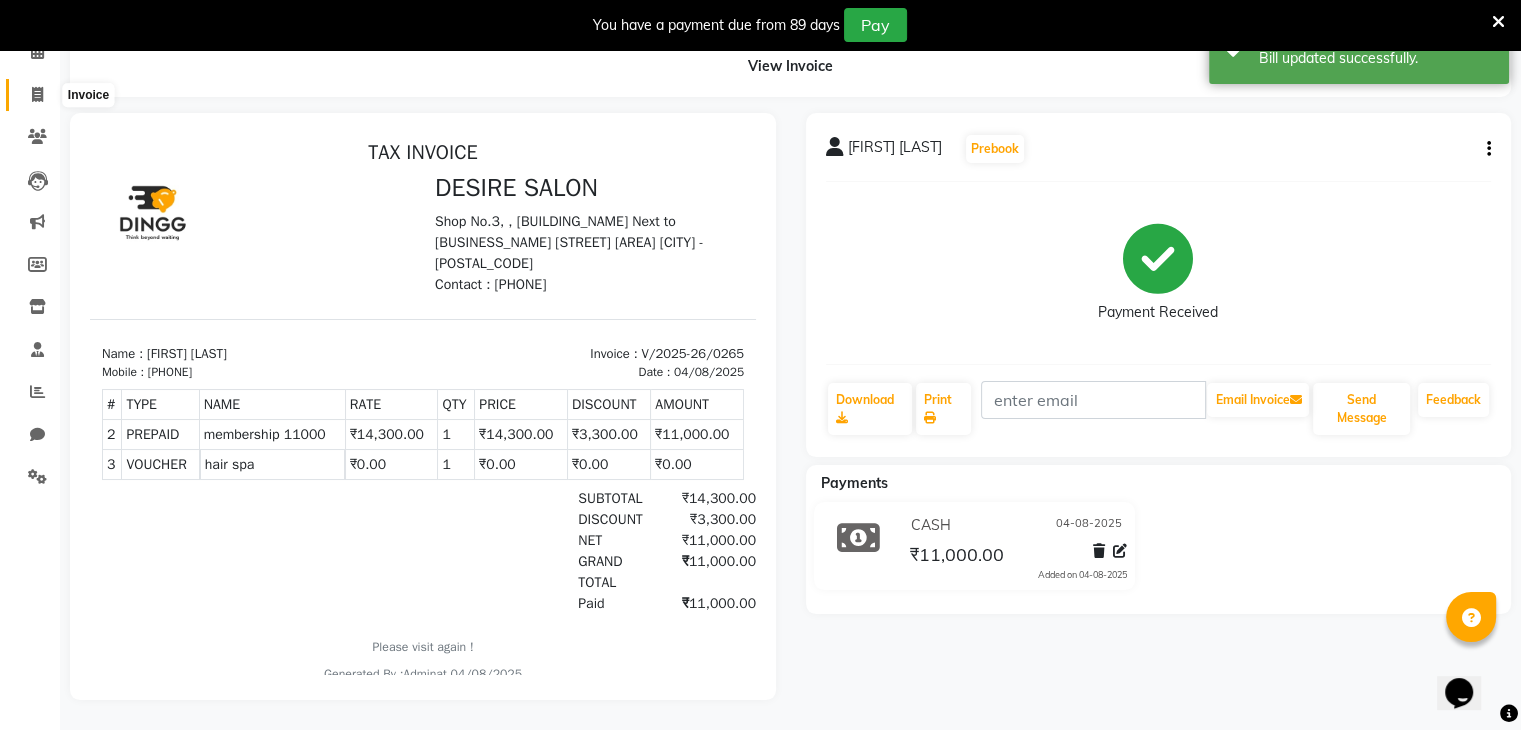 click 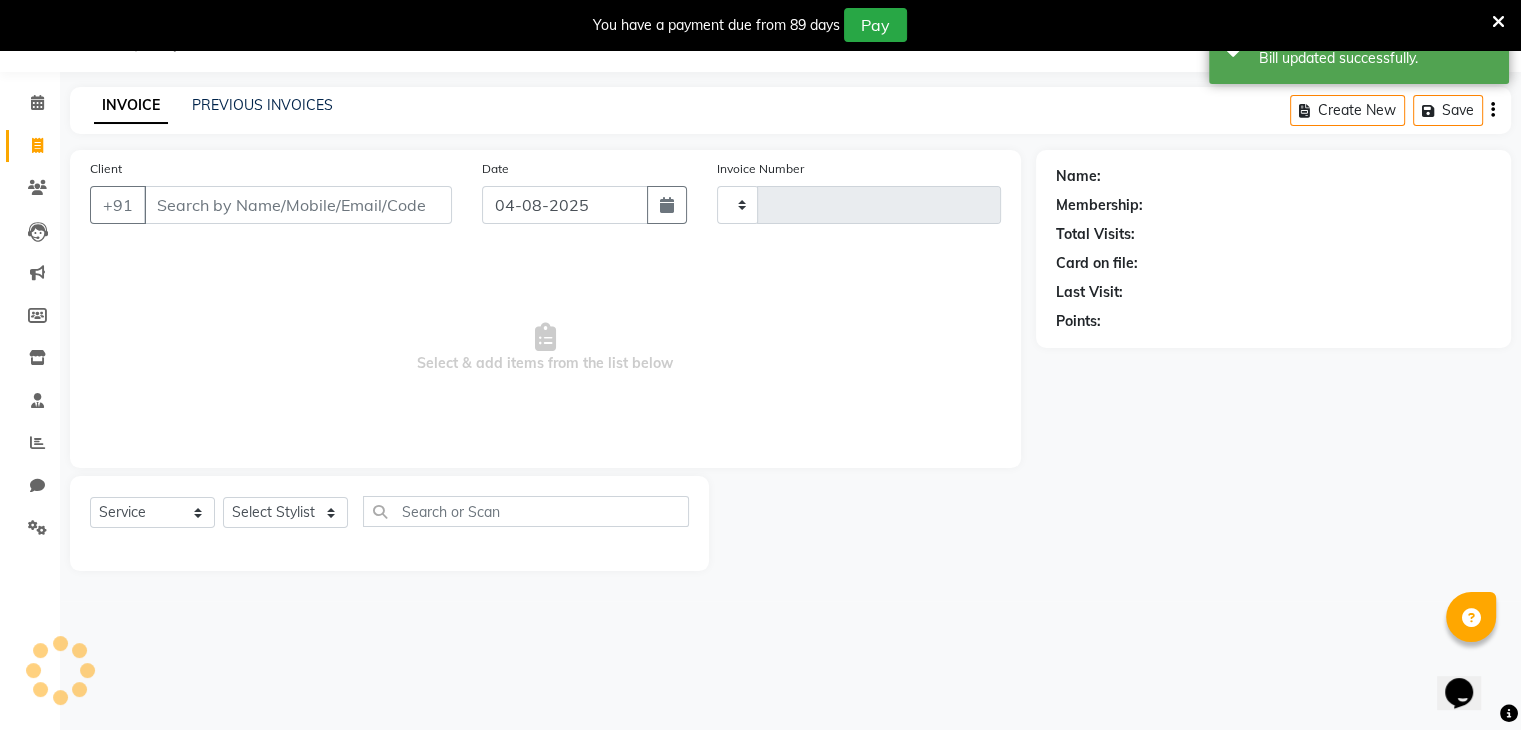 scroll, scrollTop: 50, scrollLeft: 0, axis: vertical 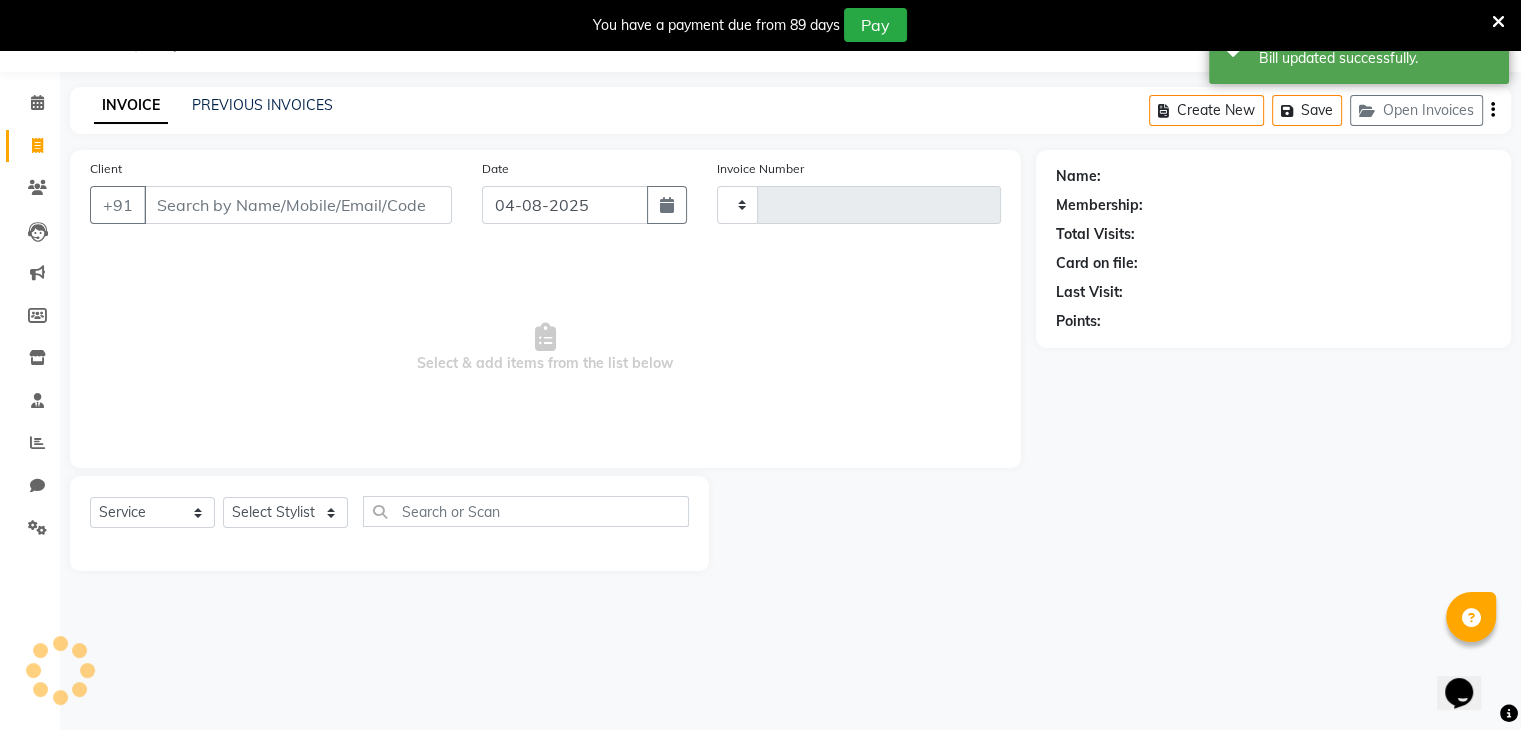 type on "0266" 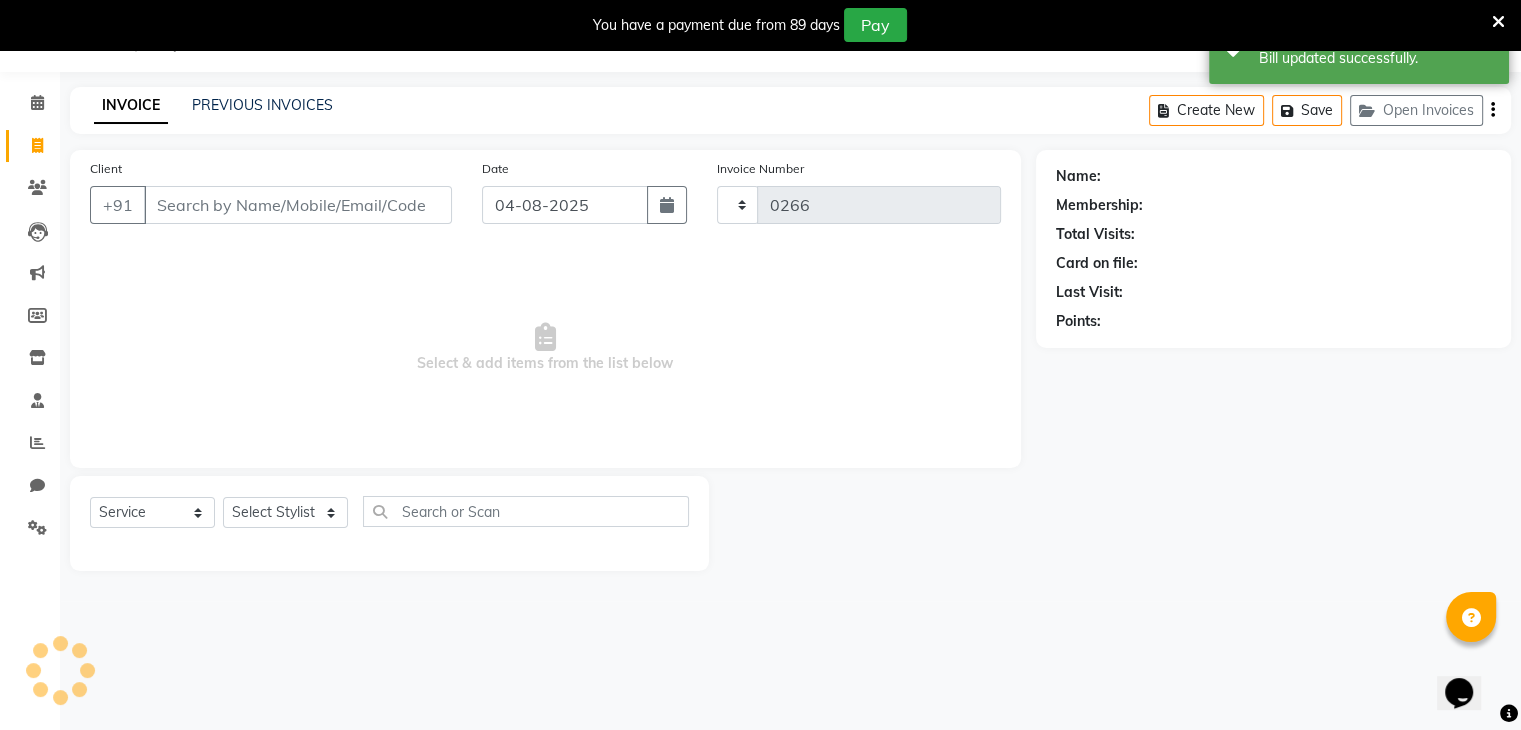 select on "8076" 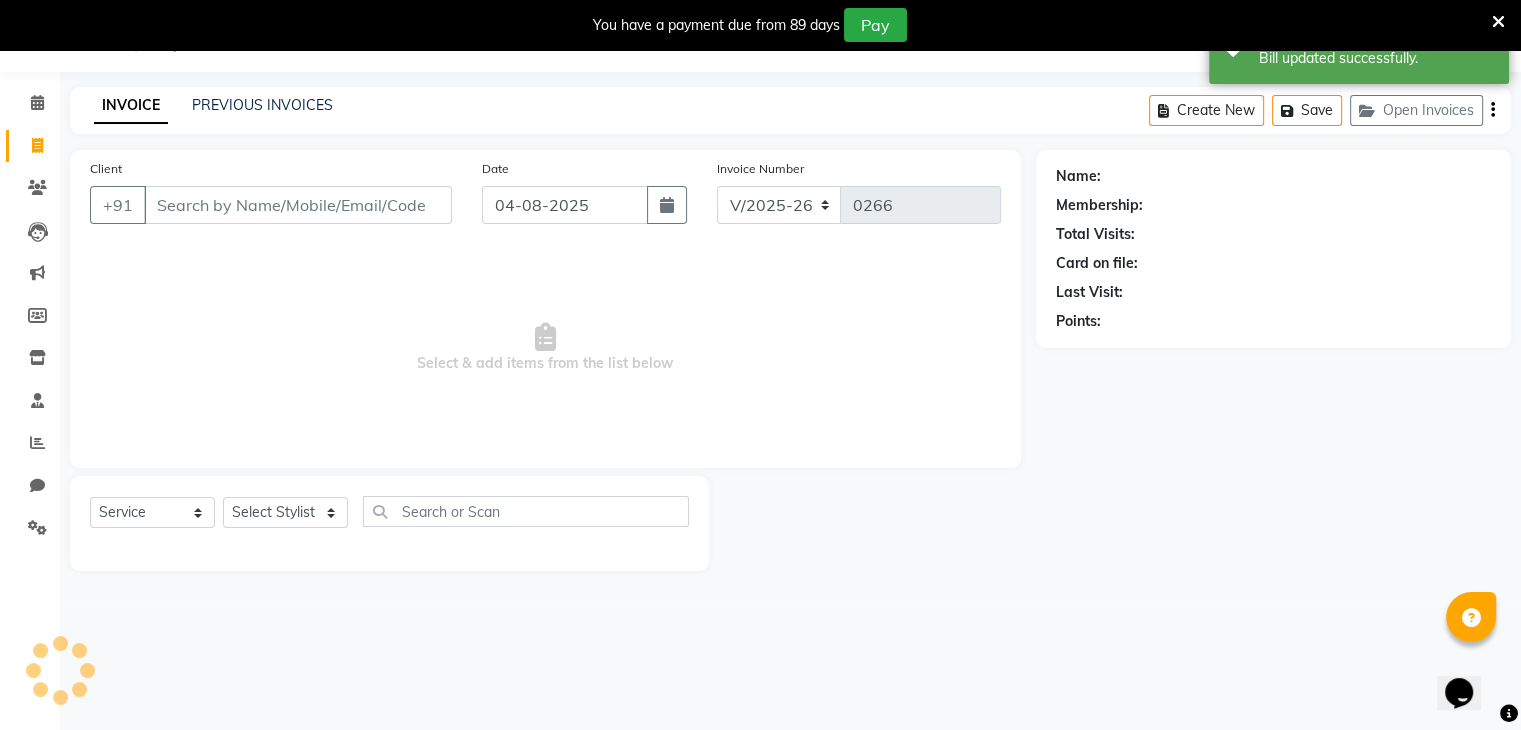 click on "Client" at bounding box center (298, 205) 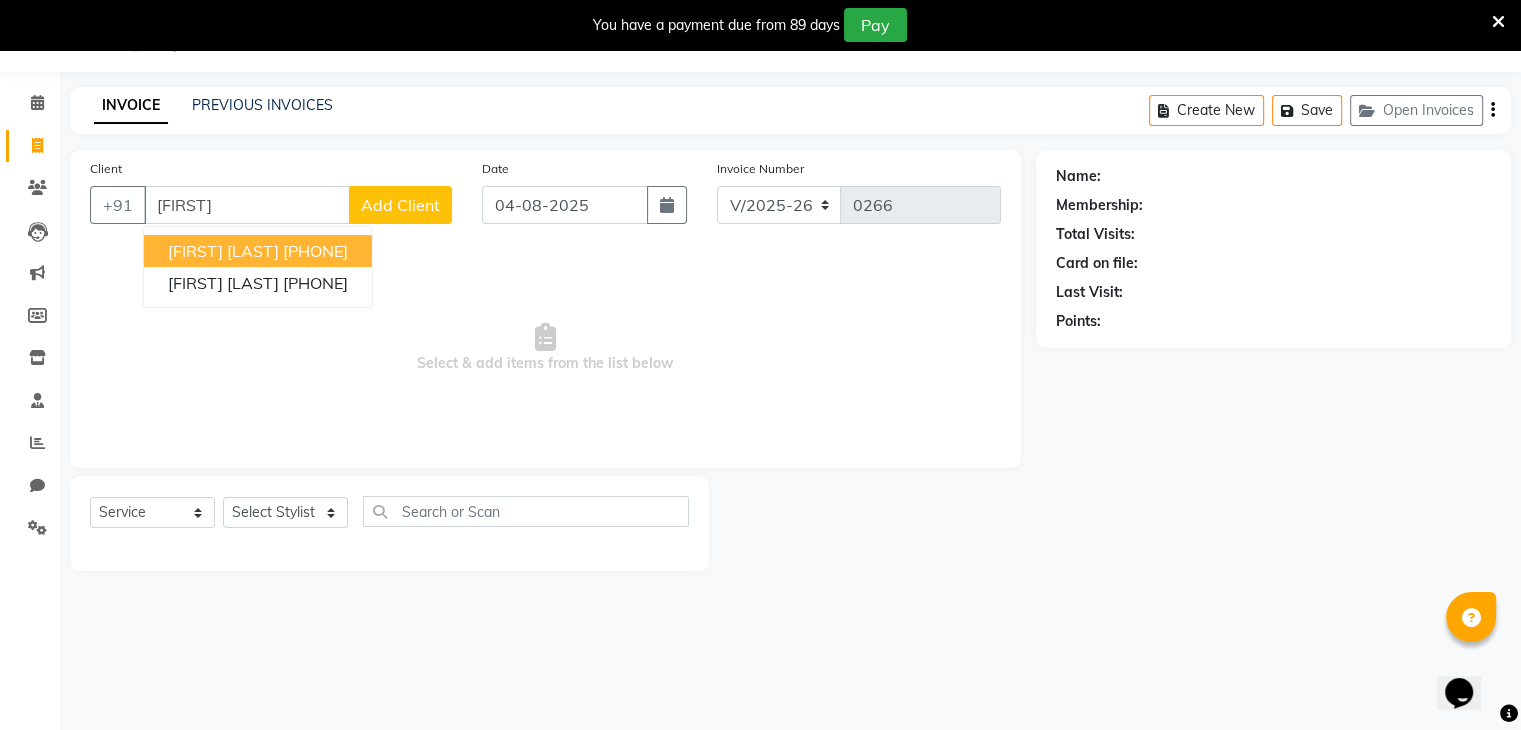 click on "ankita s  7506611891" at bounding box center (258, 251) 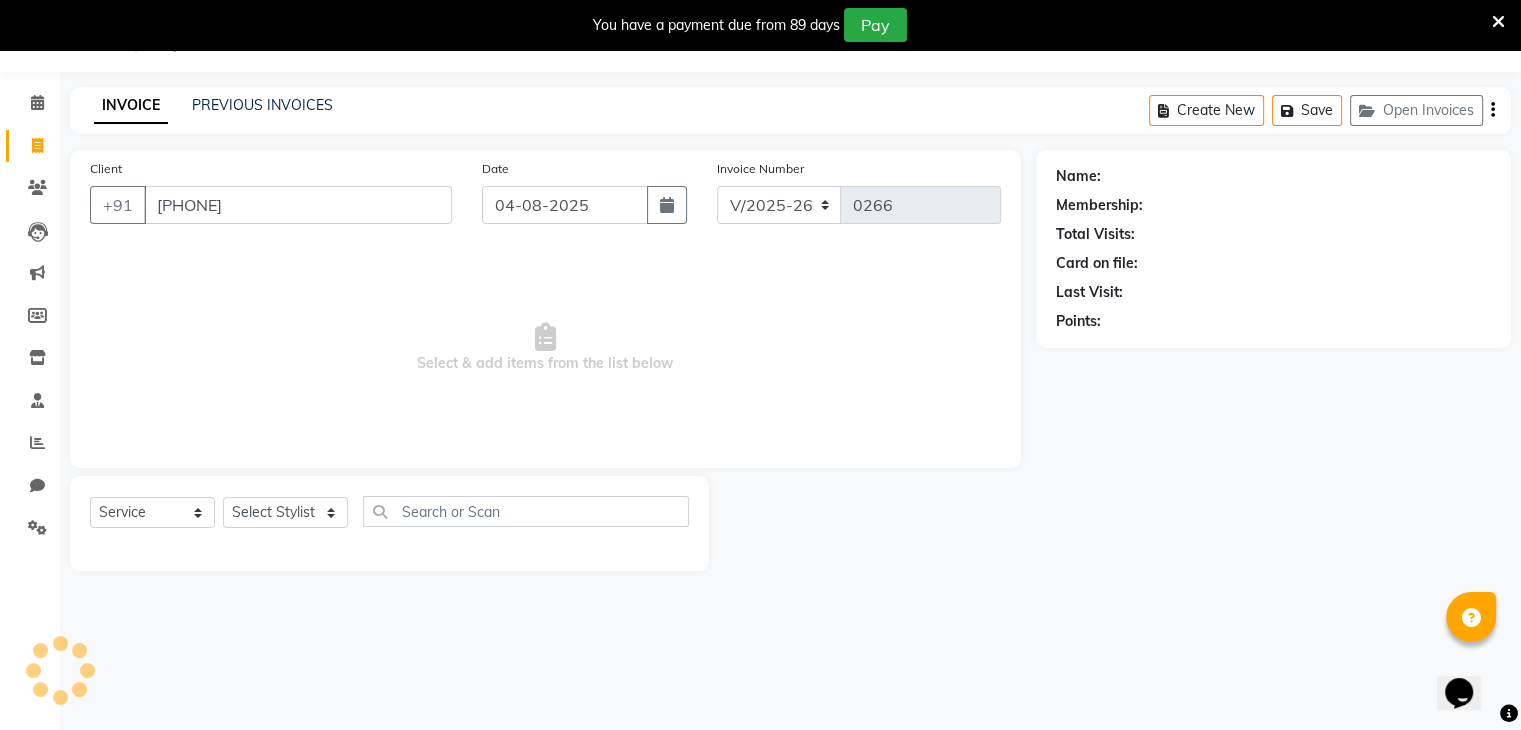 type on "[PHONE]" 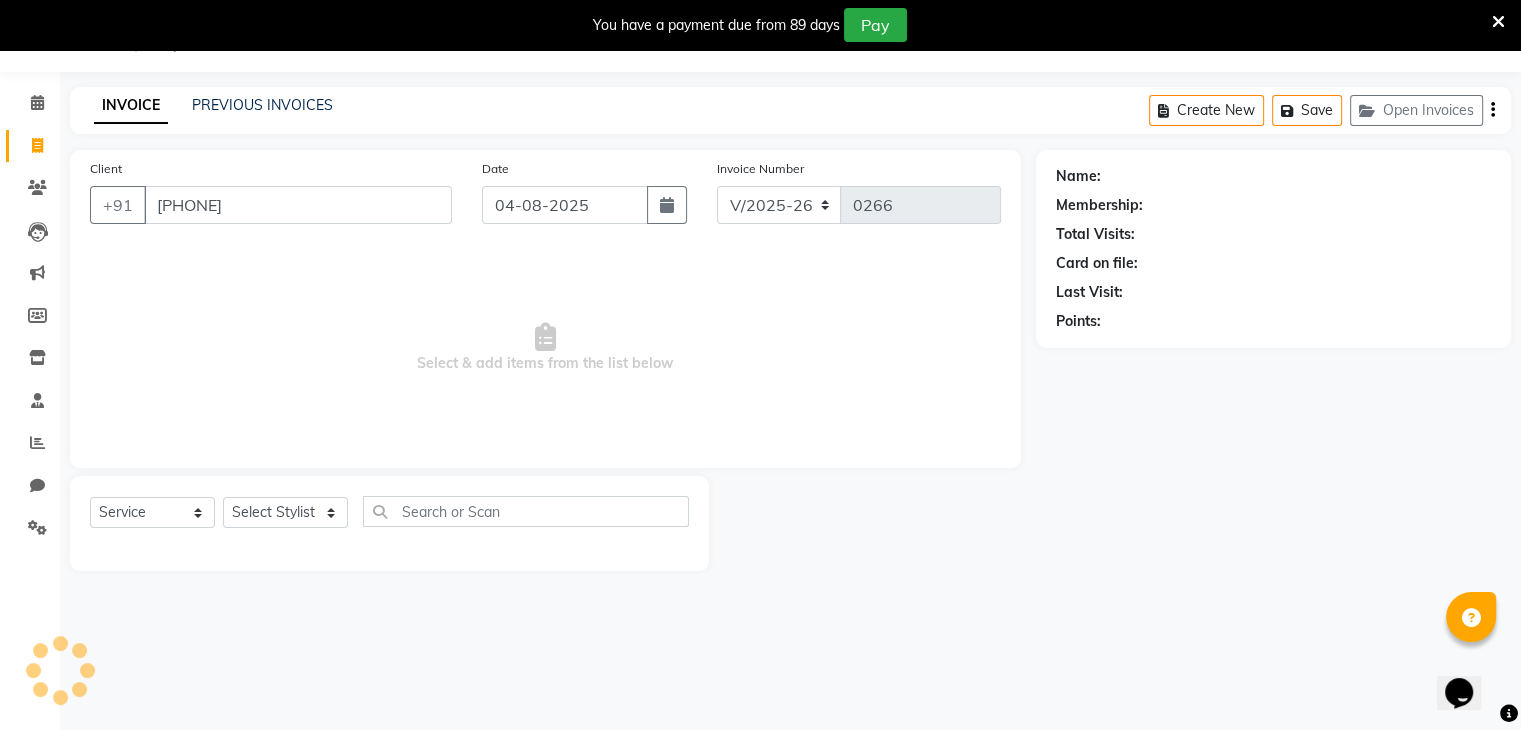 select on "1: Object" 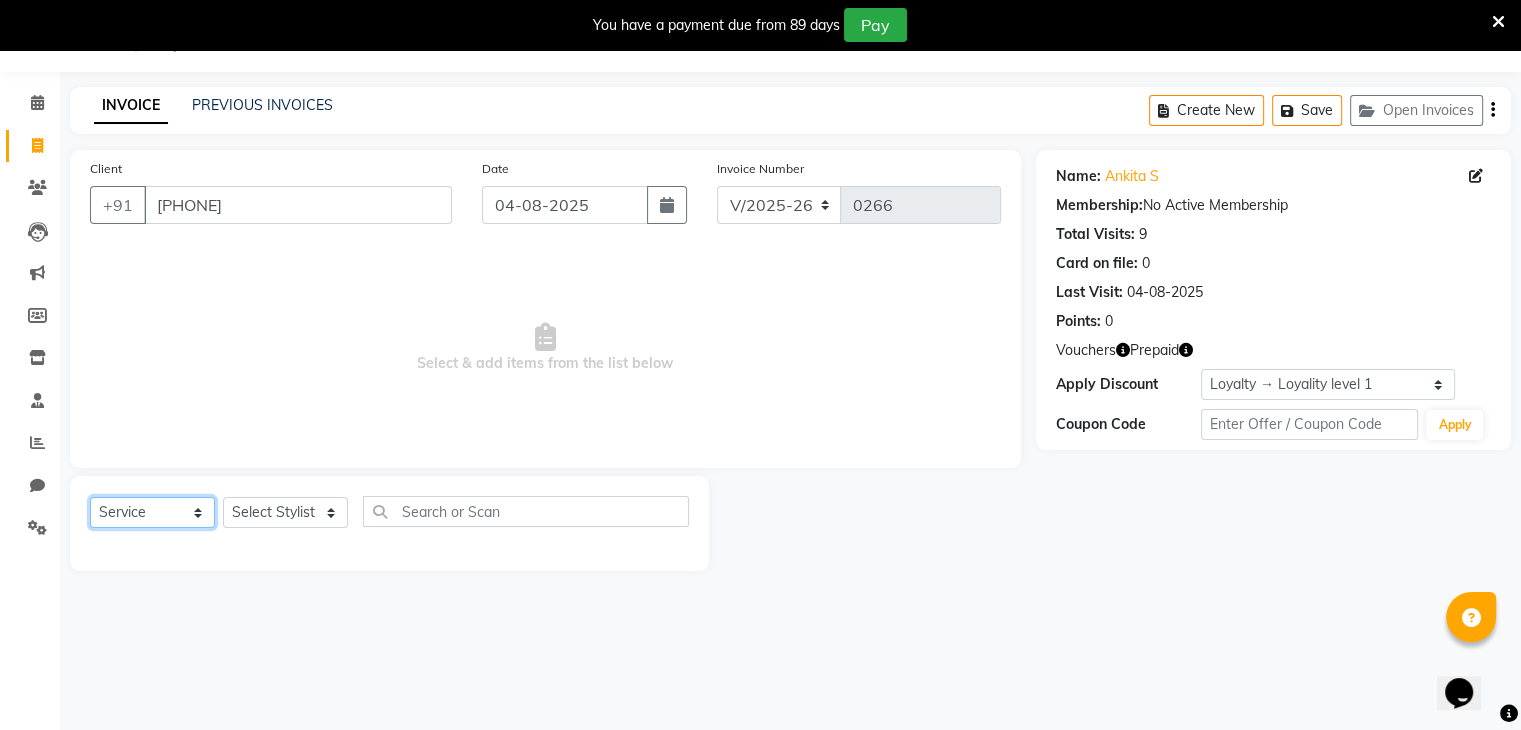 click on "Select  Service  Product  Membership  Package Voucher Prepaid Gift Card" 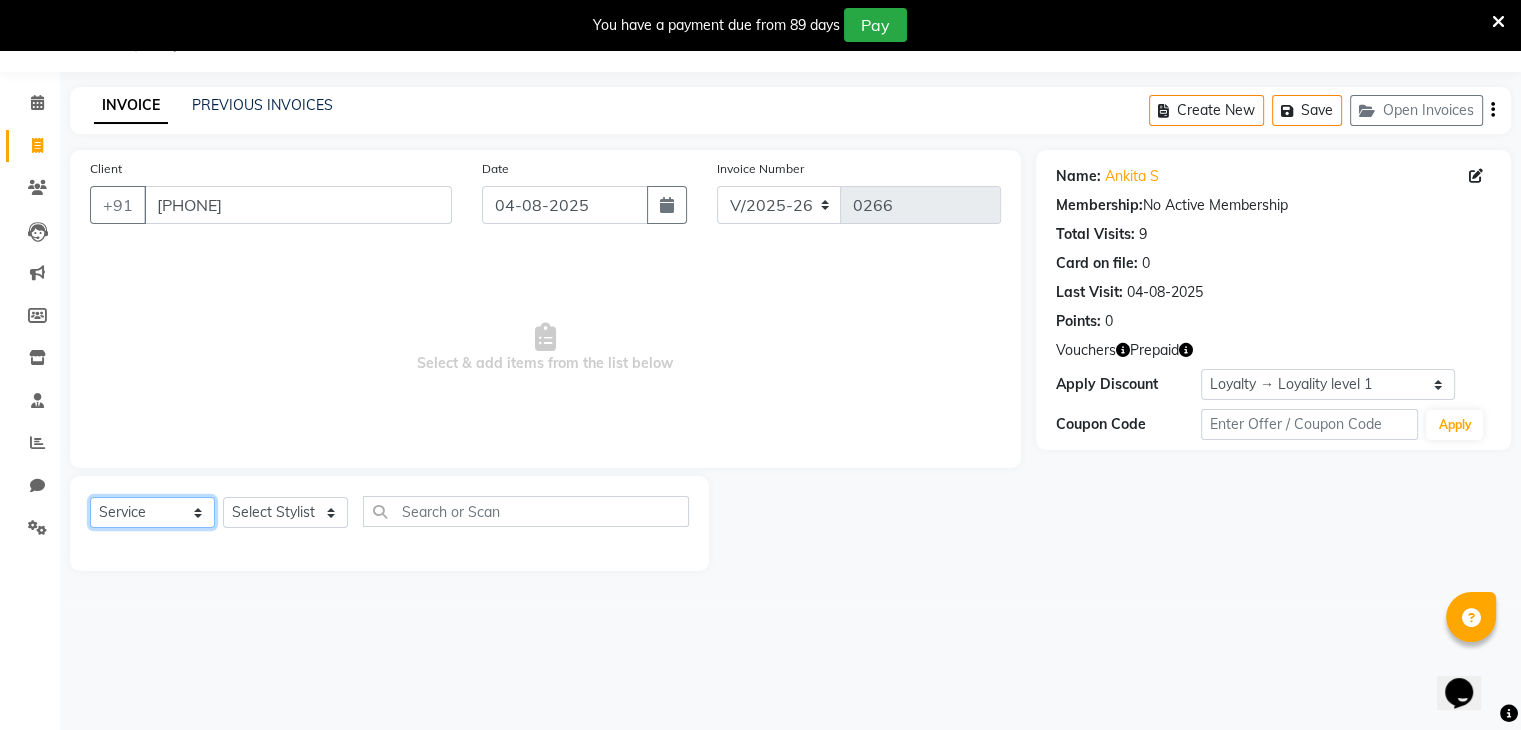 select on "V" 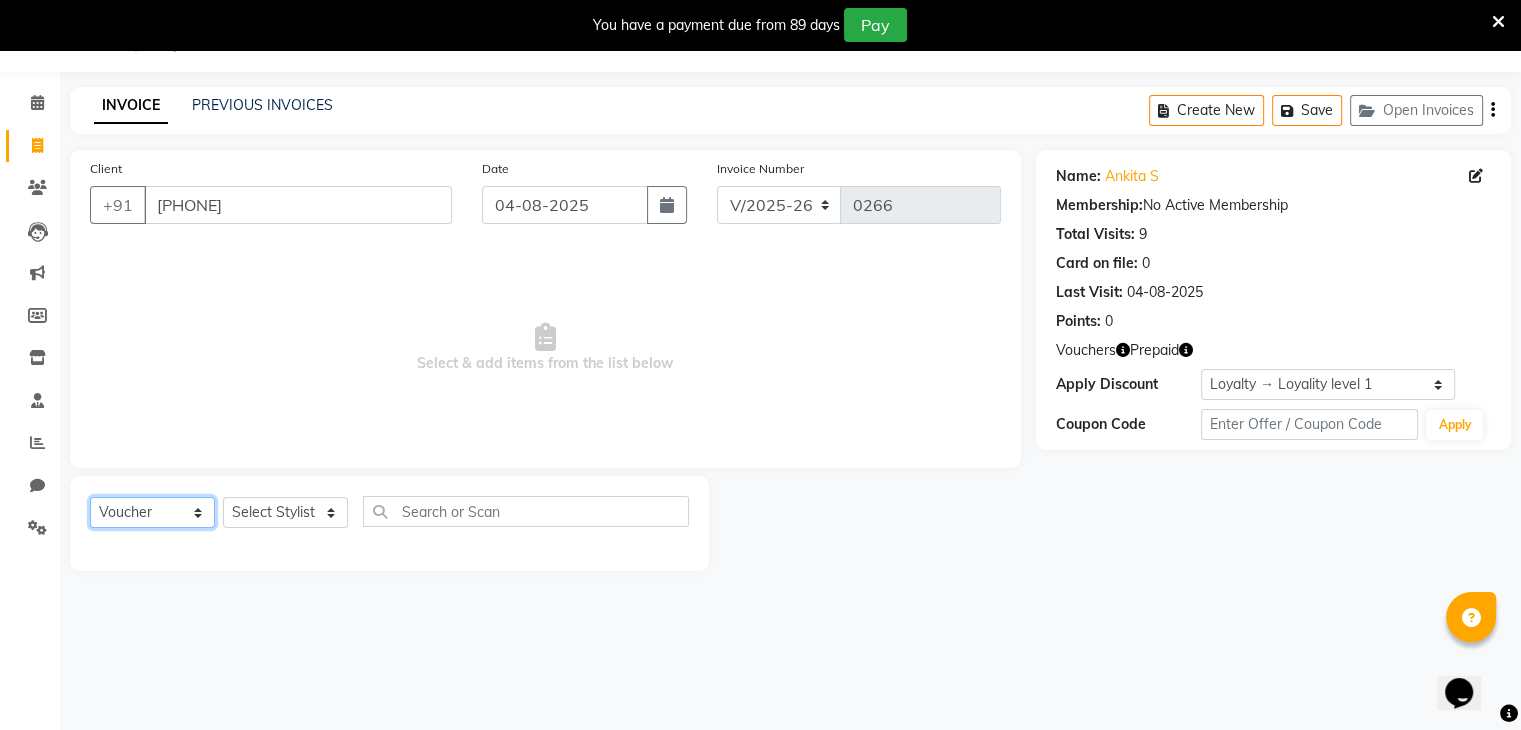 click on "Select  Service  Product  Membership  Package Voucher Prepaid Gift Card" 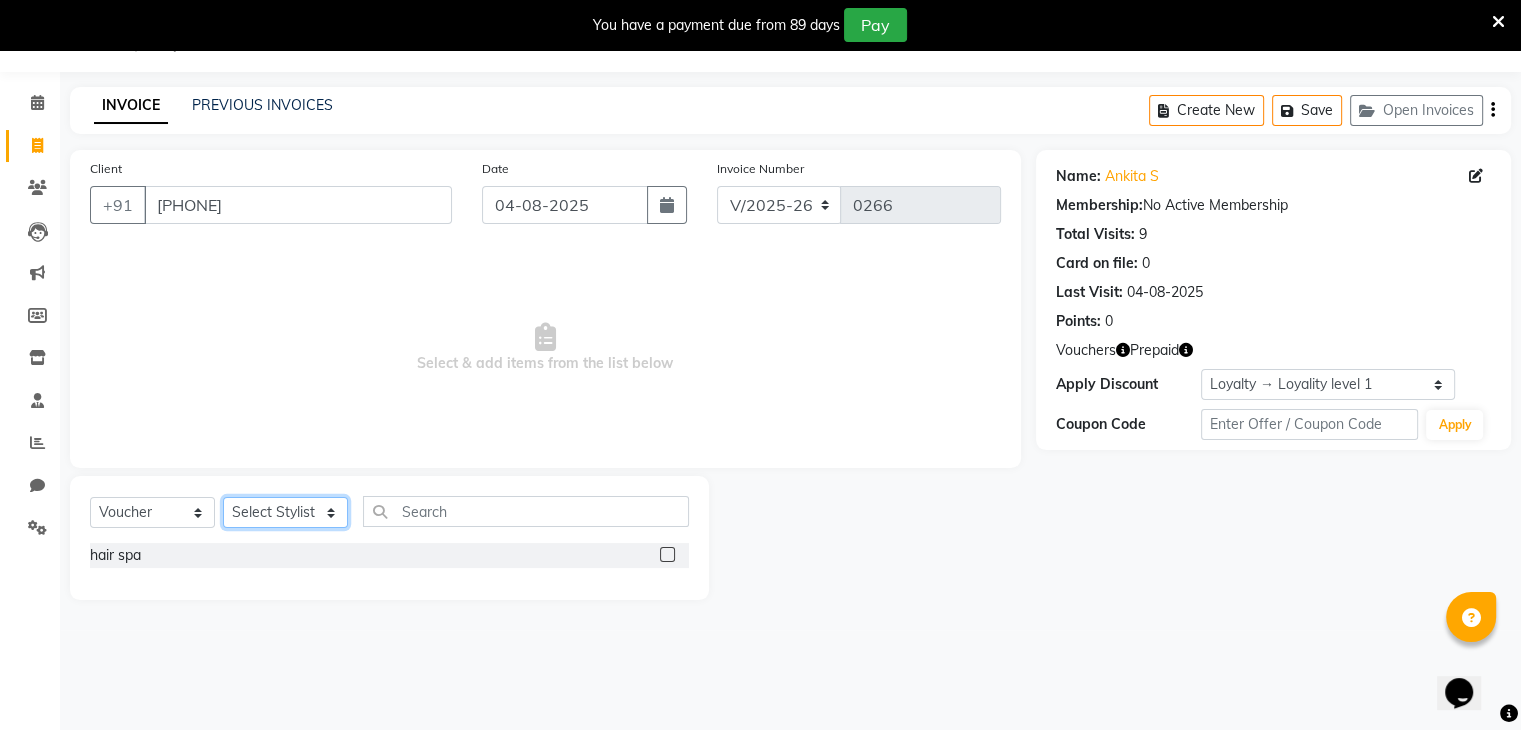 click on "Select Stylist [FIRST] [LAST]  [FIRST] [LAST] [FIRST] [LAST] [BUSINESS] [FIRST] [LAST] [FIRST] [LAST] [FIRST] [LAST] [FIRST] [LAST] [FIRST] [LAST]" 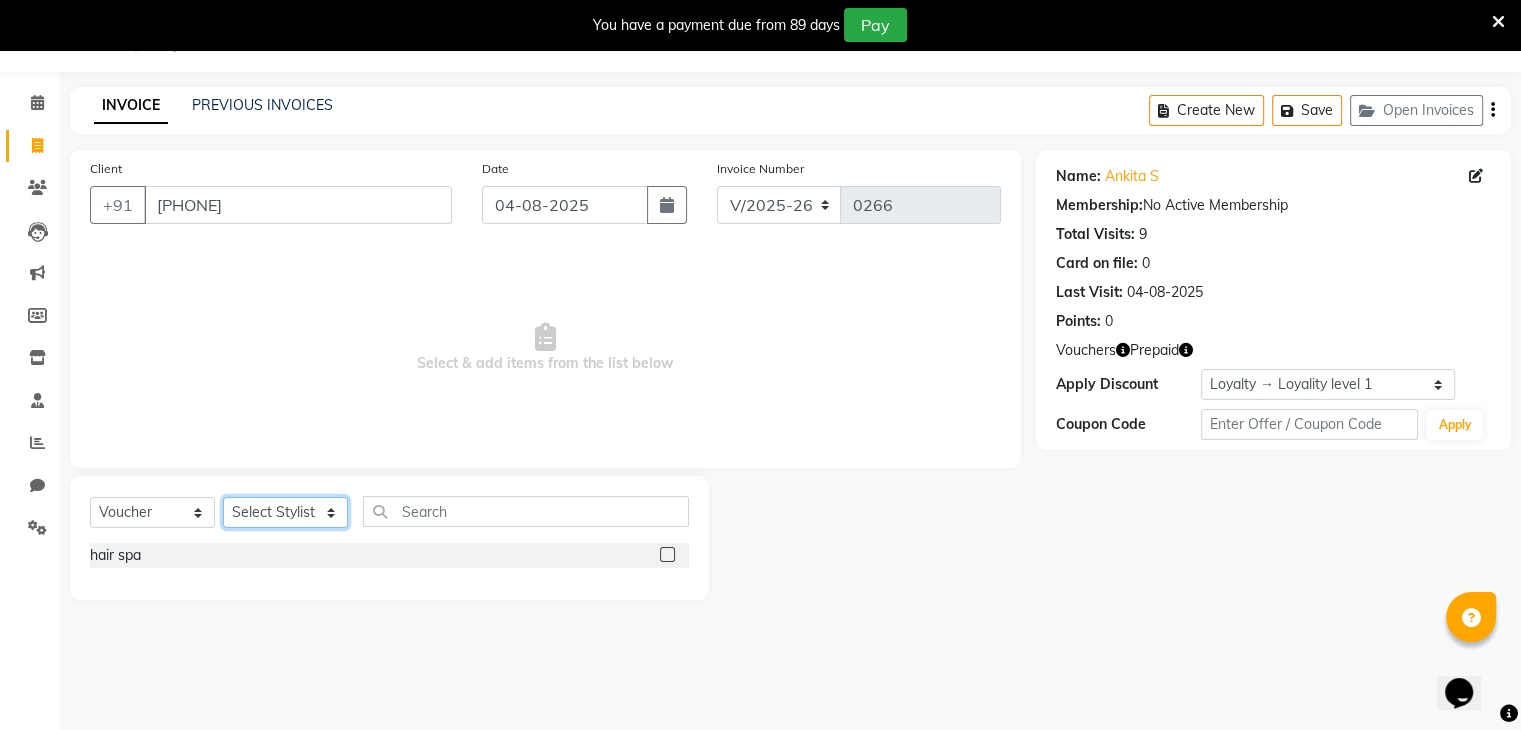 select on "75802" 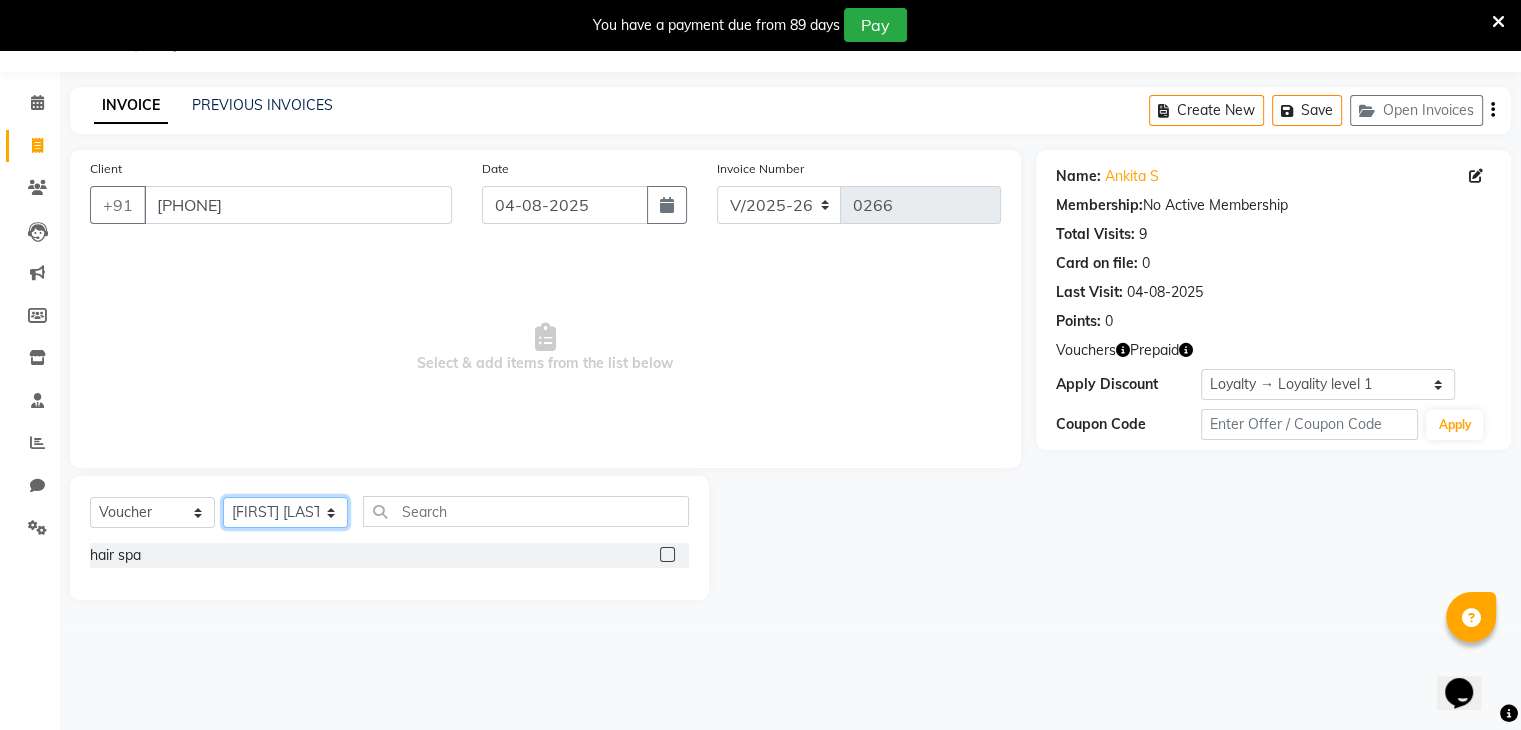 click on "Select Stylist [FIRST] [LAST]  [FIRST] [LAST] [FIRST] [LAST] [BUSINESS] [FIRST] [LAST] [FIRST] [LAST] [FIRST] [LAST] [FIRST] [LAST] [FIRST] [LAST]" 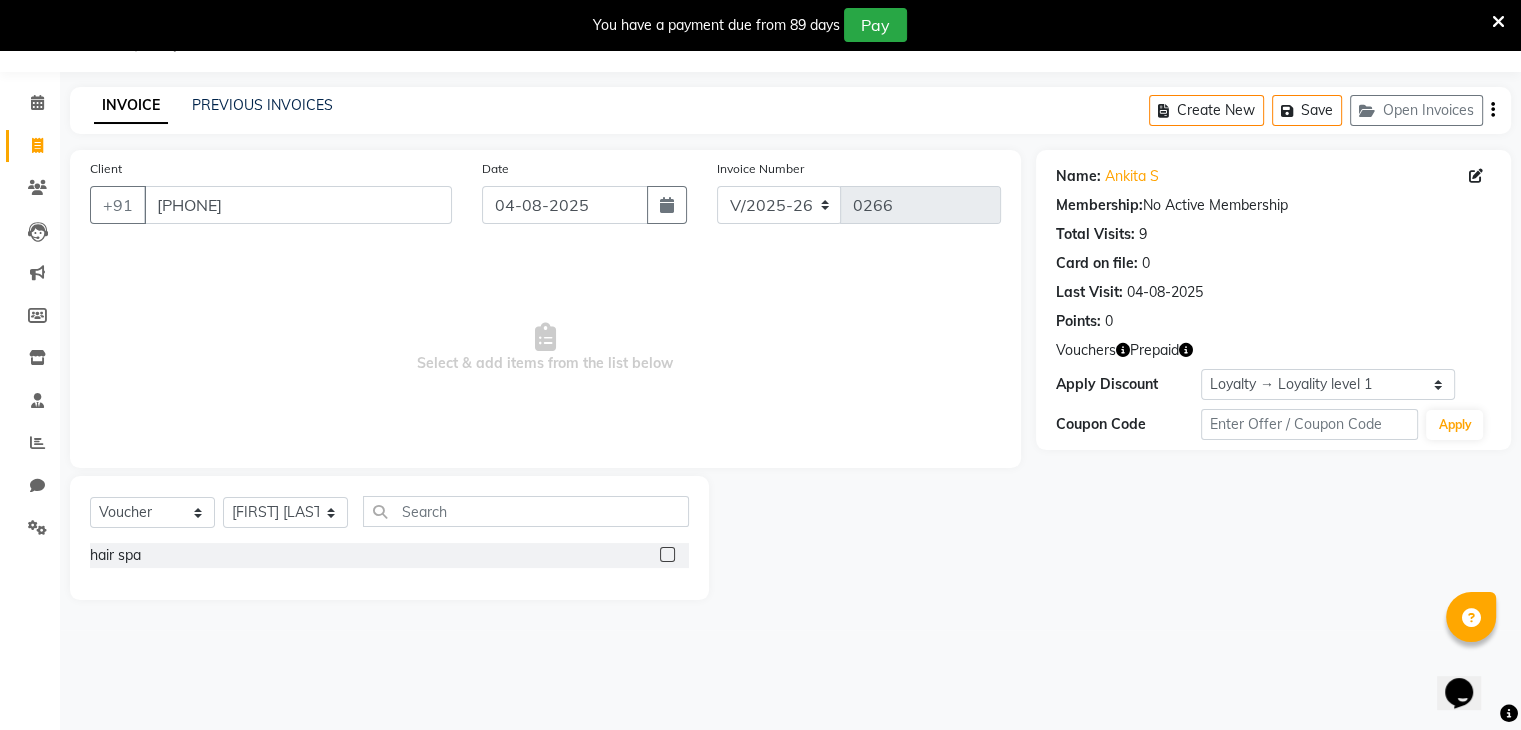 click 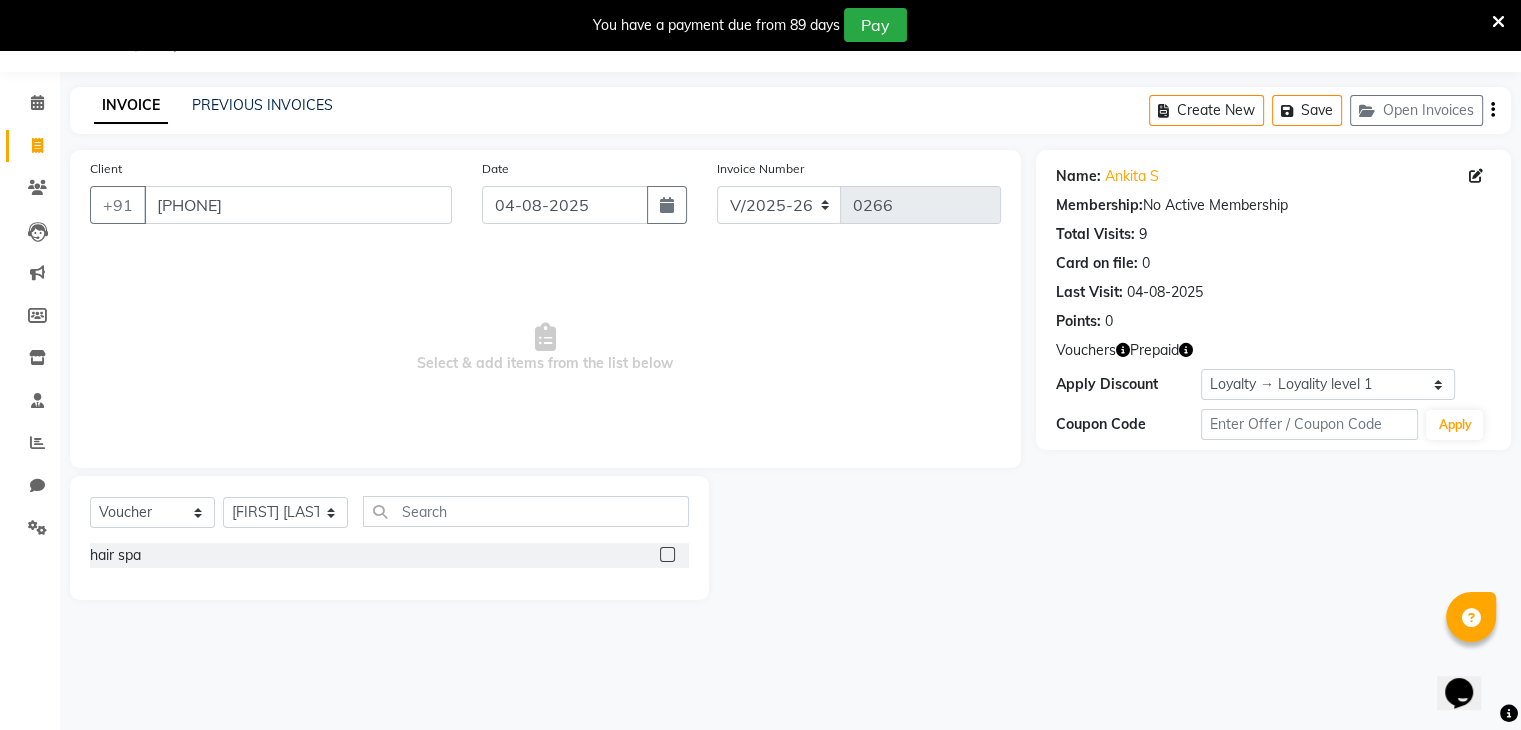 click at bounding box center [666, 555] 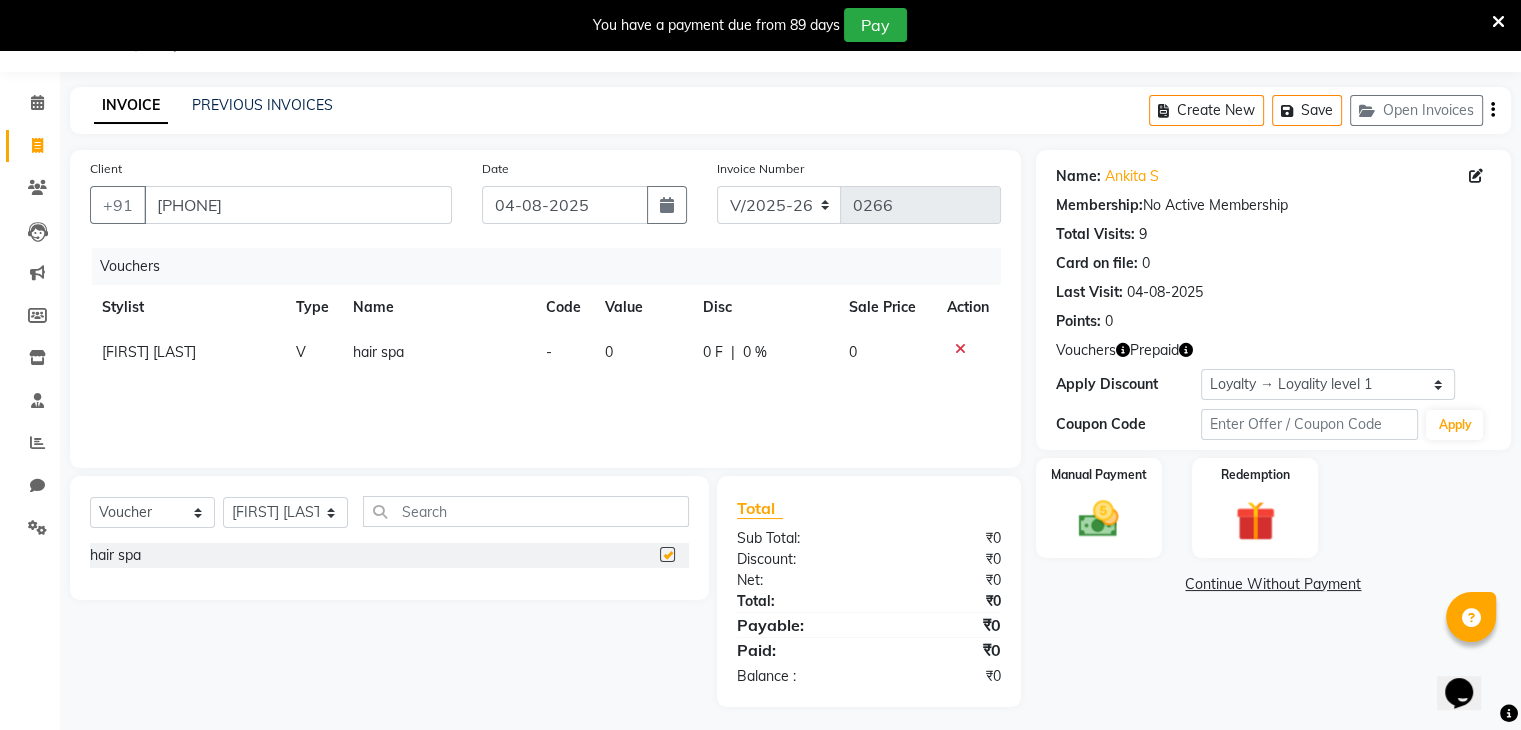 checkbox on "false" 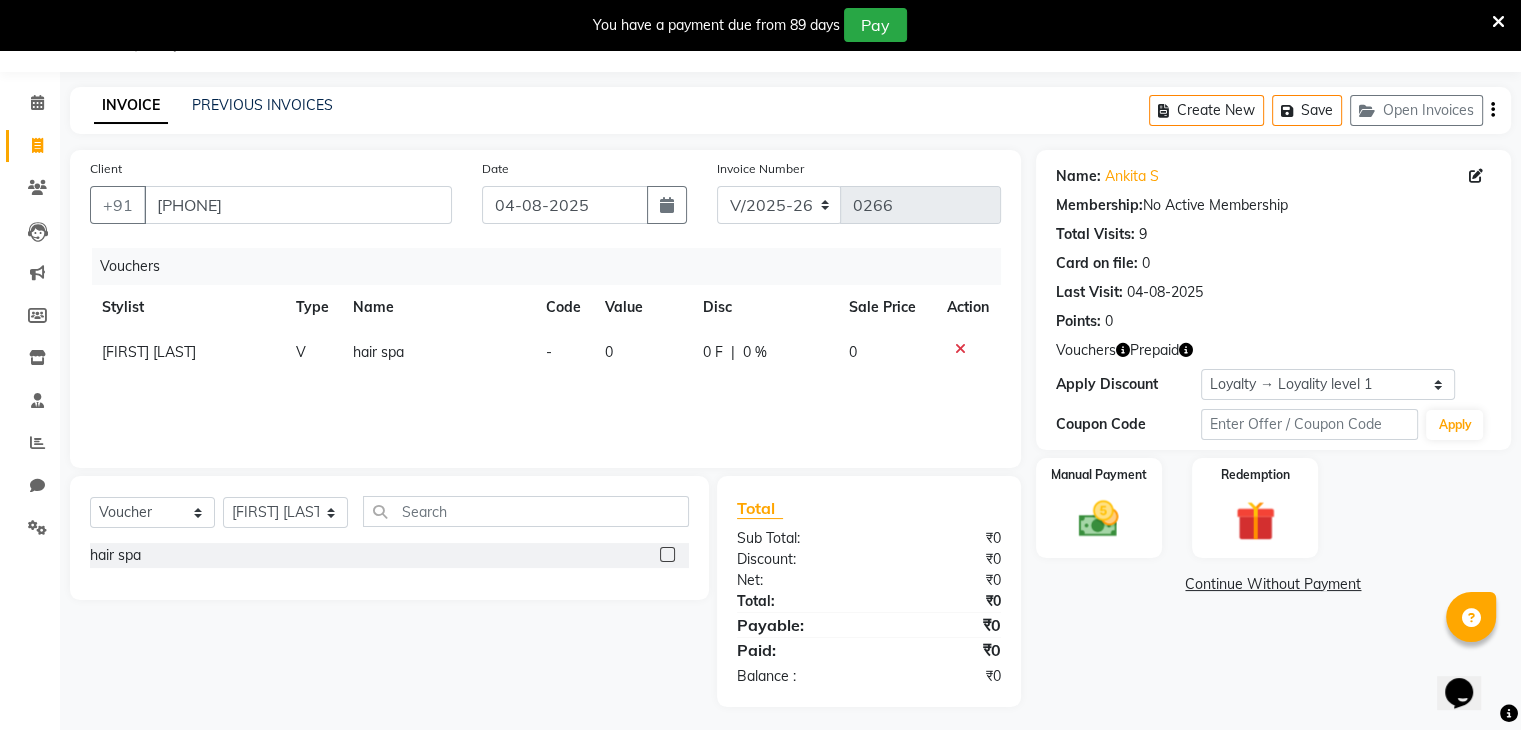 scroll, scrollTop: 57, scrollLeft: 0, axis: vertical 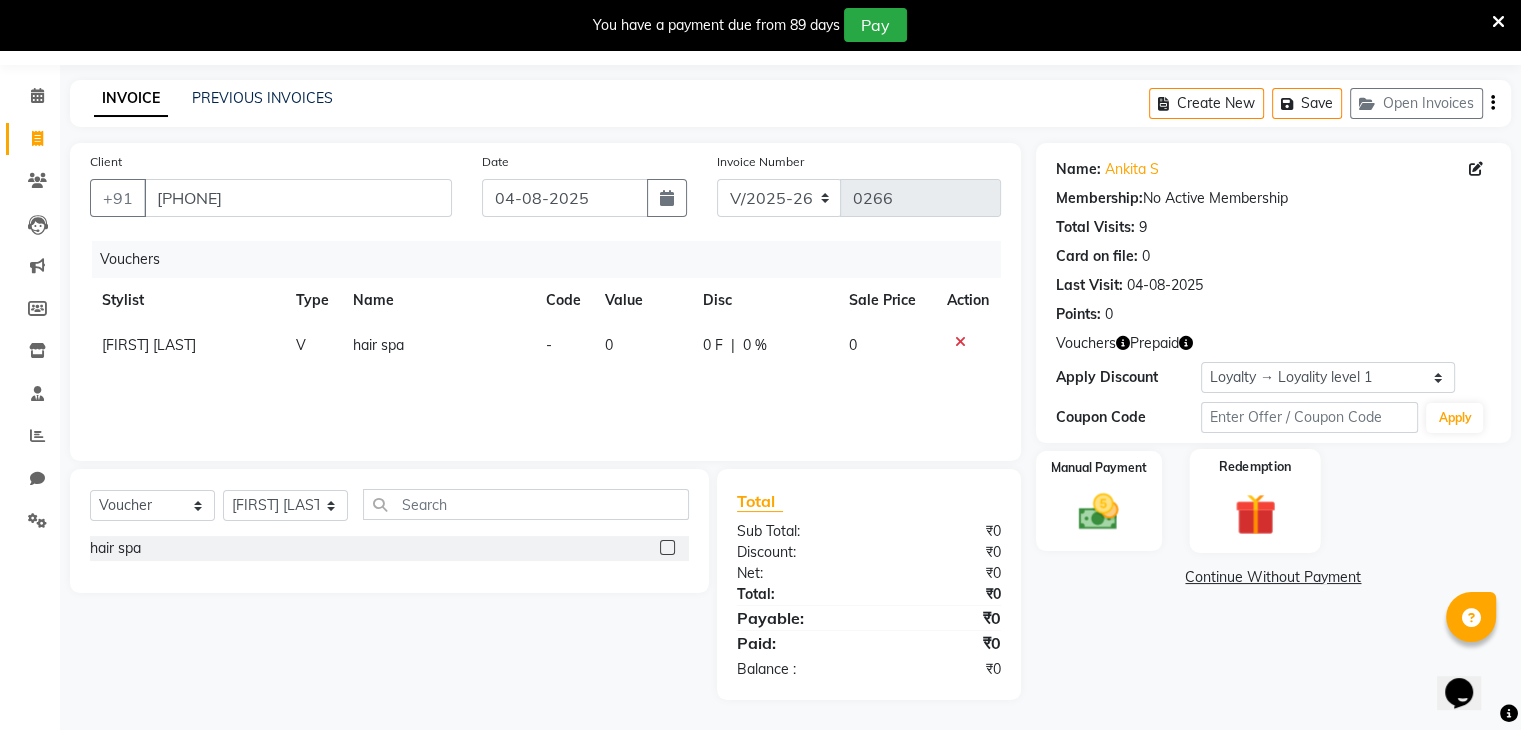 click on "Redemption" 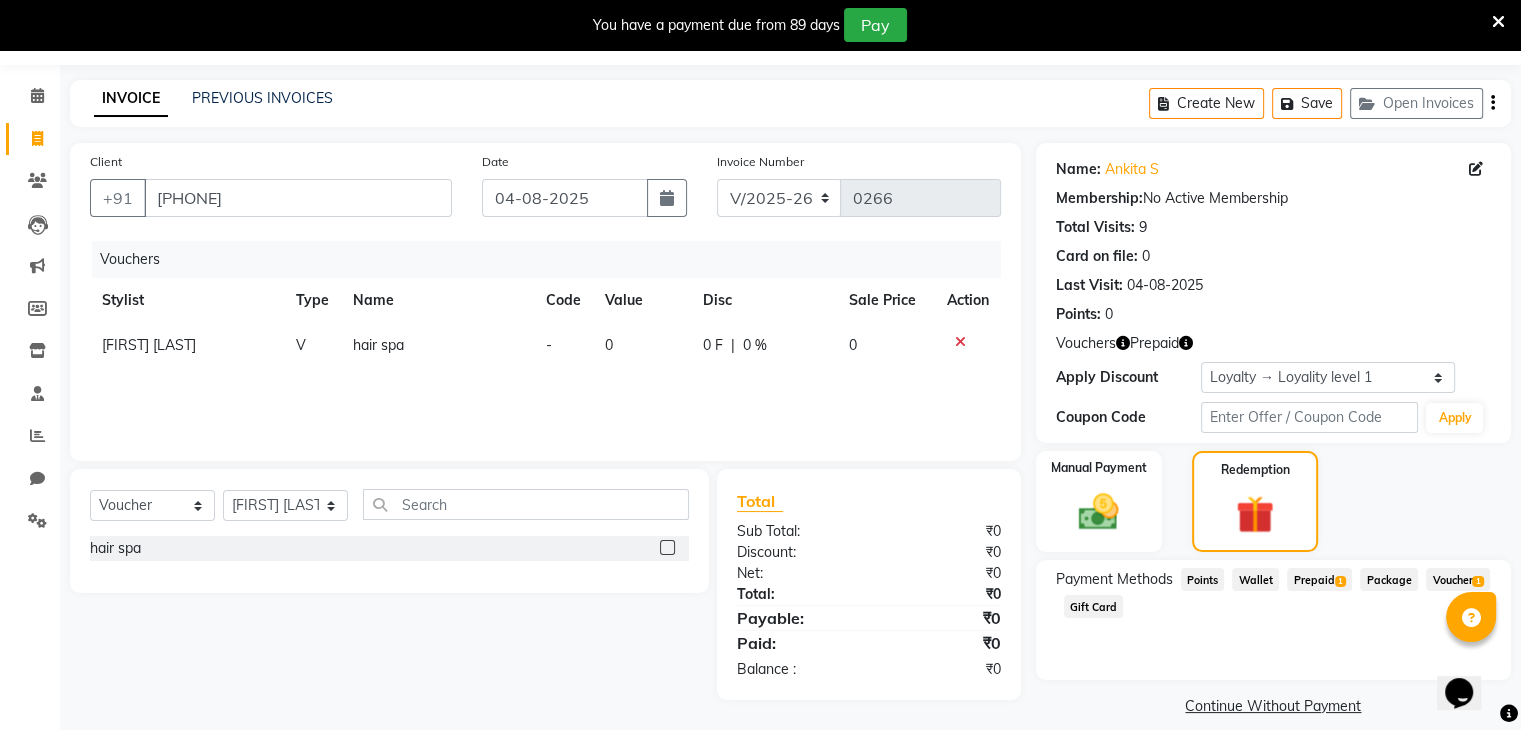 click on "Voucher  1" 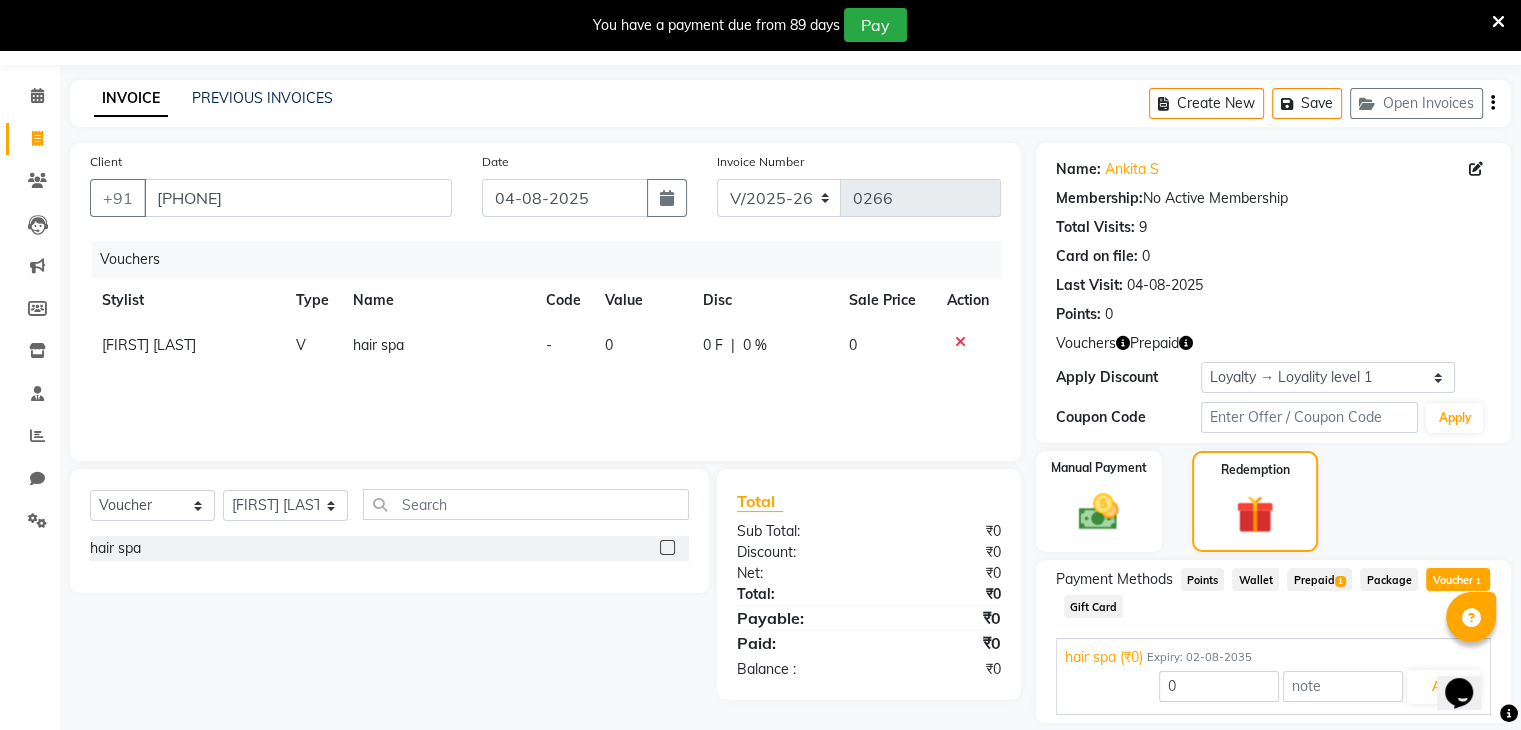 scroll, scrollTop: 122, scrollLeft: 0, axis: vertical 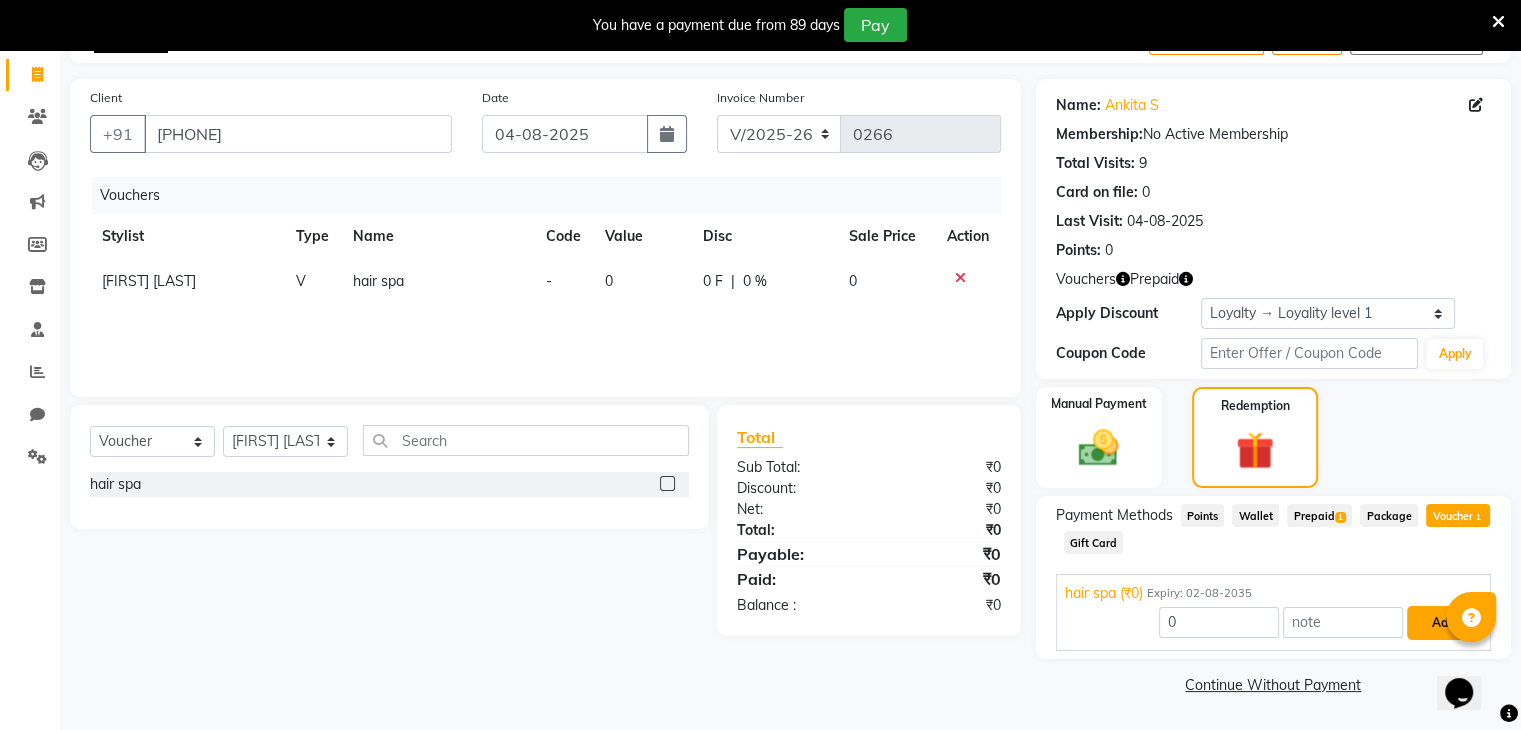click on "Add" at bounding box center [1443, 623] 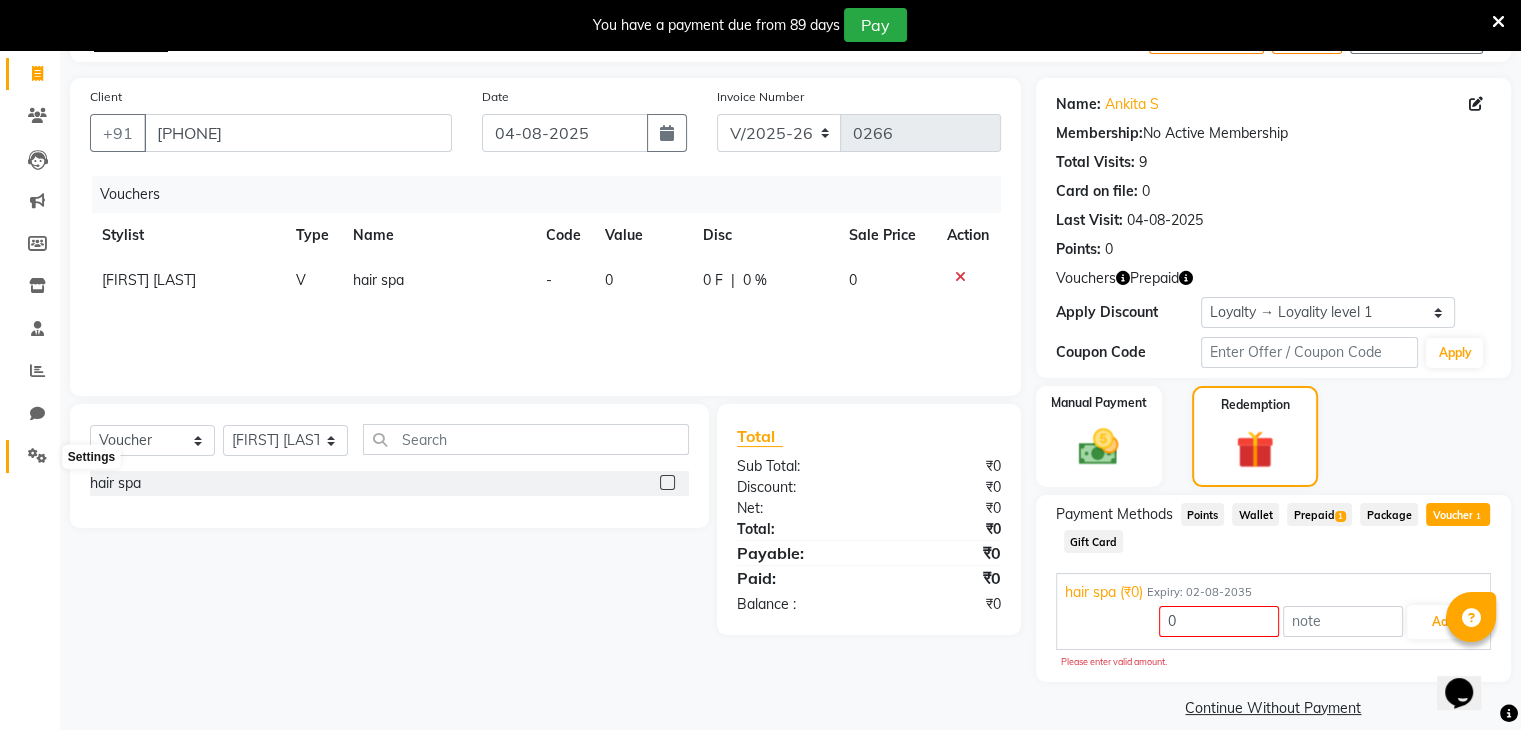 click 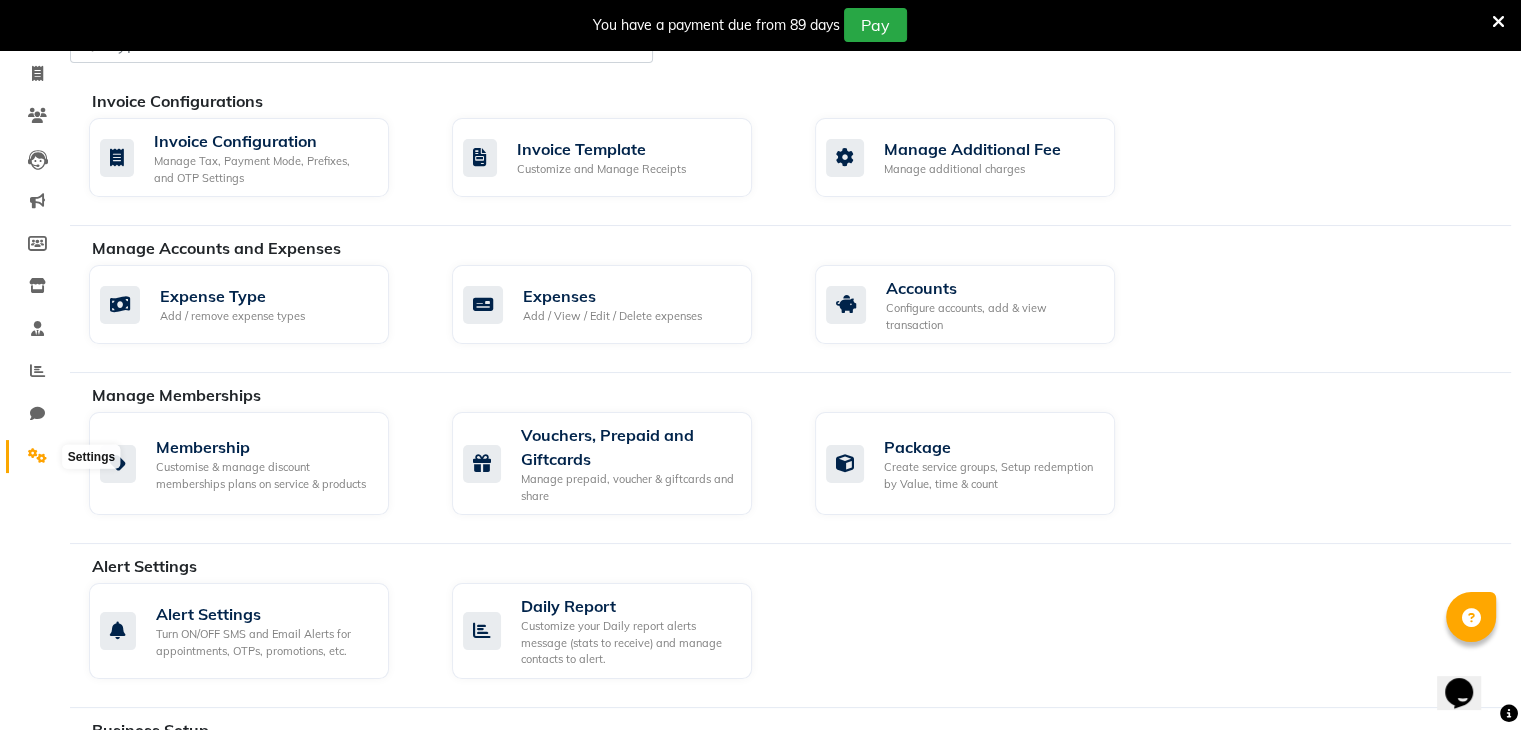 click 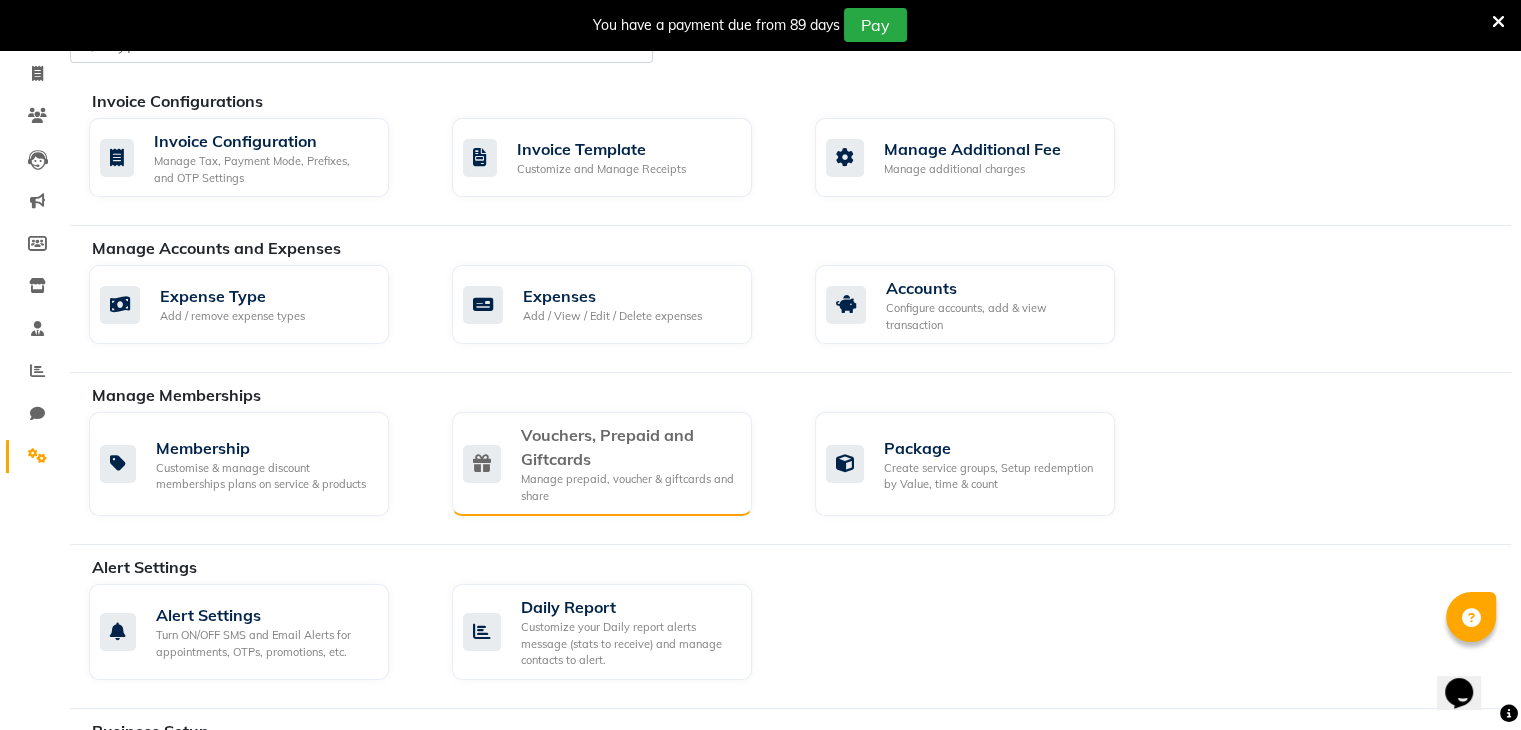click on "Manage prepaid, voucher & giftcards and share" 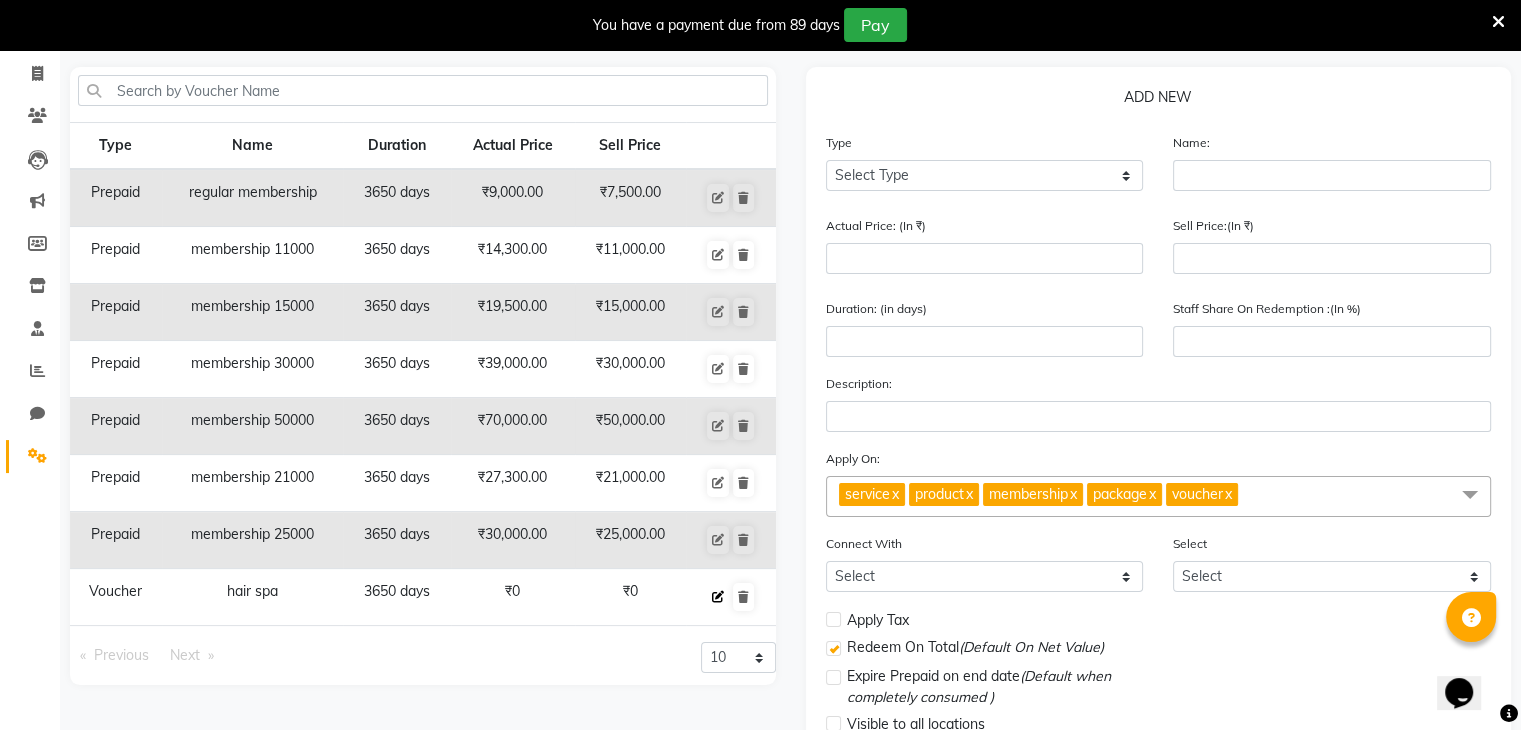 click 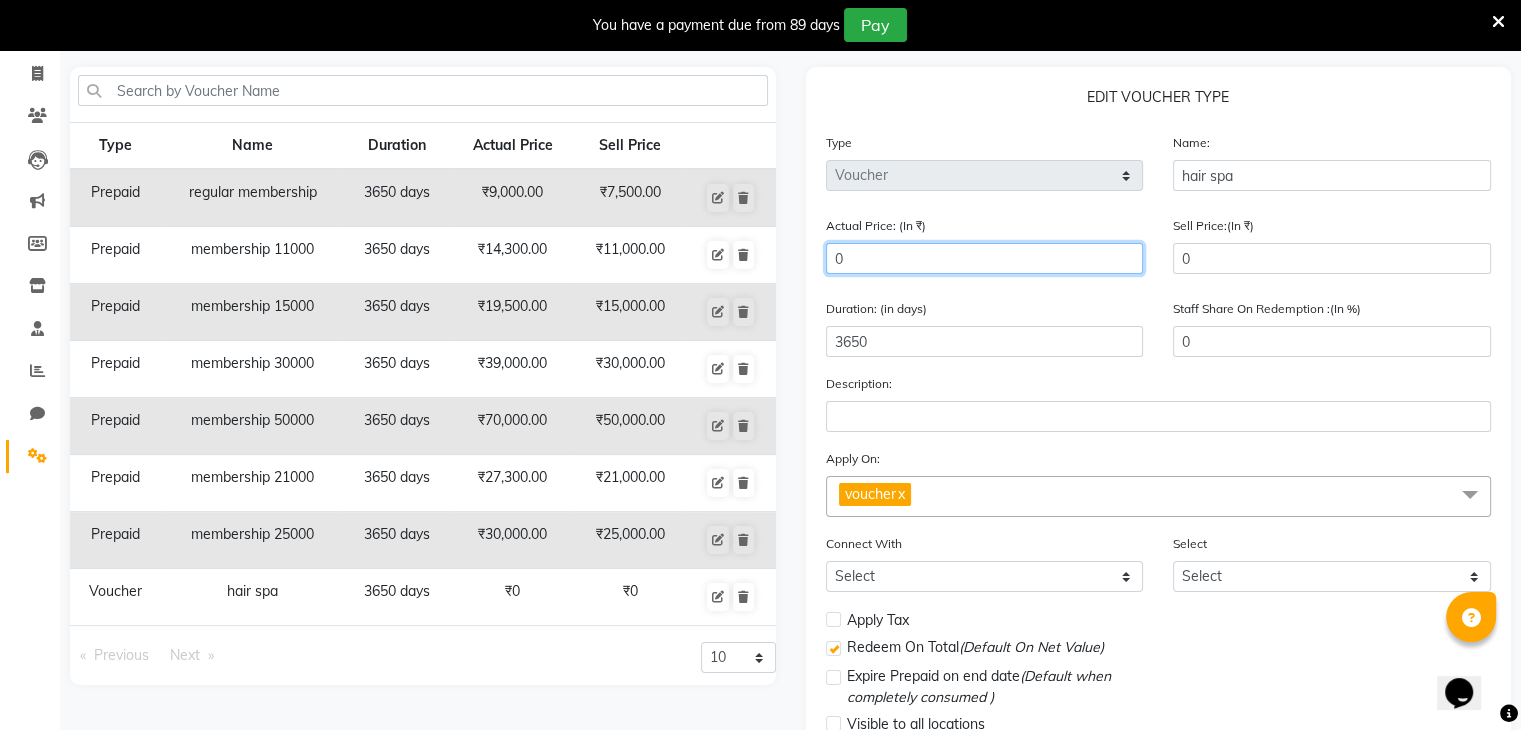 click on "0" 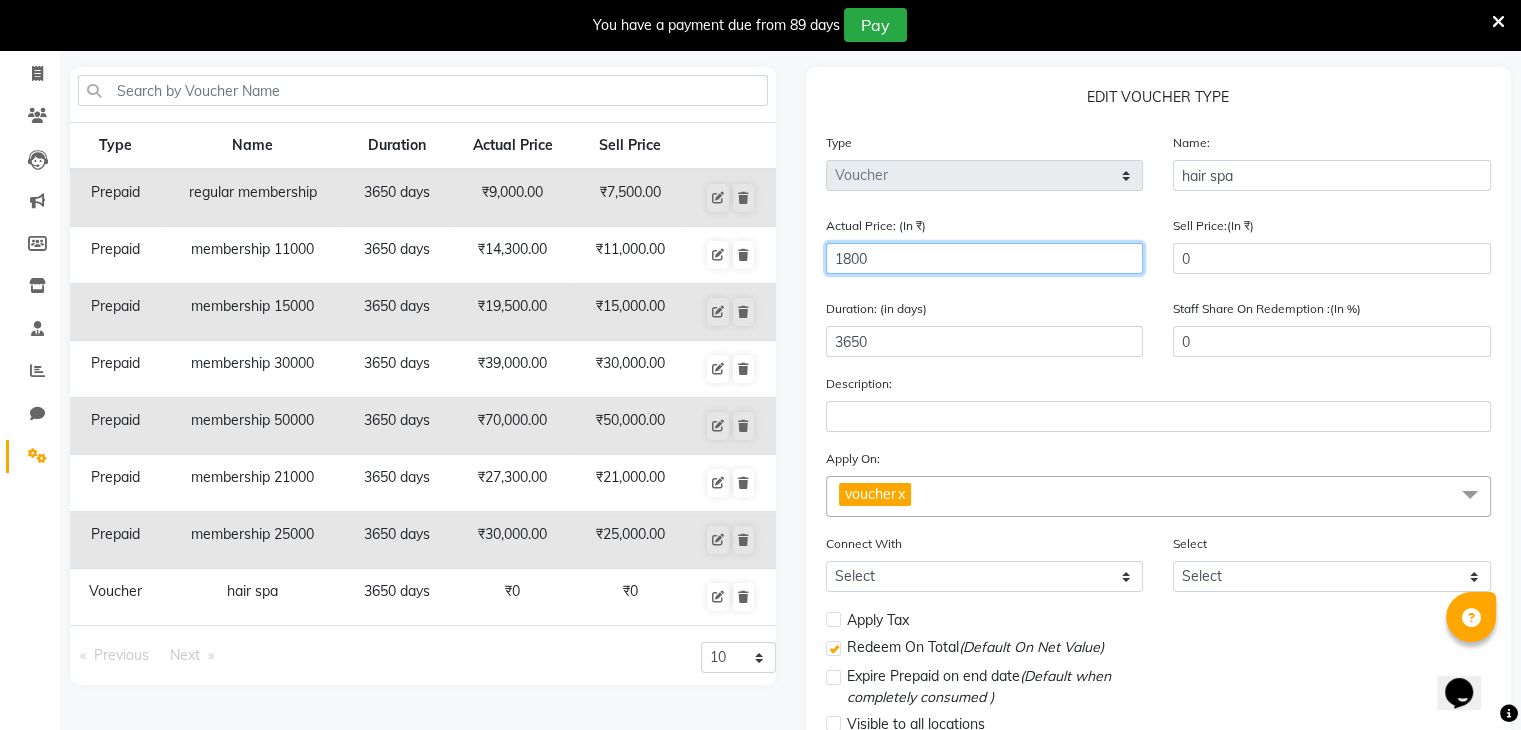 type on "1800" 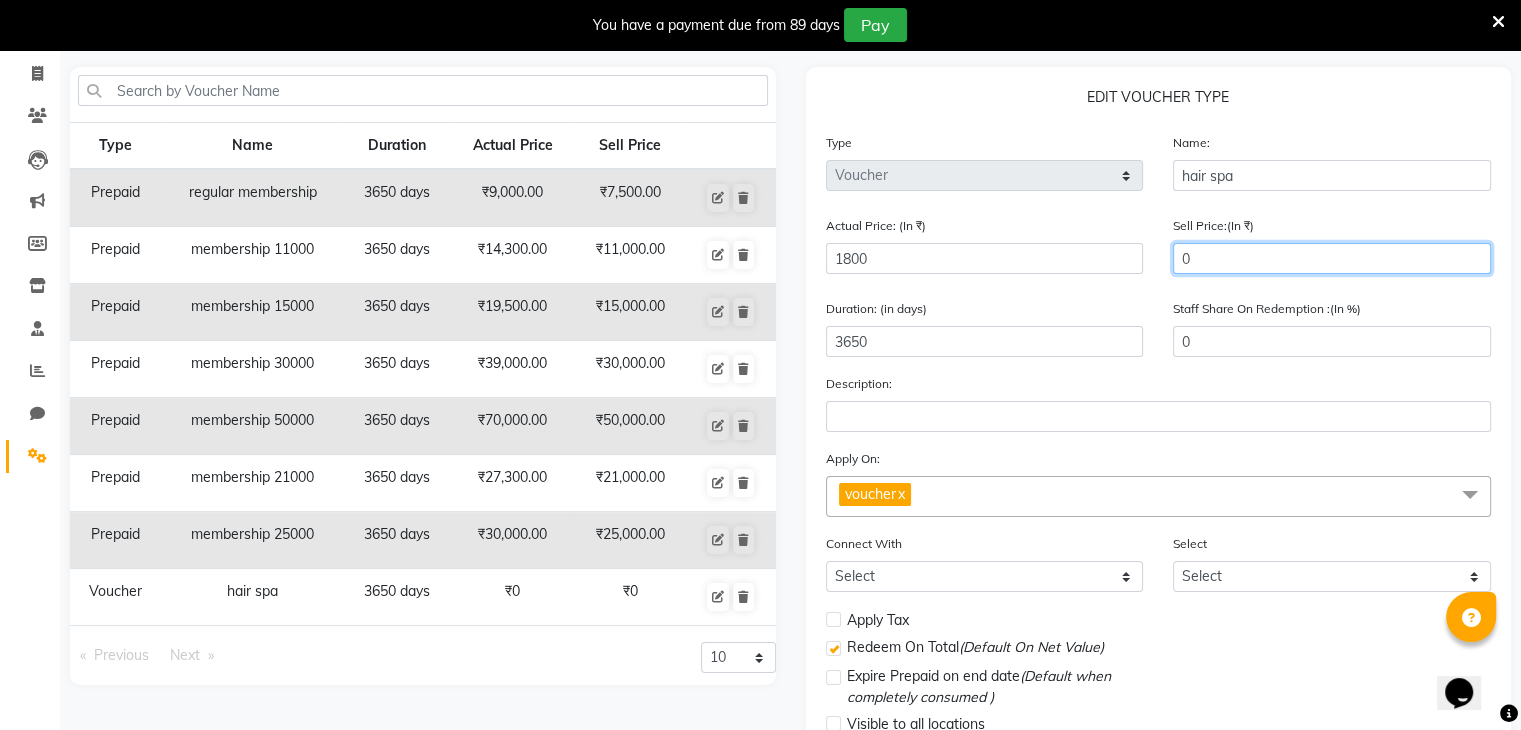 click on "0" 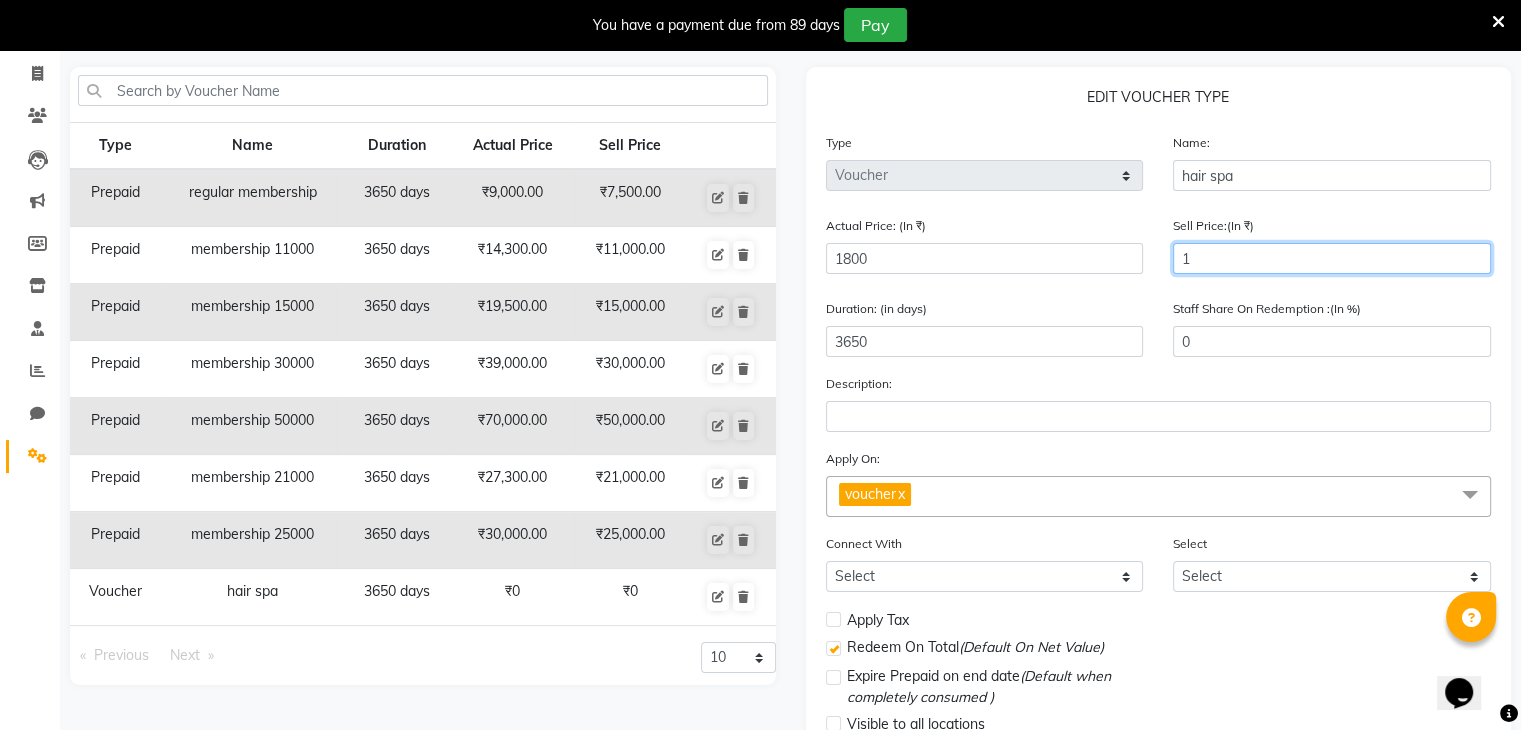 type on "18" 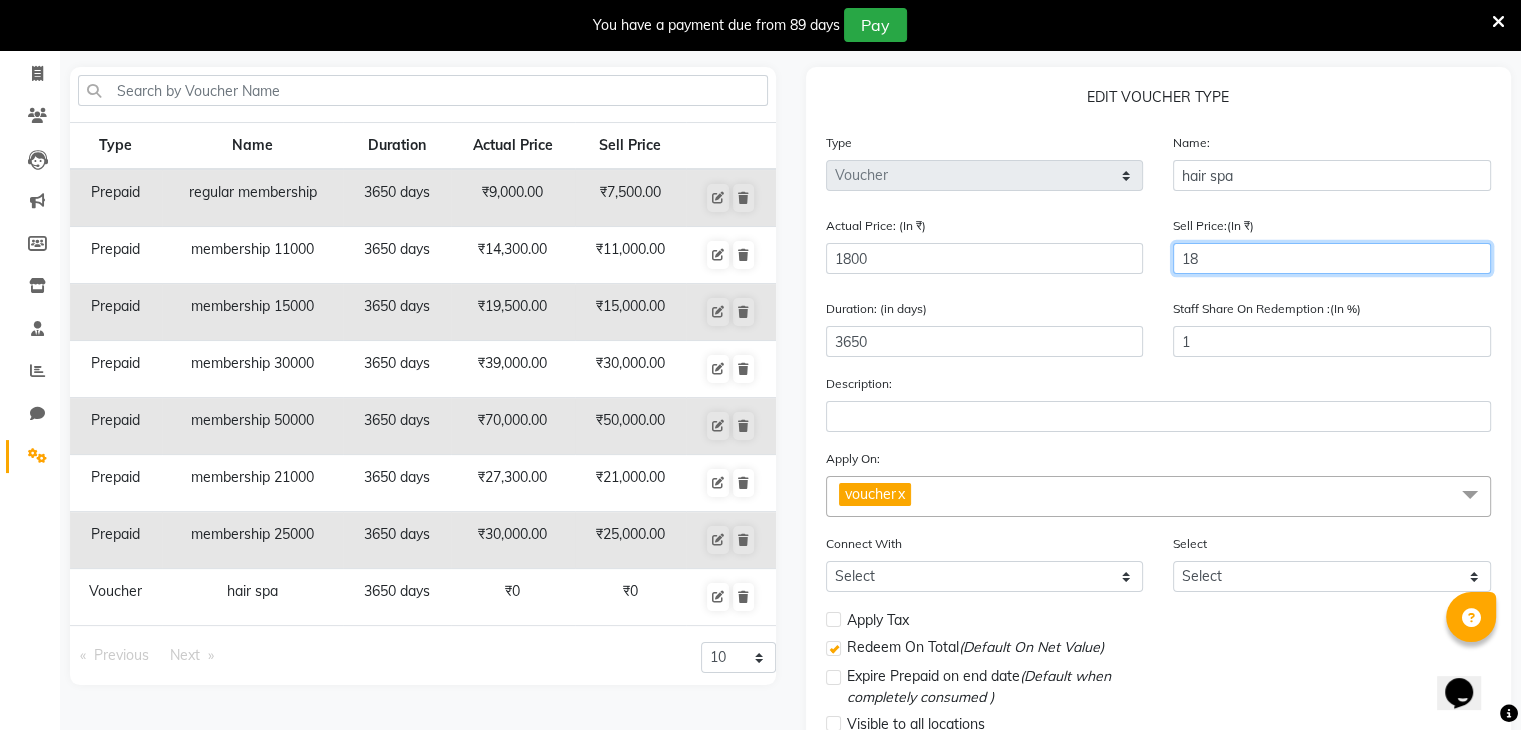 type on "180" 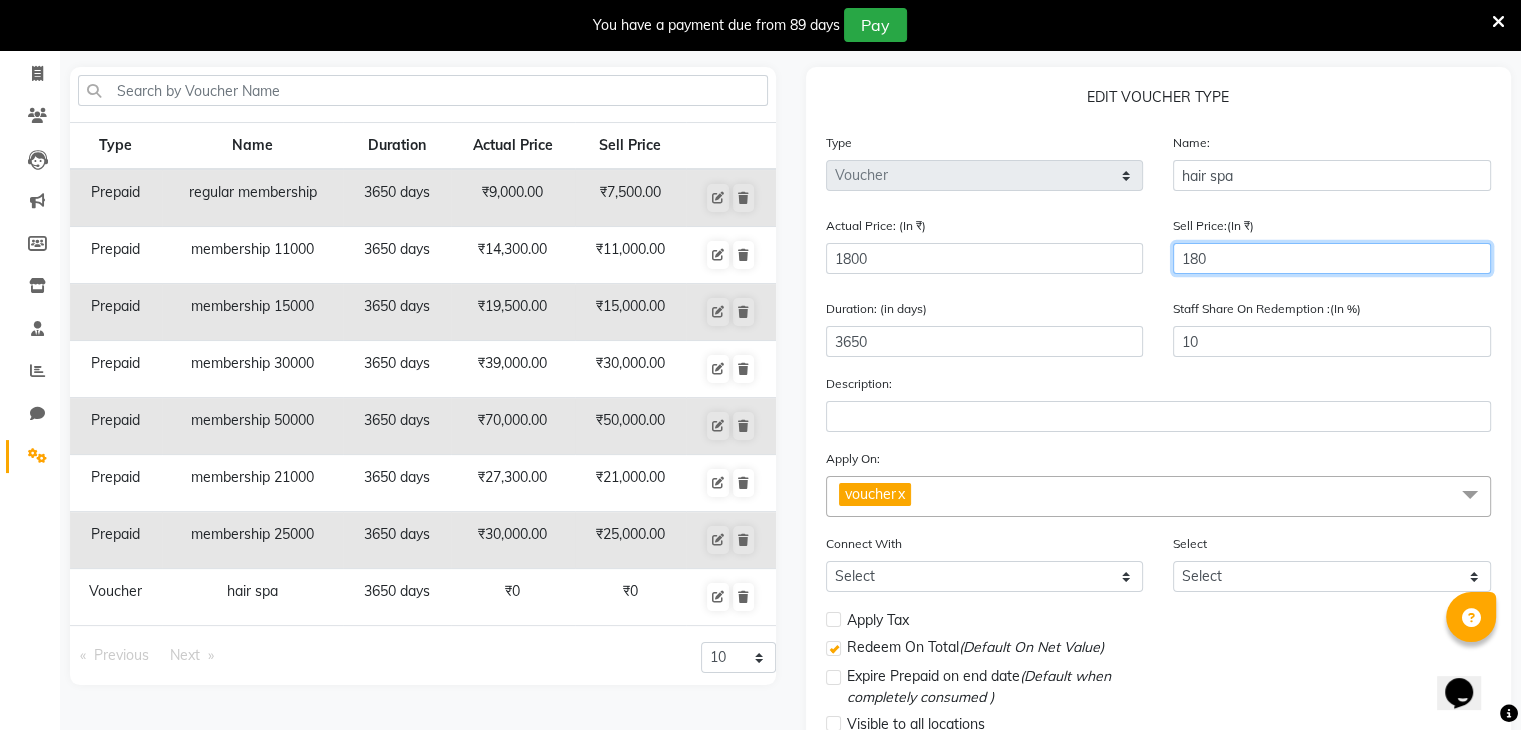 type on "1800" 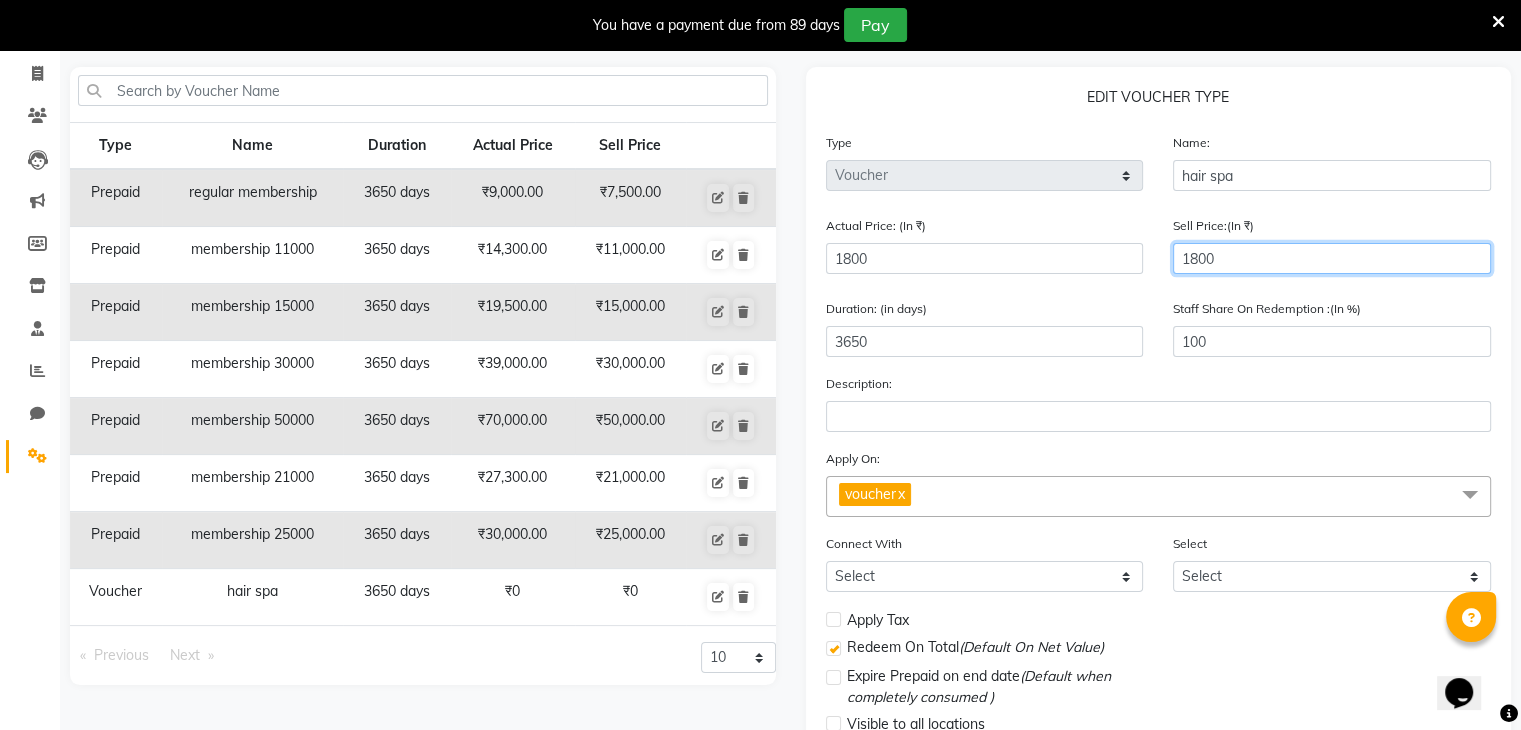 scroll, scrollTop: 252, scrollLeft: 0, axis: vertical 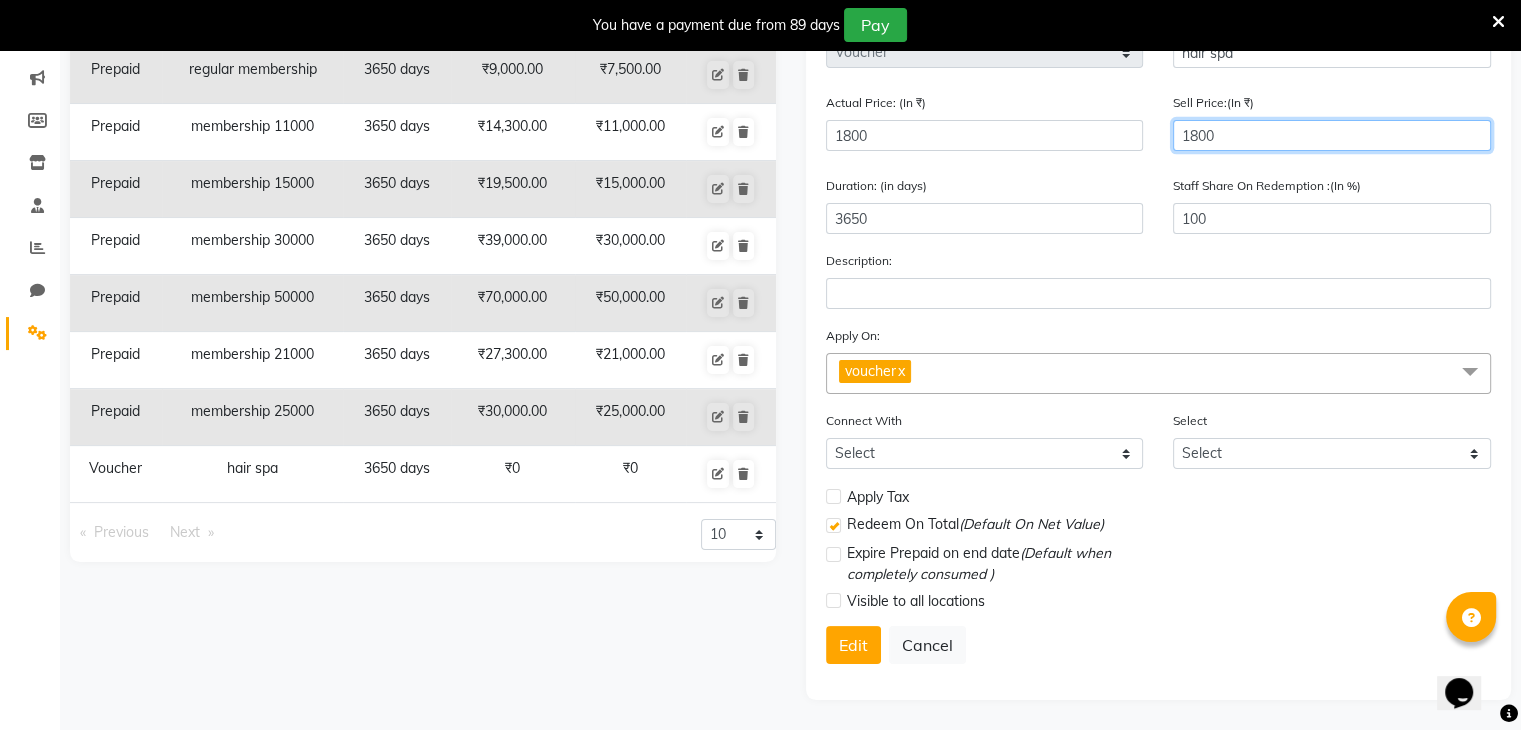type on "1800" 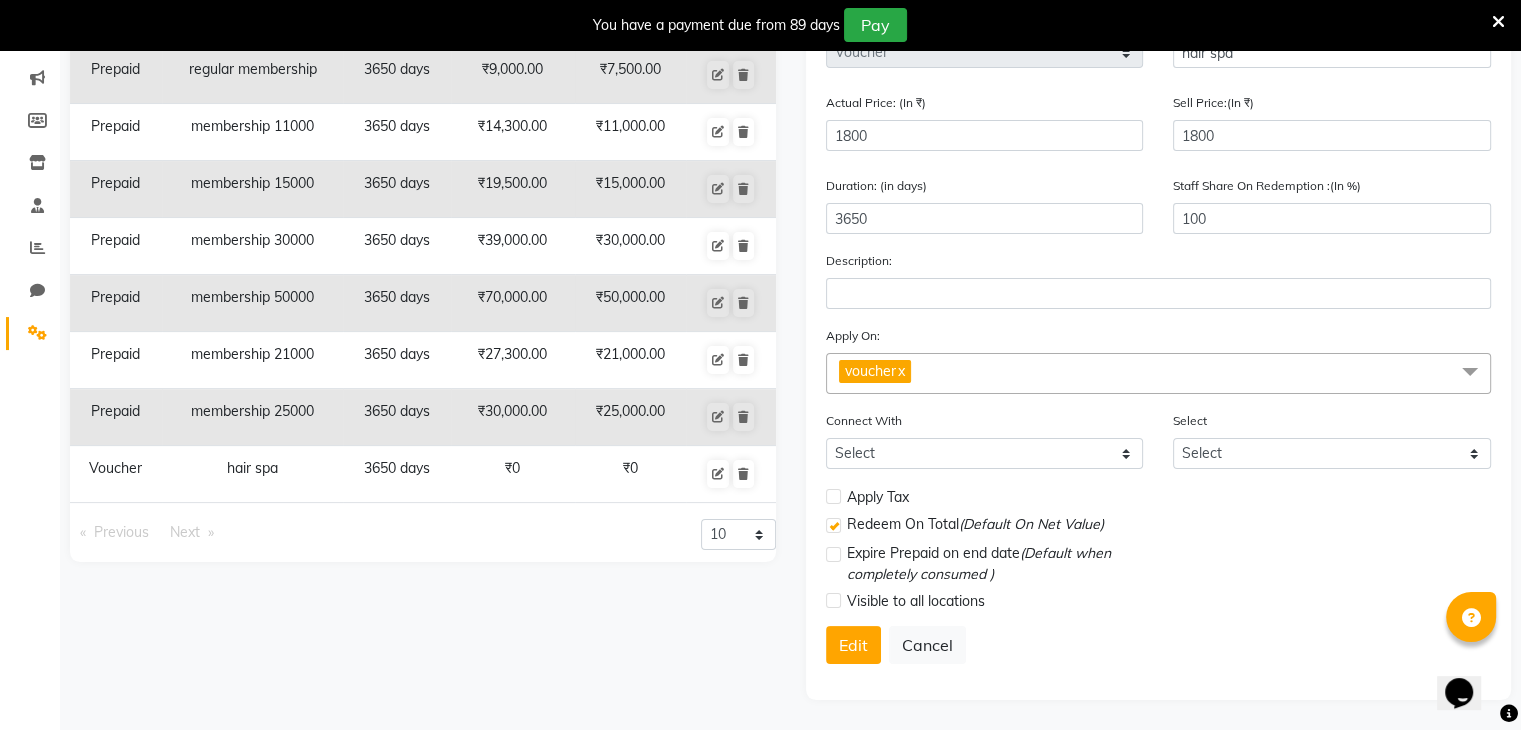 click 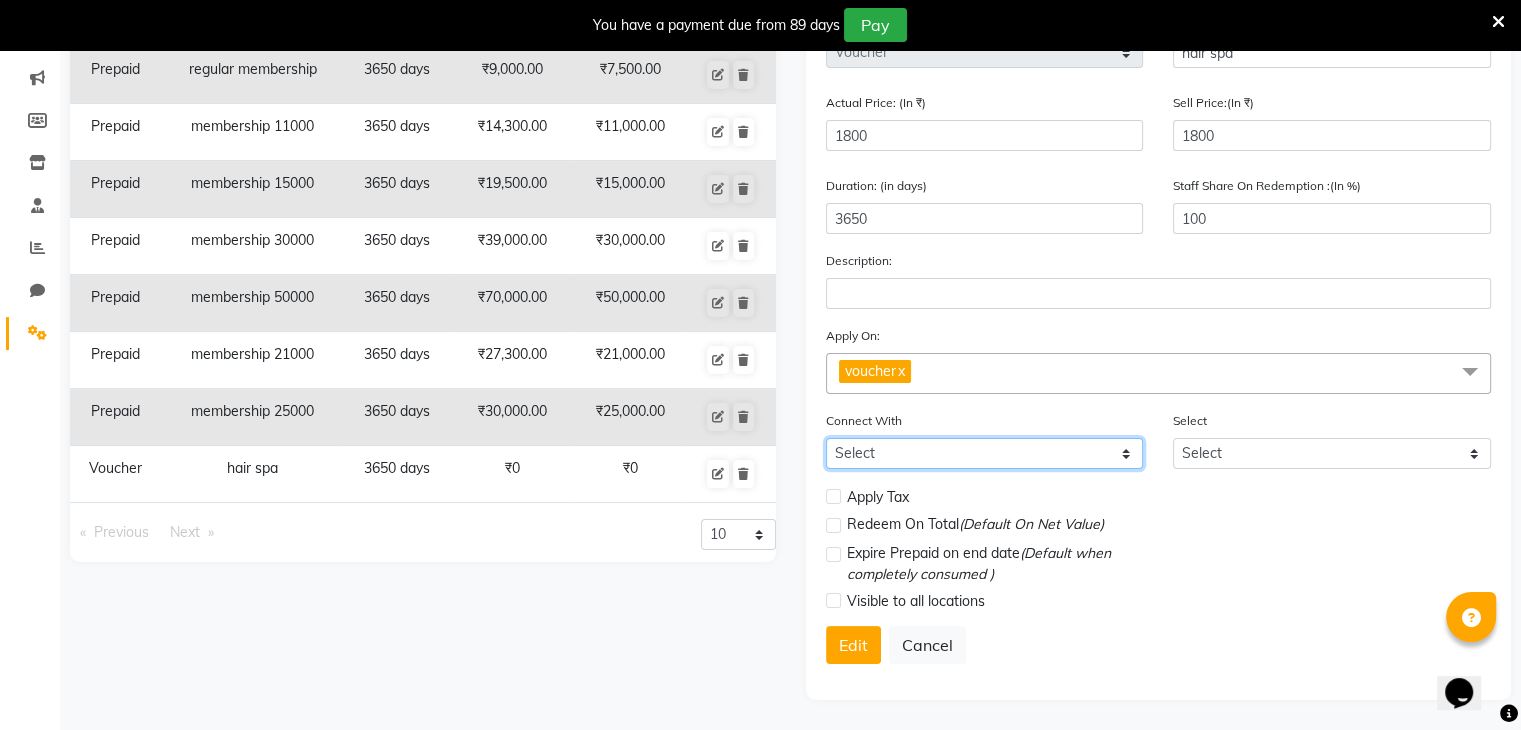 click on "Select Membership Package" 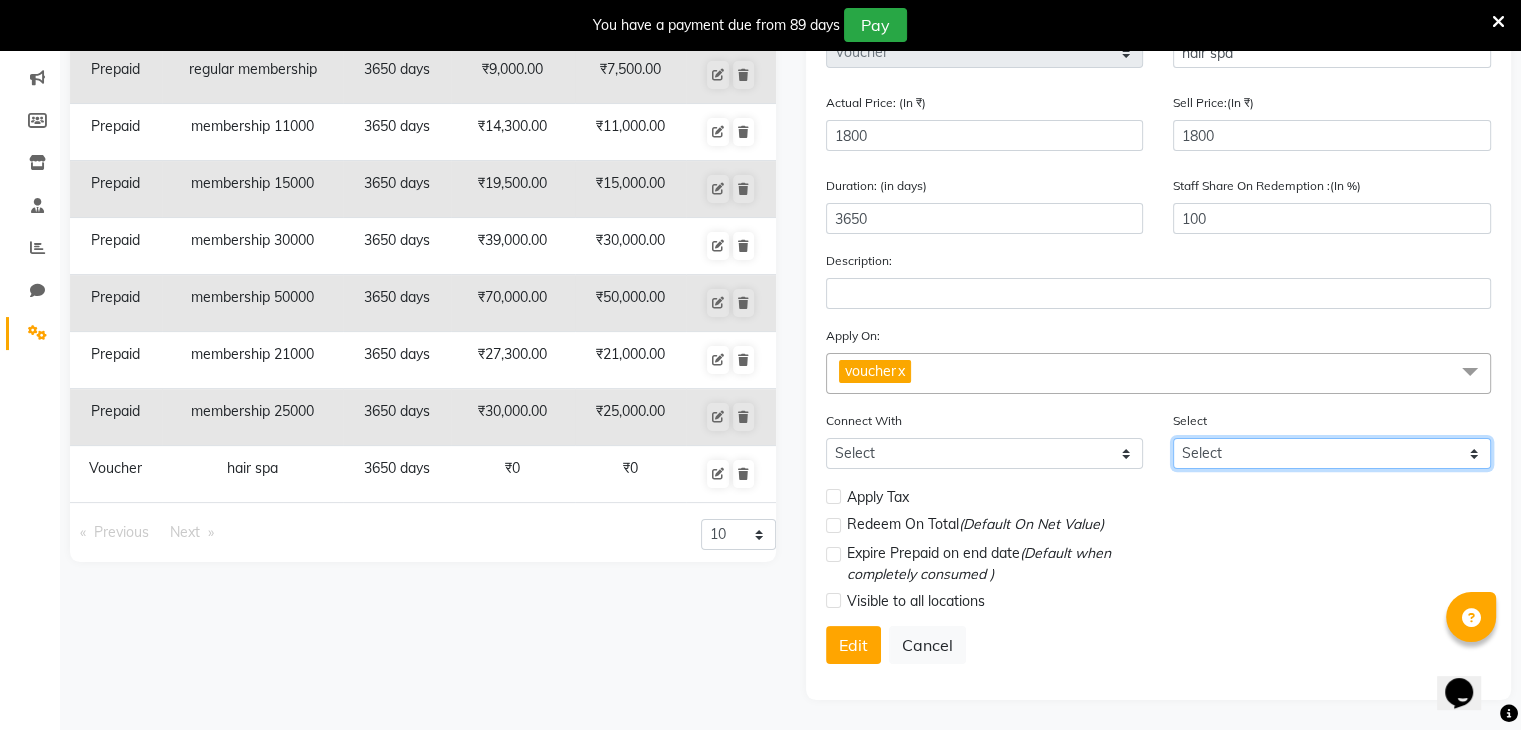 click on "Select" 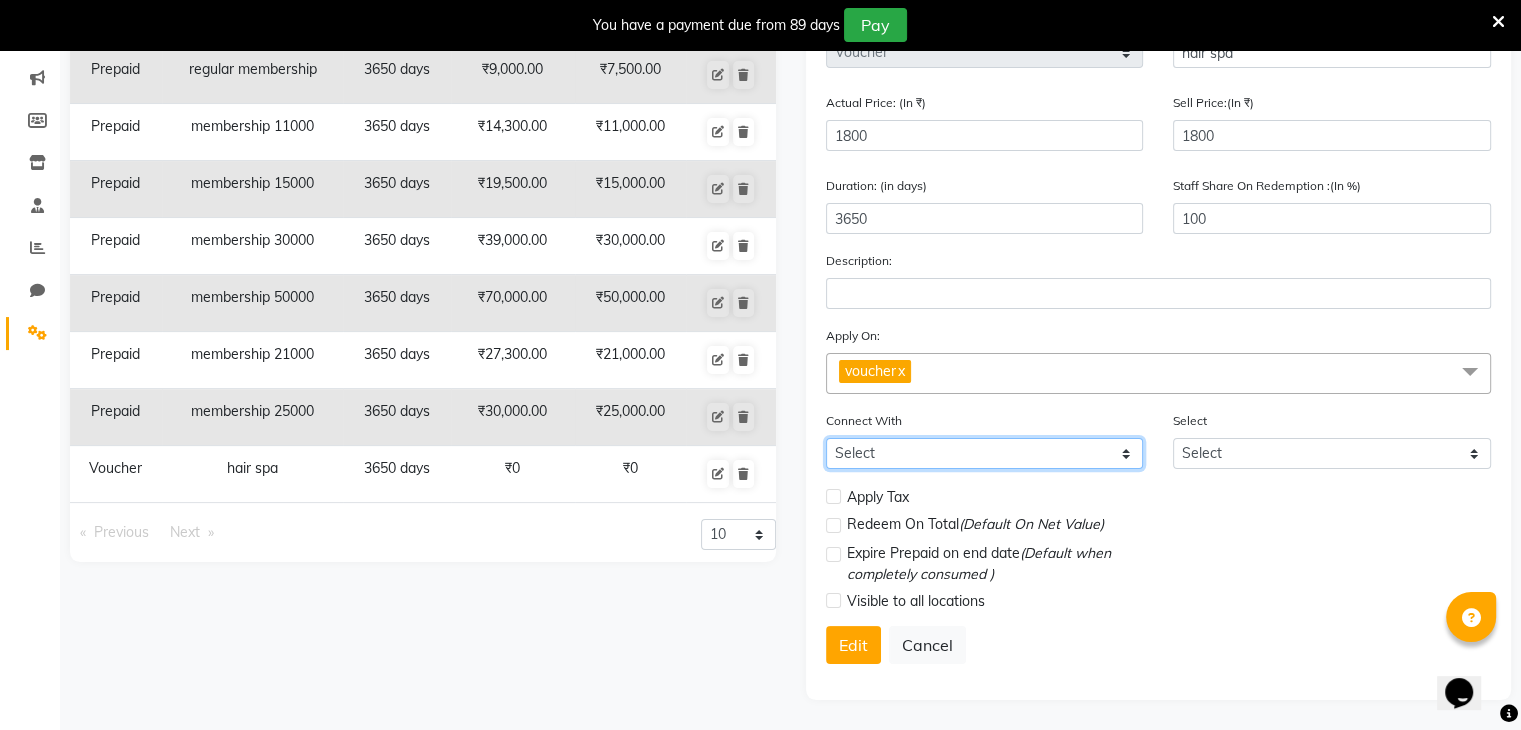 click on "Select Membership Package" 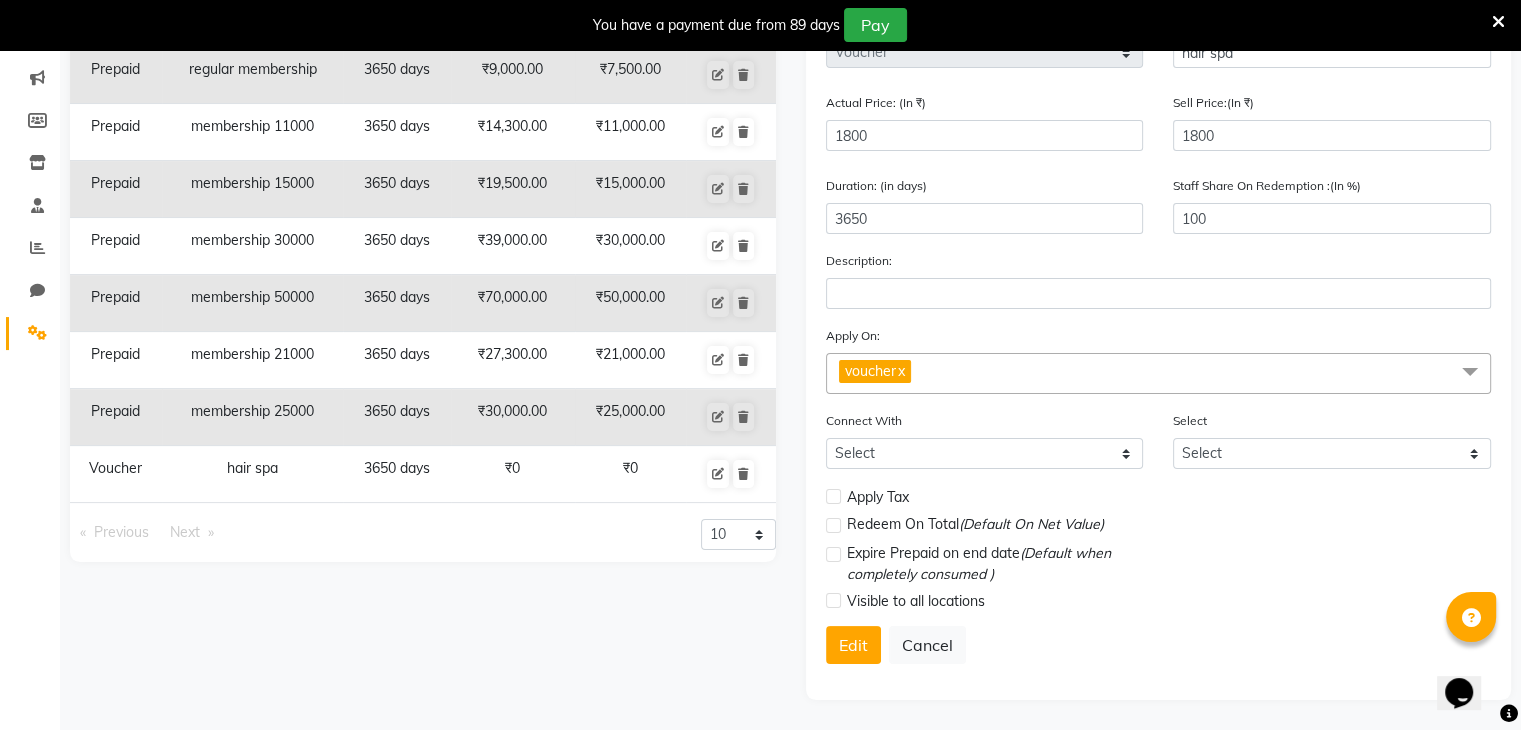 click on "Expire Prepaid on end date  (Default when completely consumed )" 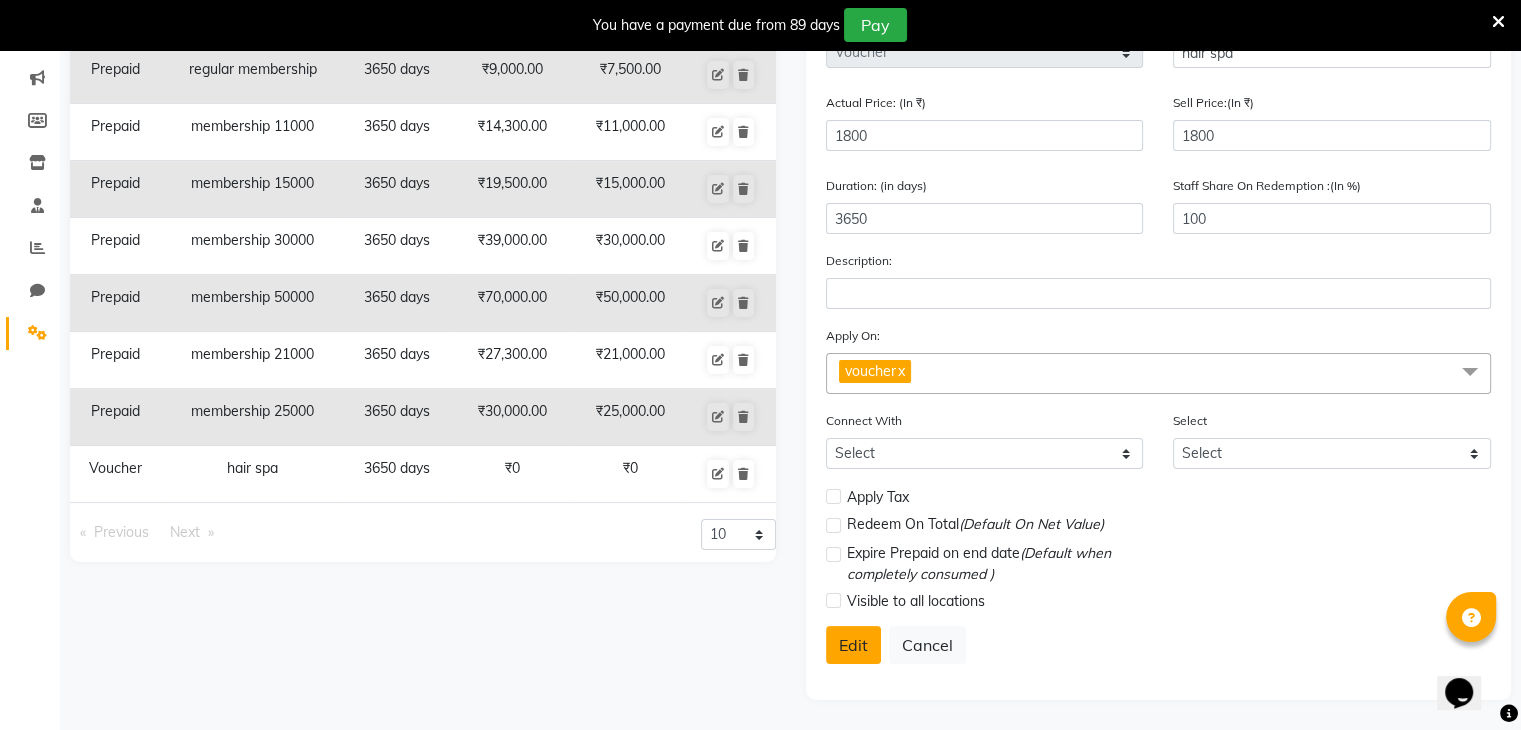 click on "Edit" 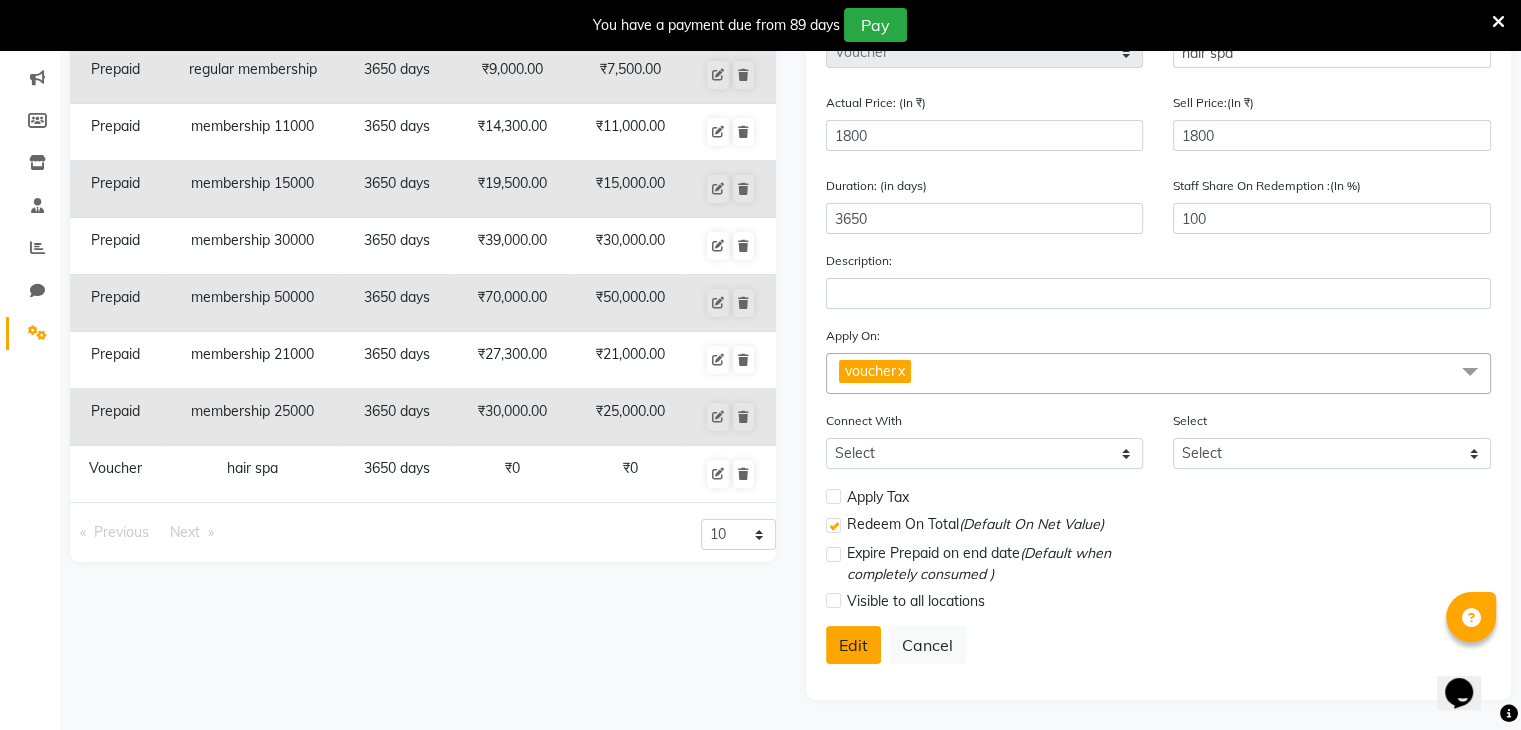 select 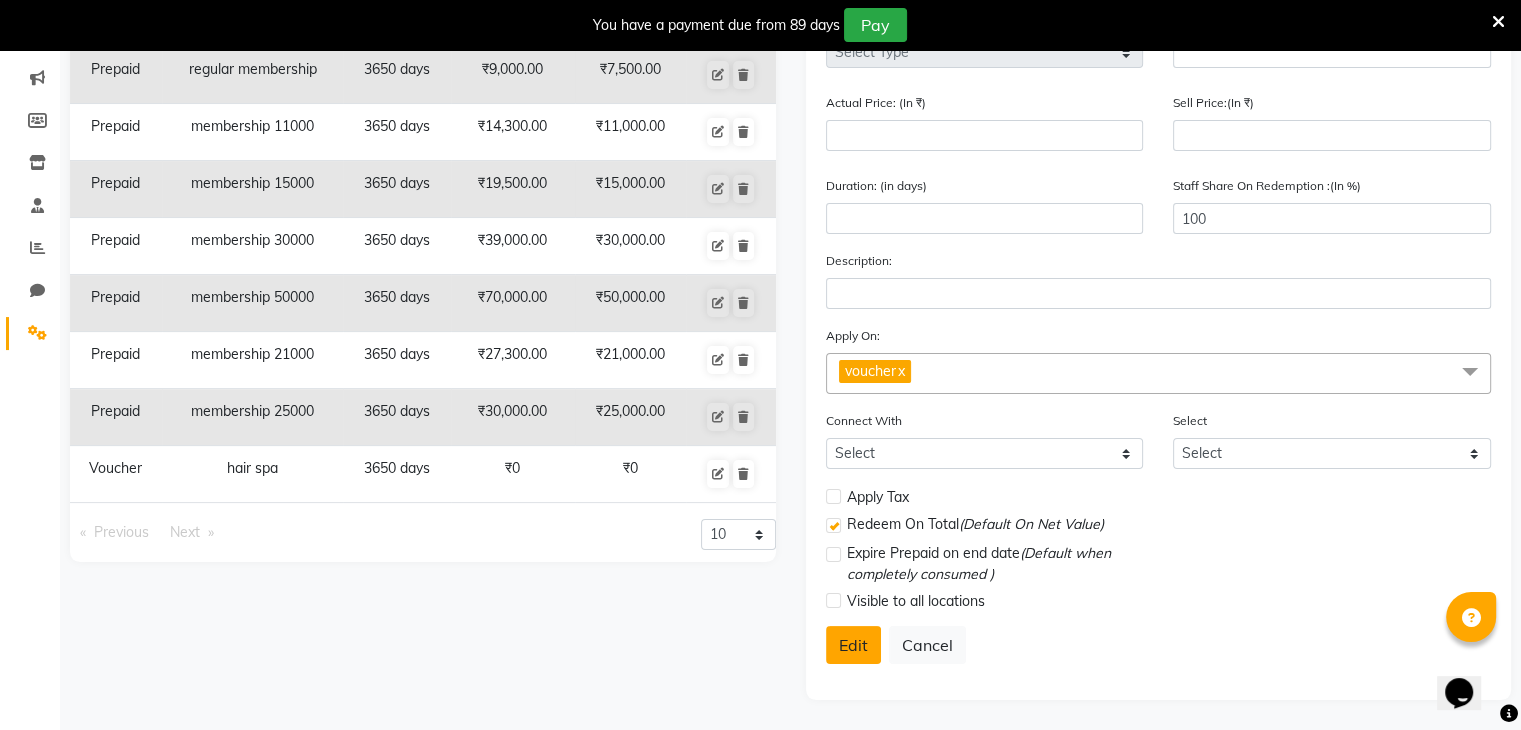 type 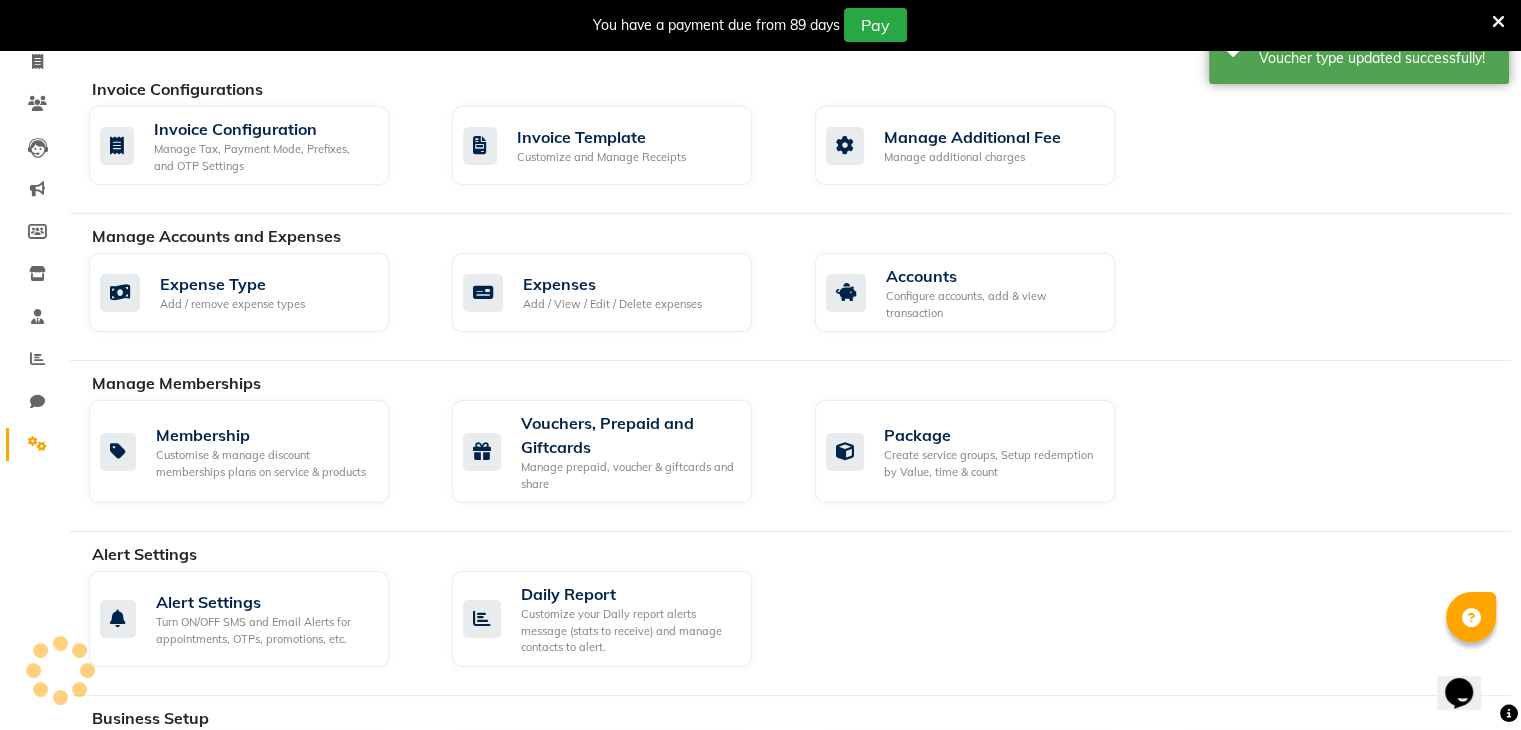 scroll, scrollTop: 122, scrollLeft: 0, axis: vertical 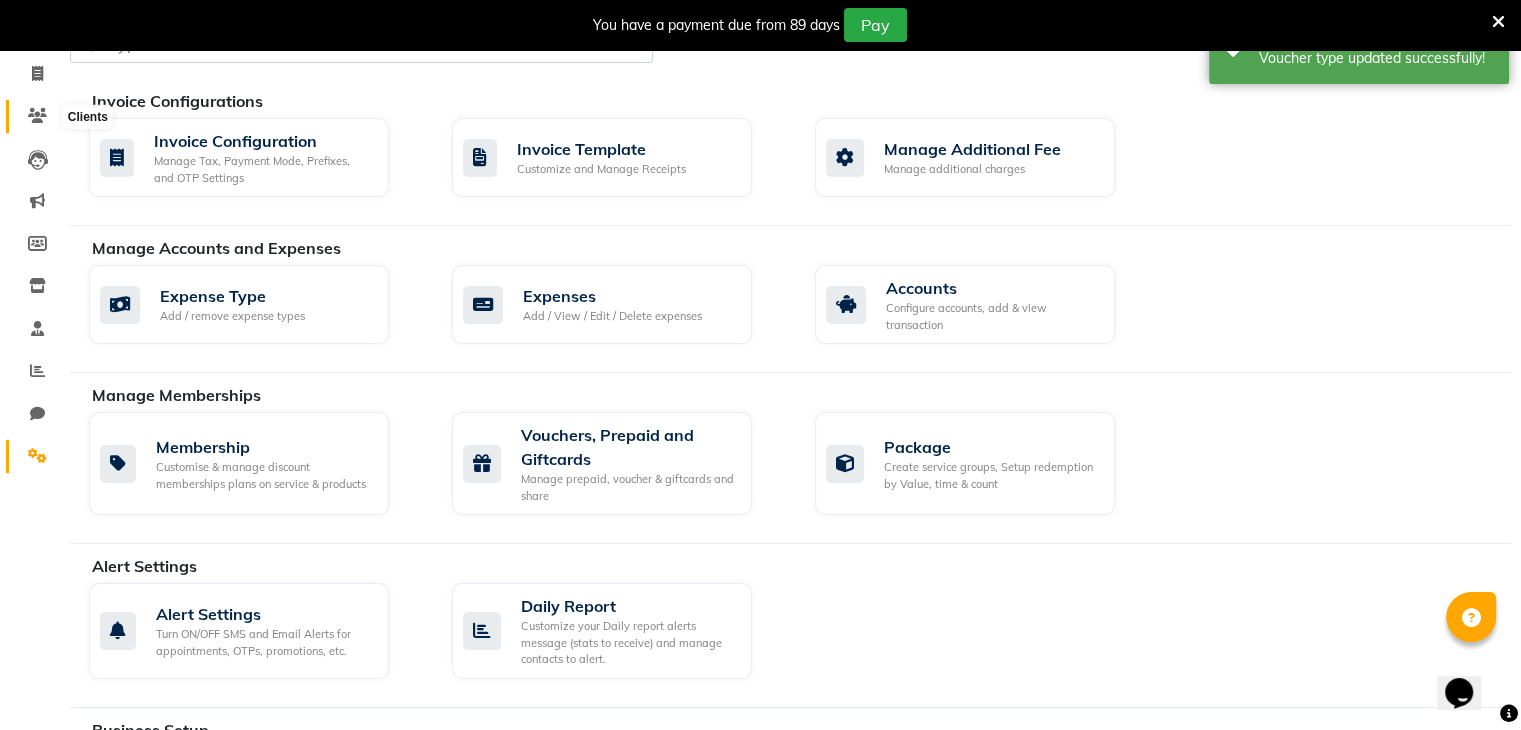 click 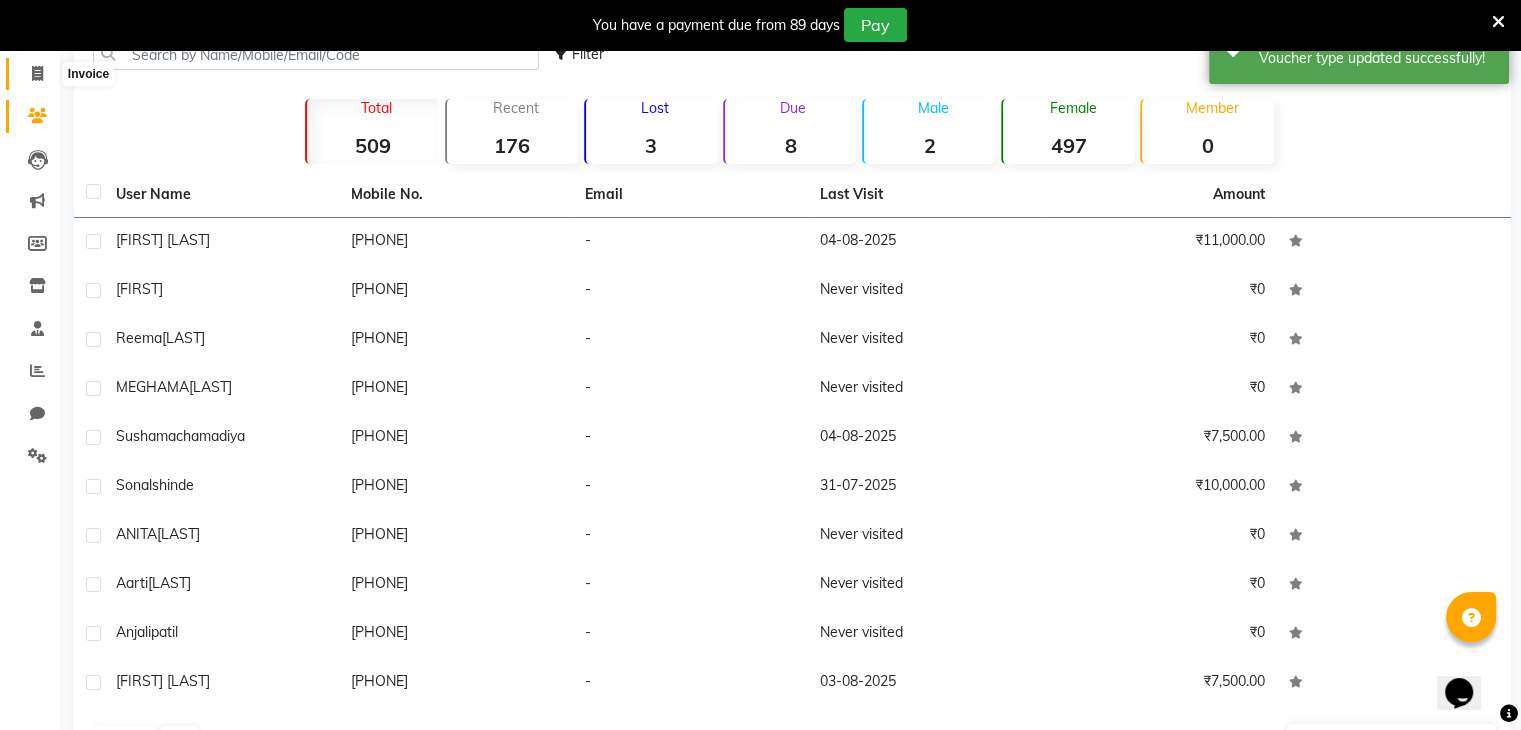 click 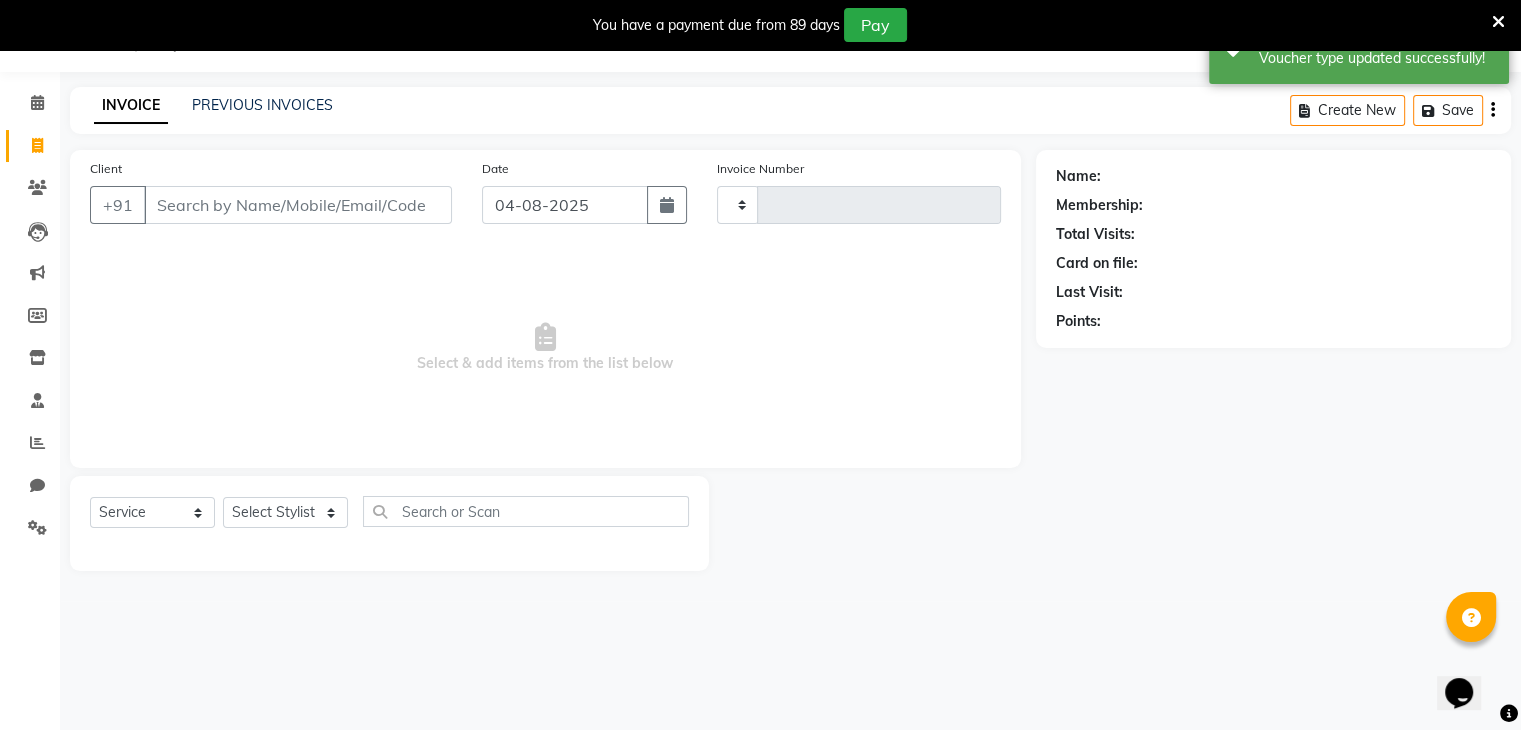 scroll, scrollTop: 50, scrollLeft: 0, axis: vertical 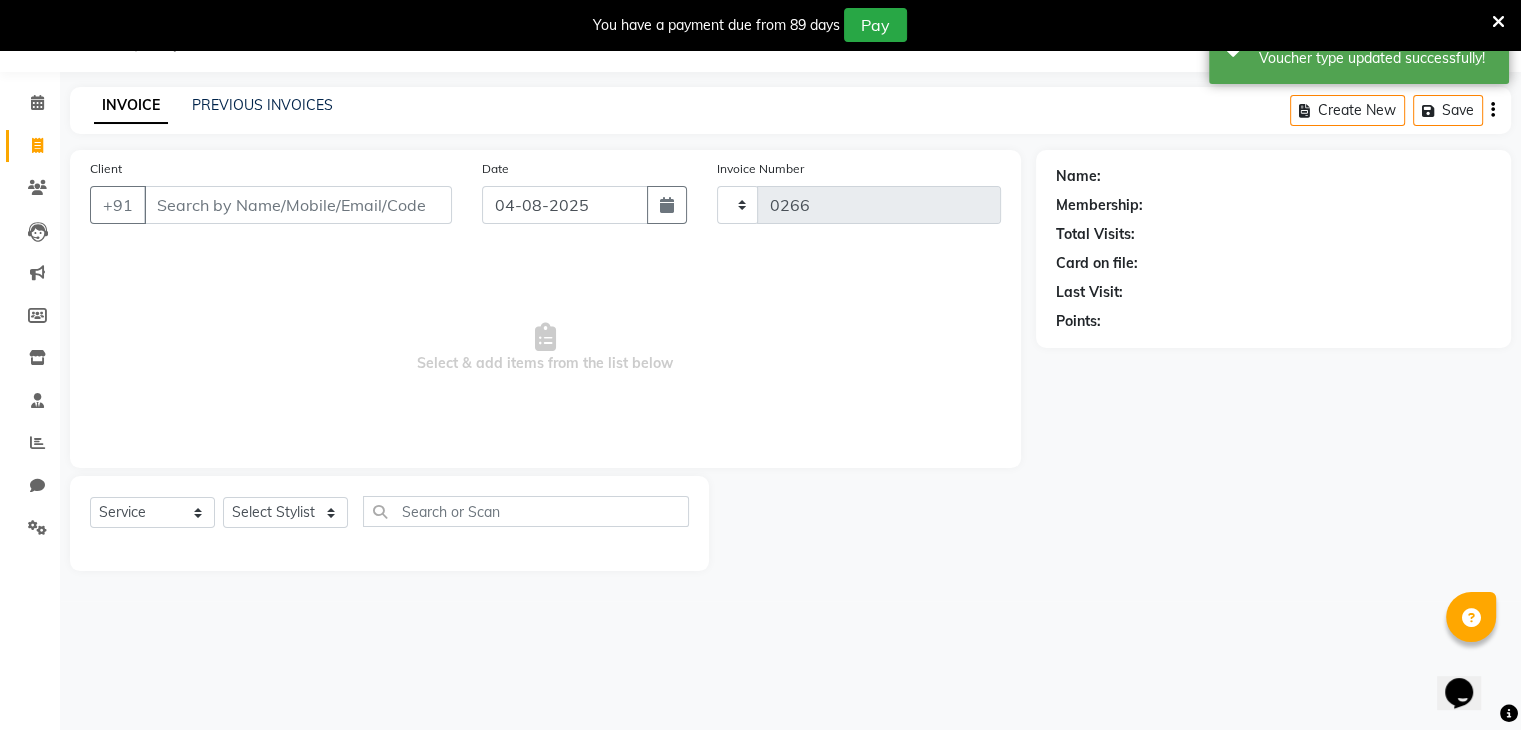 select on "8076" 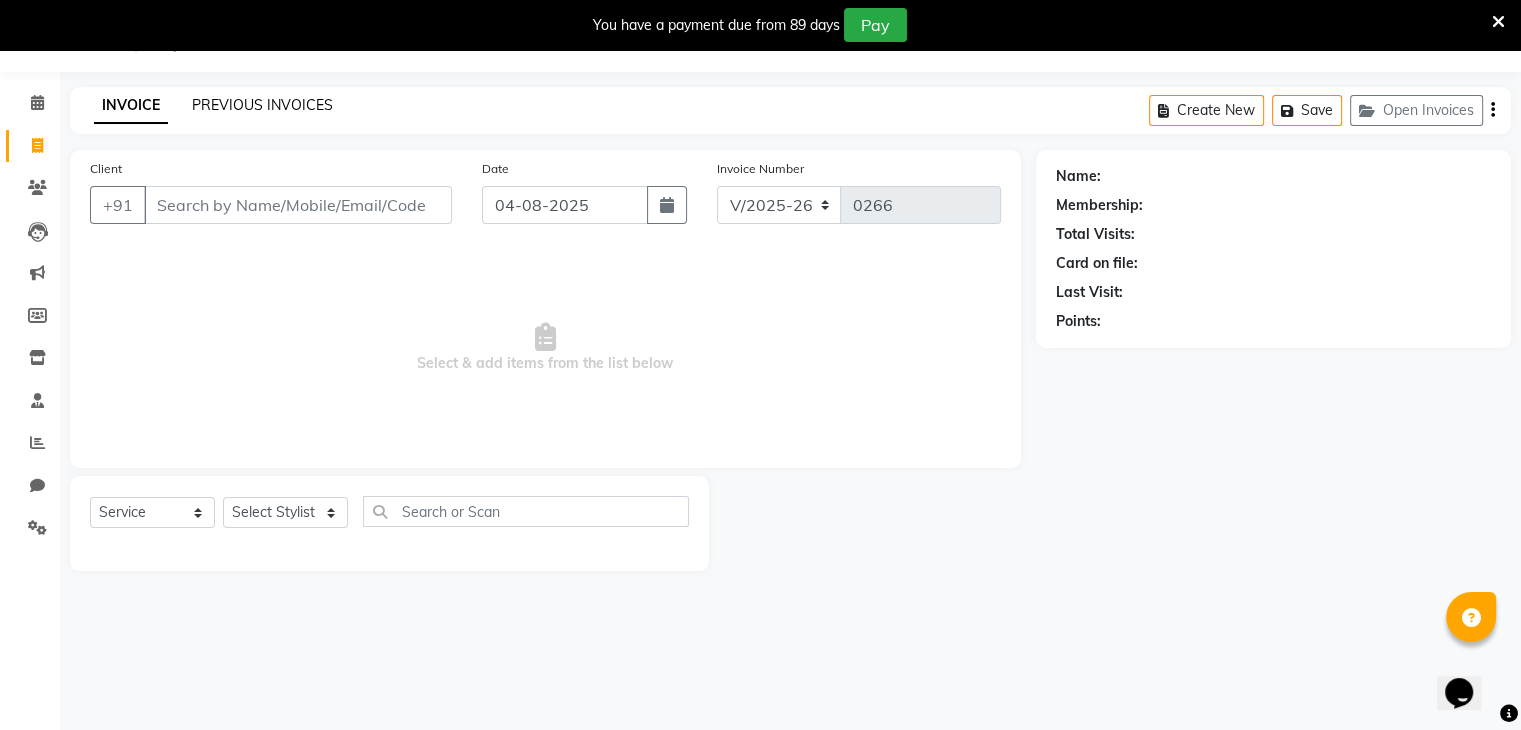 click on "PREVIOUS INVOICES" 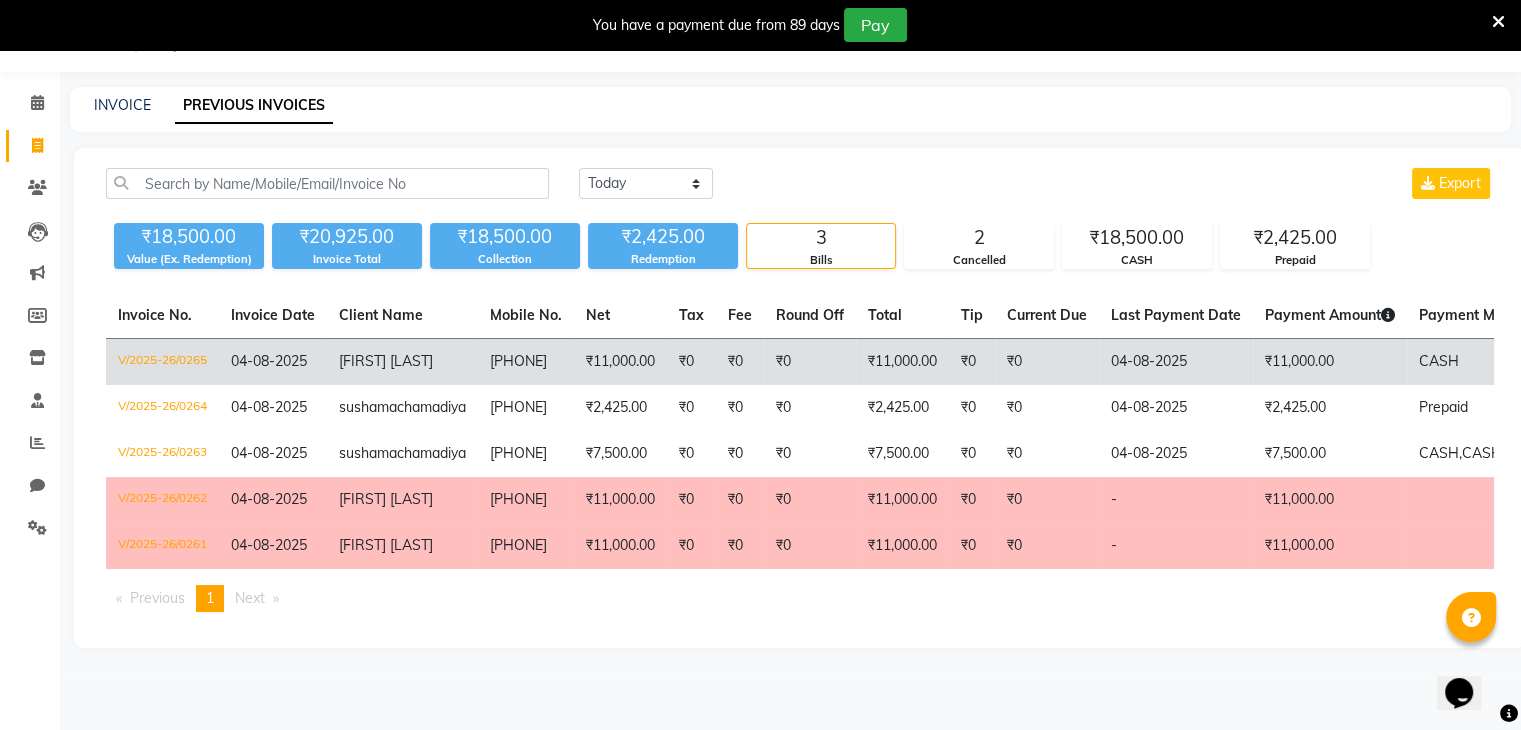 click on "₹11,000.00" 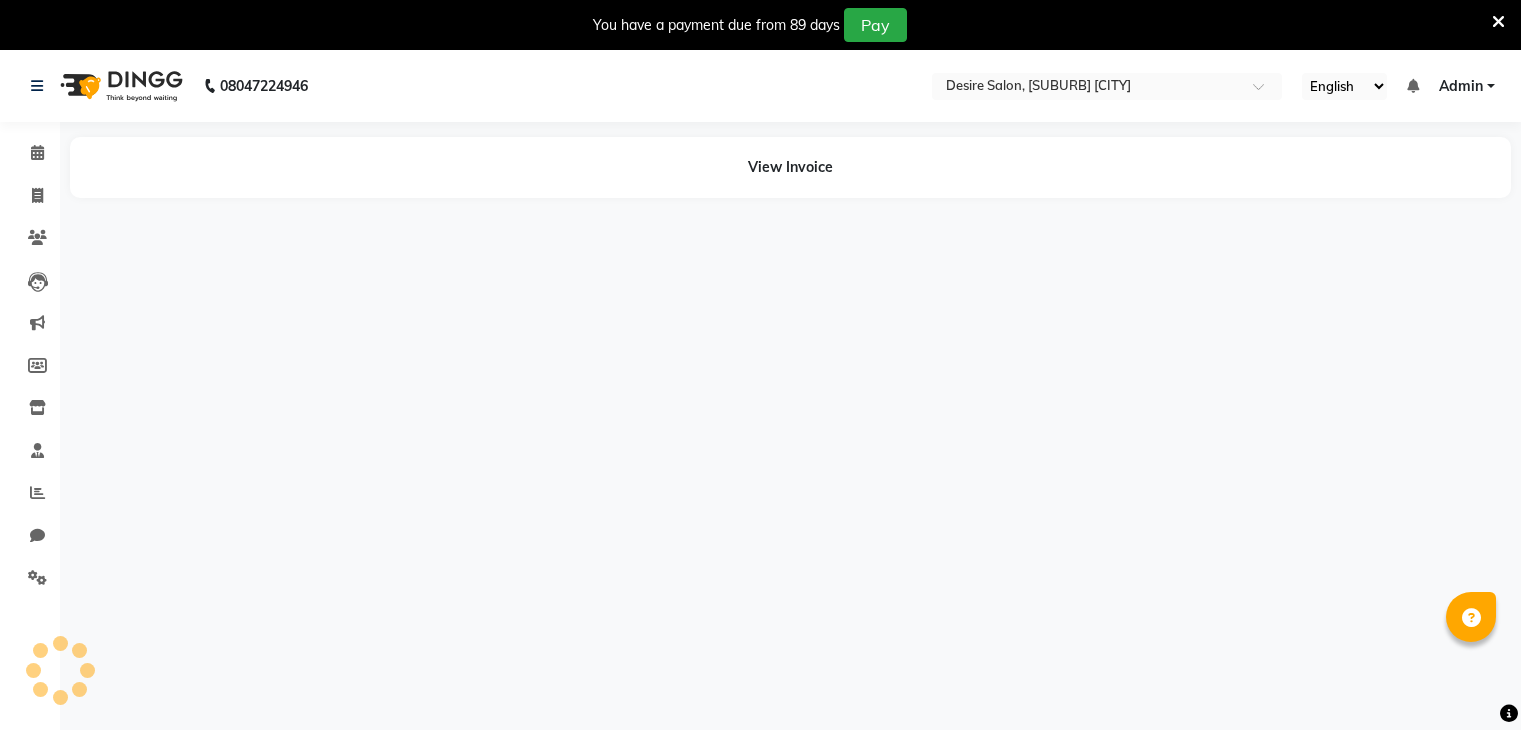 scroll, scrollTop: 0, scrollLeft: 0, axis: both 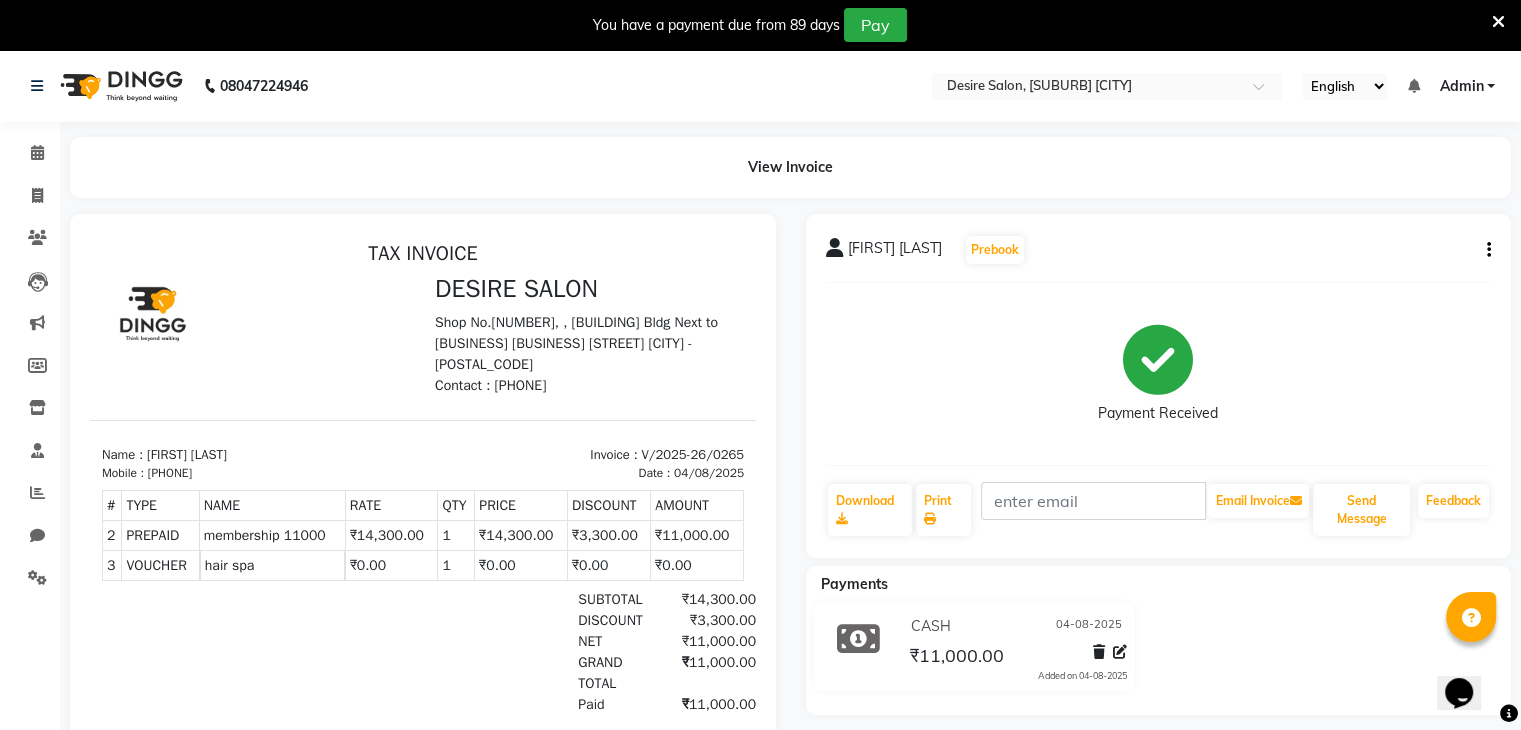 click 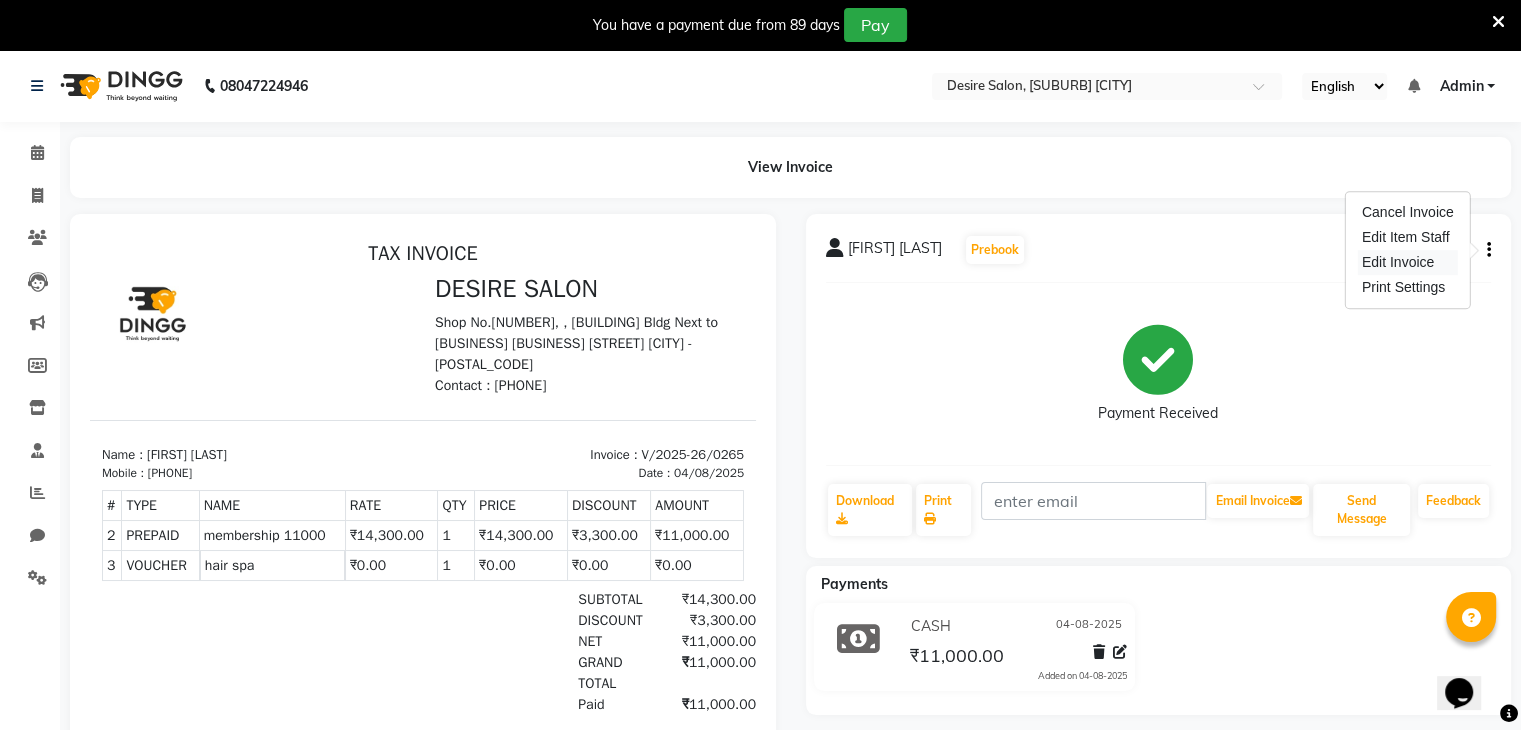 click on "Edit Invoice" at bounding box center (1408, 262) 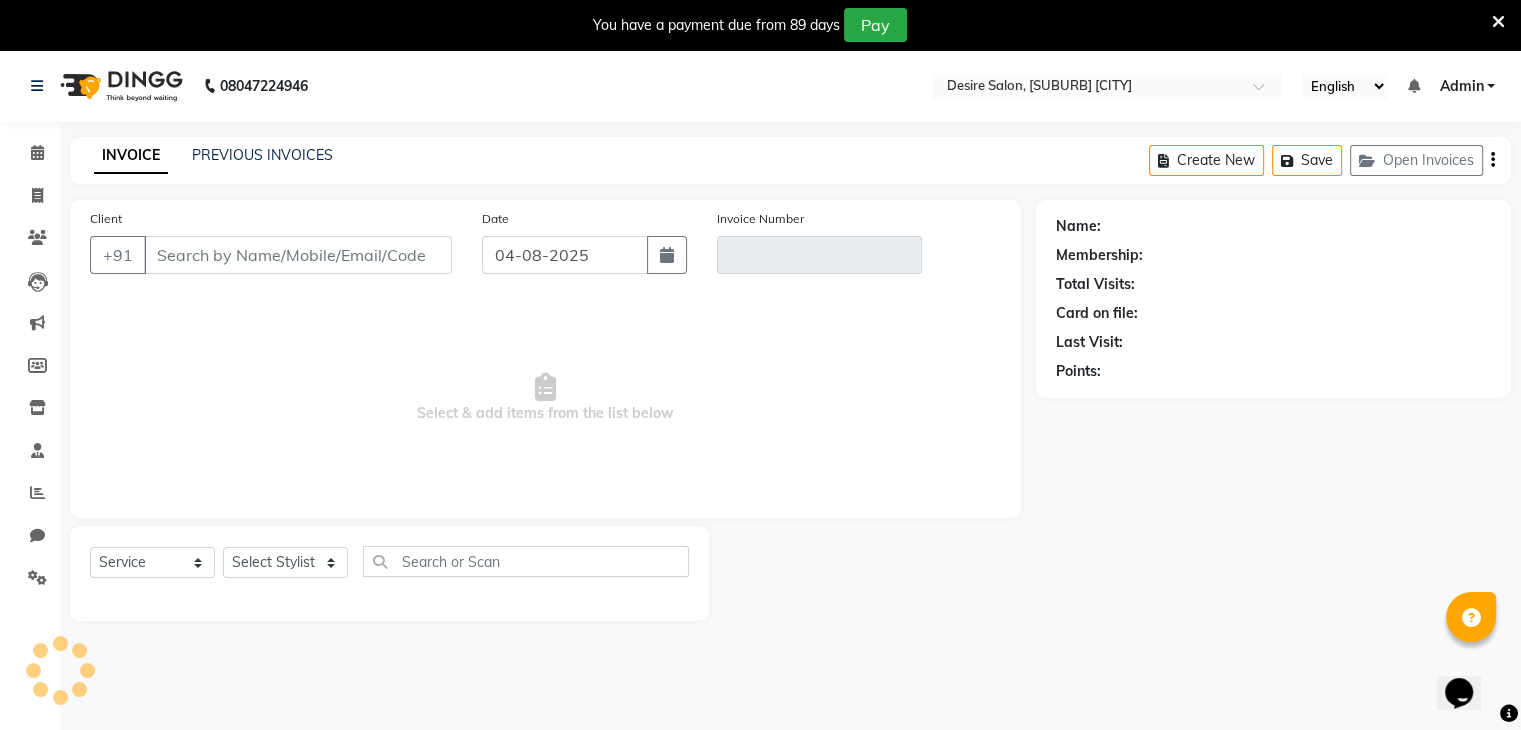 scroll, scrollTop: 50, scrollLeft: 0, axis: vertical 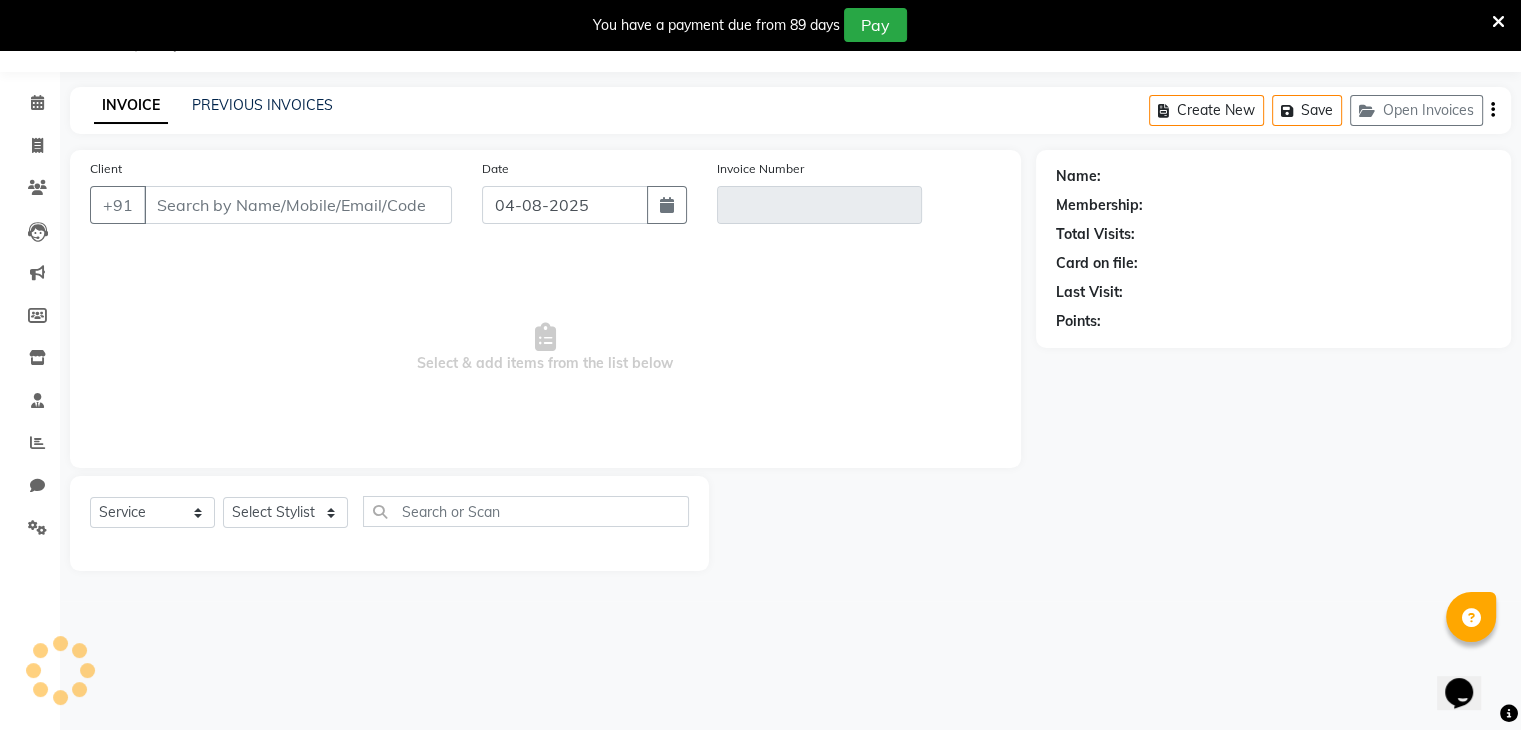 type on "[PHONE]" 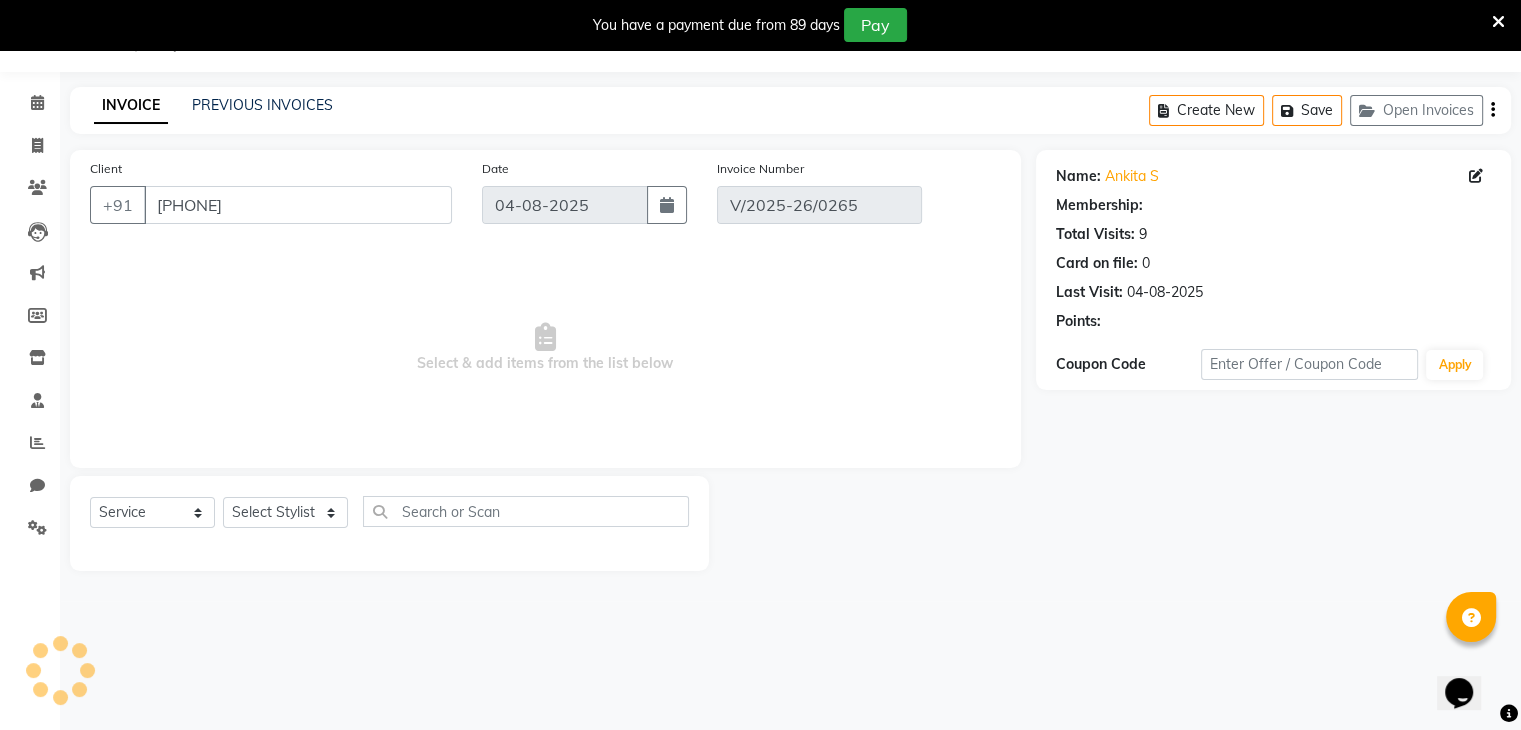 select on "select" 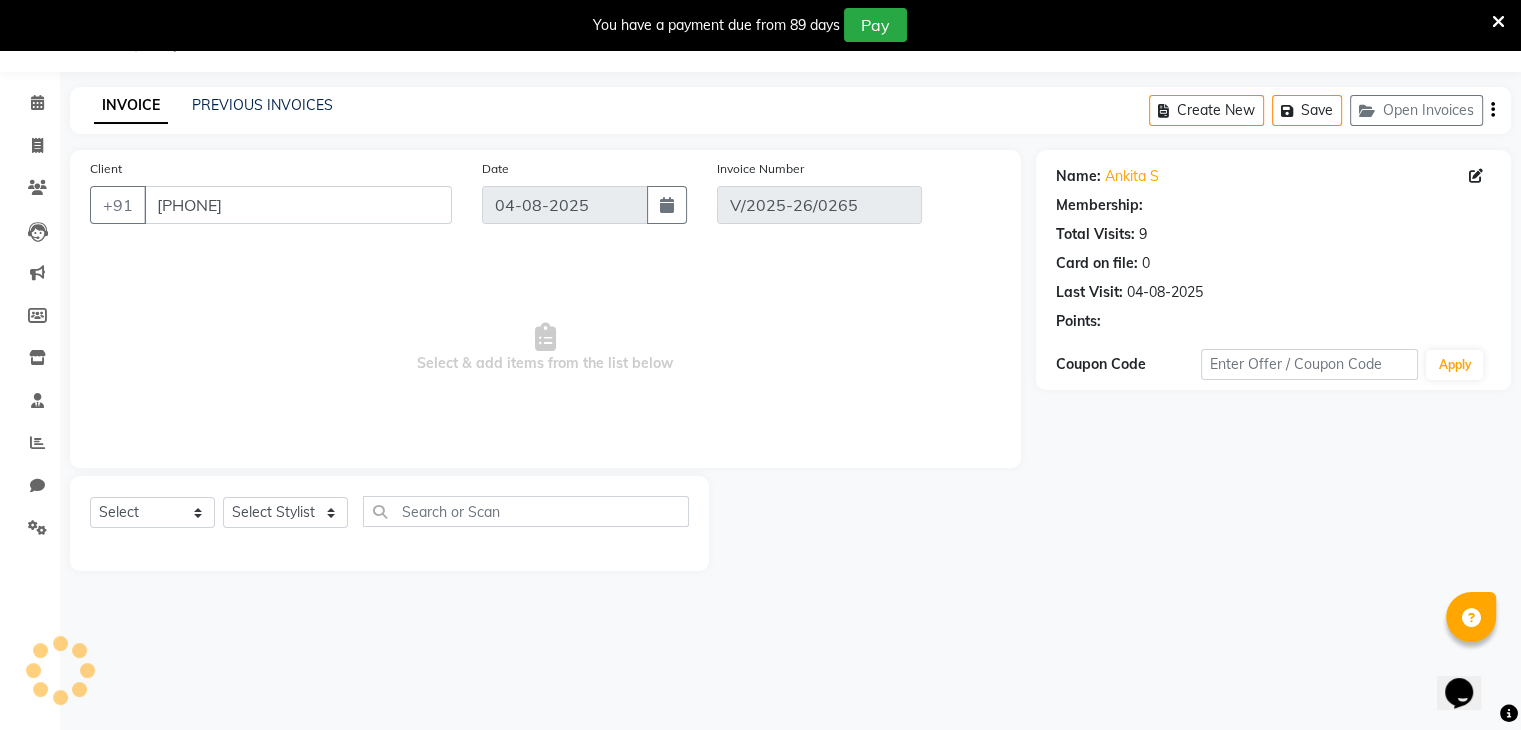 select on "1: Object" 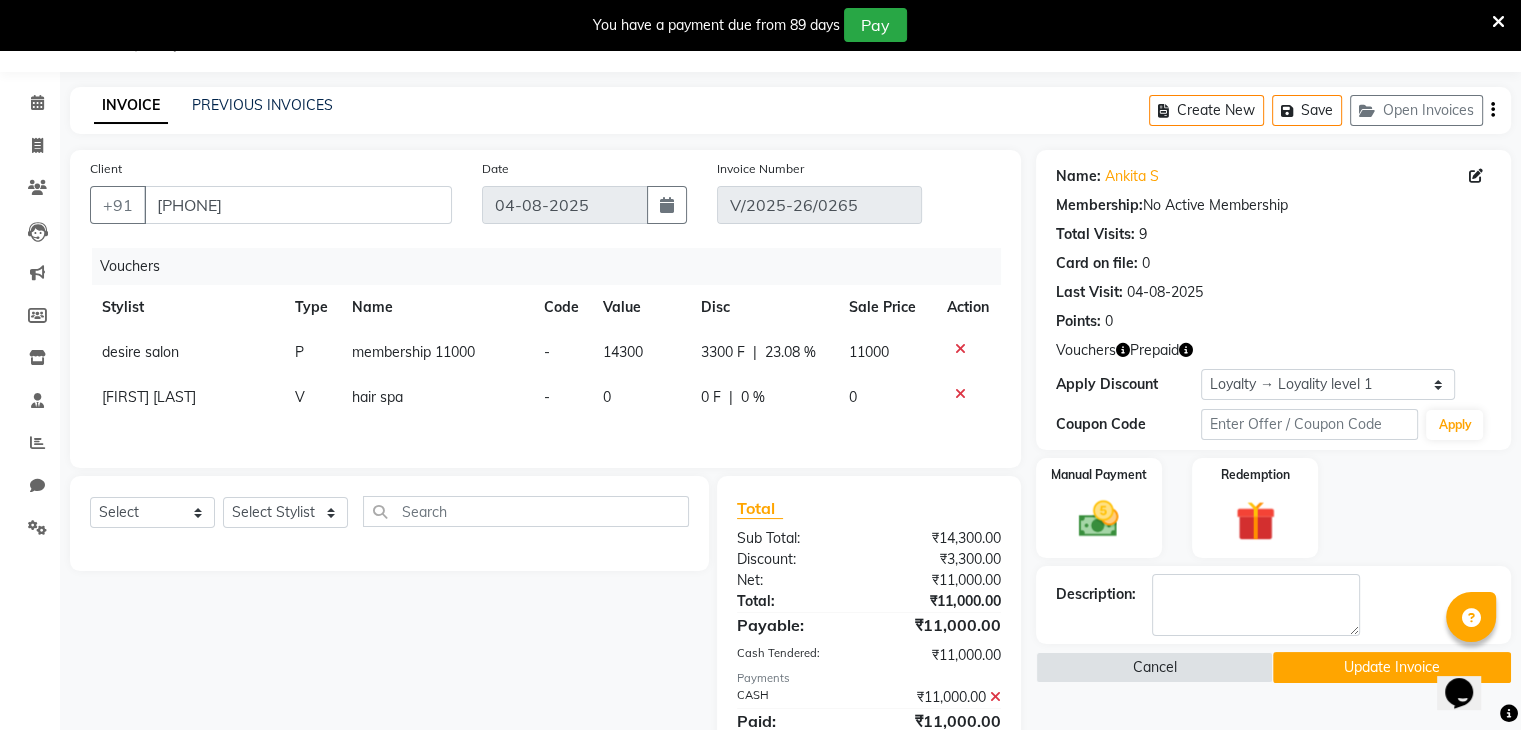 click 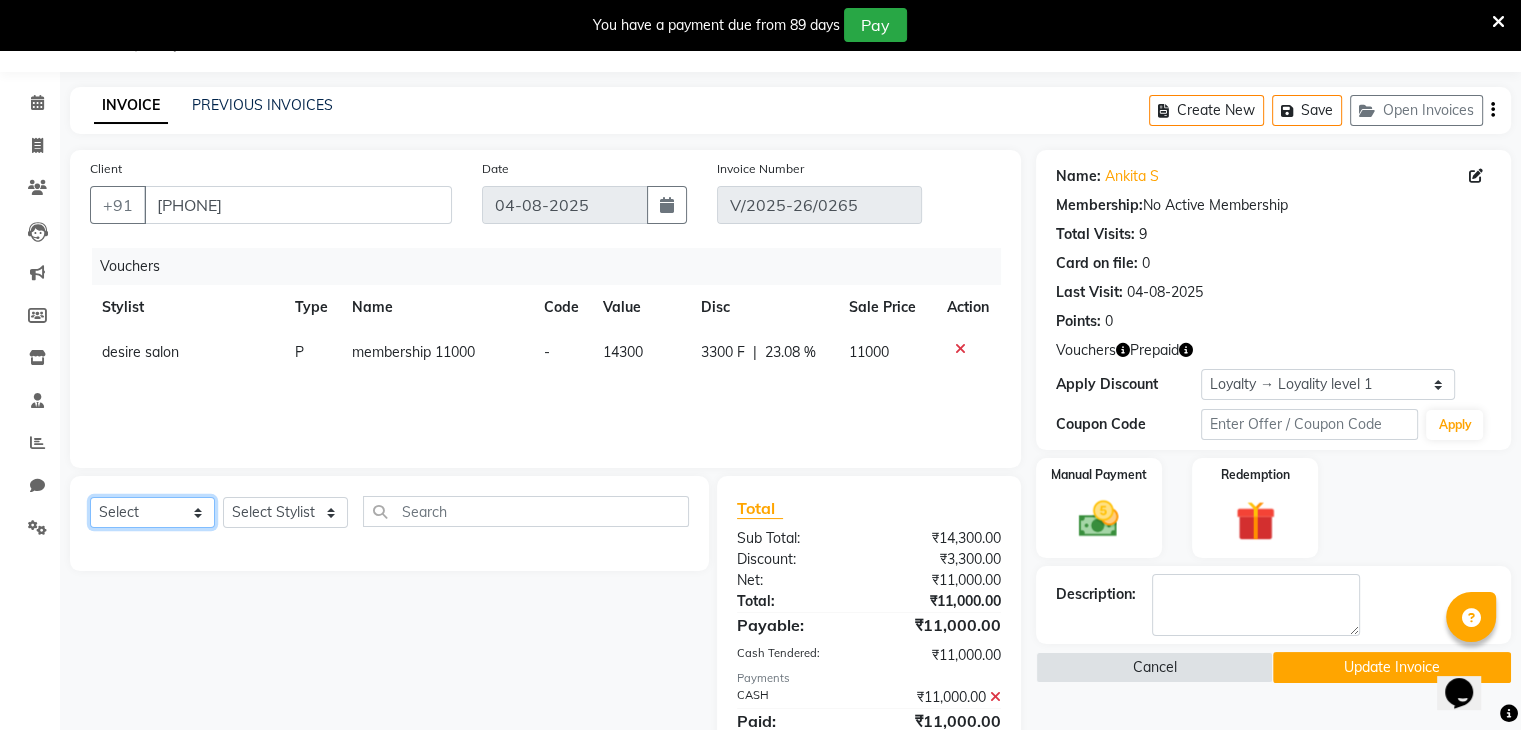 click on "Select  Service  Product  Membership  Package Voucher Prepaid Gift Card" 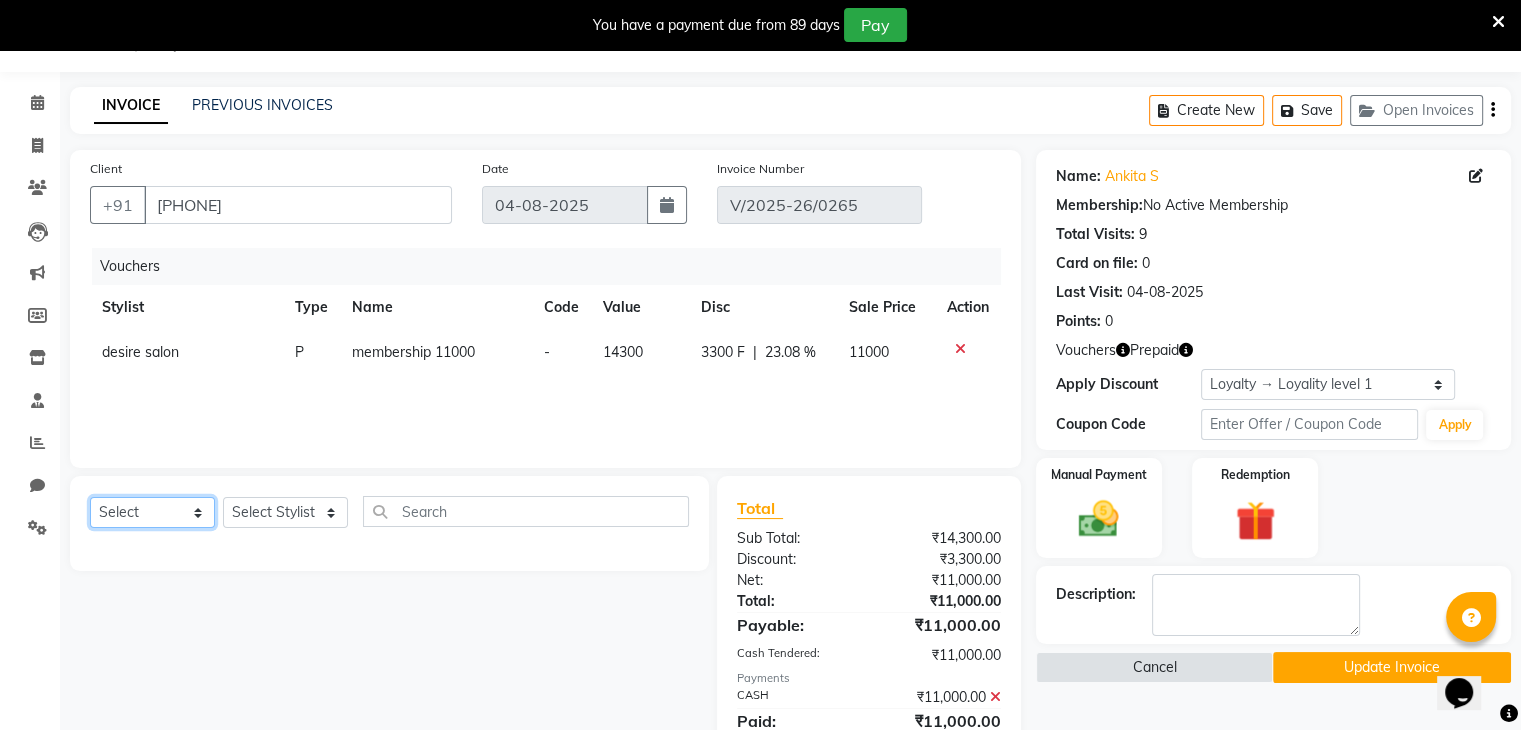 select on "V" 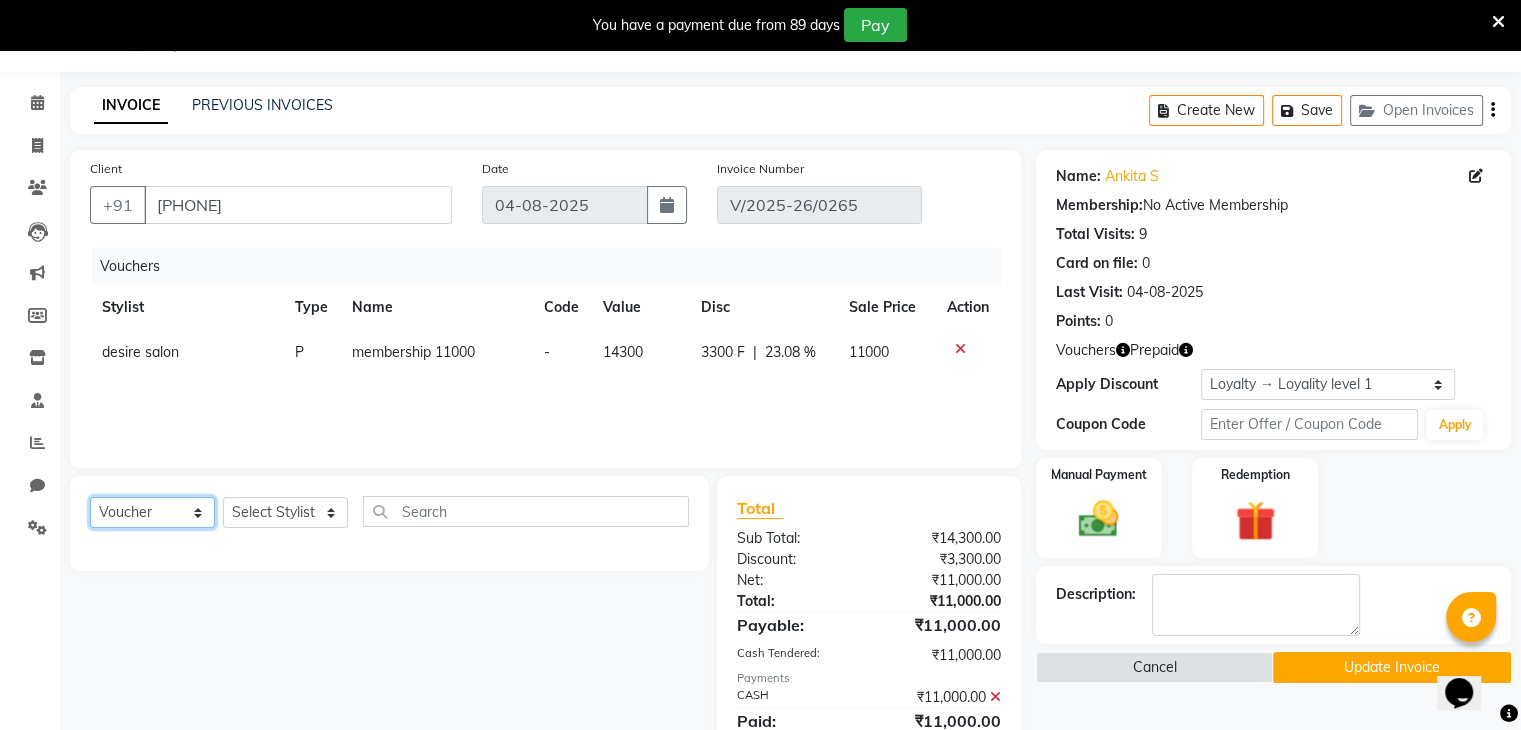 click on "Select  Service  Product  Membership  Package Voucher Prepaid Gift Card" 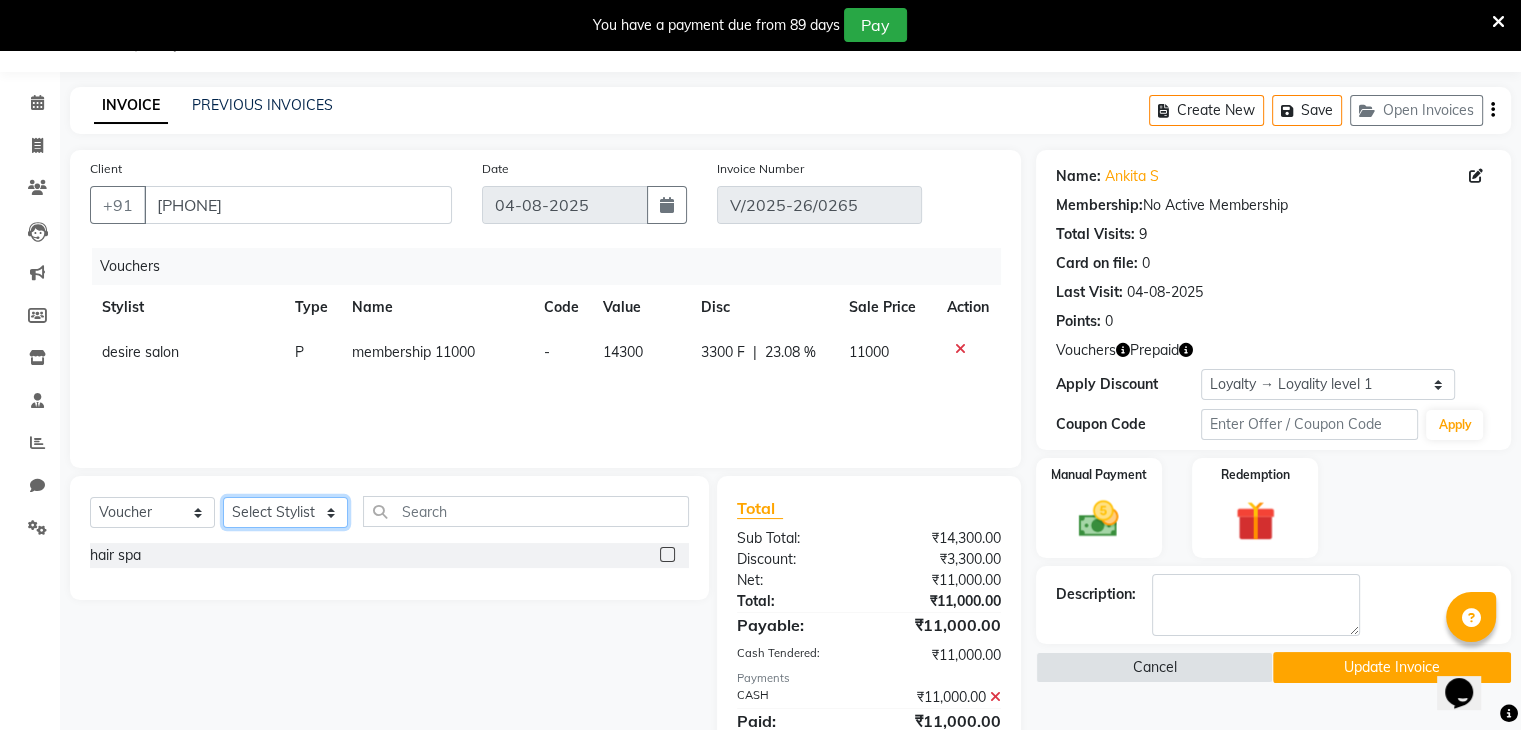 click on "Select Stylist [FIRST] [LAST]  [FIRST] [LAST] [FIRST] [LAST] [BUSINESS] [FIRST] [LAST] [FIRST] [LAST] [FIRST] [LAST] [FIRST] [LAST] [FIRST] [LAST]" 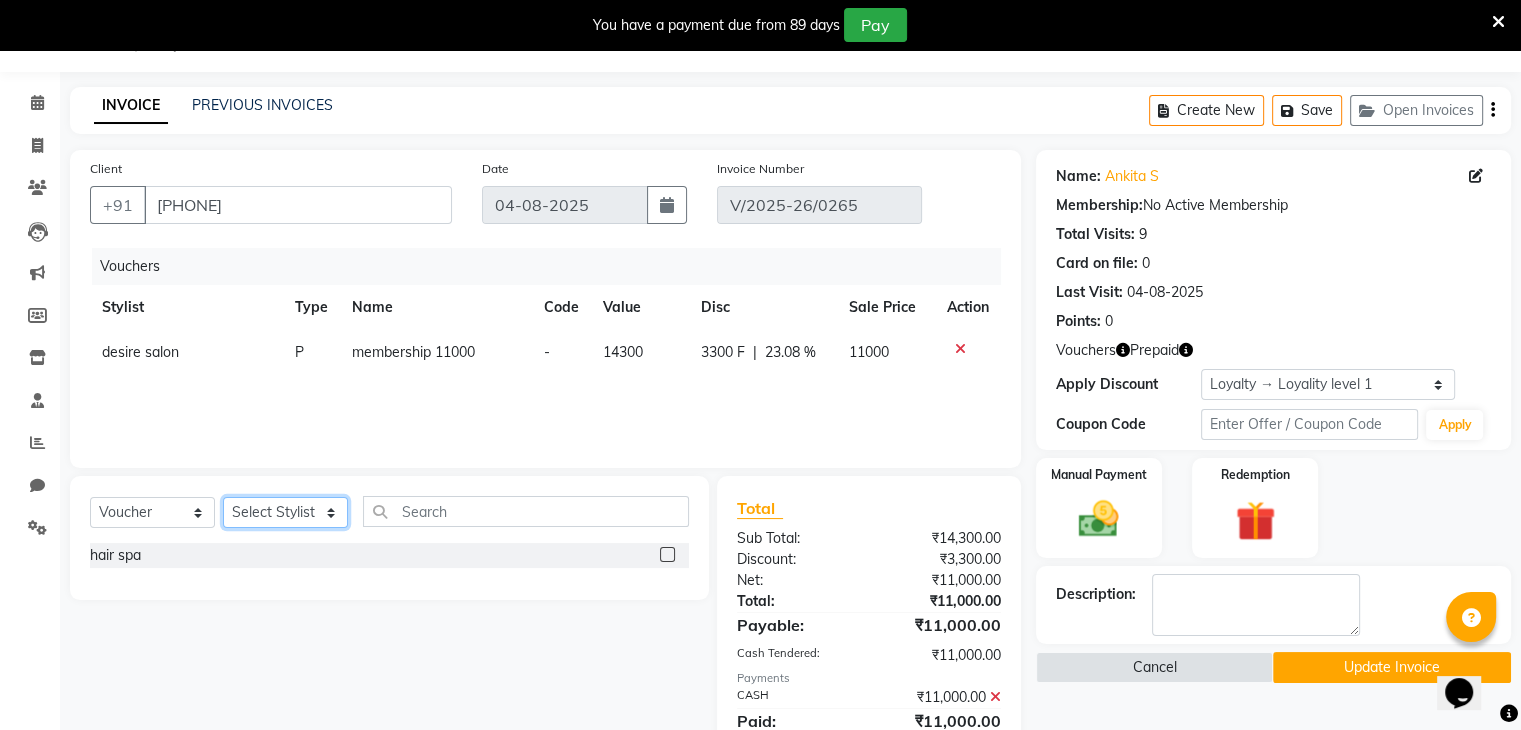 select on "86566" 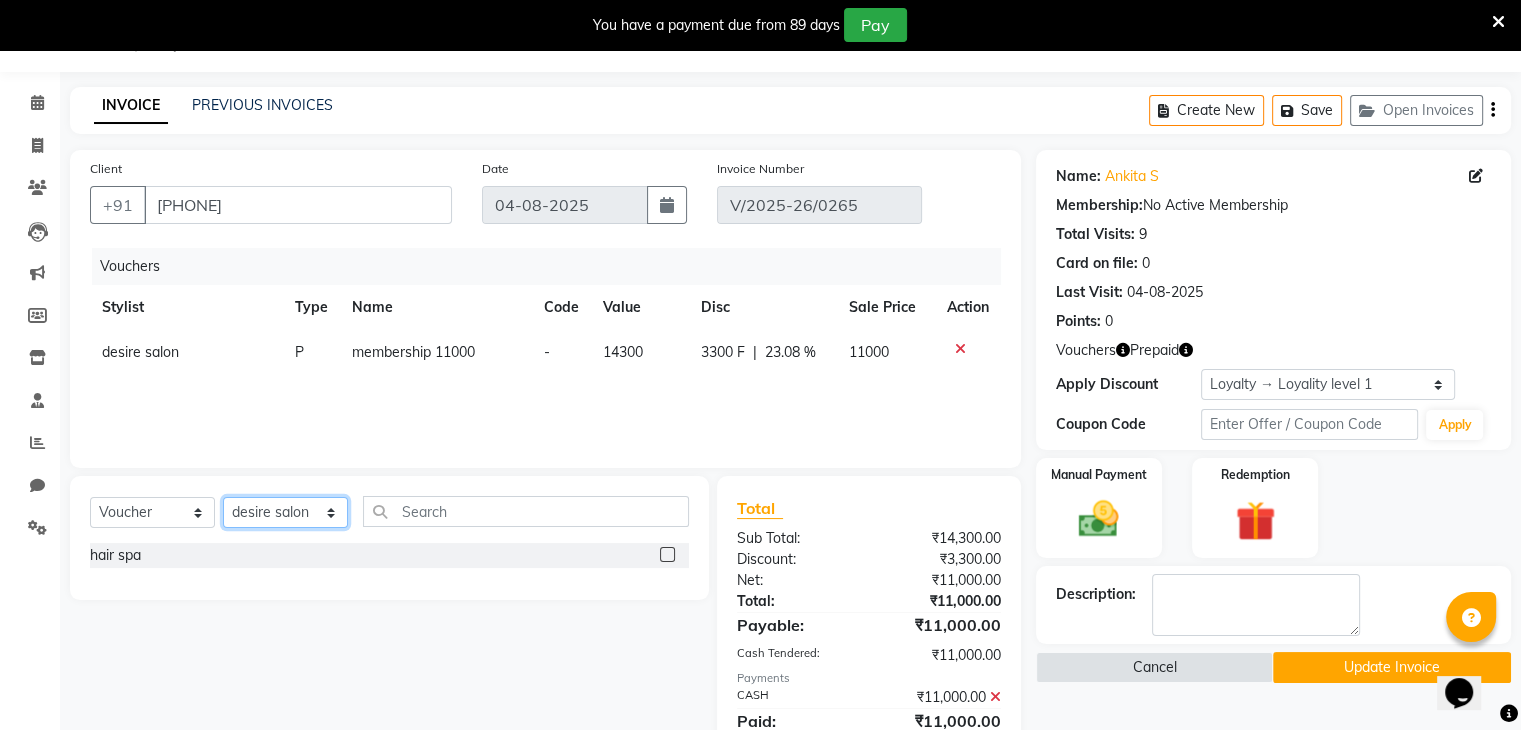 click on "Select Stylist [FIRST] [LAST]  [FIRST] [LAST] [FIRST] [LAST] [BUSINESS] [FIRST] [LAST] [FIRST] [LAST] [FIRST] [LAST] [FIRST] [LAST] [FIRST] [LAST]" 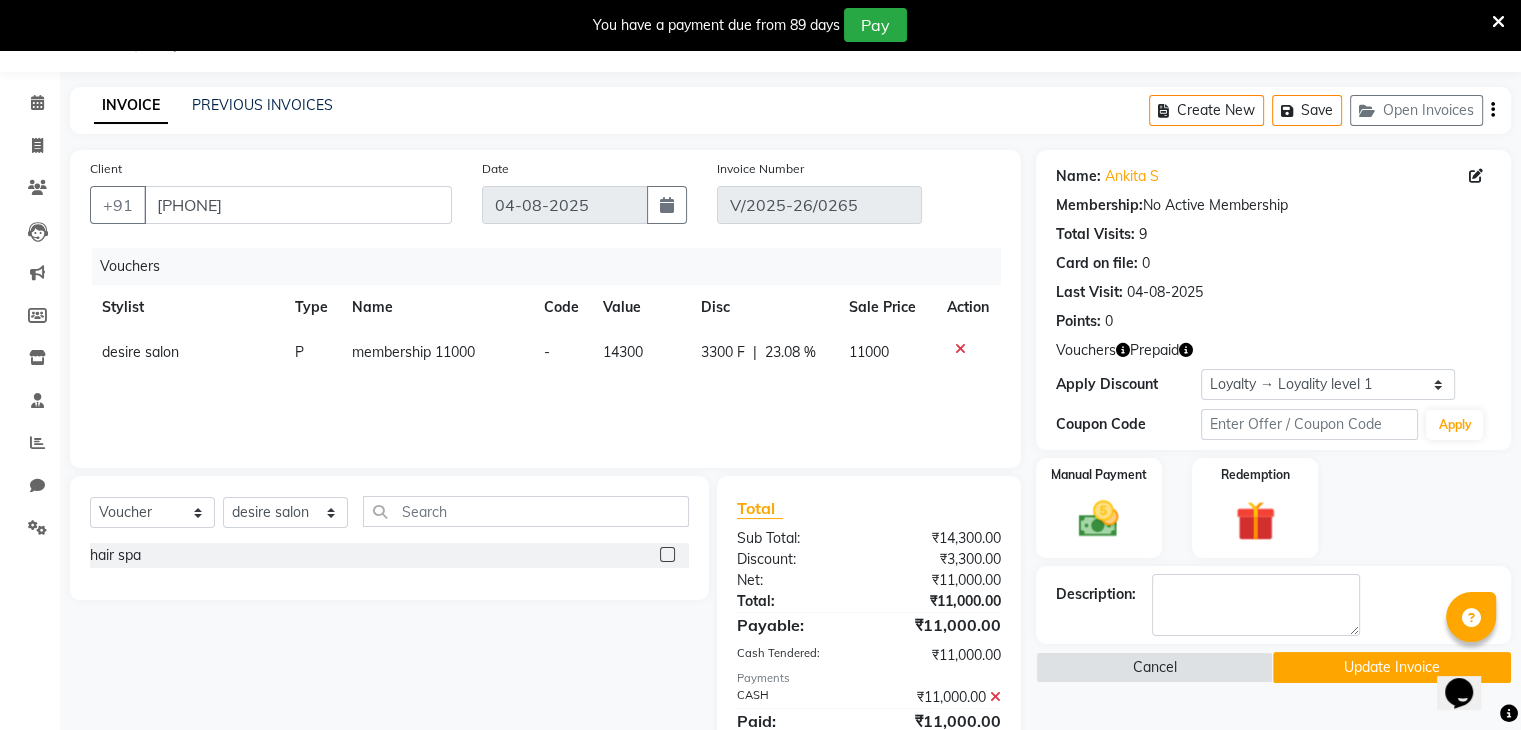 click 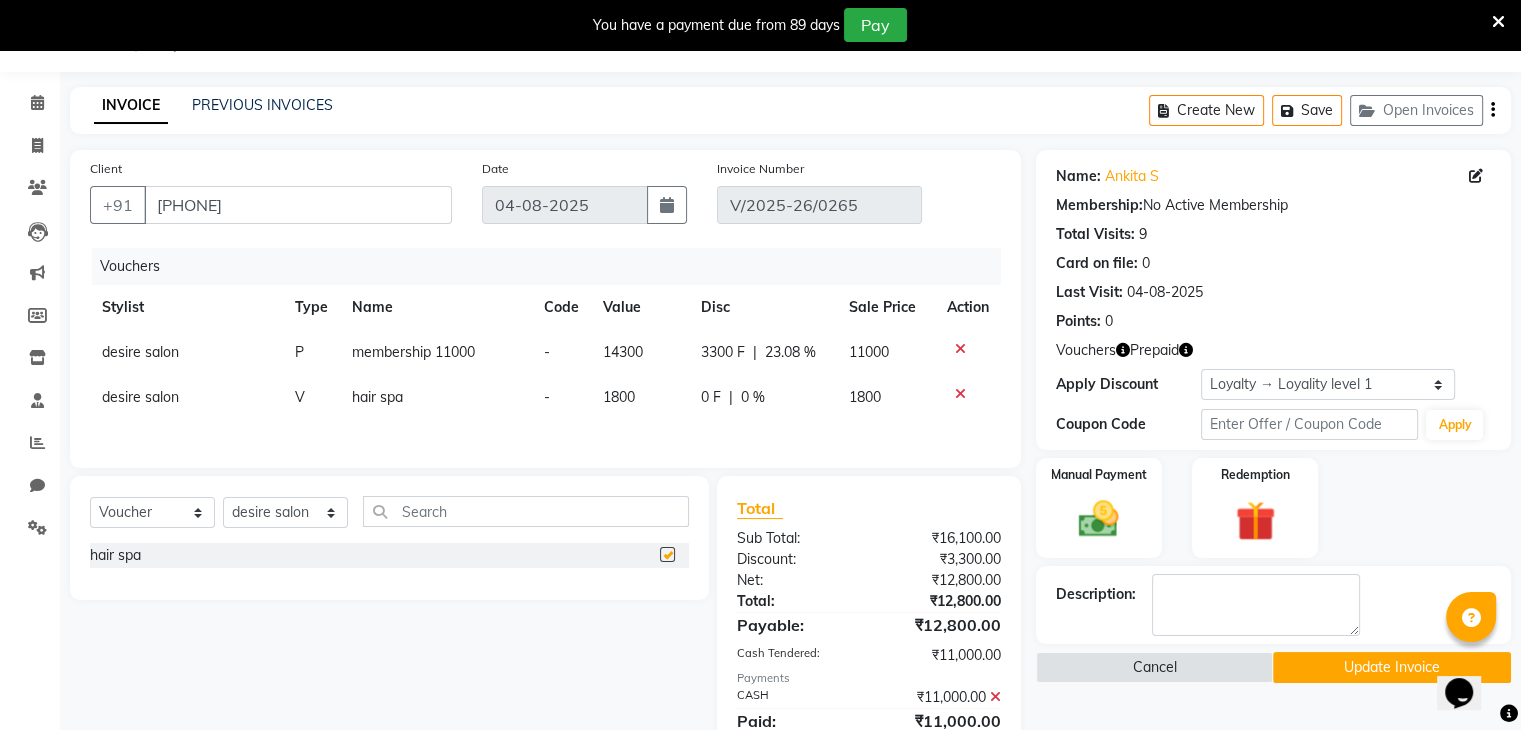 checkbox on "false" 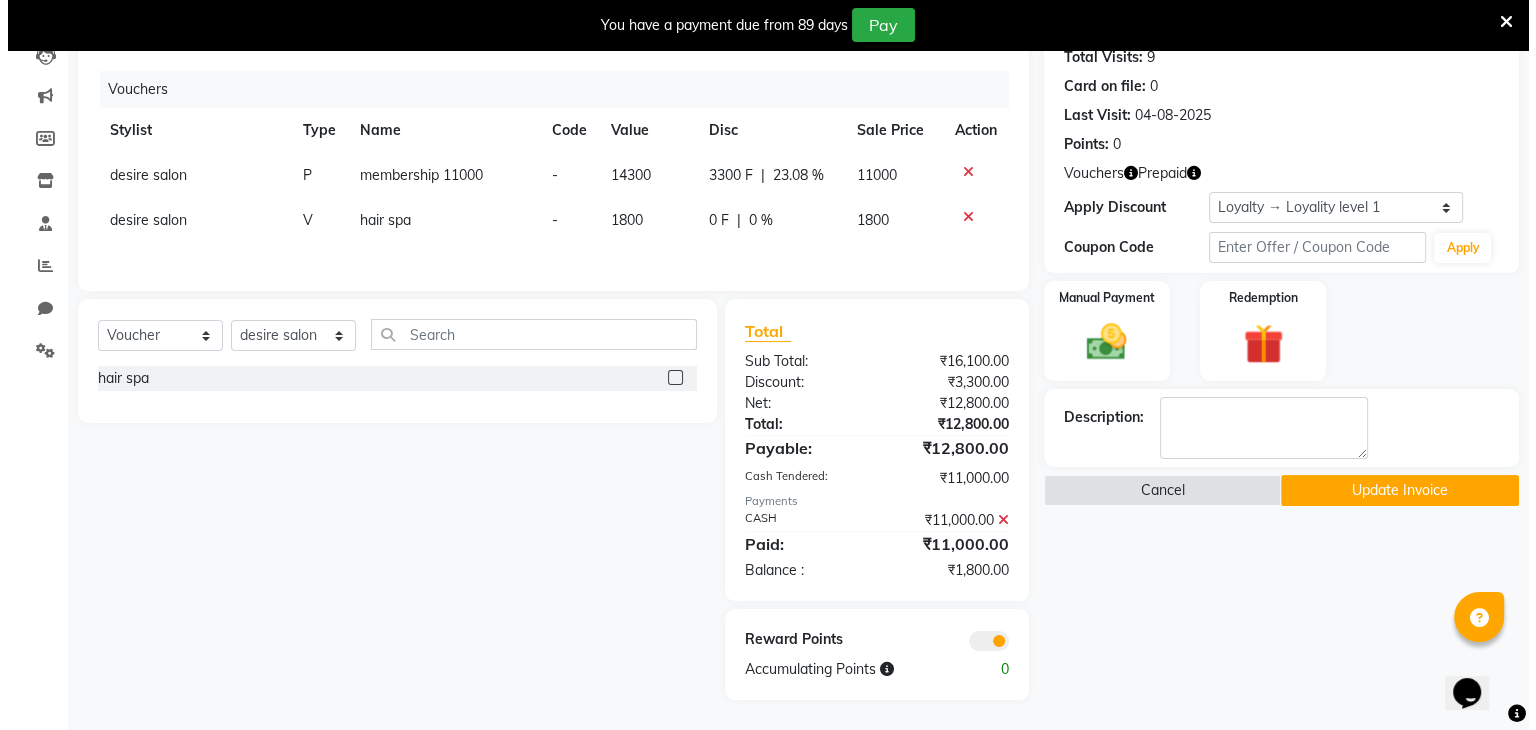 scroll, scrollTop: 232, scrollLeft: 0, axis: vertical 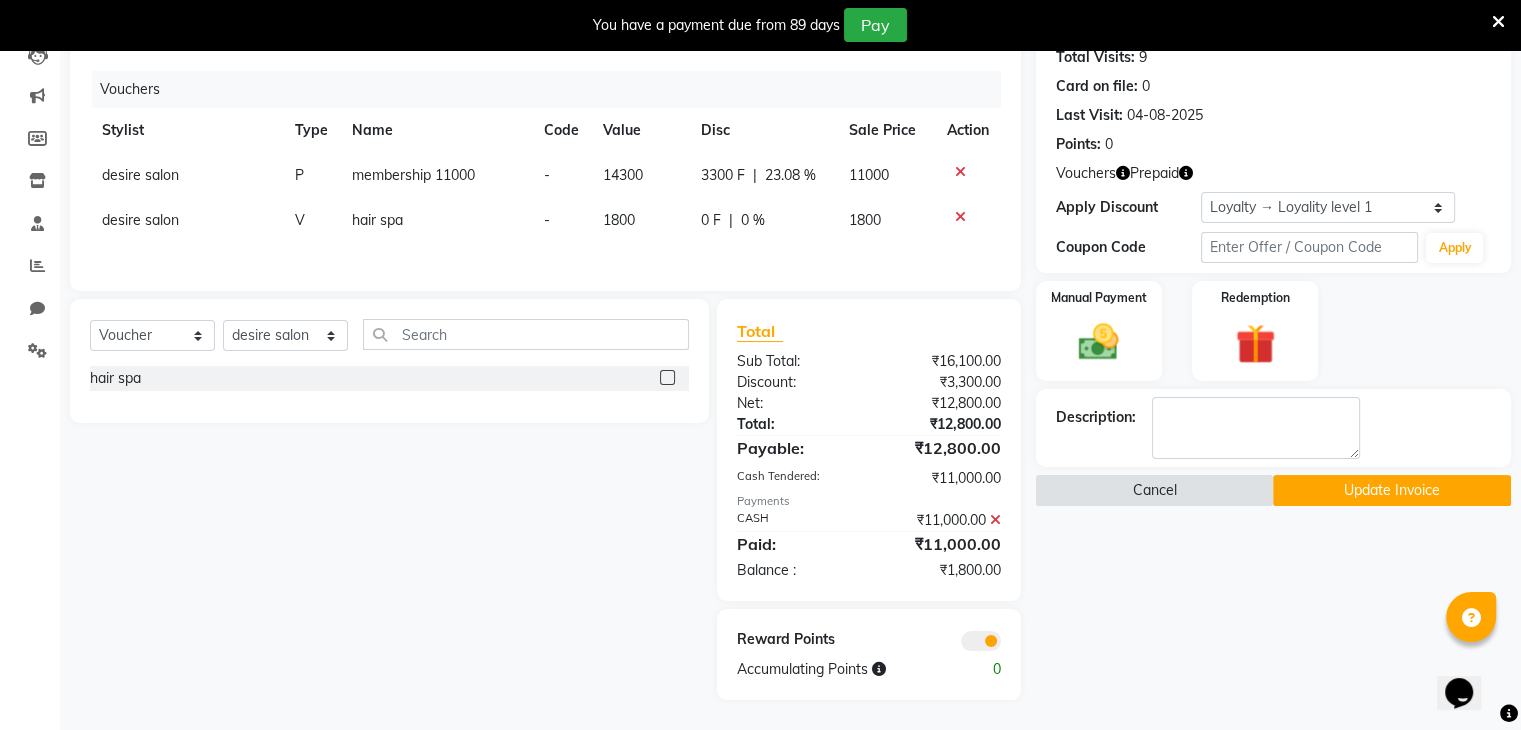 click on "Cancel" 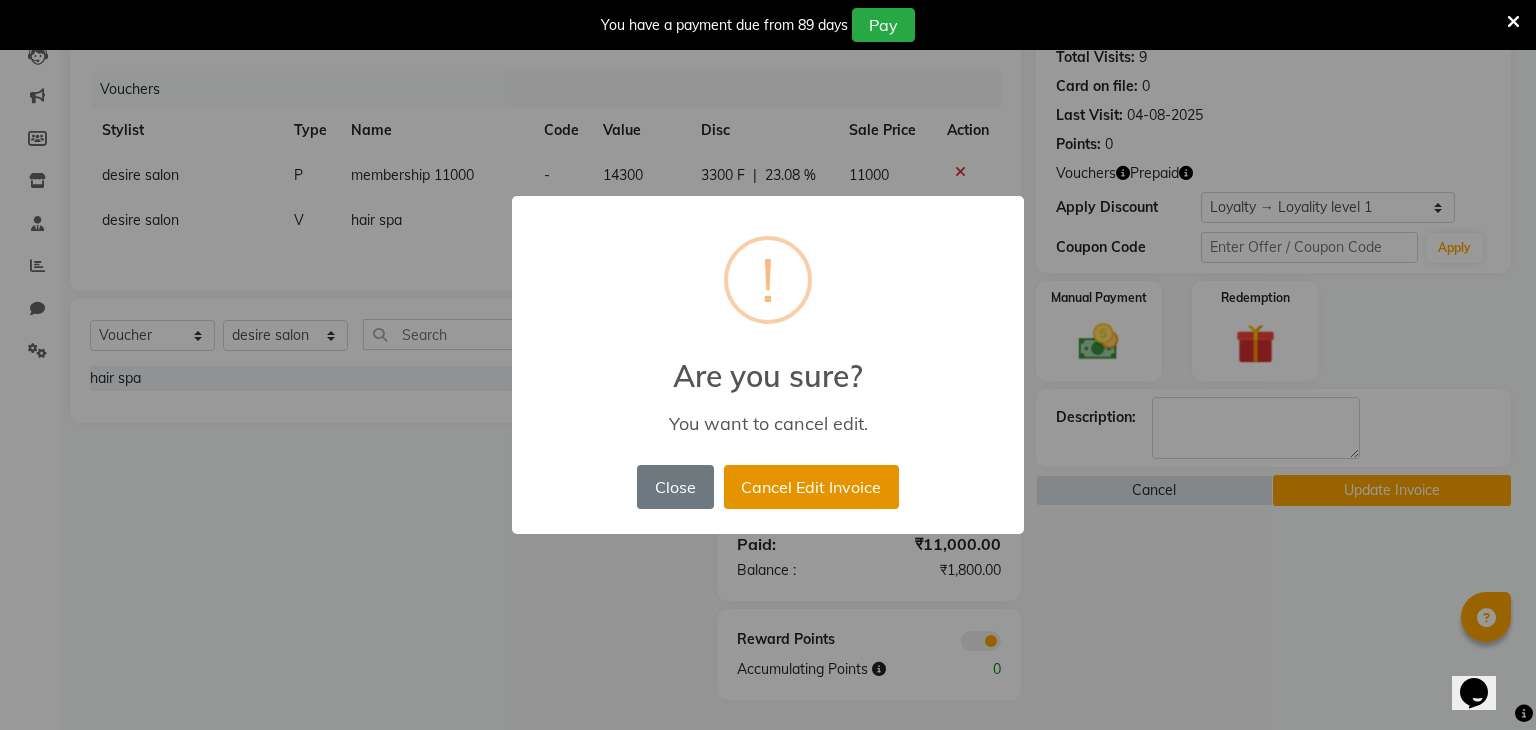 click on "Cancel Edit Invoice" at bounding box center [811, 487] 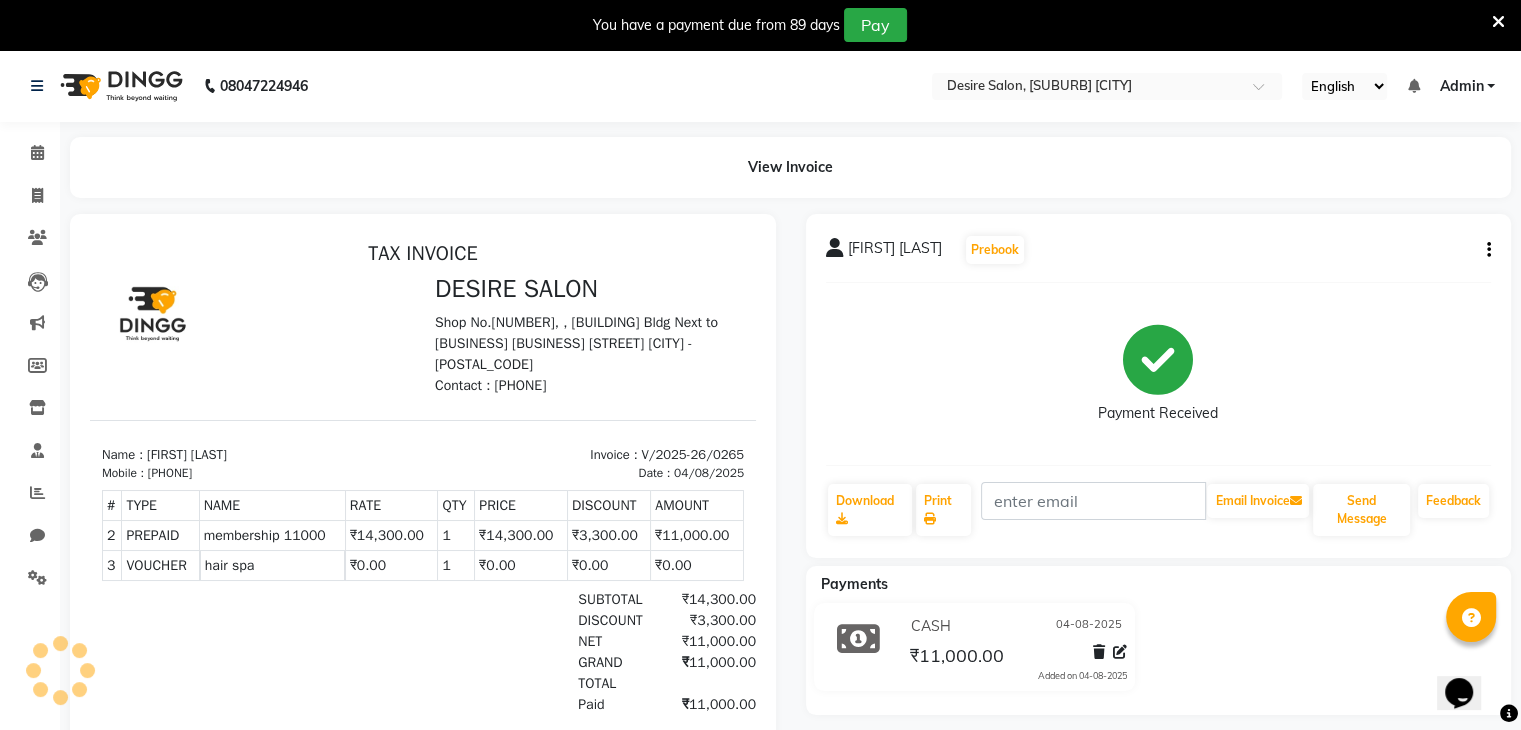 scroll, scrollTop: 0, scrollLeft: 0, axis: both 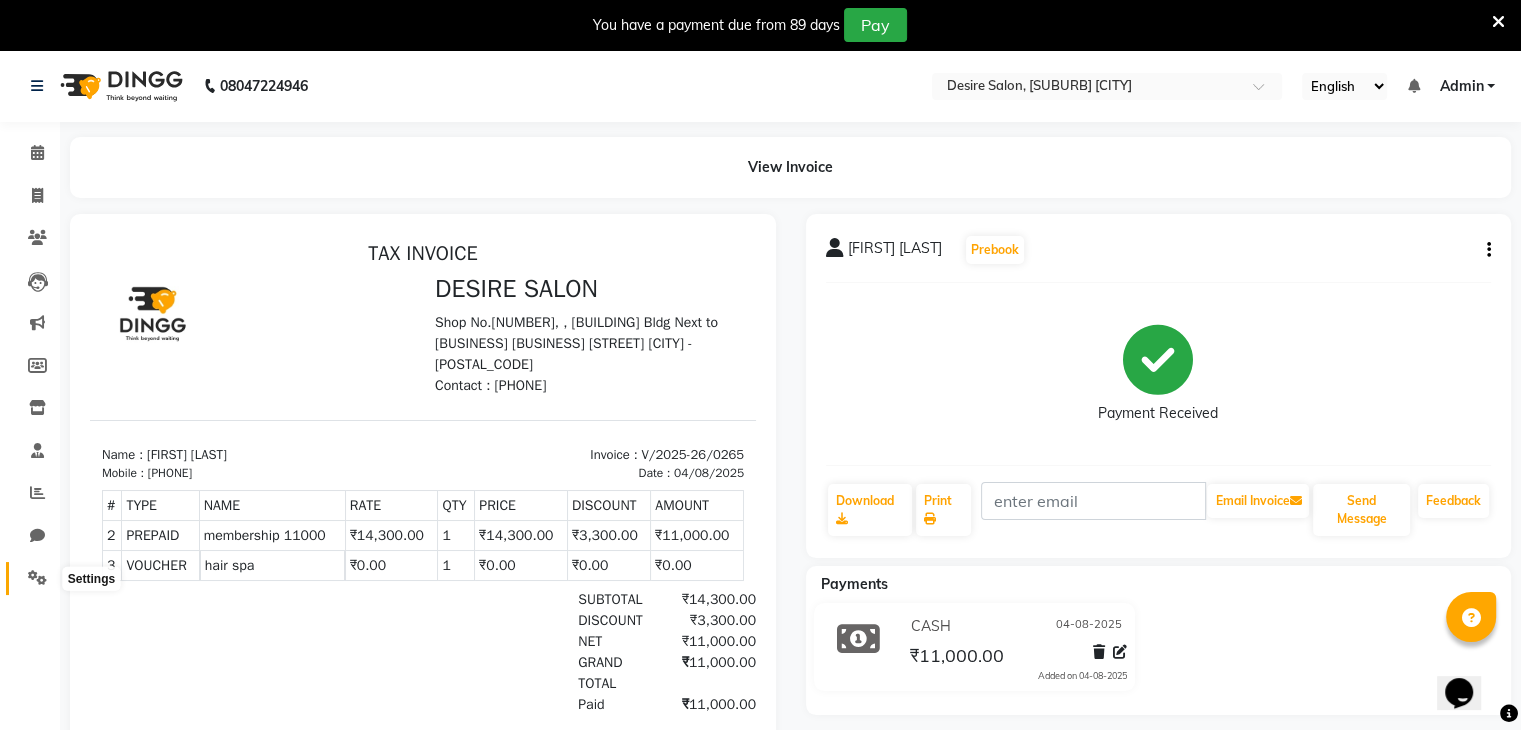 click 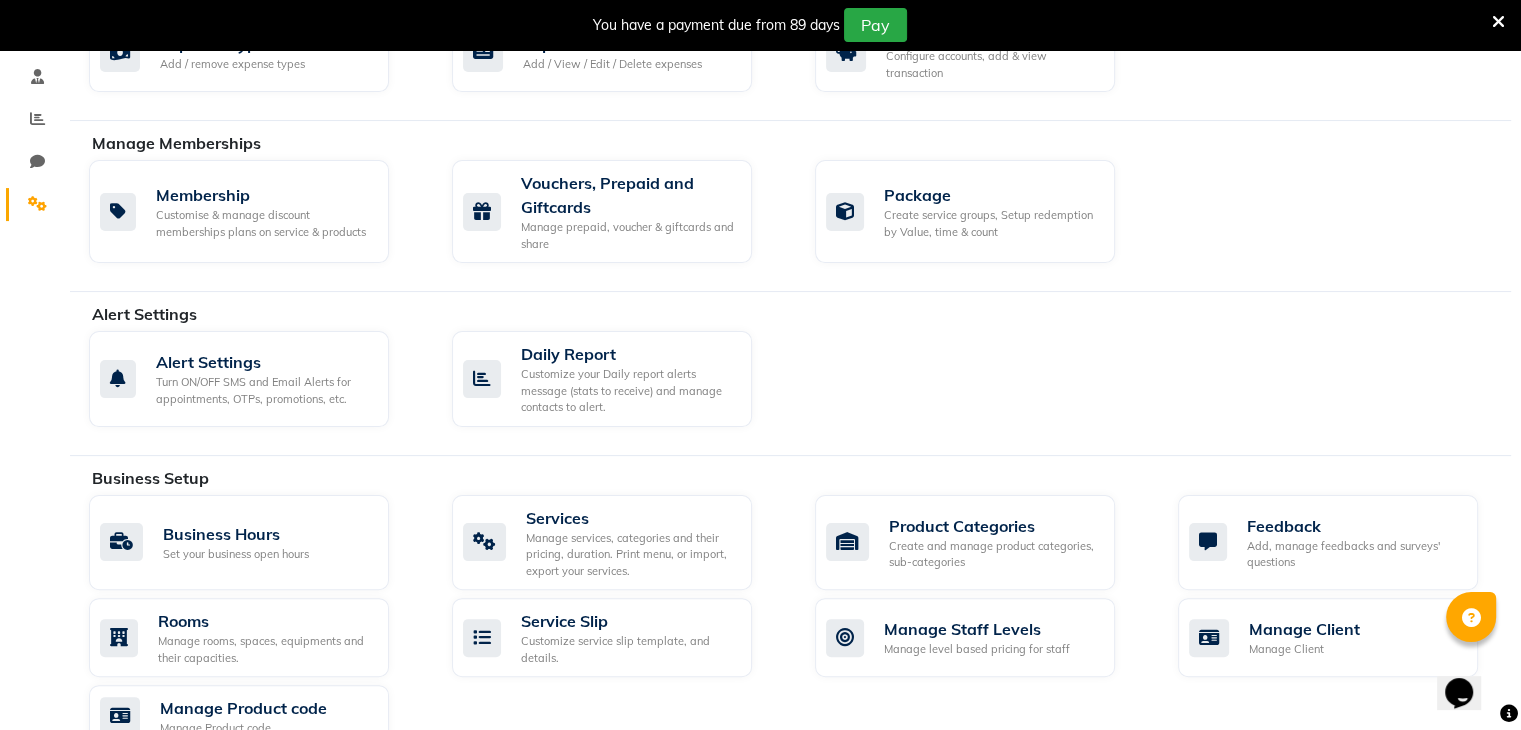 scroll, scrollTop: 380, scrollLeft: 0, axis: vertical 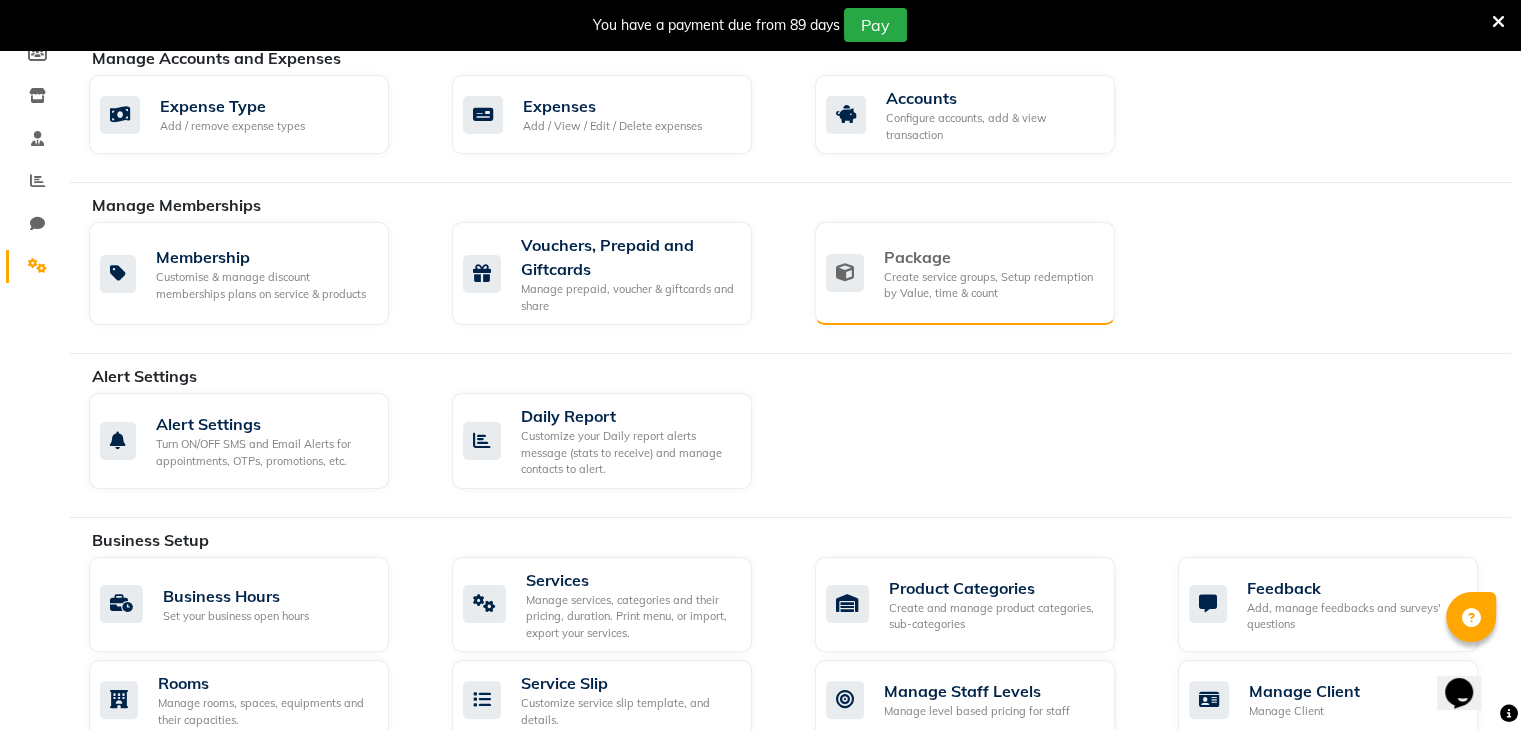 click on "Create service groups, Setup redemption by Value, time & count" 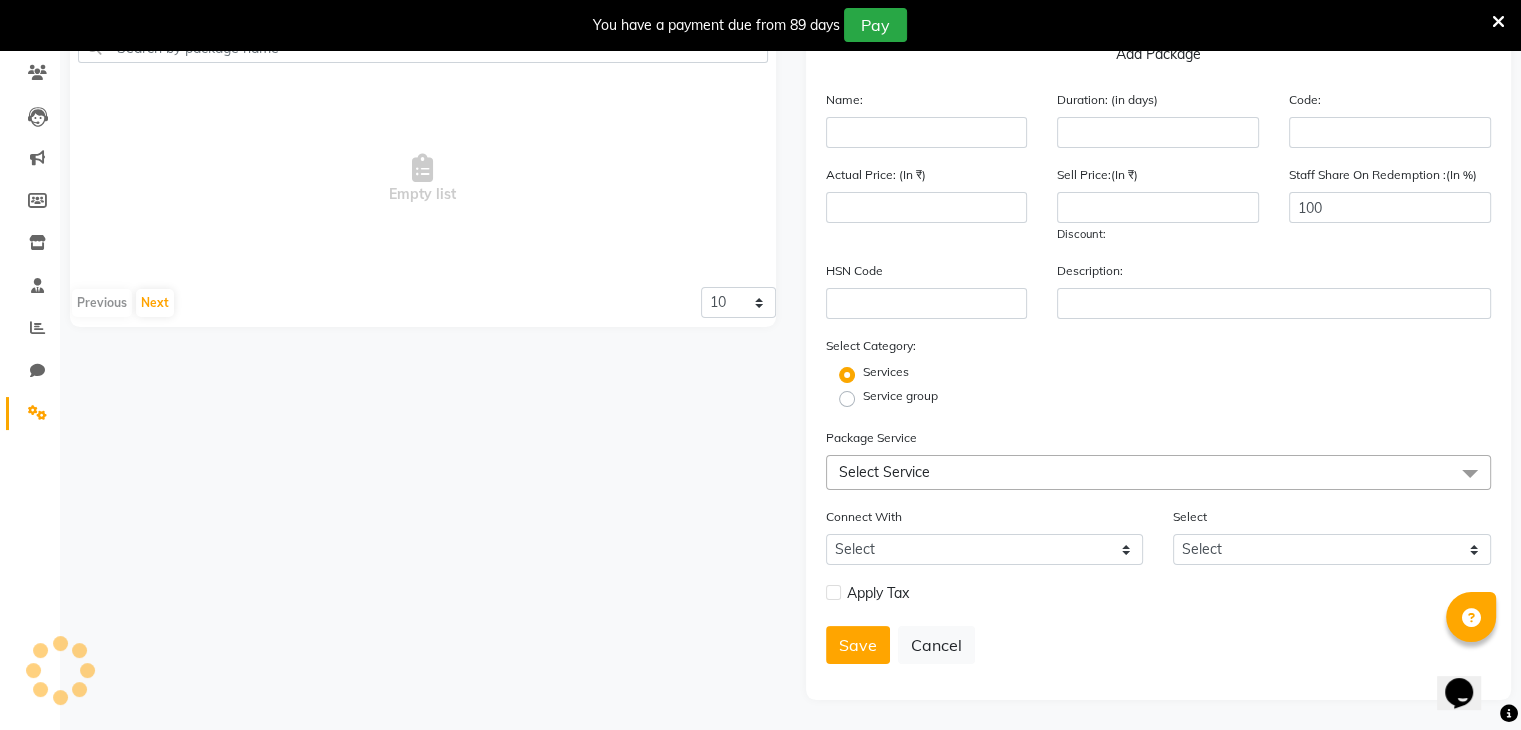 scroll, scrollTop: 172, scrollLeft: 0, axis: vertical 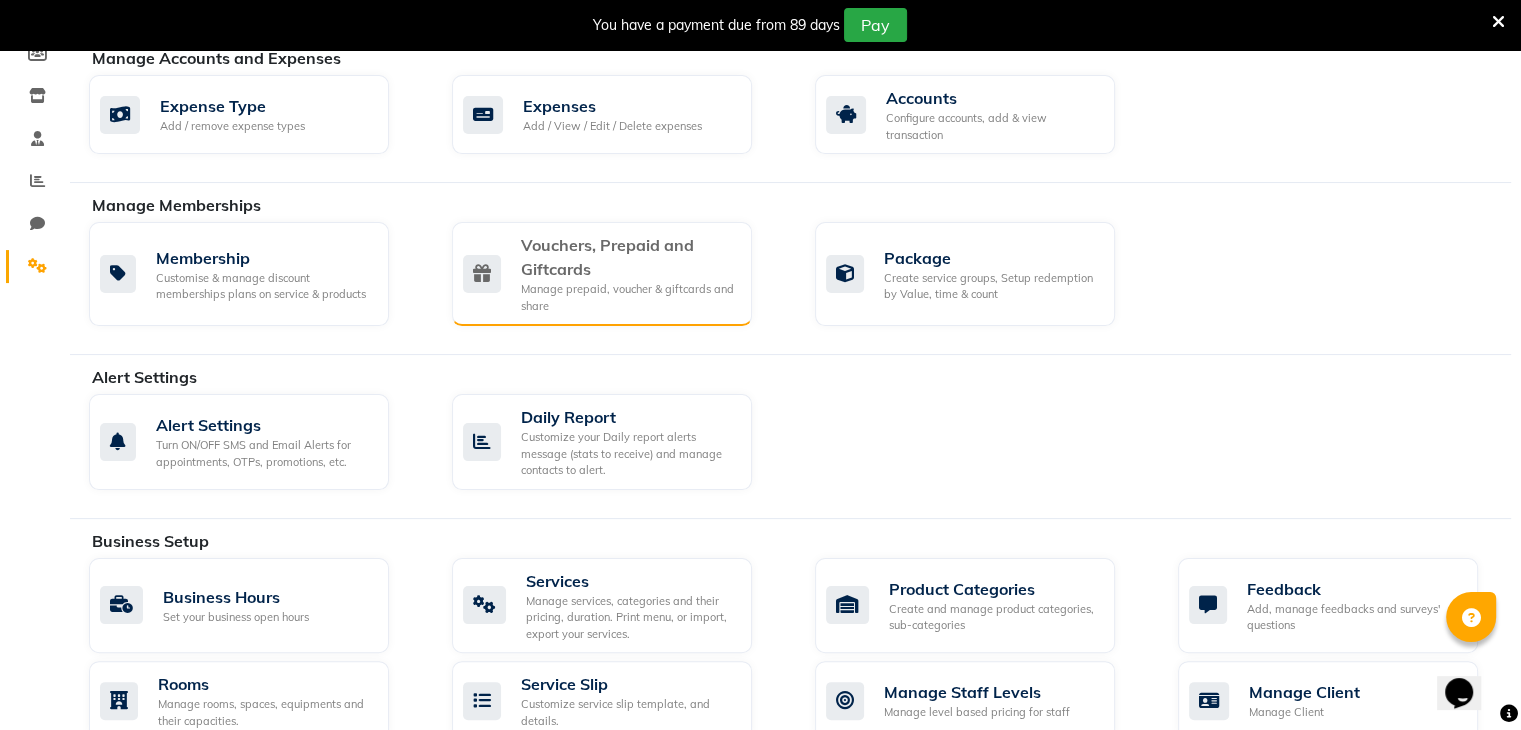 click on "Vouchers, Prepaid and Giftcards" 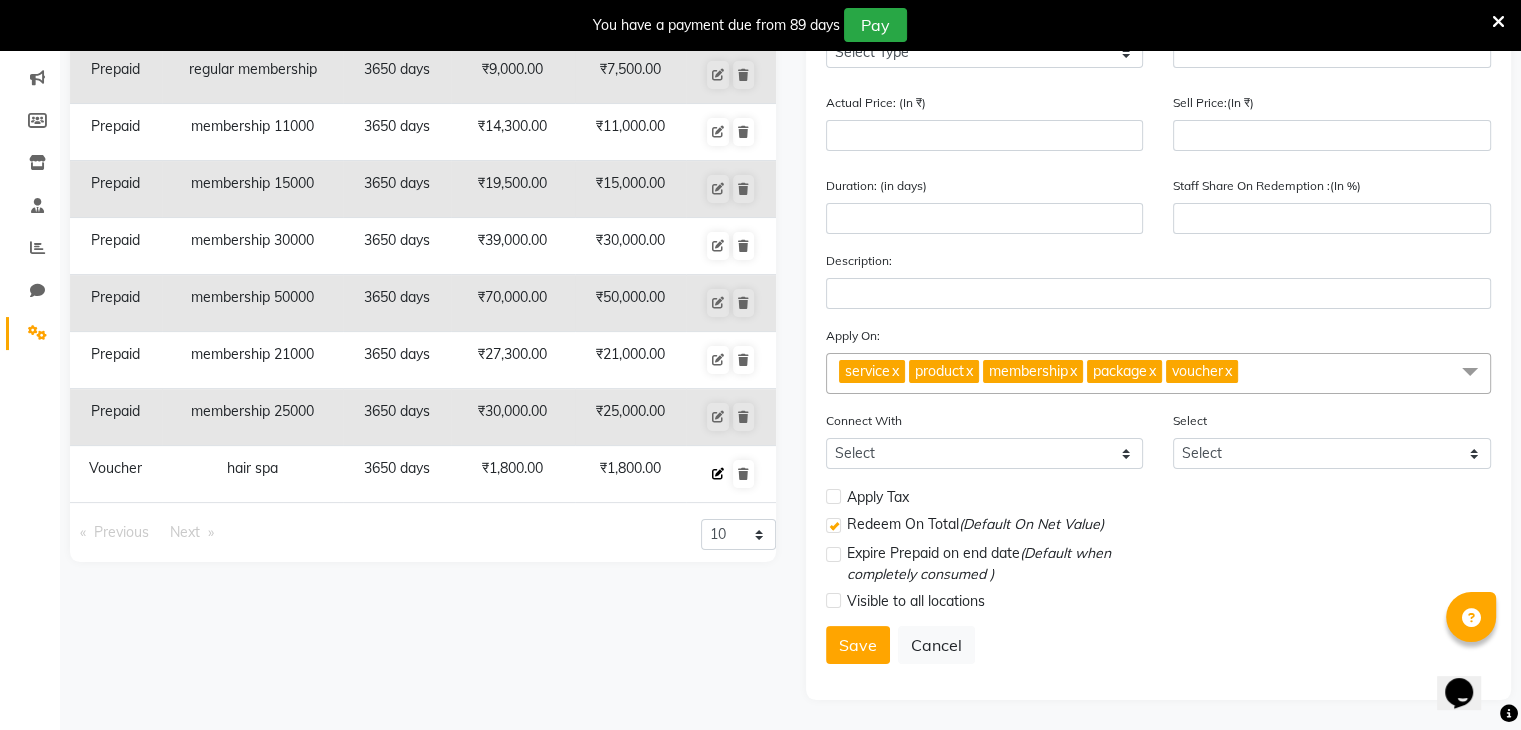 click 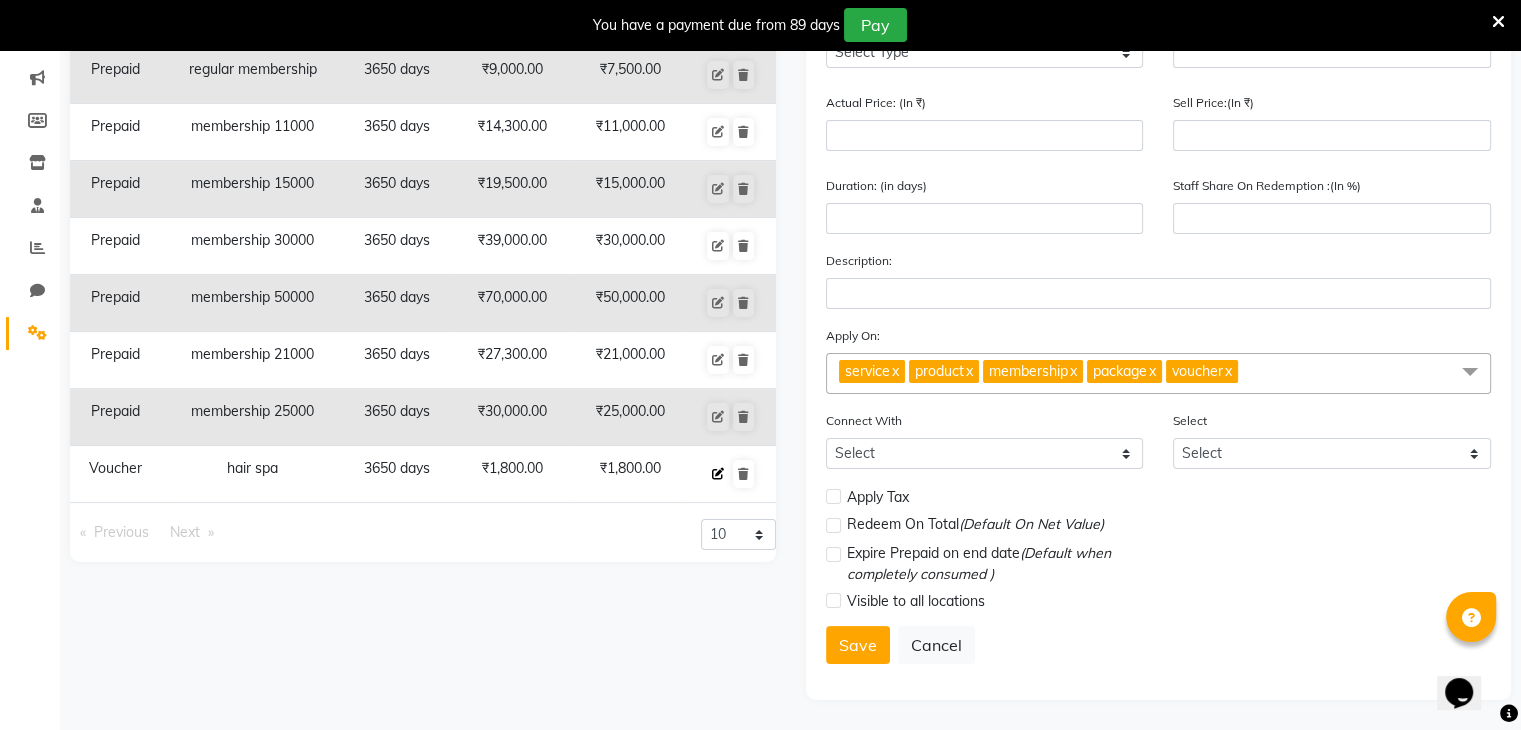 select on "V" 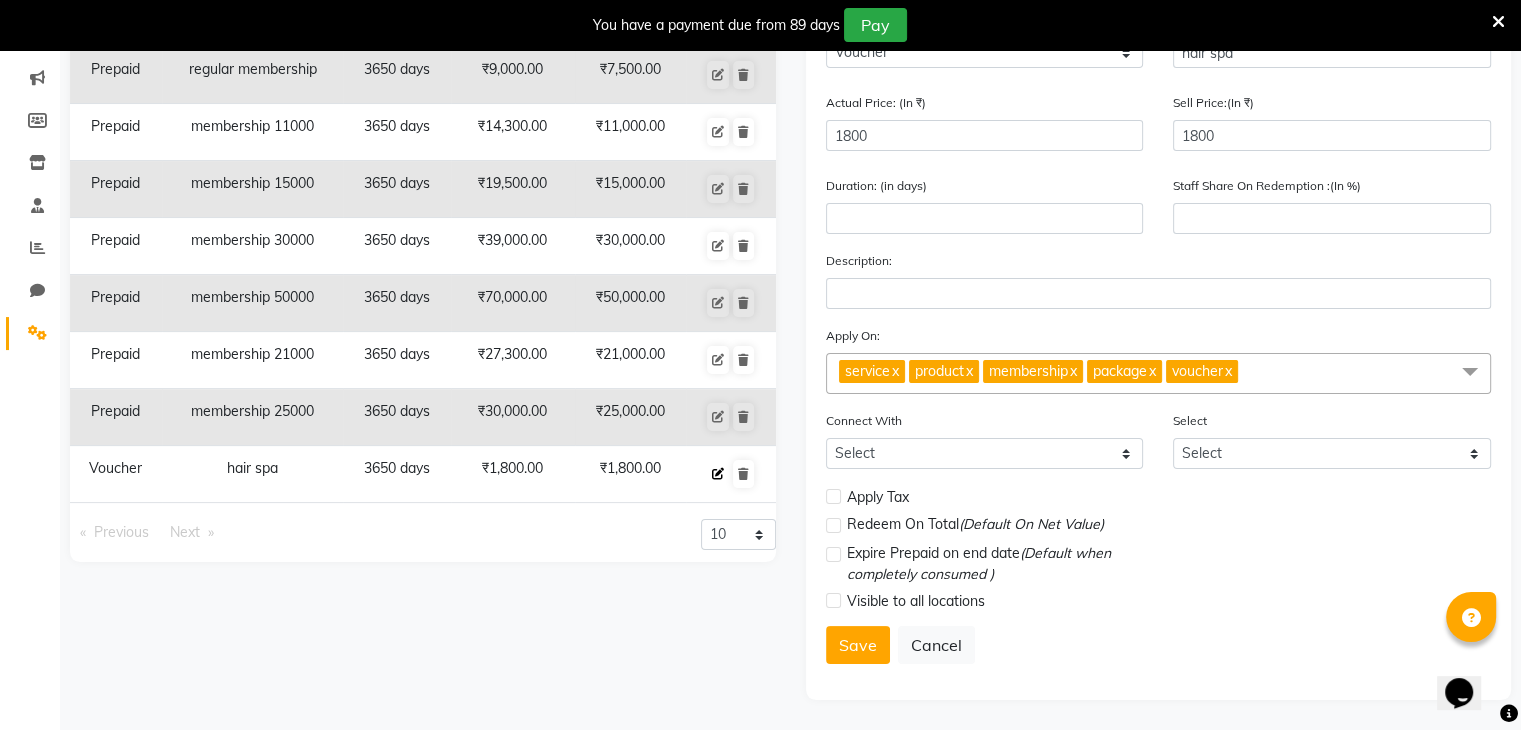 type on "3650" 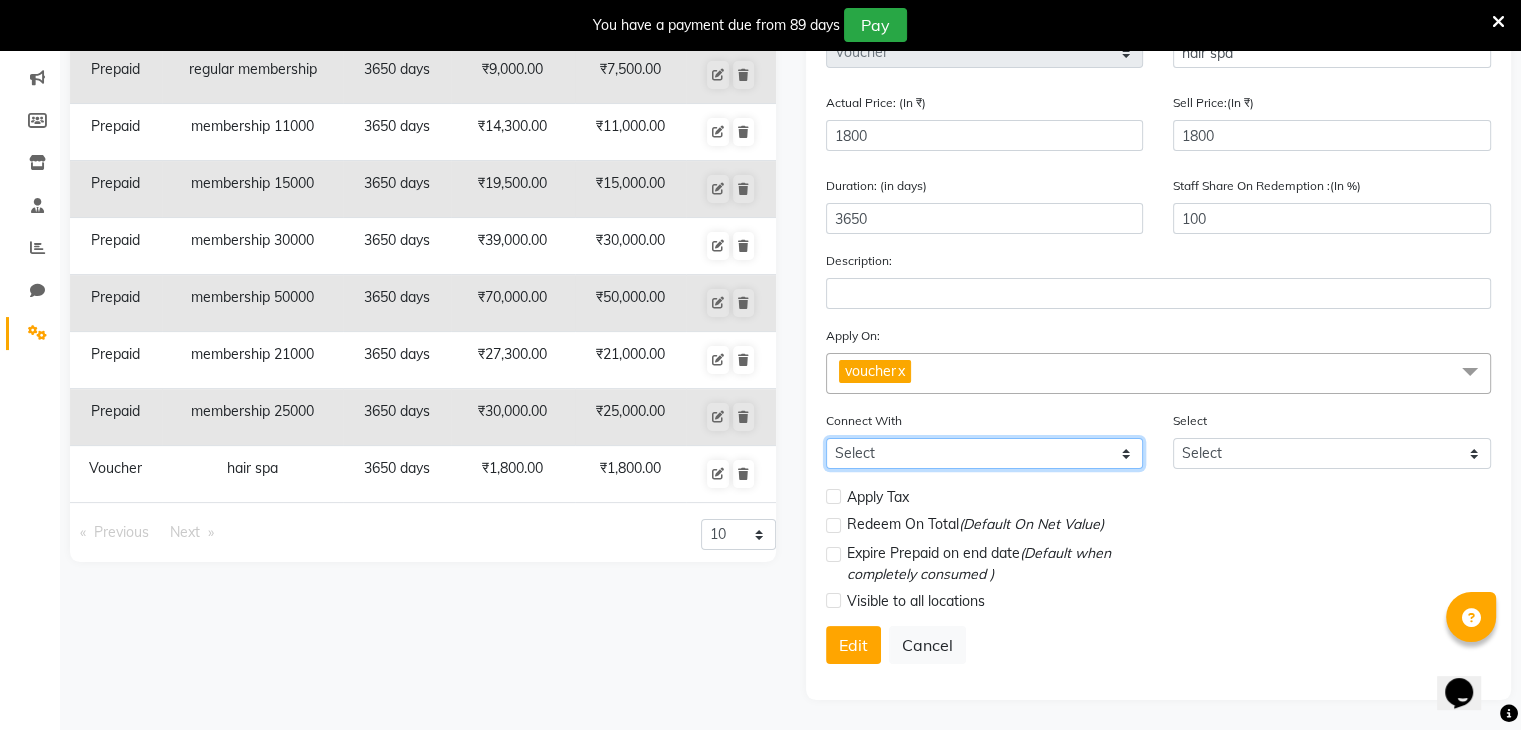click on "Select Membership Package" 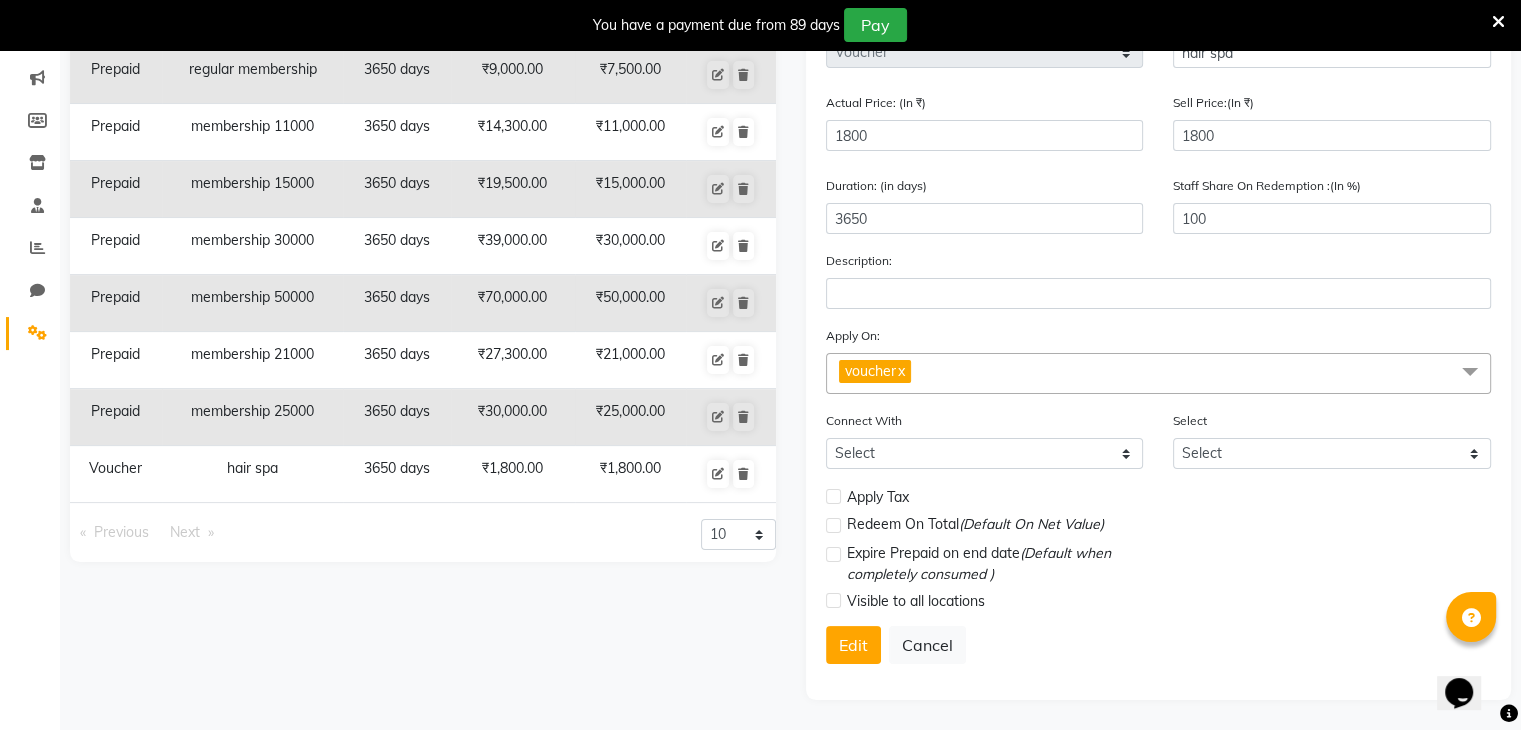 click on "Redeem On Total  (Default On Net Value)" 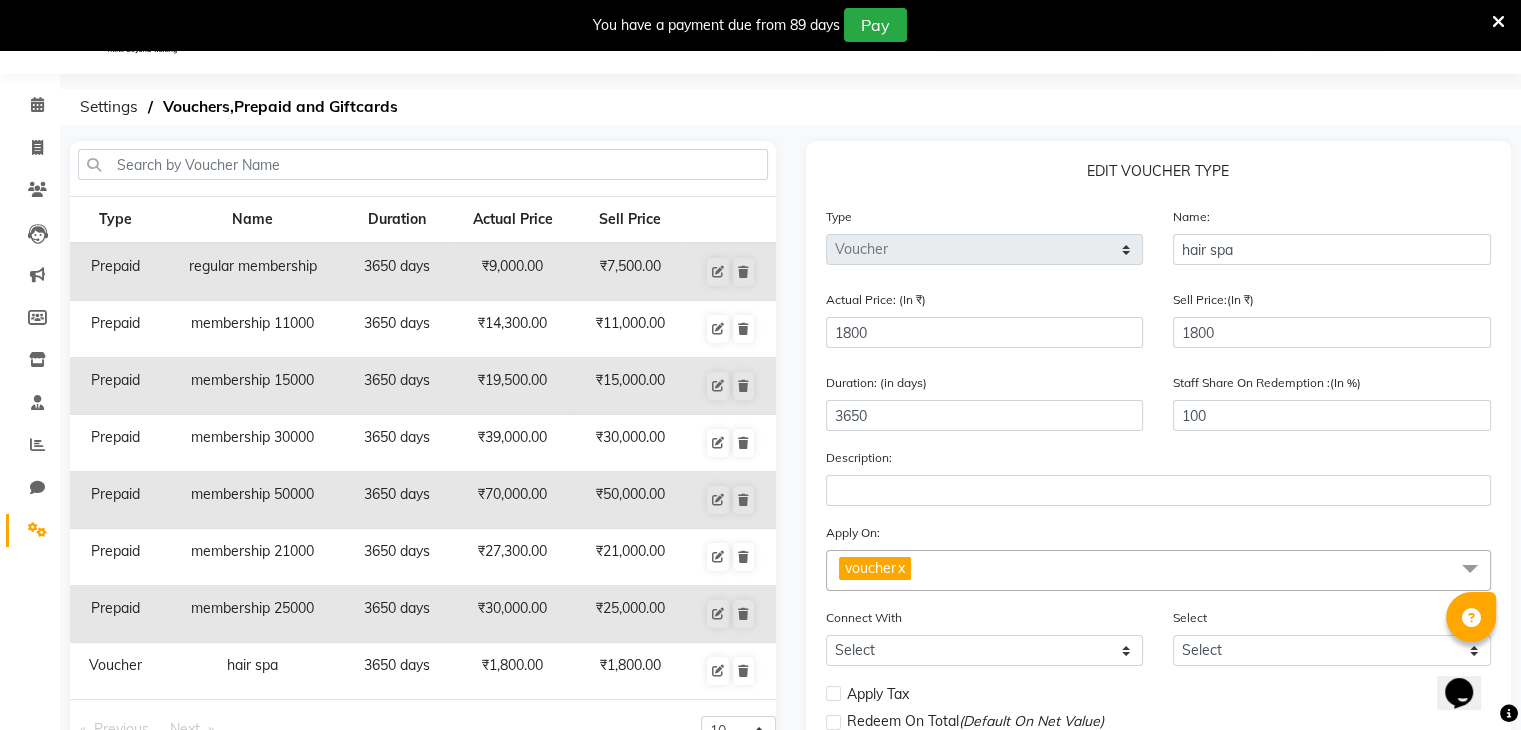 scroll, scrollTop: 47, scrollLeft: 0, axis: vertical 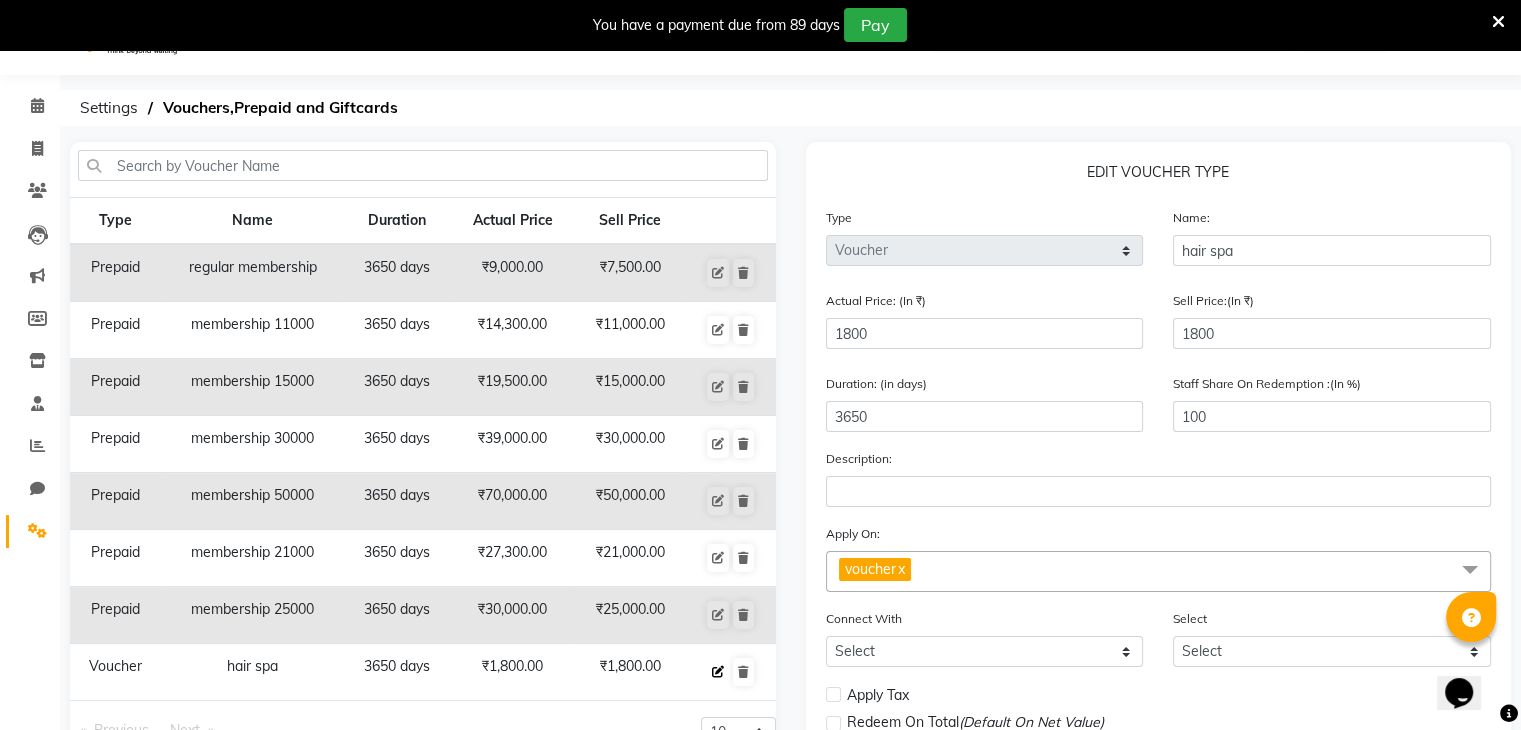 click 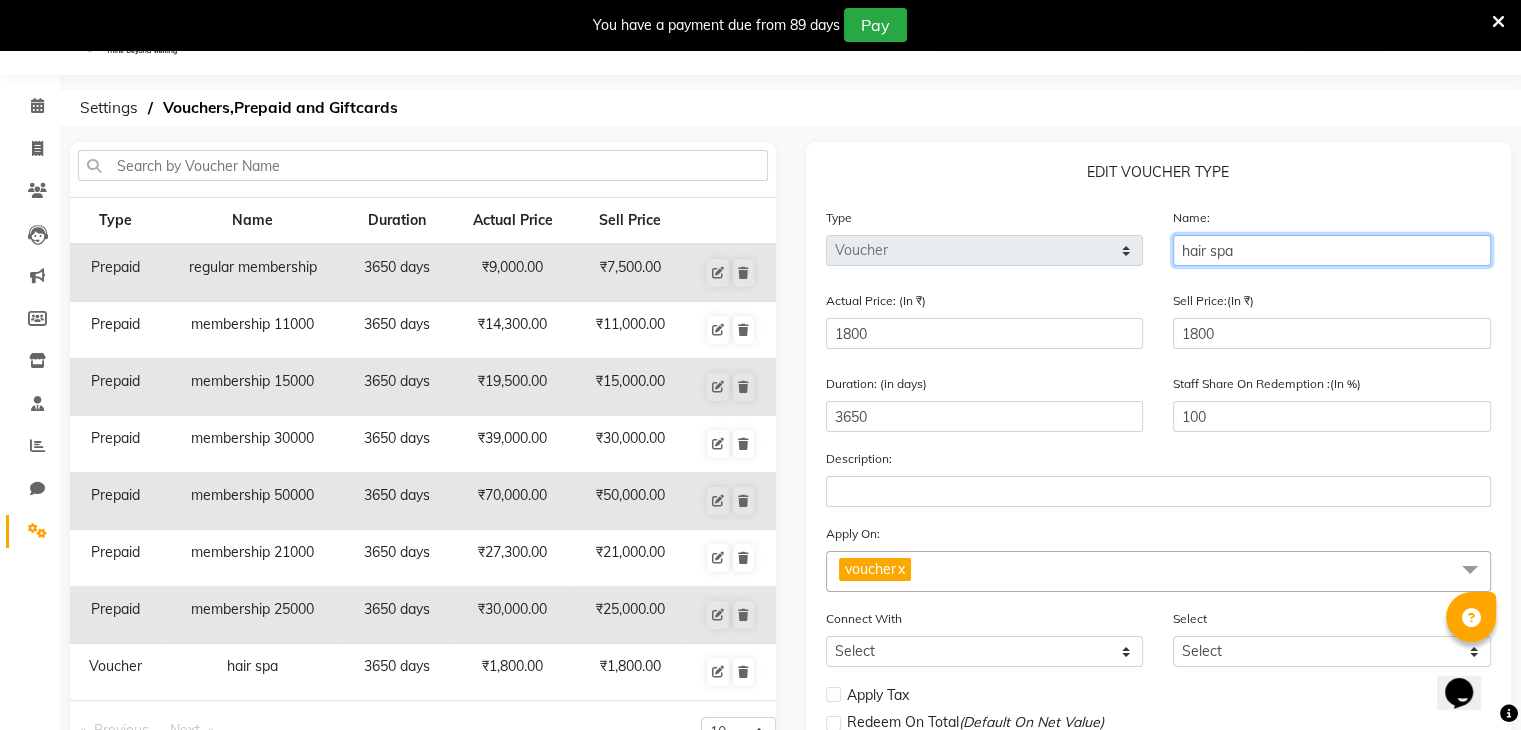 click on "hair spa" 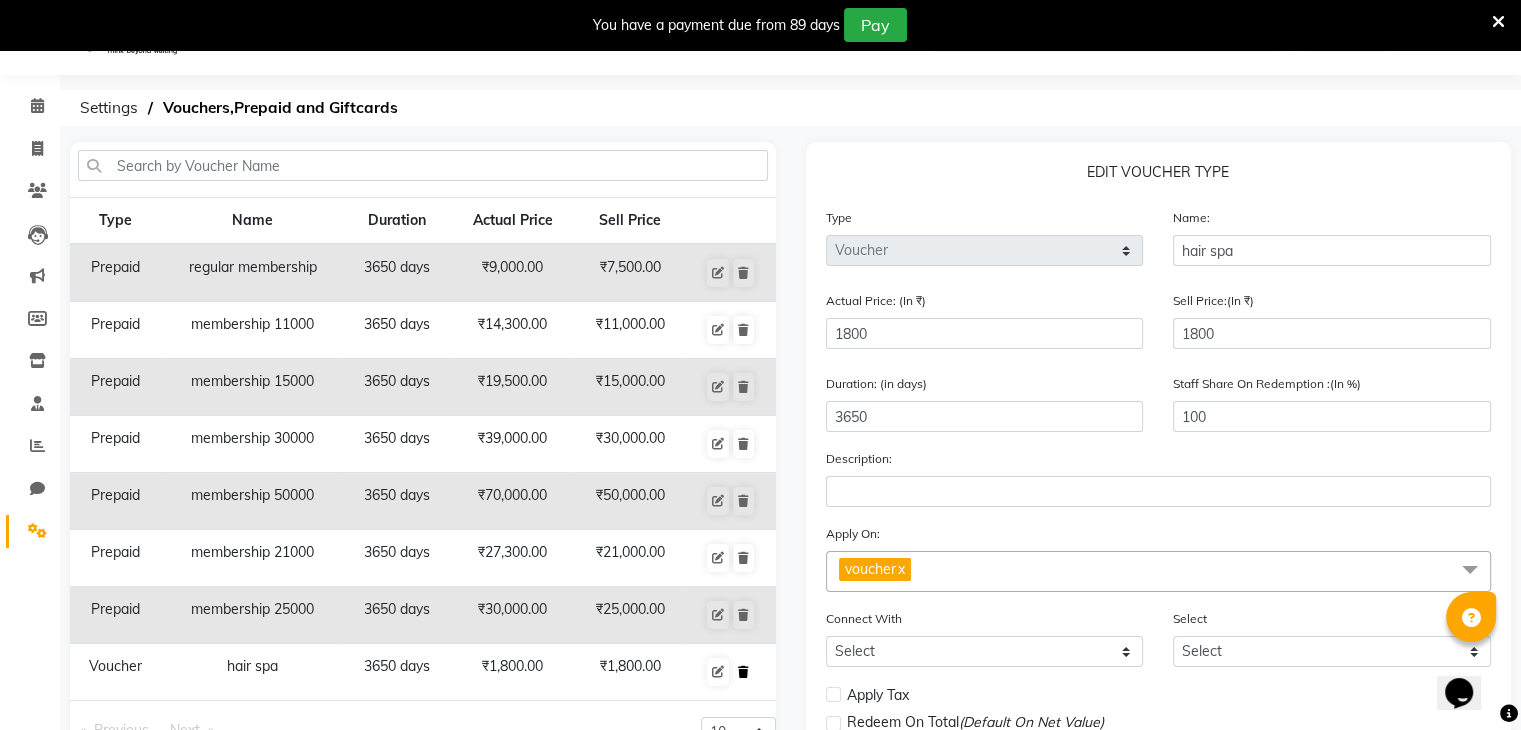 click 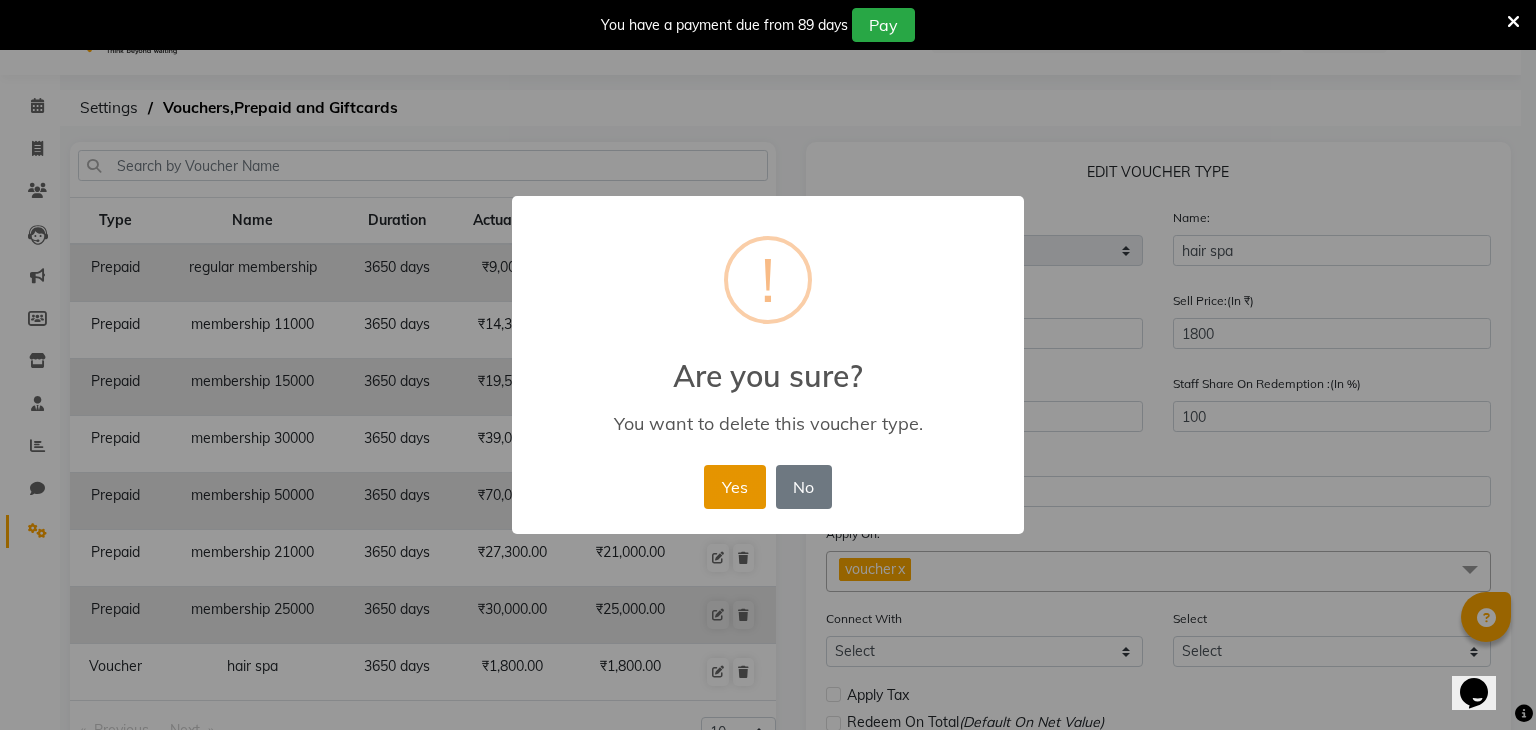 click on "Yes" at bounding box center (734, 487) 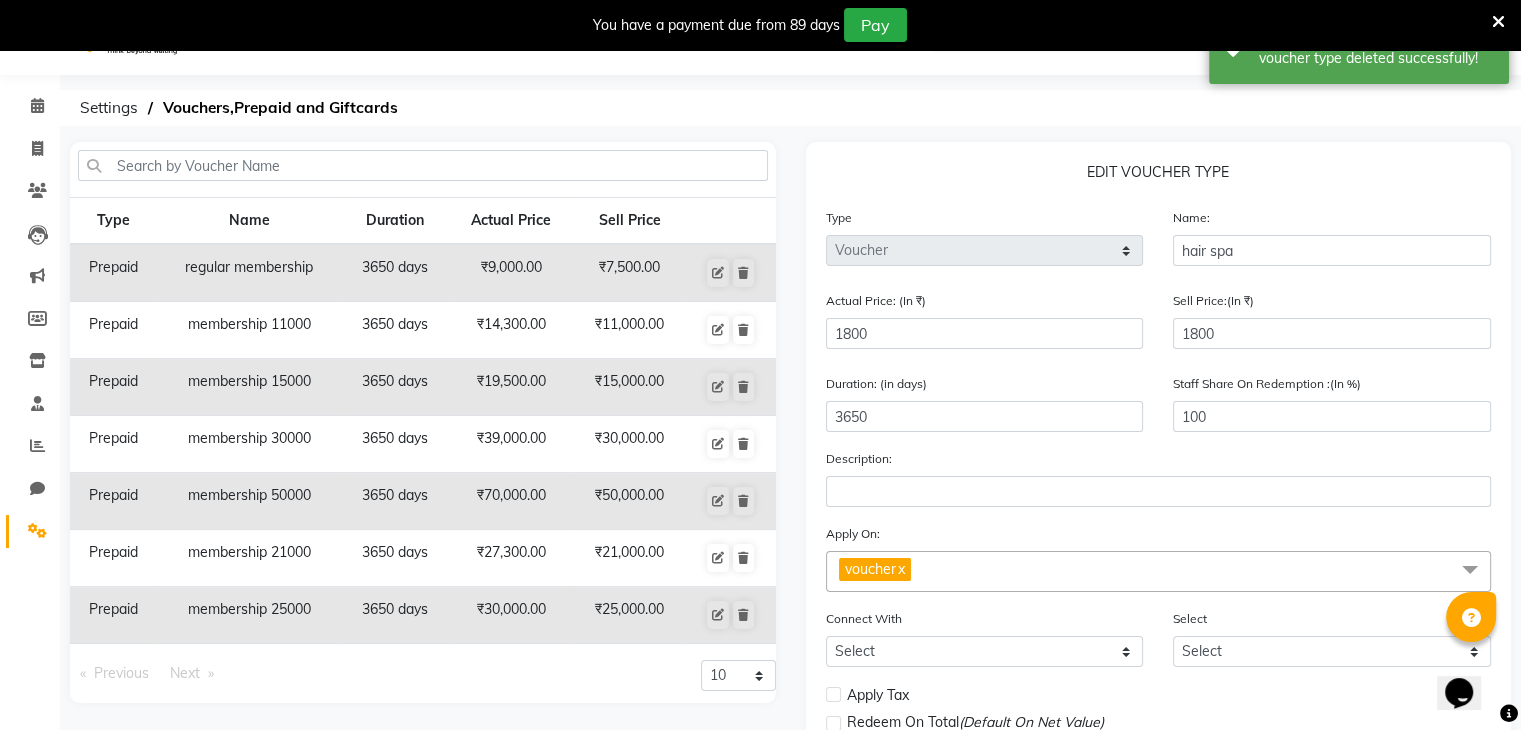 click on "10 20 50 100" 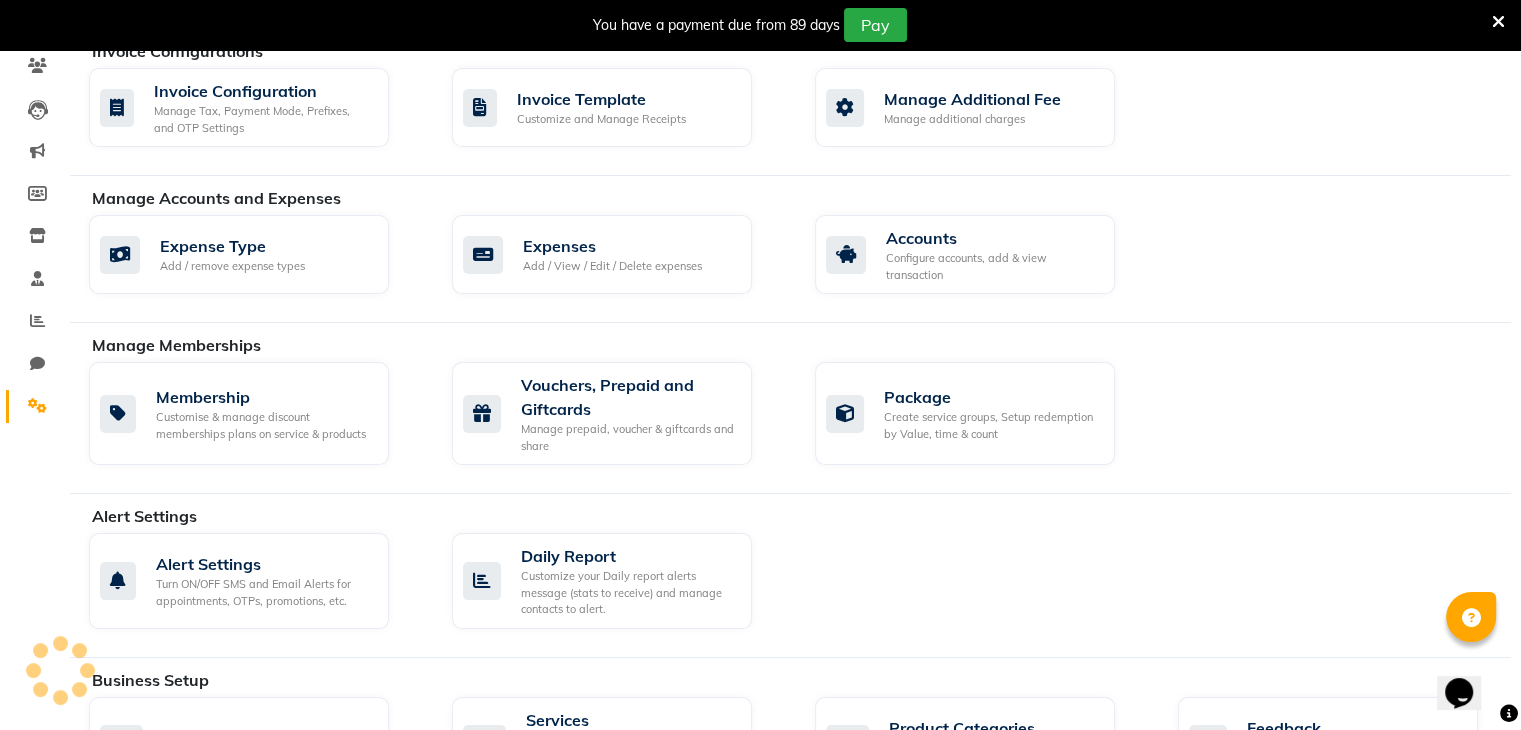 scroll, scrollTop: 252, scrollLeft: 0, axis: vertical 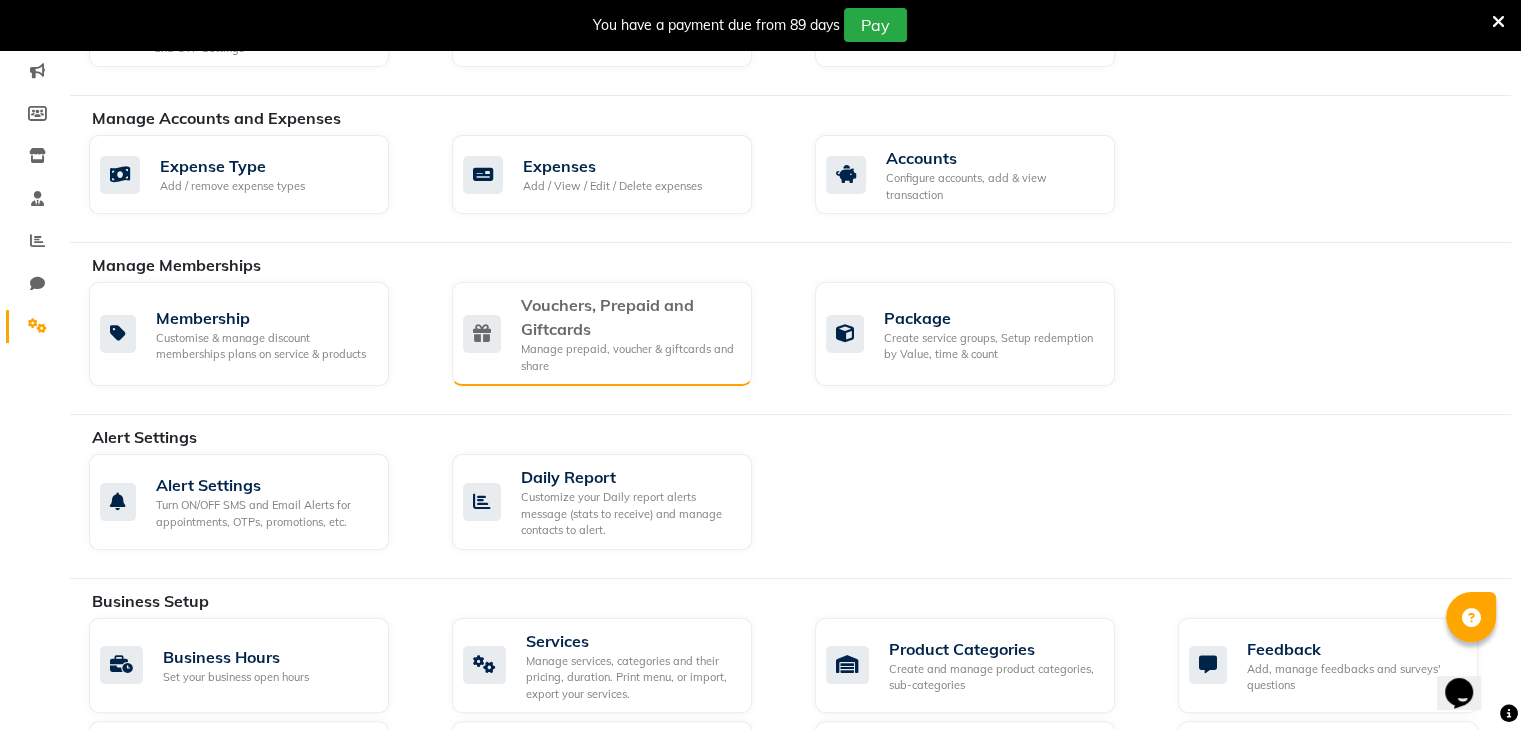 click on "Vouchers, Prepaid and Giftcards" 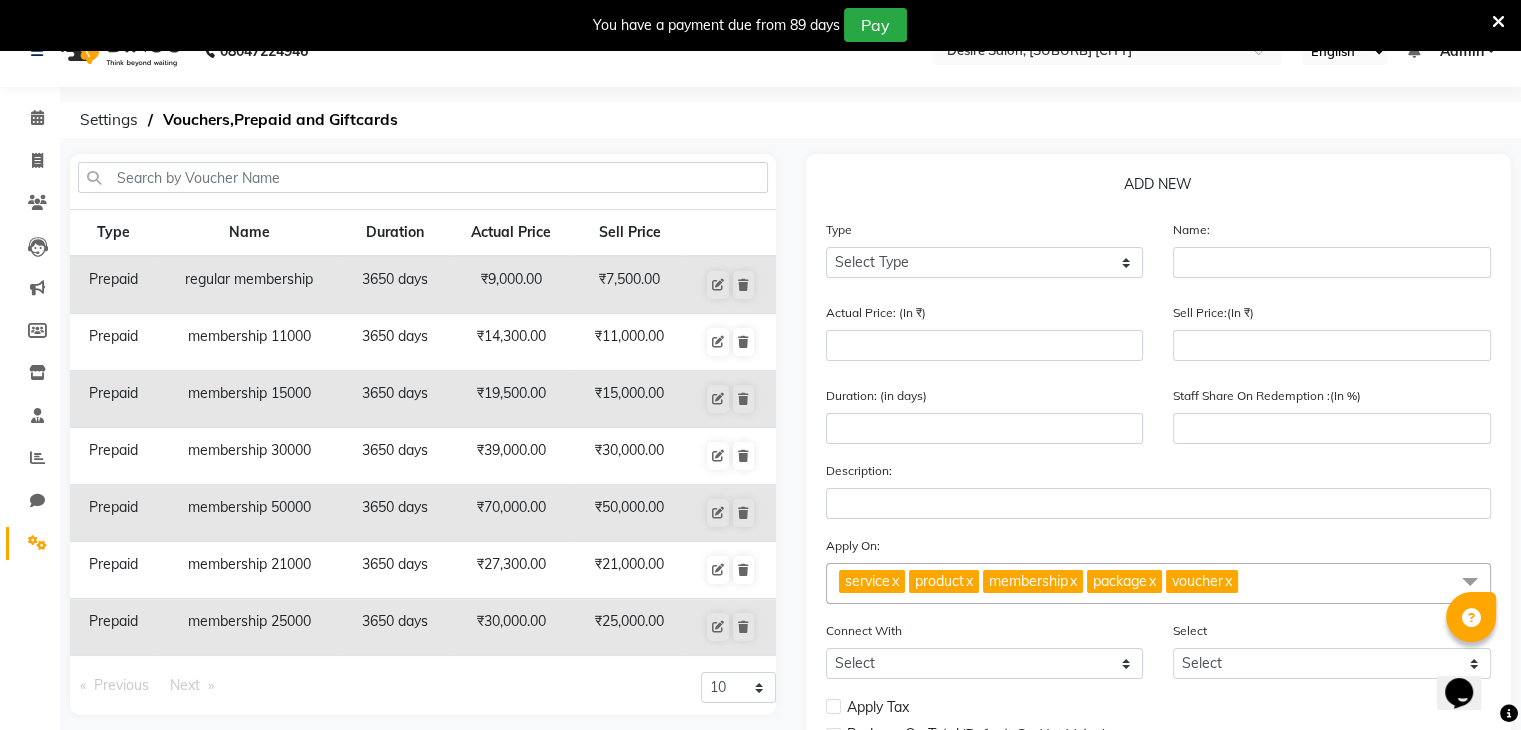 scroll, scrollTop: 8, scrollLeft: 0, axis: vertical 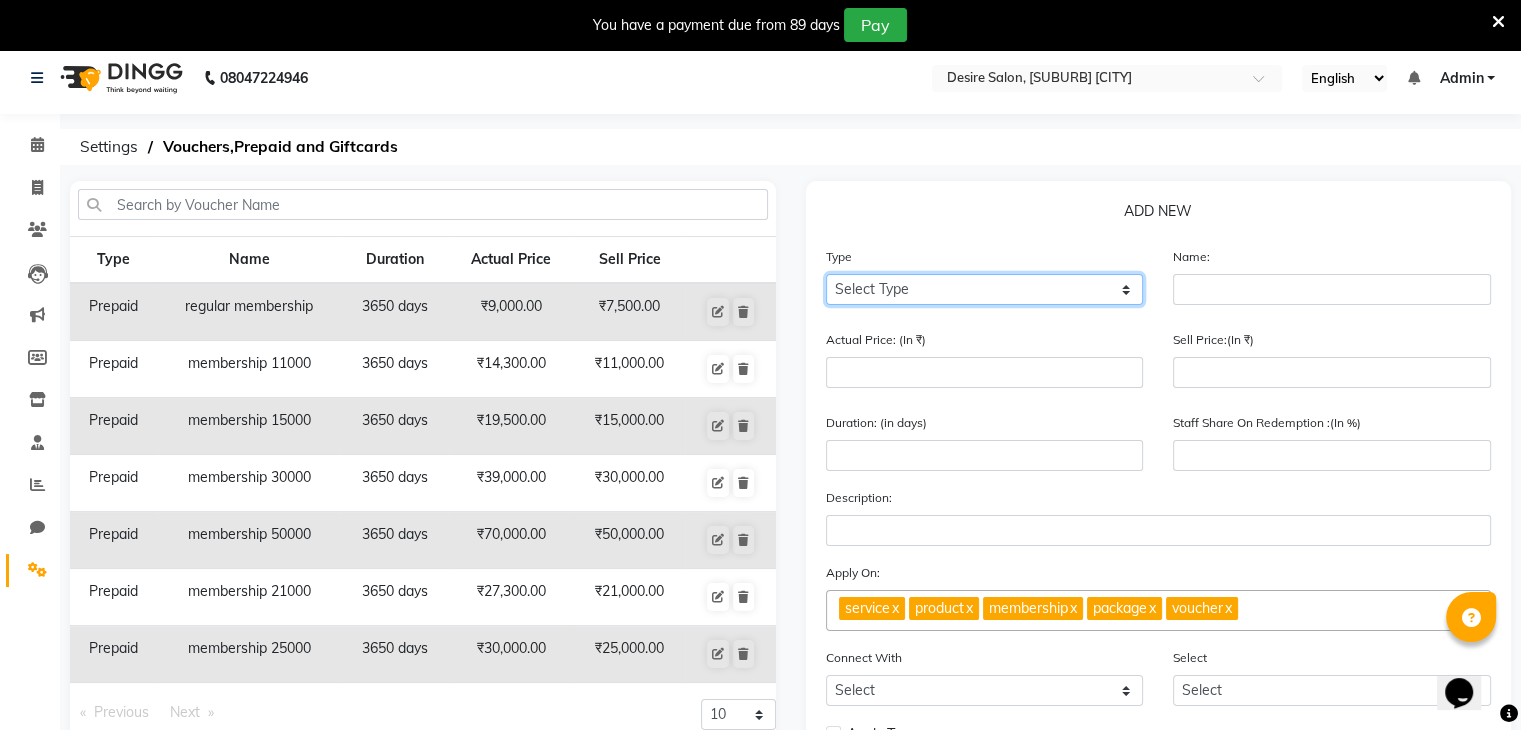 click on "Select Type Voucher Prepaid Gift Card" 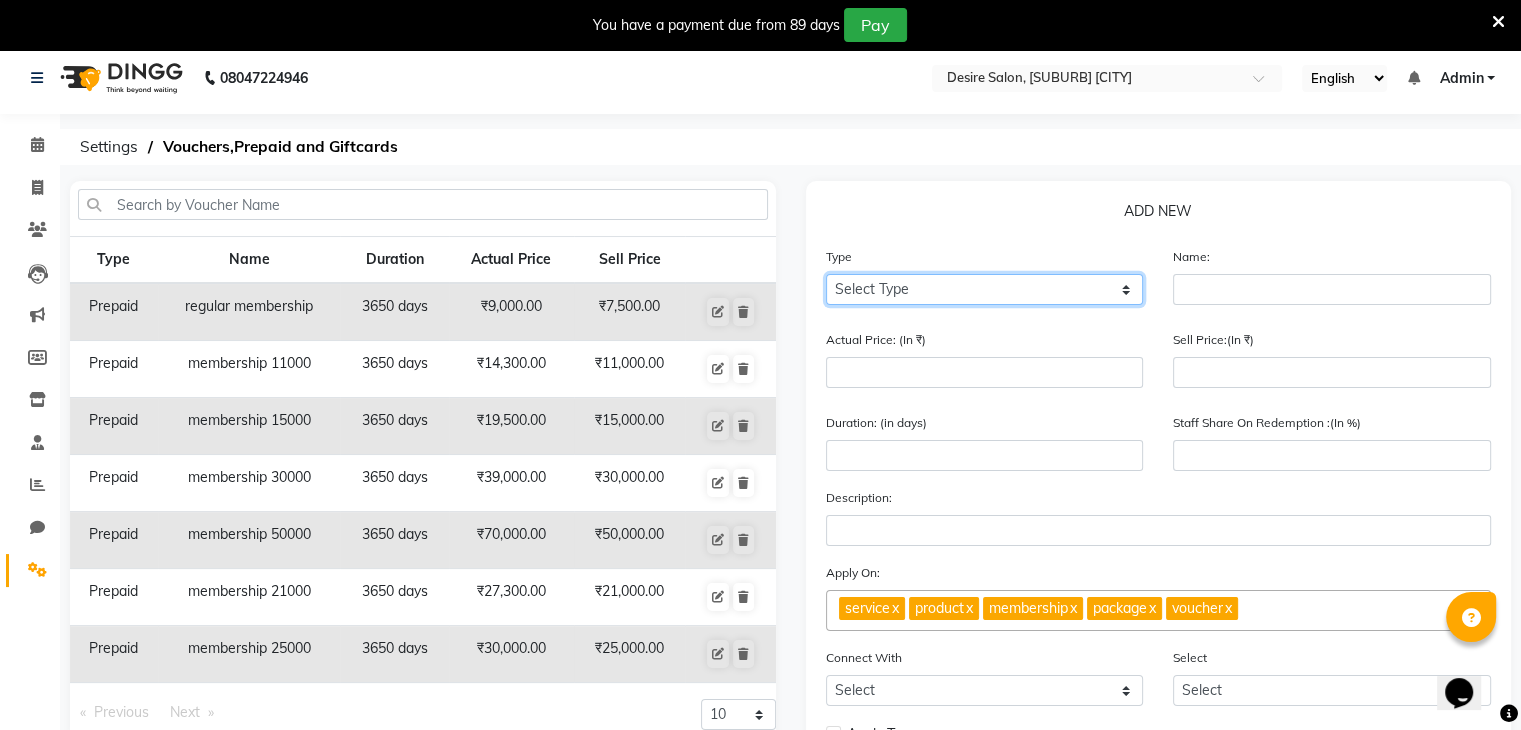 select on "V" 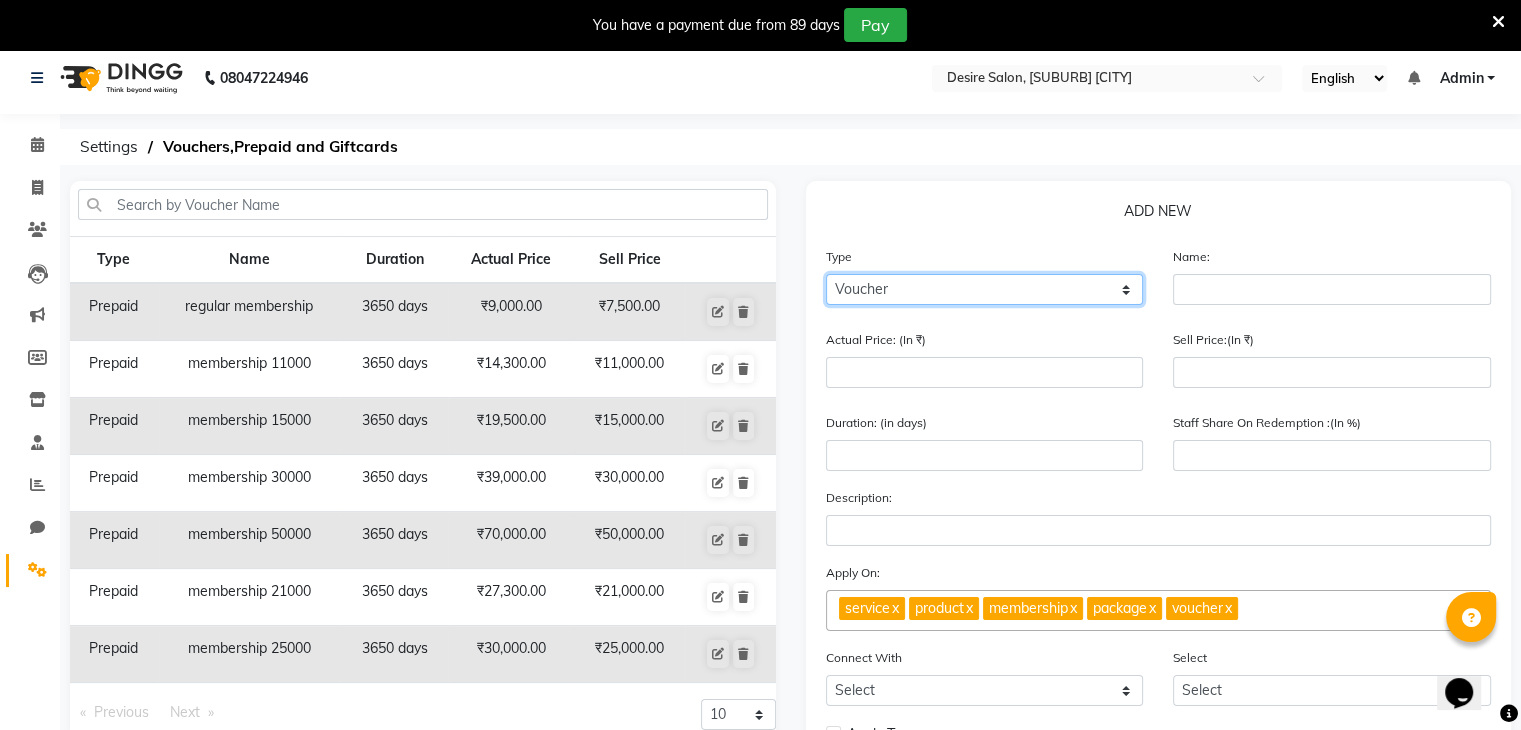 click on "Select Type Voucher Prepaid Gift Card" 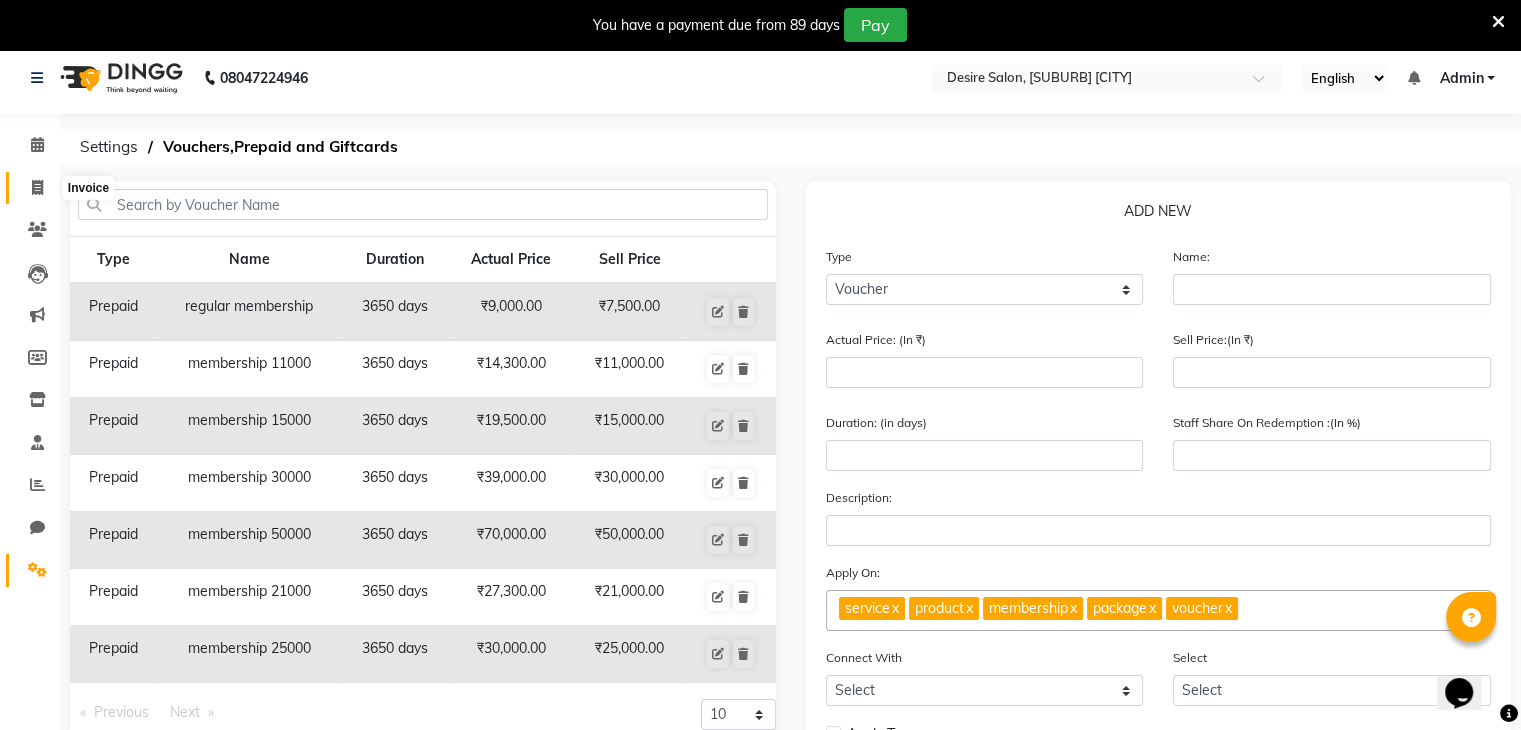 click 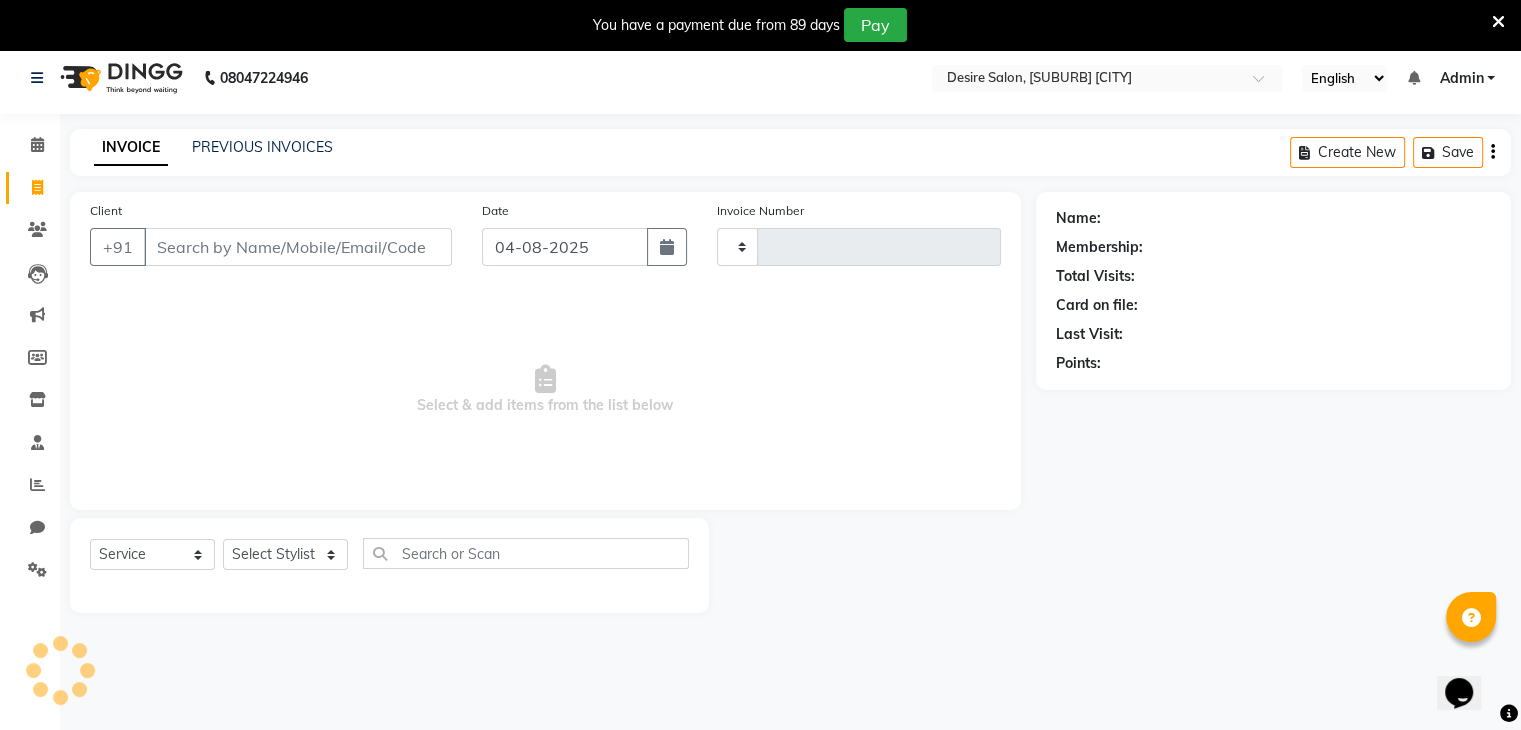 type on "0266" 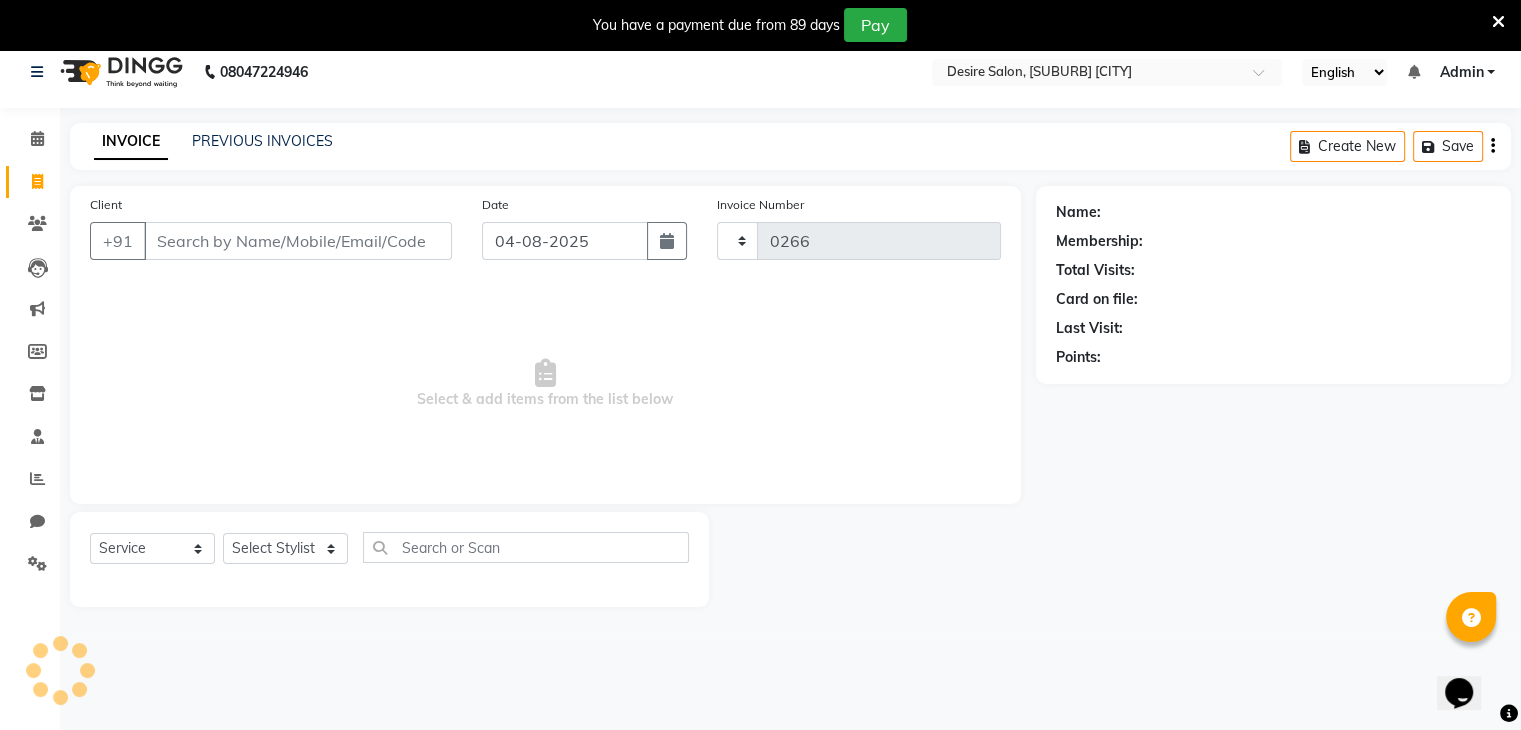select on "8076" 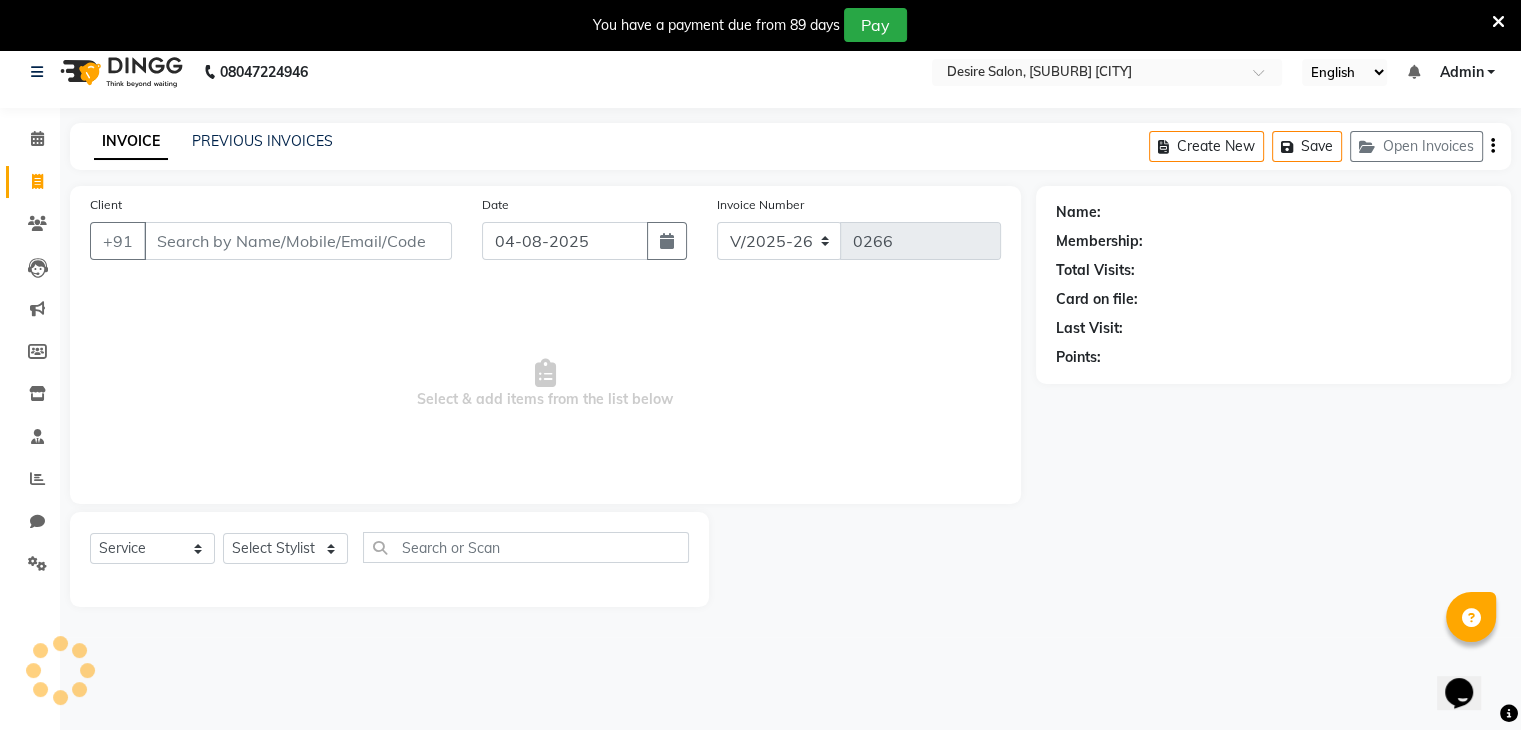 scroll, scrollTop: 50, scrollLeft: 0, axis: vertical 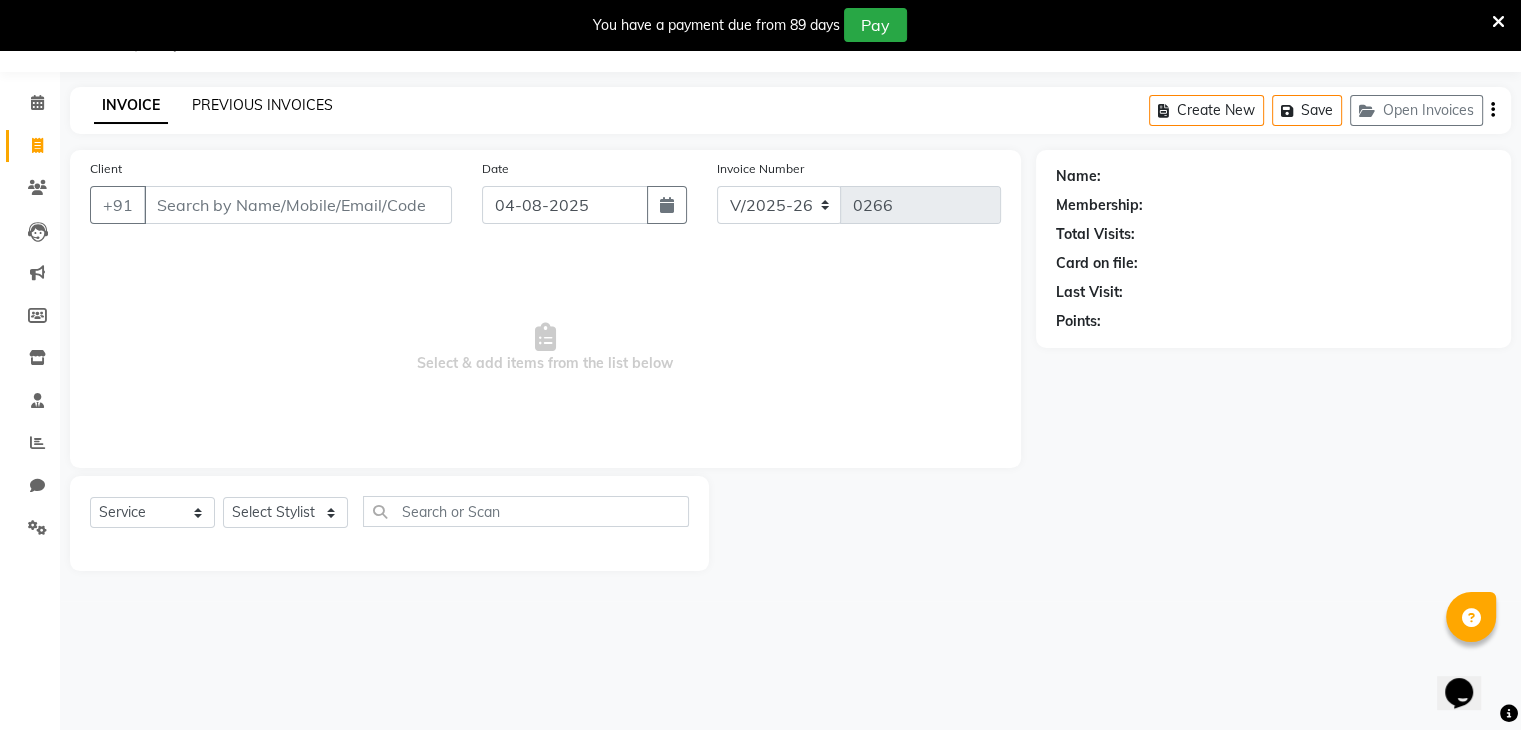 click on "PREVIOUS INVOICES" 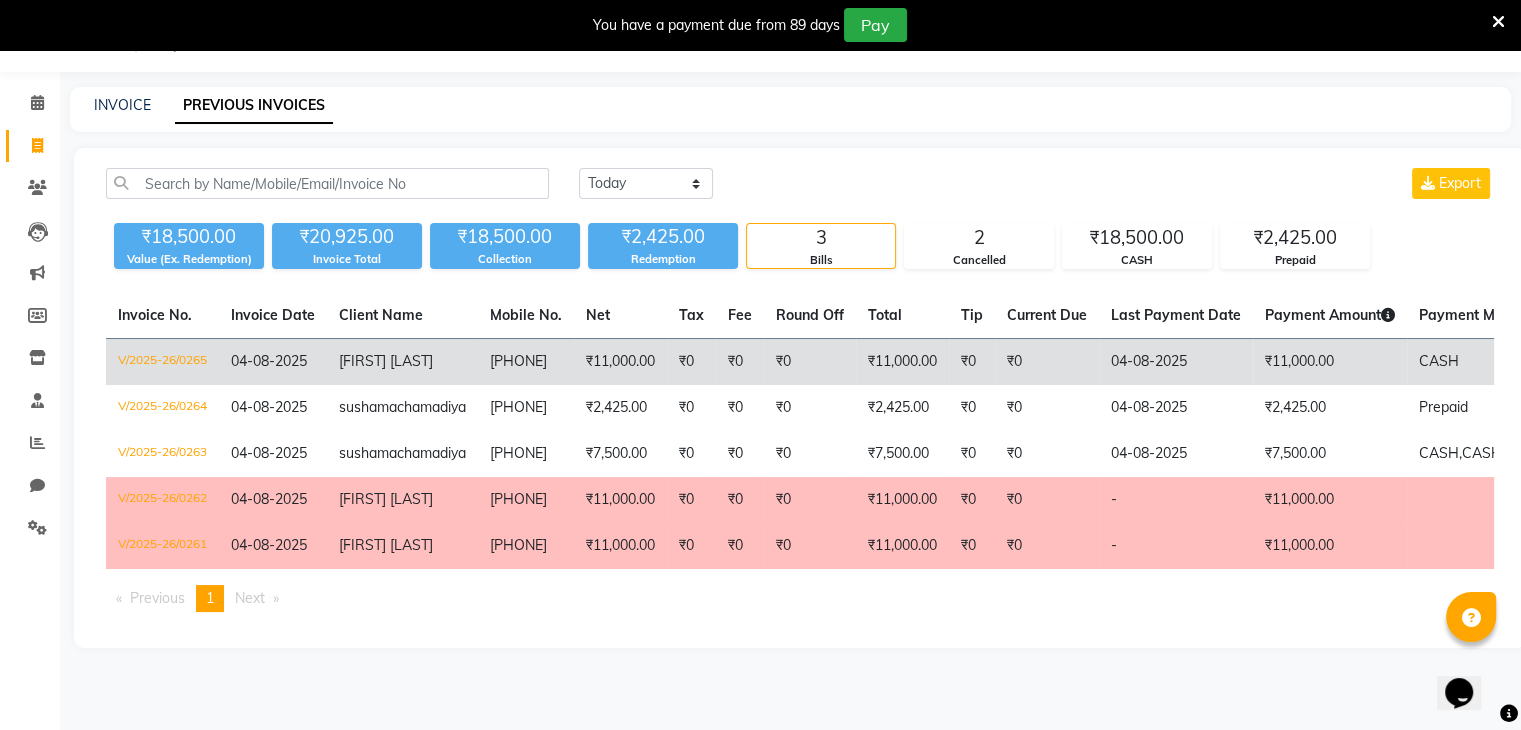 click on "₹0" 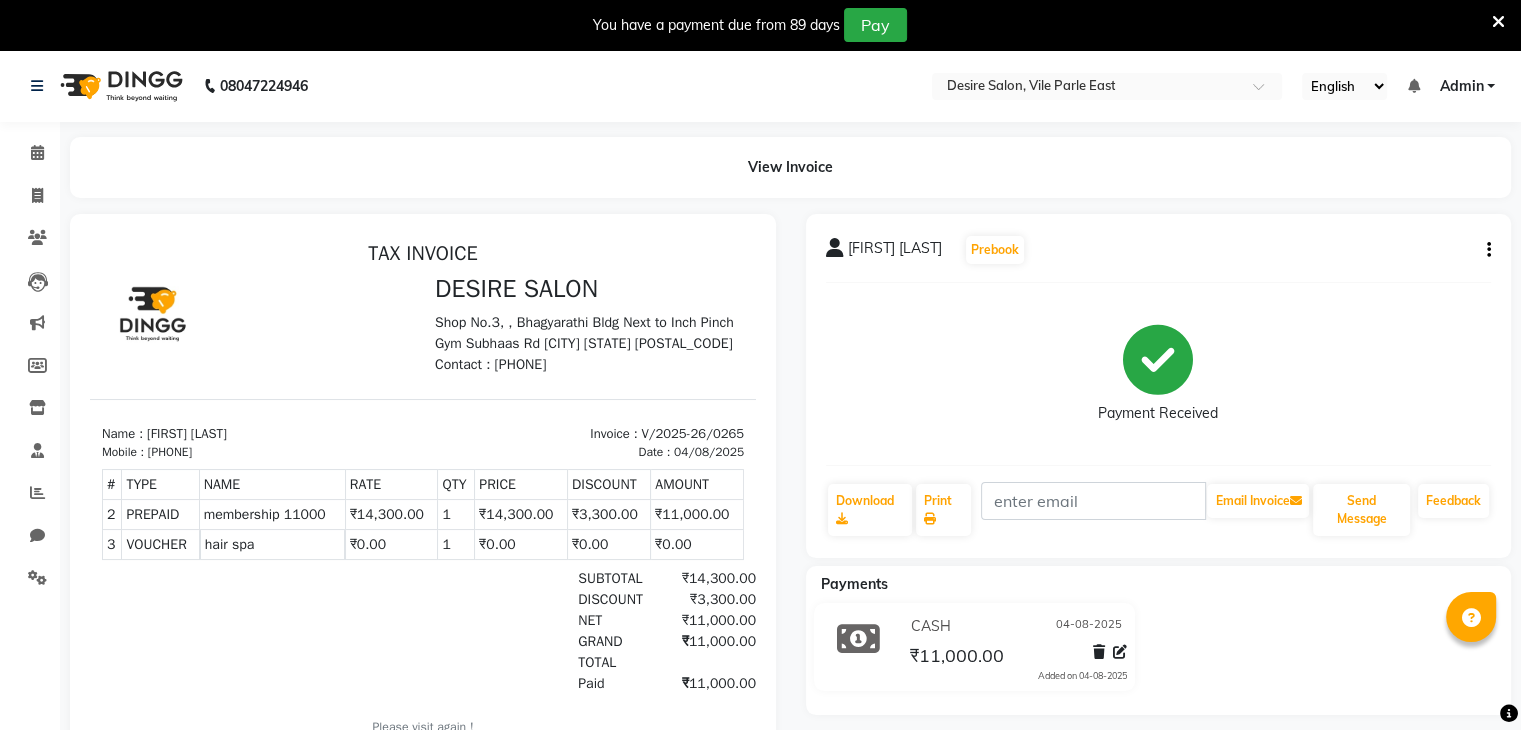 scroll, scrollTop: 0, scrollLeft: 0, axis: both 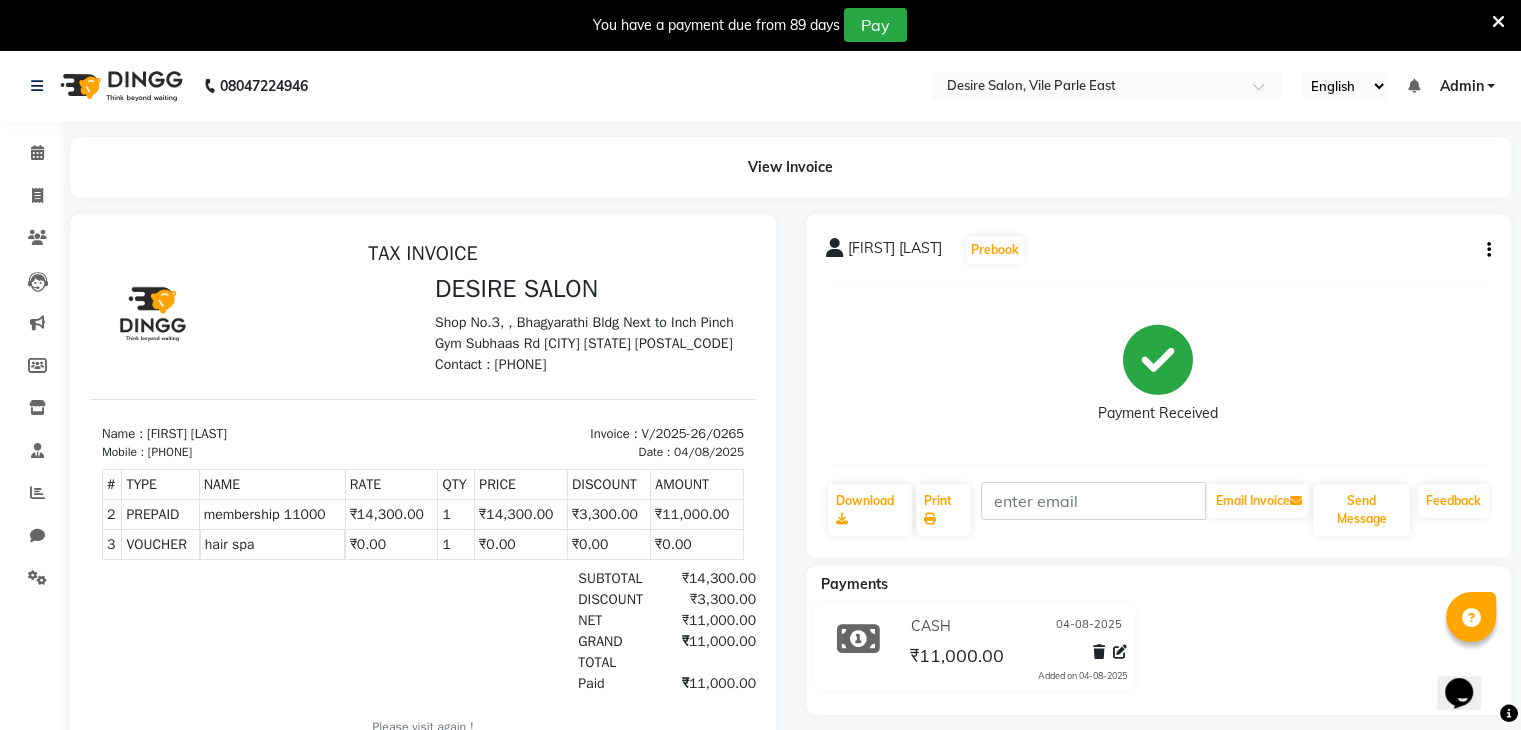 click 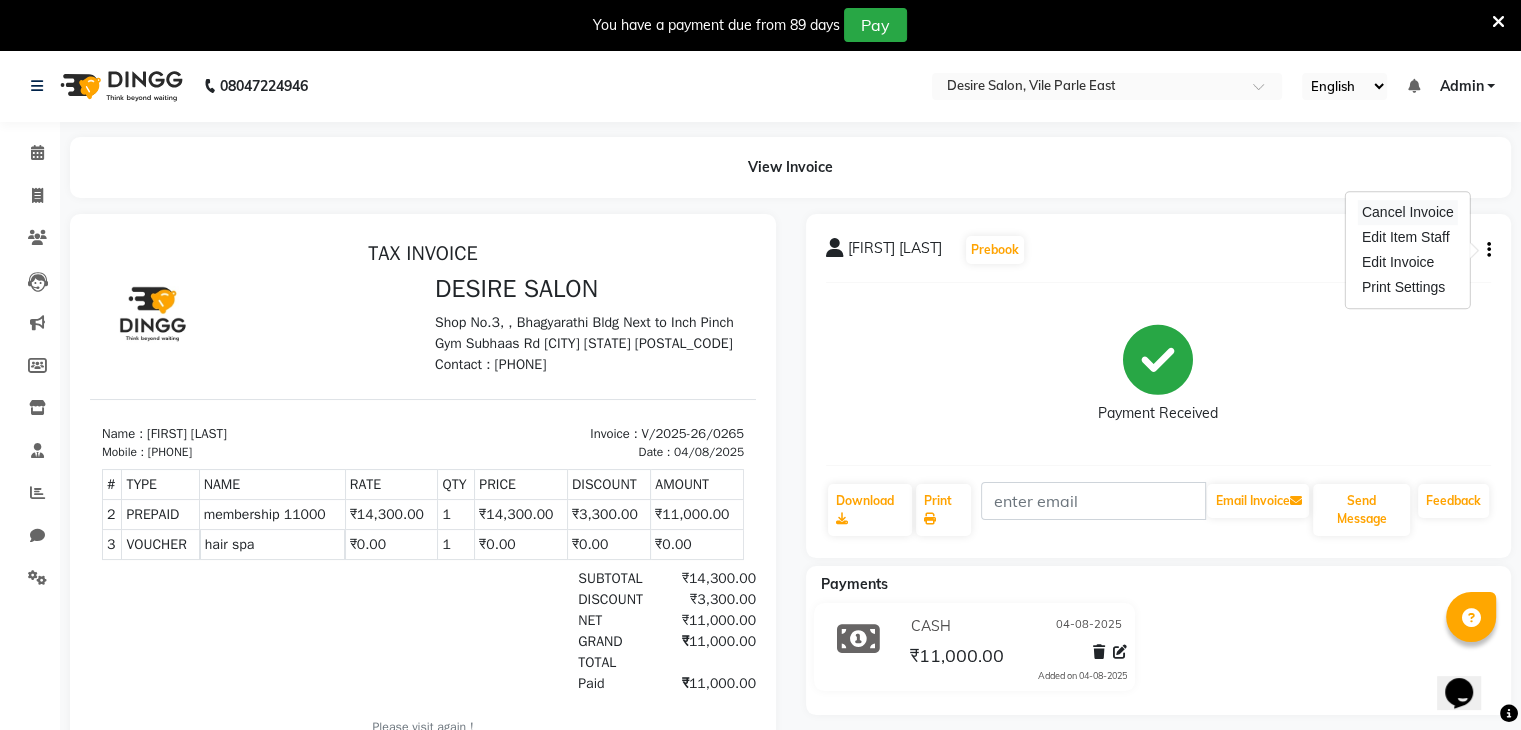 click on "Cancel Invoice" at bounding box center [1408, 212] 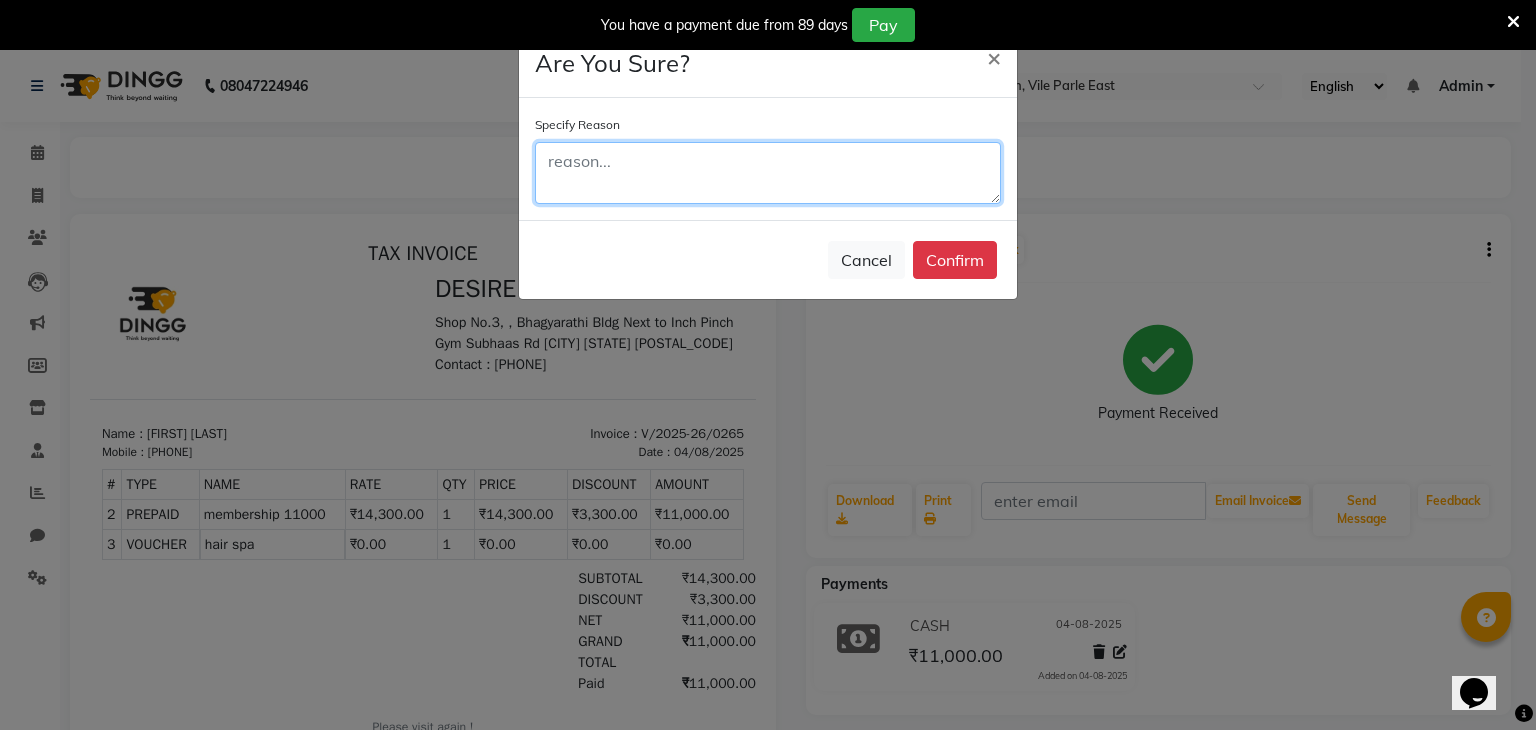 click 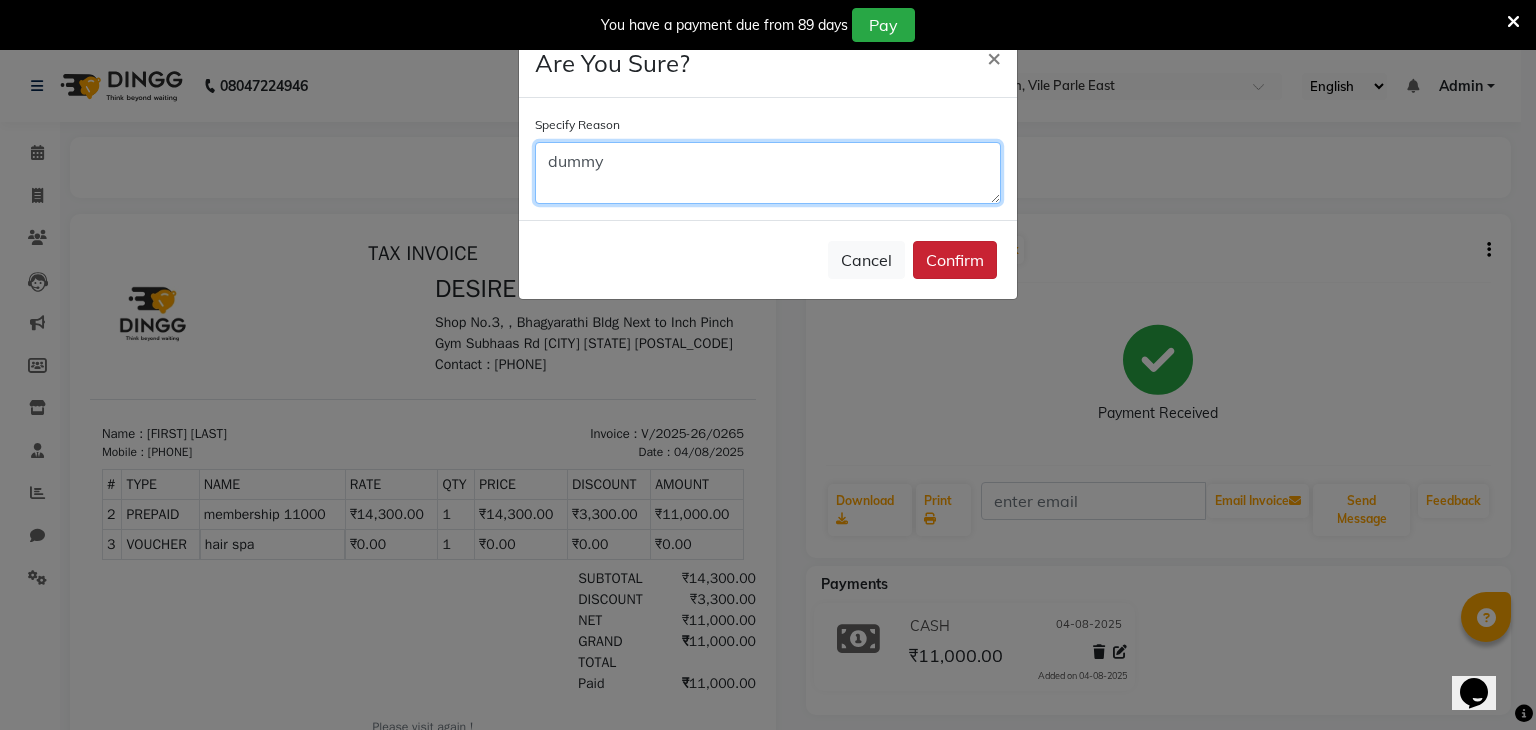type on "dummy" 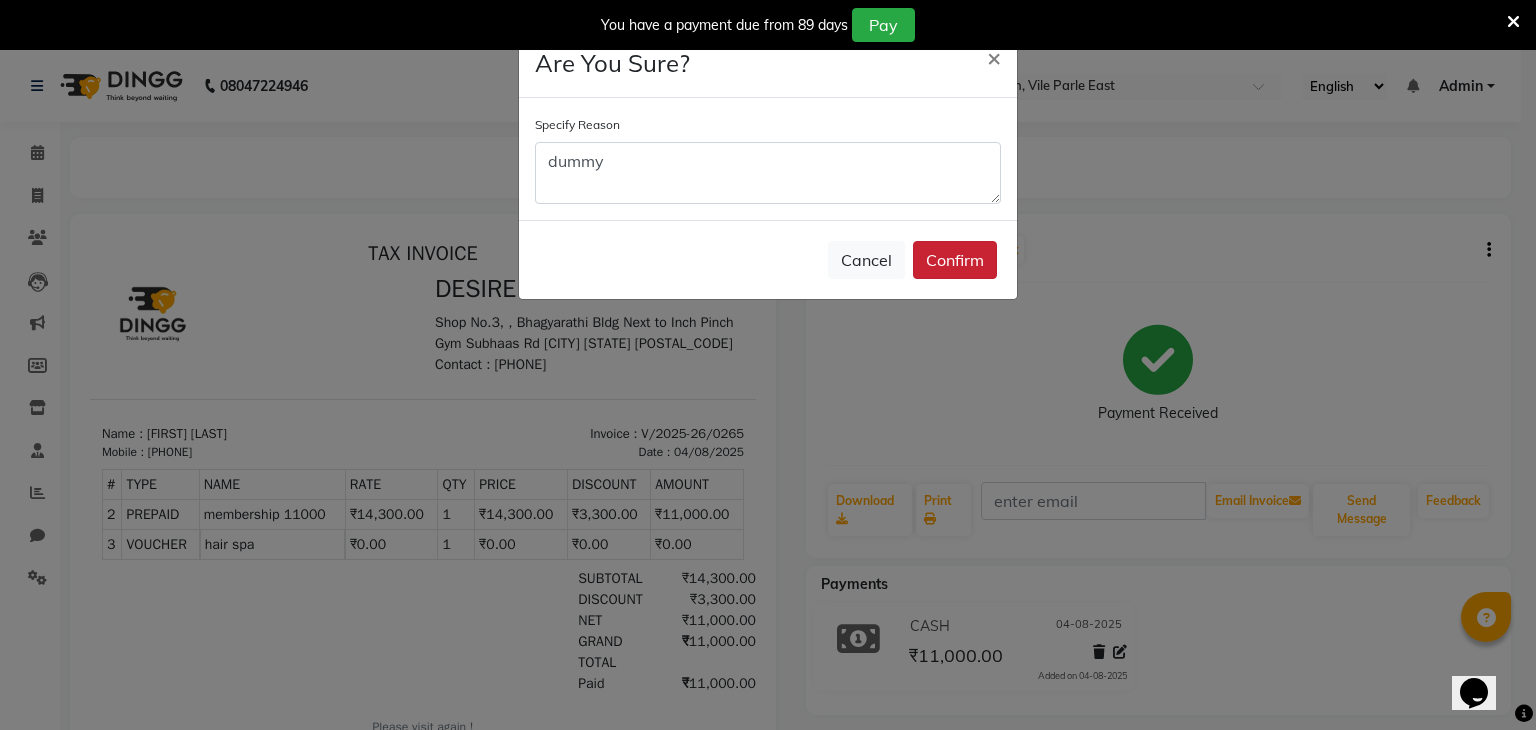 click on "Confirm" 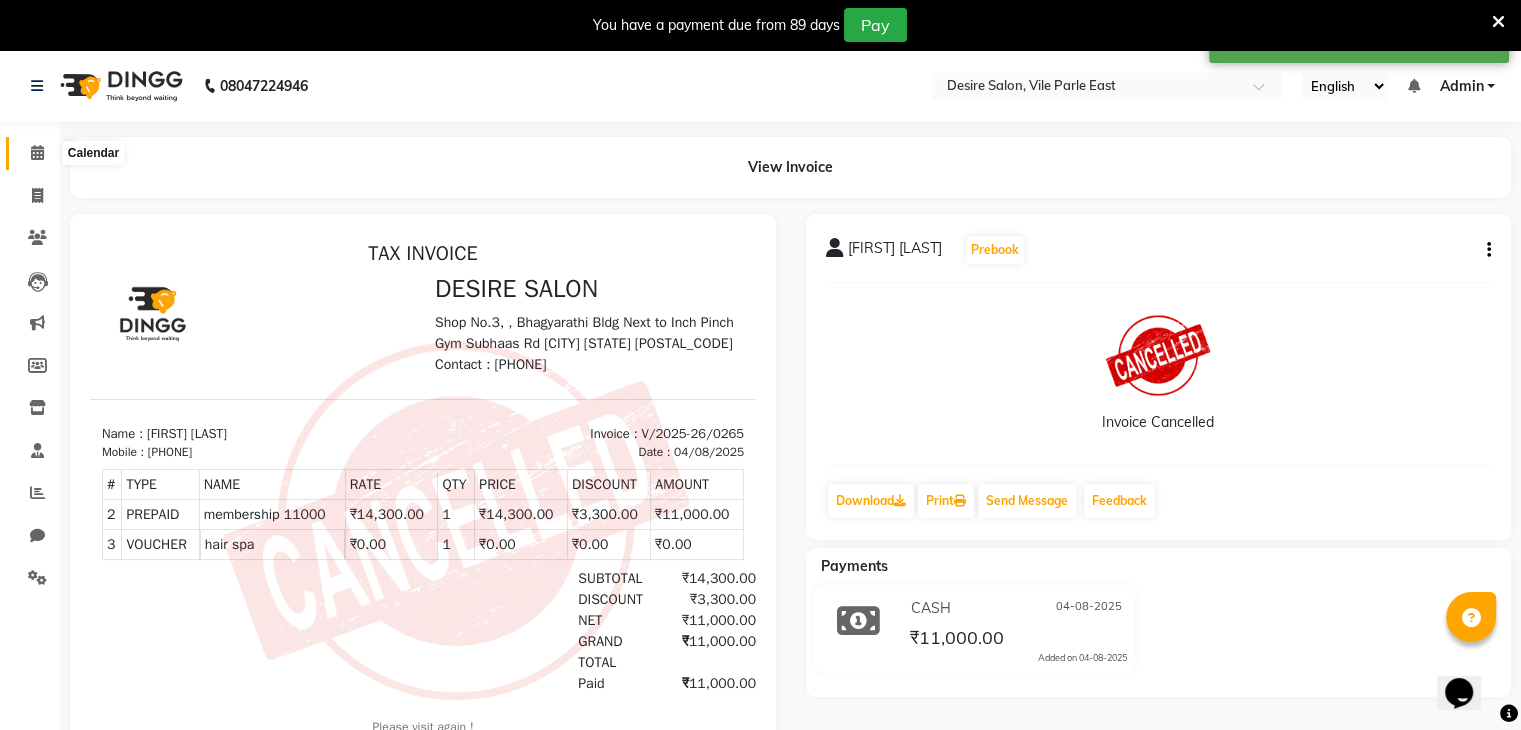 click 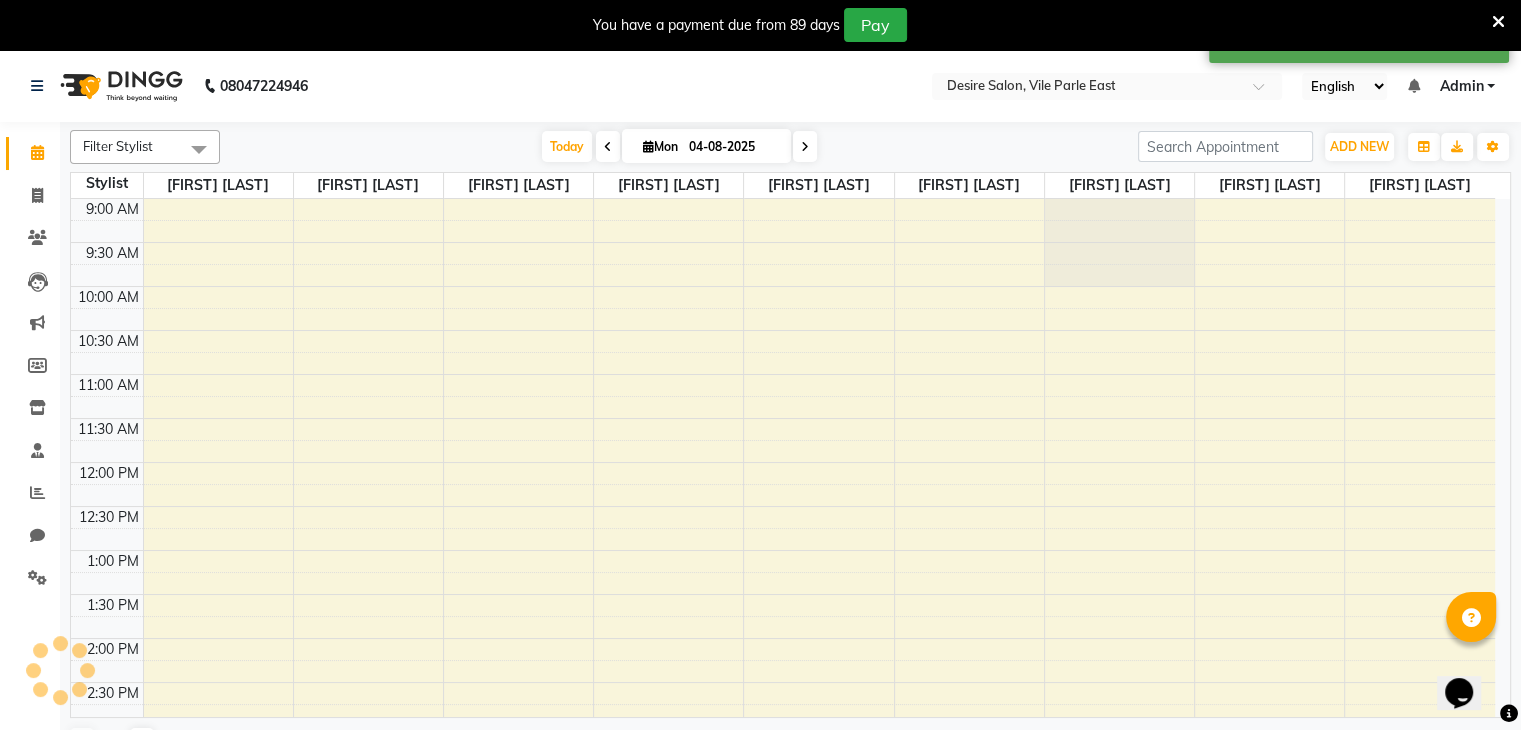 scroll, scrollTop: 0, scrollLeft: 0, axis: both 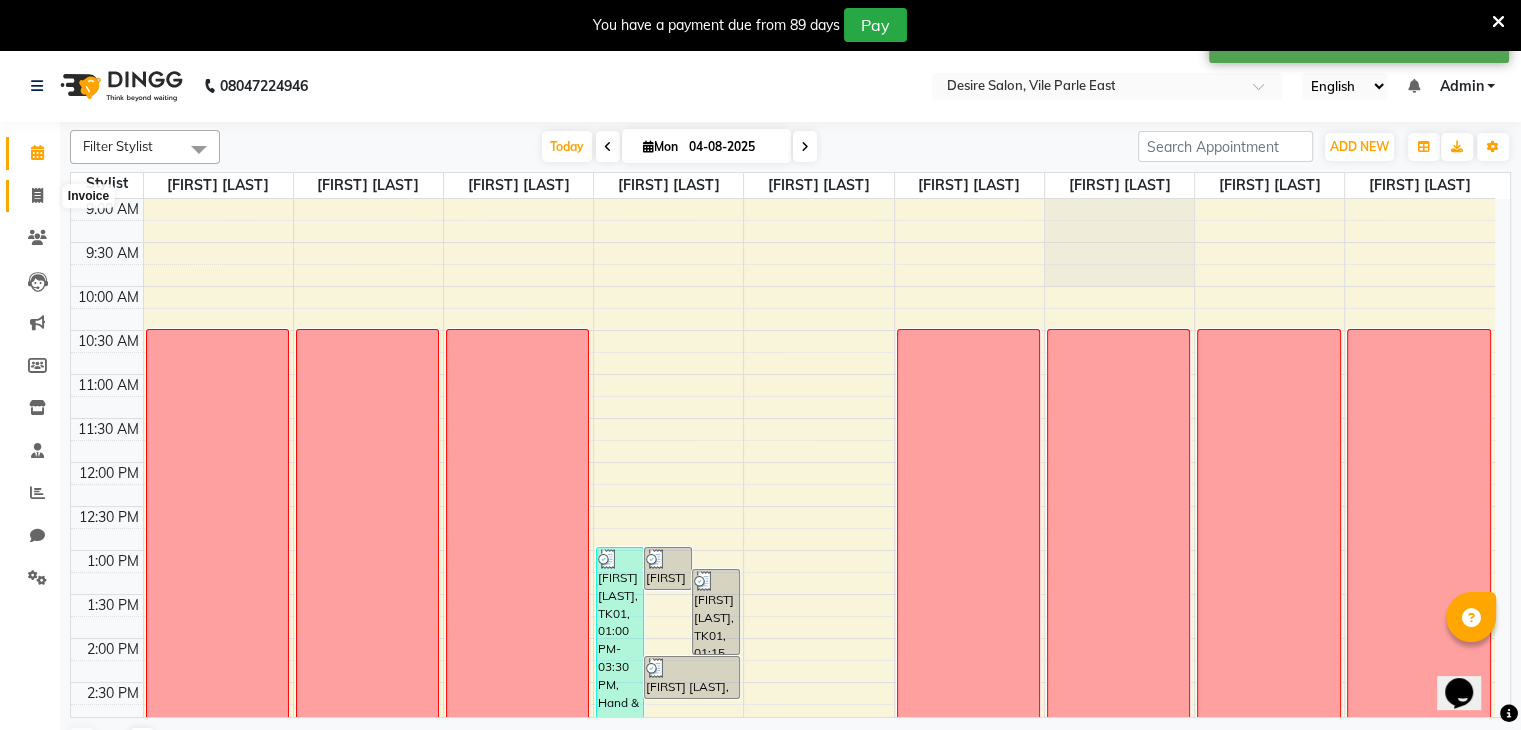 click 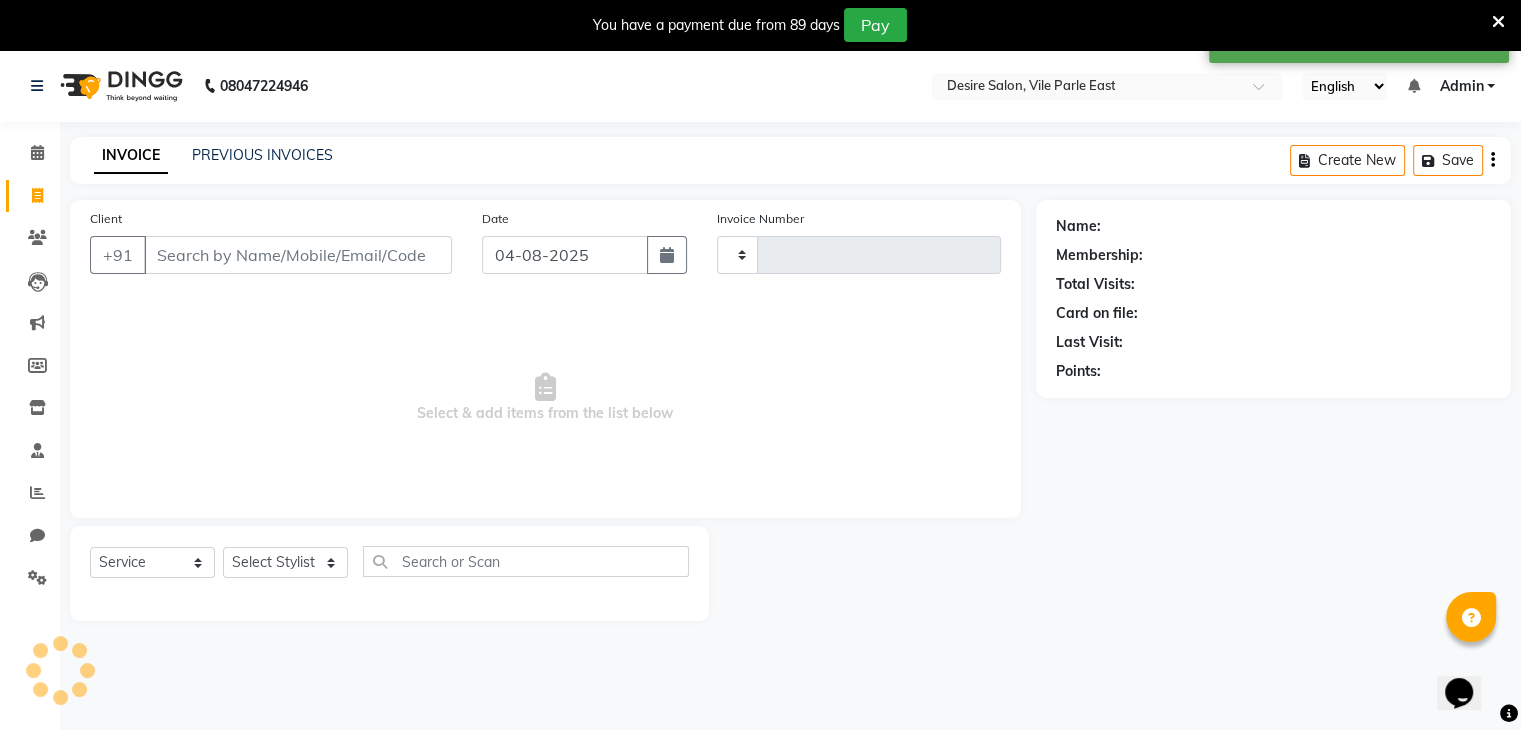 type on "0266" 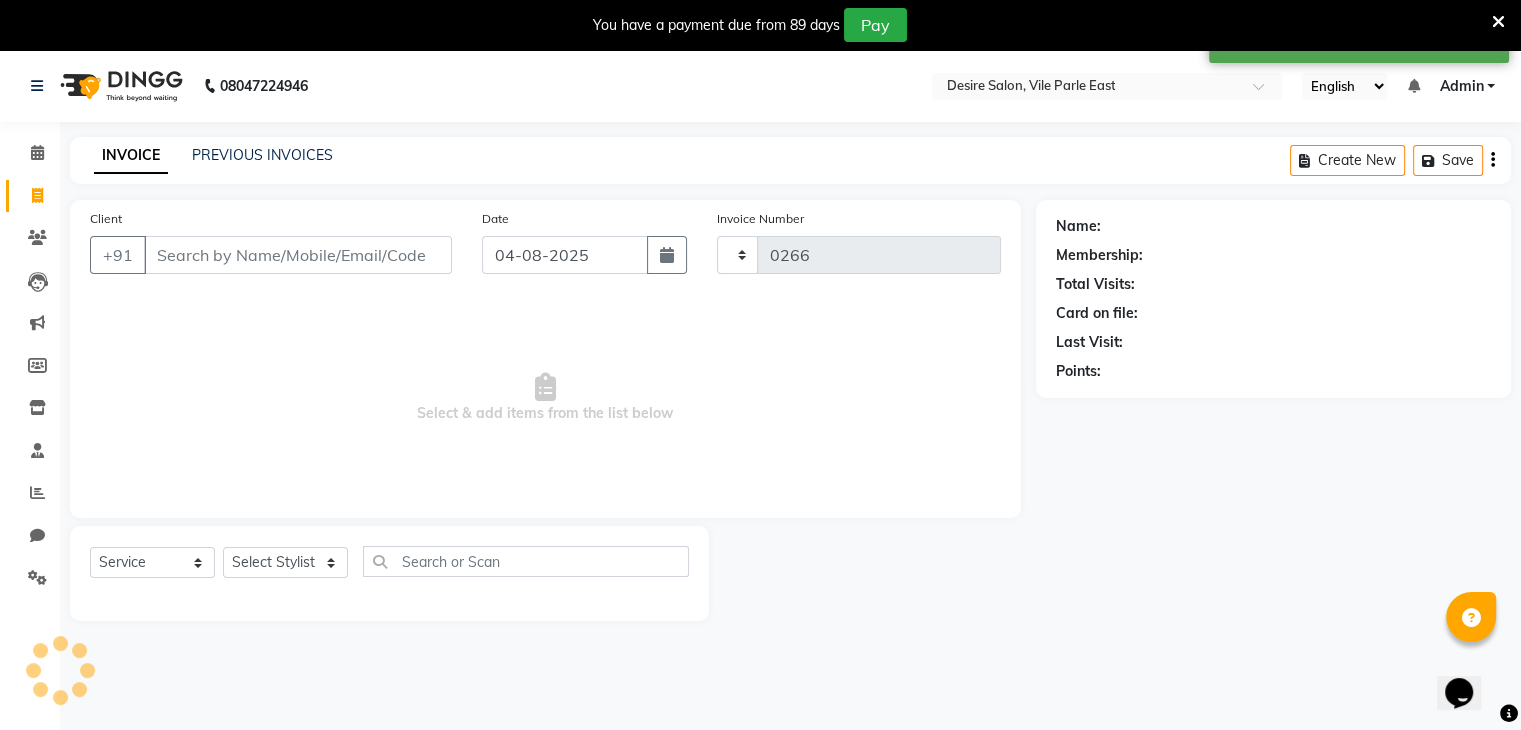 select on "8076" 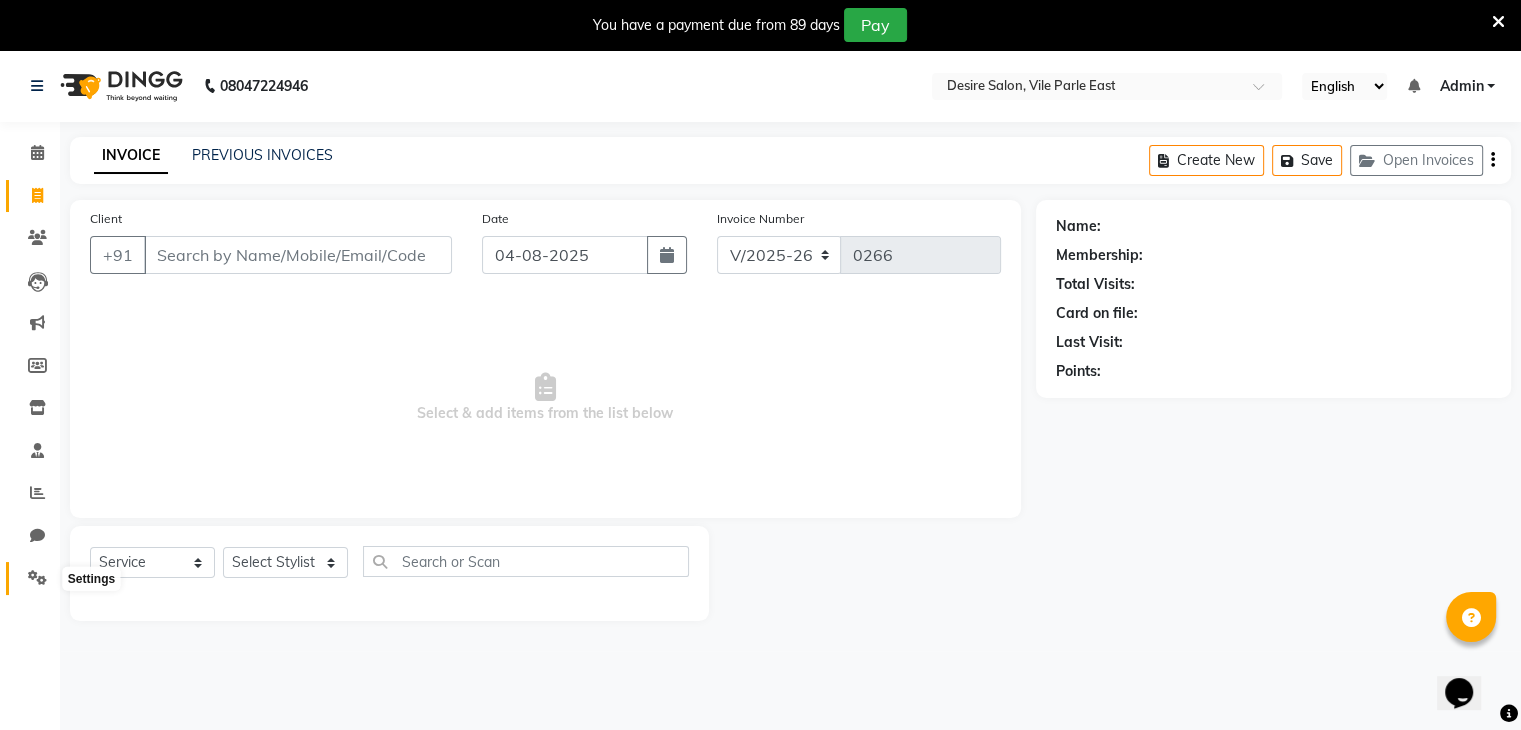 click 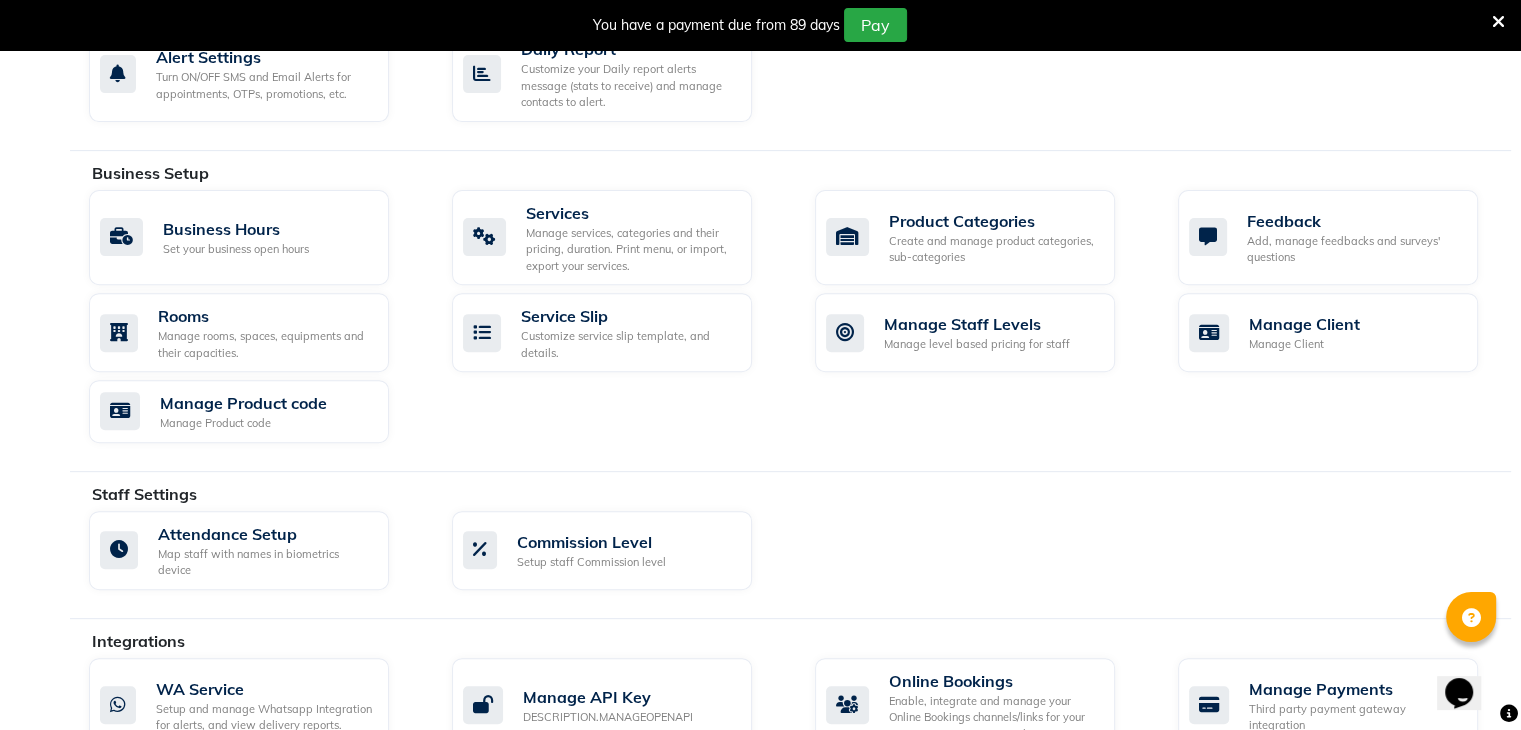 scroll, scrollTop: 683, scrollLeft: 0, axis: vertical 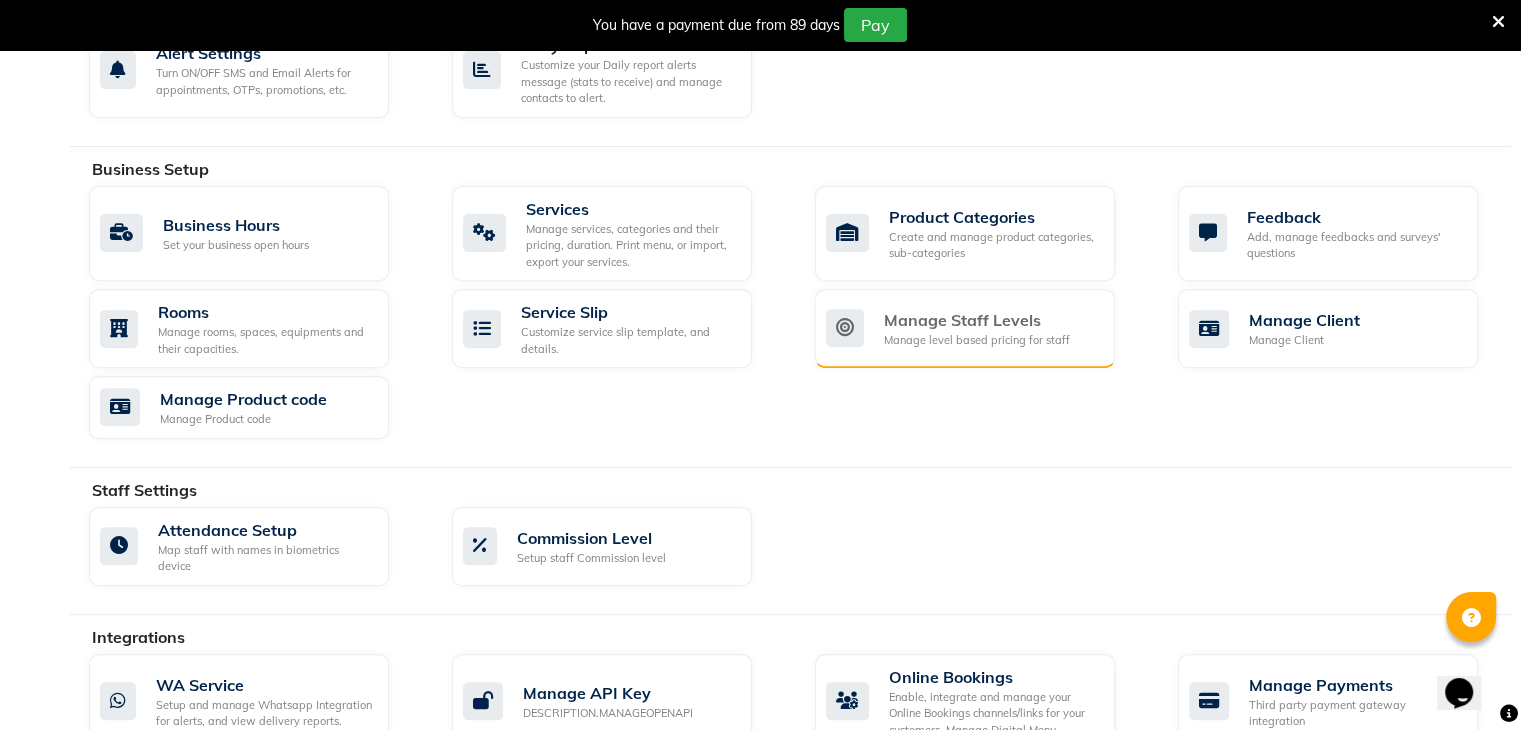 click on "Manage Staff Levels Manage level based pricing for staff" 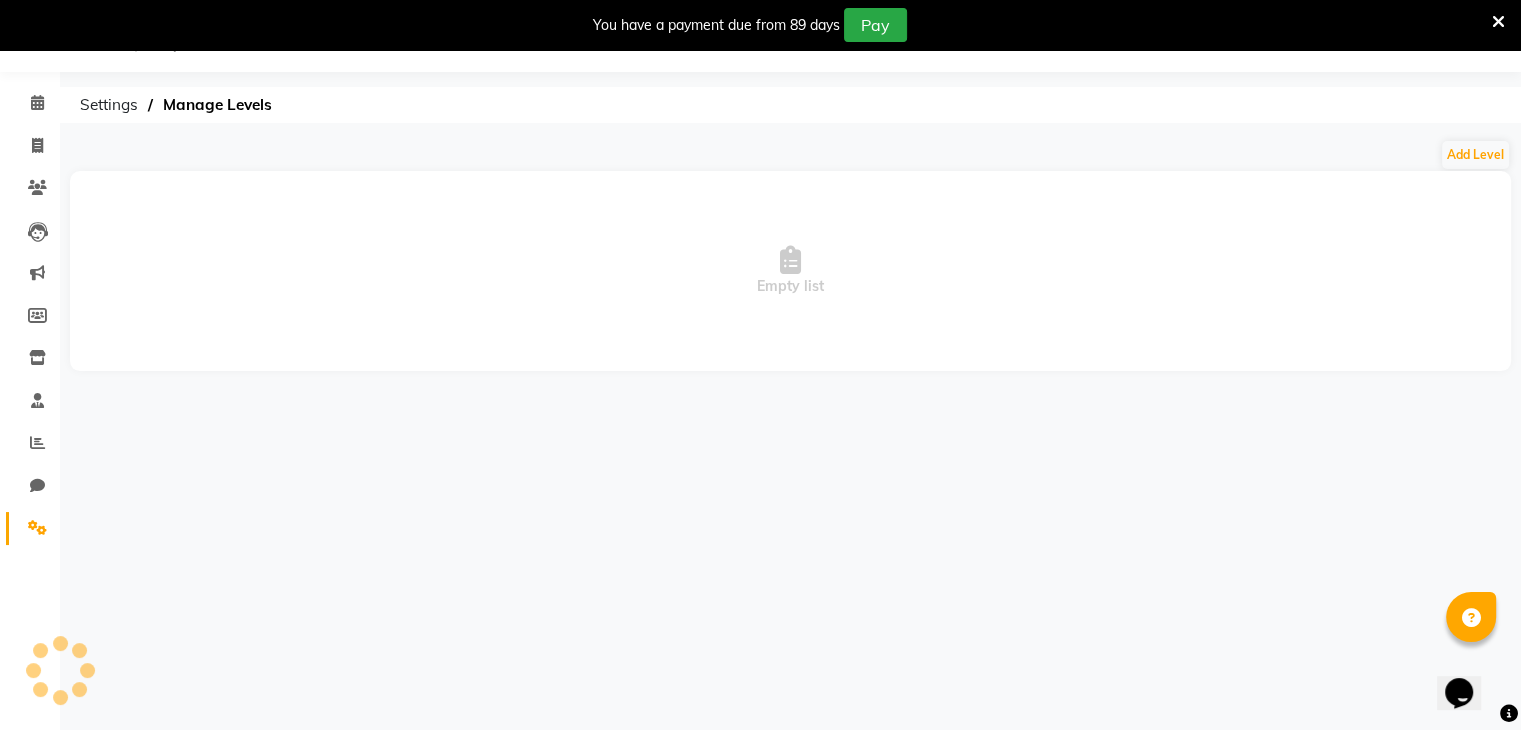 scroll, scrollTop: 50, scrollLeft: 0, axis: vertical 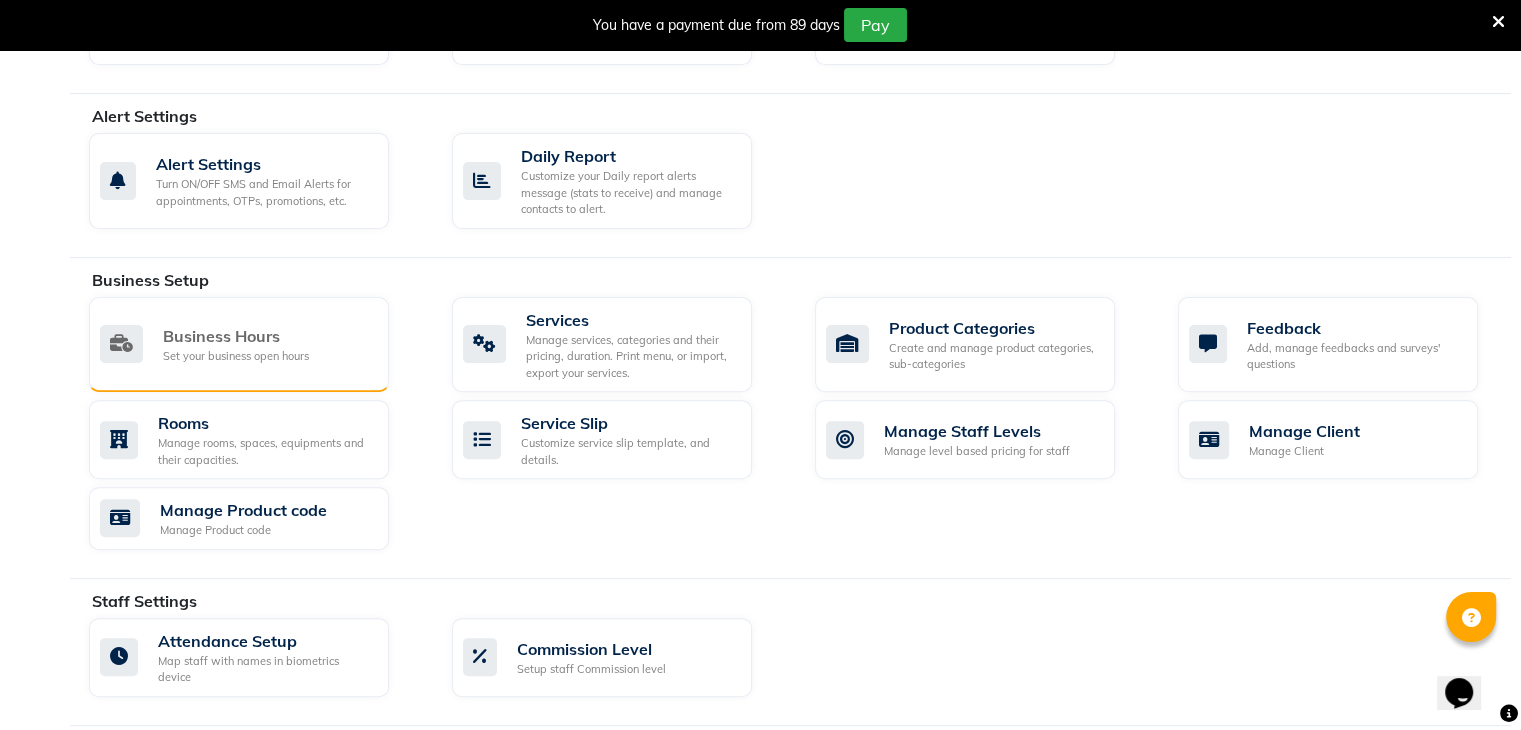 click on "Business Hours Set your business open hours" 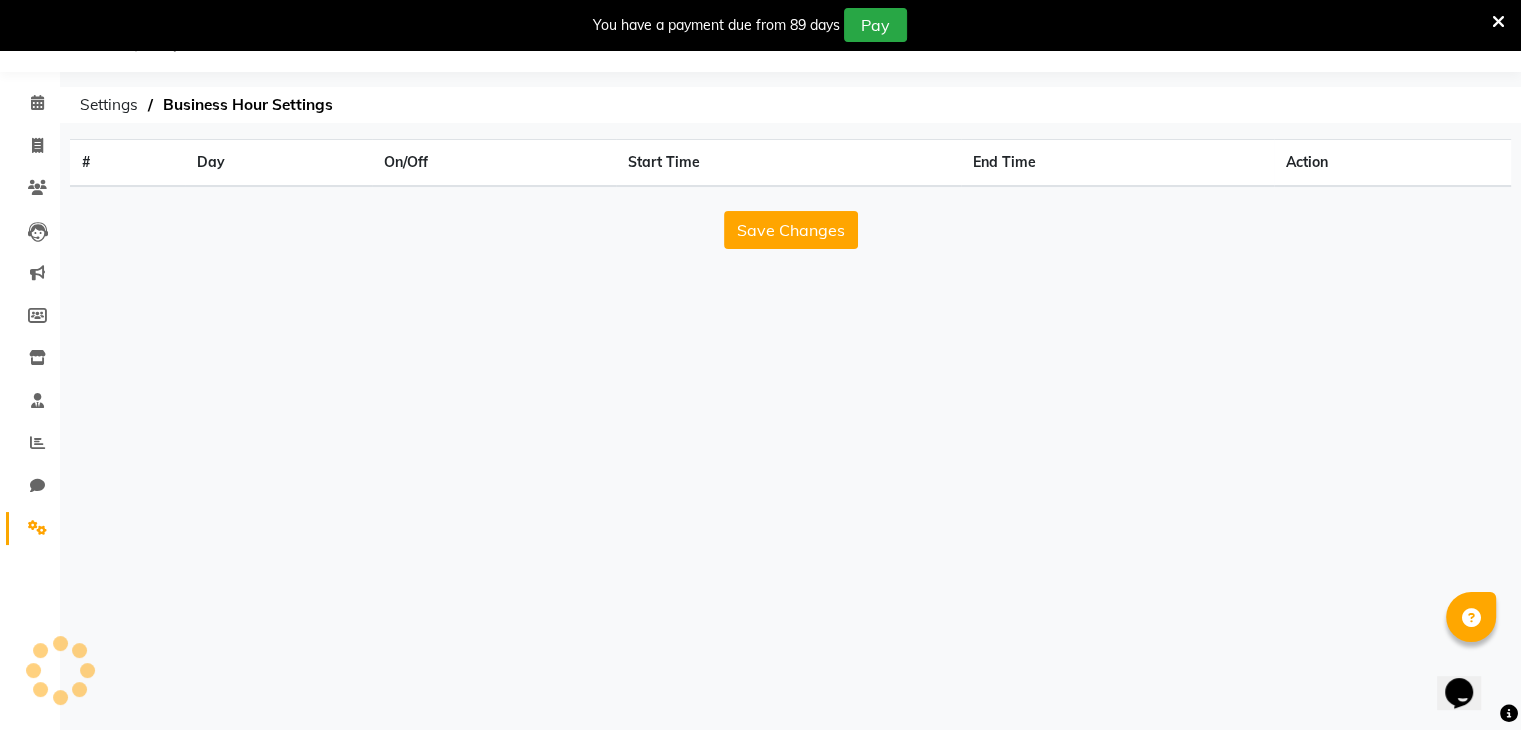 scroll, scrollTop: 100, scrollLeft: 0, axis: vertical 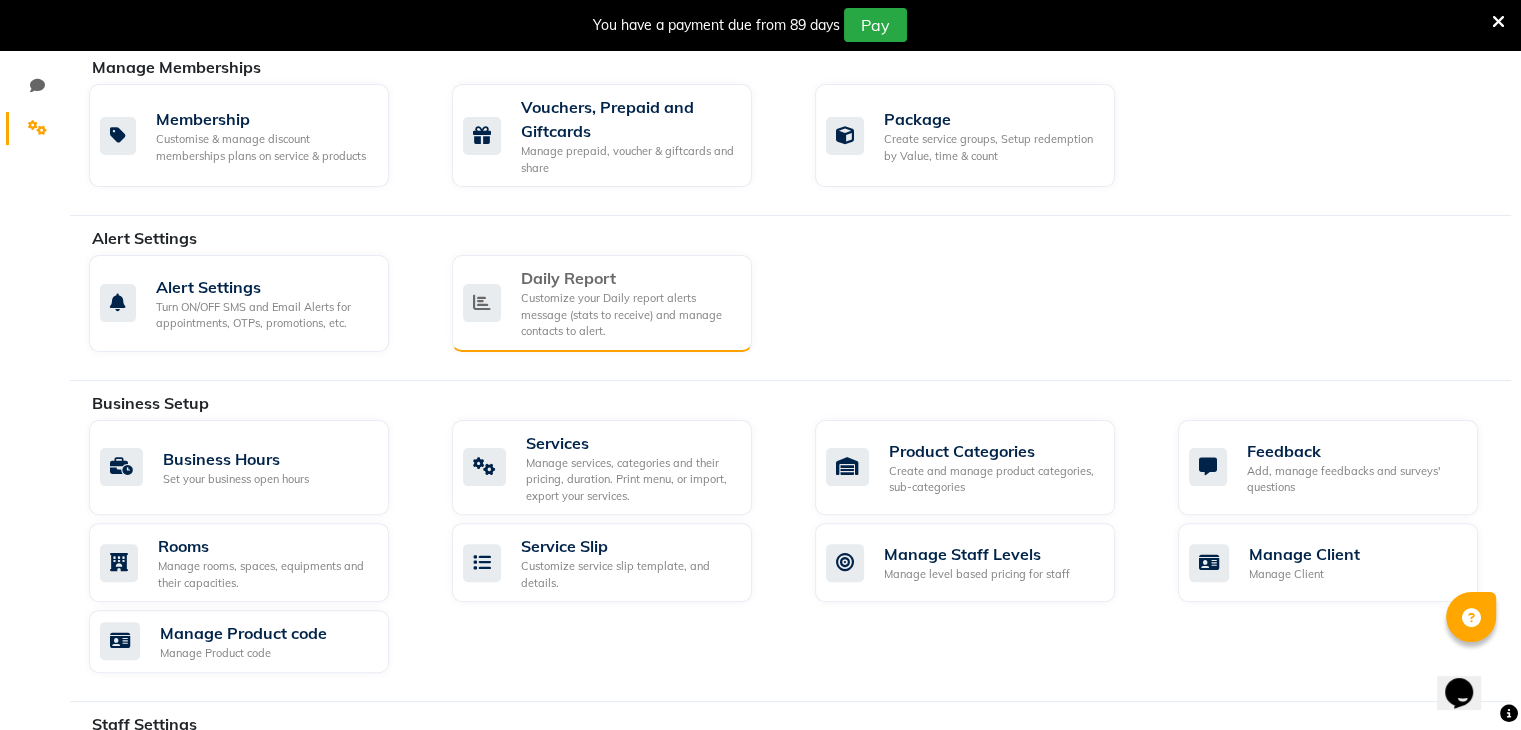 click on "Customize your Daily report alerts message (stats to receive) and manage contacts to alert." 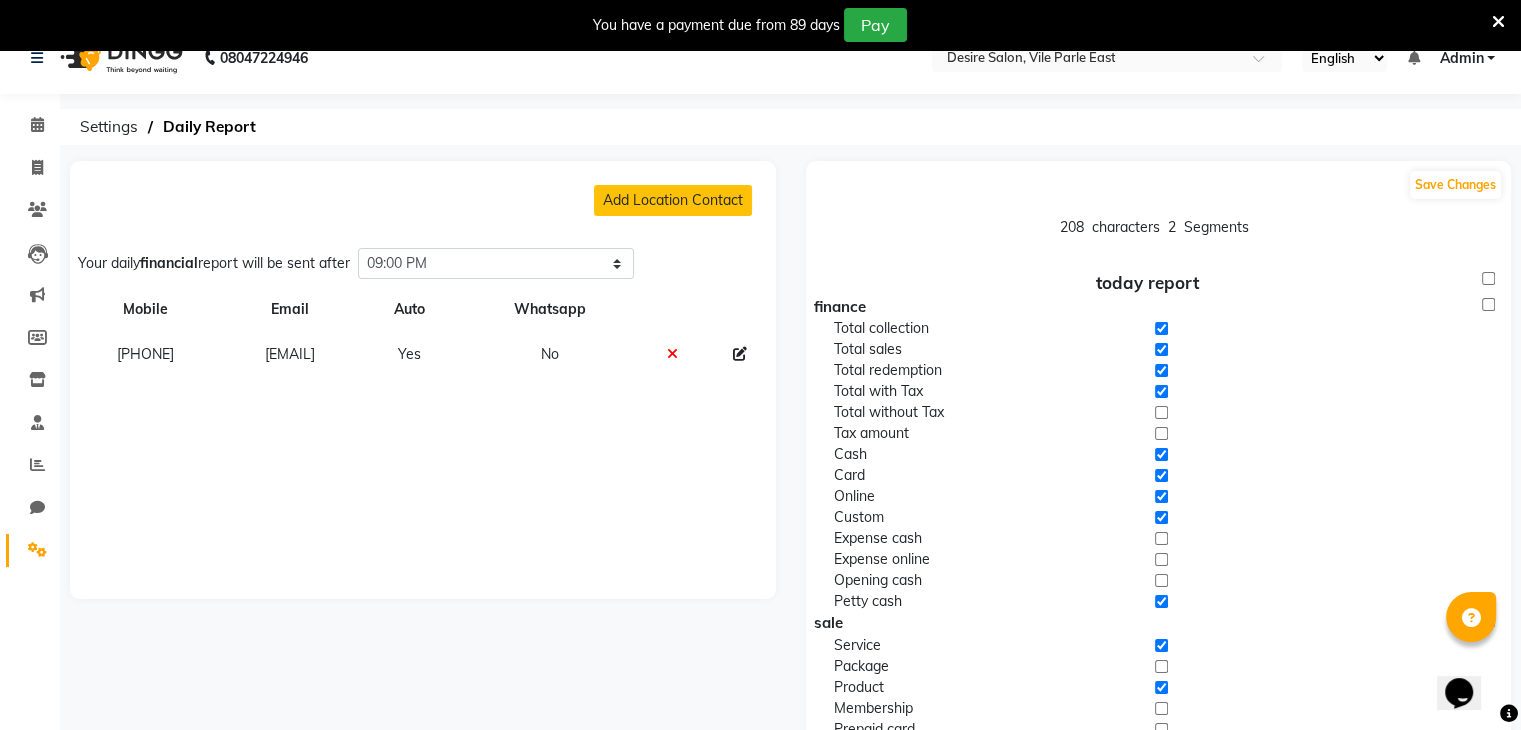 scroll, scrollTop: 25, scrollLeft: 0, axis: vertical 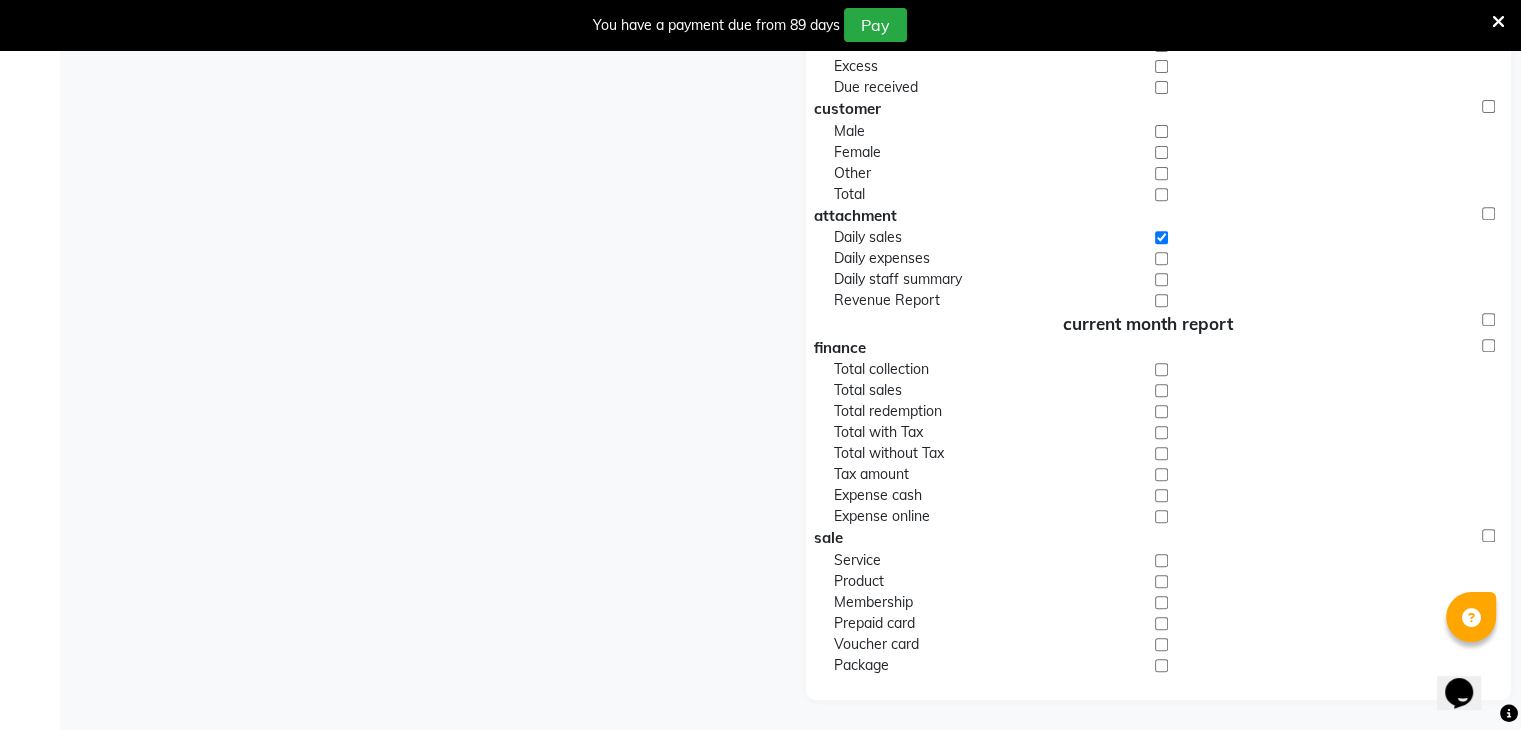 click on "Add Location Contact Your daily  financial  report will be sent after Select time 04:00 AM 04:15 AM 04:30 AM 04:45 AM 05:00 AM 05:15 AM 05:30 AM 05:45 AM 06:00 AM 06:15 AM 06:30 AM 06:45 AM 07:00 AM 07:15 AM 07:30 AM 07:45 AM 08:00 AM 08:15 AM 08:30 AM 08:45 AM 09:00 AM 09:15 AM 09:30 AM 09:45 AM 10:00 AM 10:15 AM 10:30 AM 10:45 AM 11:00 AM 11:15 AM 11:30 AM 11:45 AM 12:00 PM 12:15 PM 12:30 PM 12:45 PM 01:00 PM 01:15 PM 01:30 PM 01:45 PM 02:00 PM 02:15 PM 02:30 PM 02:45 PM 03:00 PM 03:15 PM 03:30 PM 03:45 PM 04:00 PM 04:15 PM 04:30 PM 04:45 PM 05:00 PM 05:15 PM 05:30 PM 05:45 PM 06:00 PM 06:15 PM 06:30 PM 06:45 PM 07:00 PM 07:15 PM 07:30 PM 07:45 PM 08:00 PM 08:15 PM 08:30 PM 08:45 PM 09:00 PM 09:15 PM 09:30 PM 09:45 PM 10:00 PM 10:15 PM 10:30 PM 10:45 PM 11:00 PM 11:15 PM 11:30 PM 11:45 PM Mobile Email Auto Whatsapp [PHONE] [EMAIL] Yes No Save Changes 208 characters 2  Segments today report finance Total collection Total sales Total redemption Total with Tax Total without Tax Cash Due" 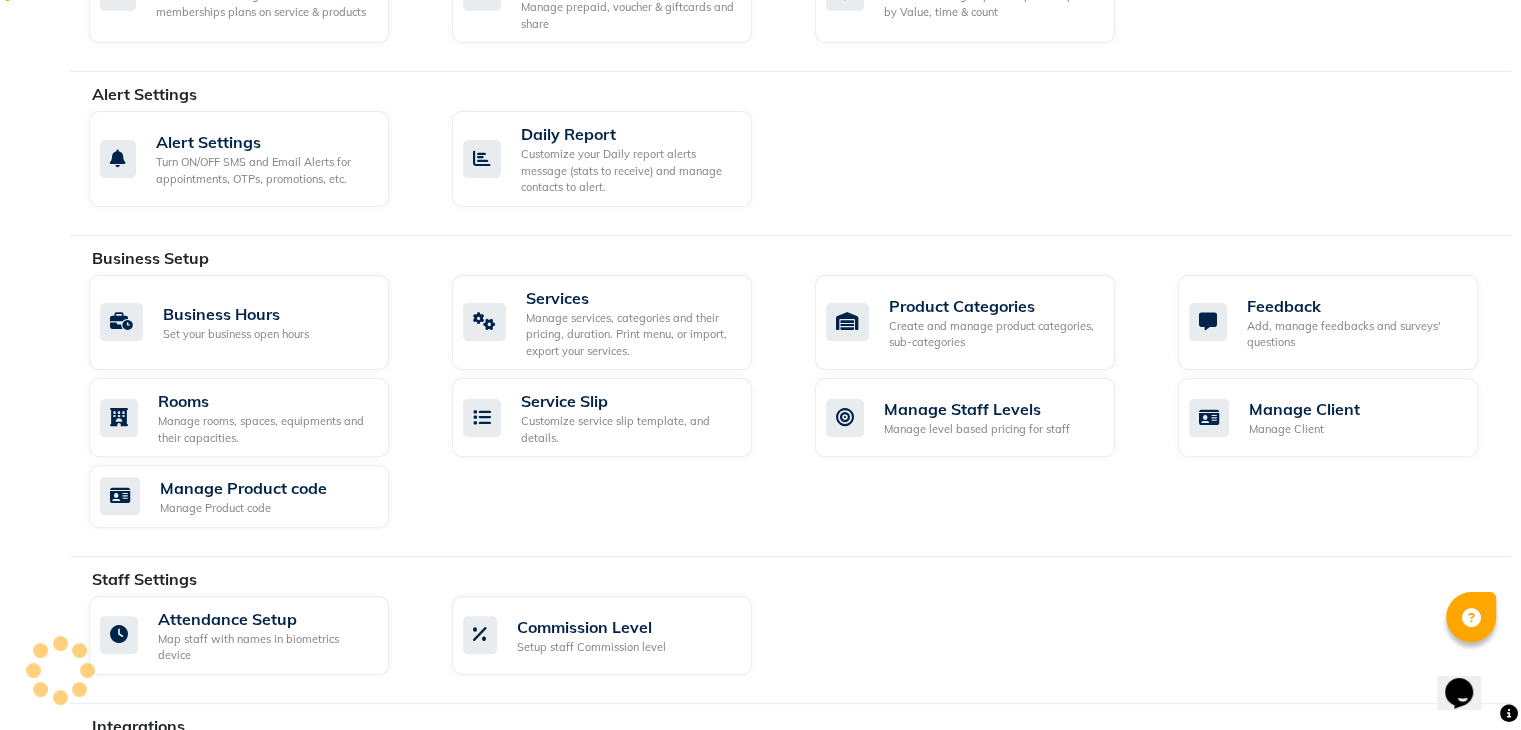 scroll, scrollTop: 450, scrollLeft: 0, axis: vertical 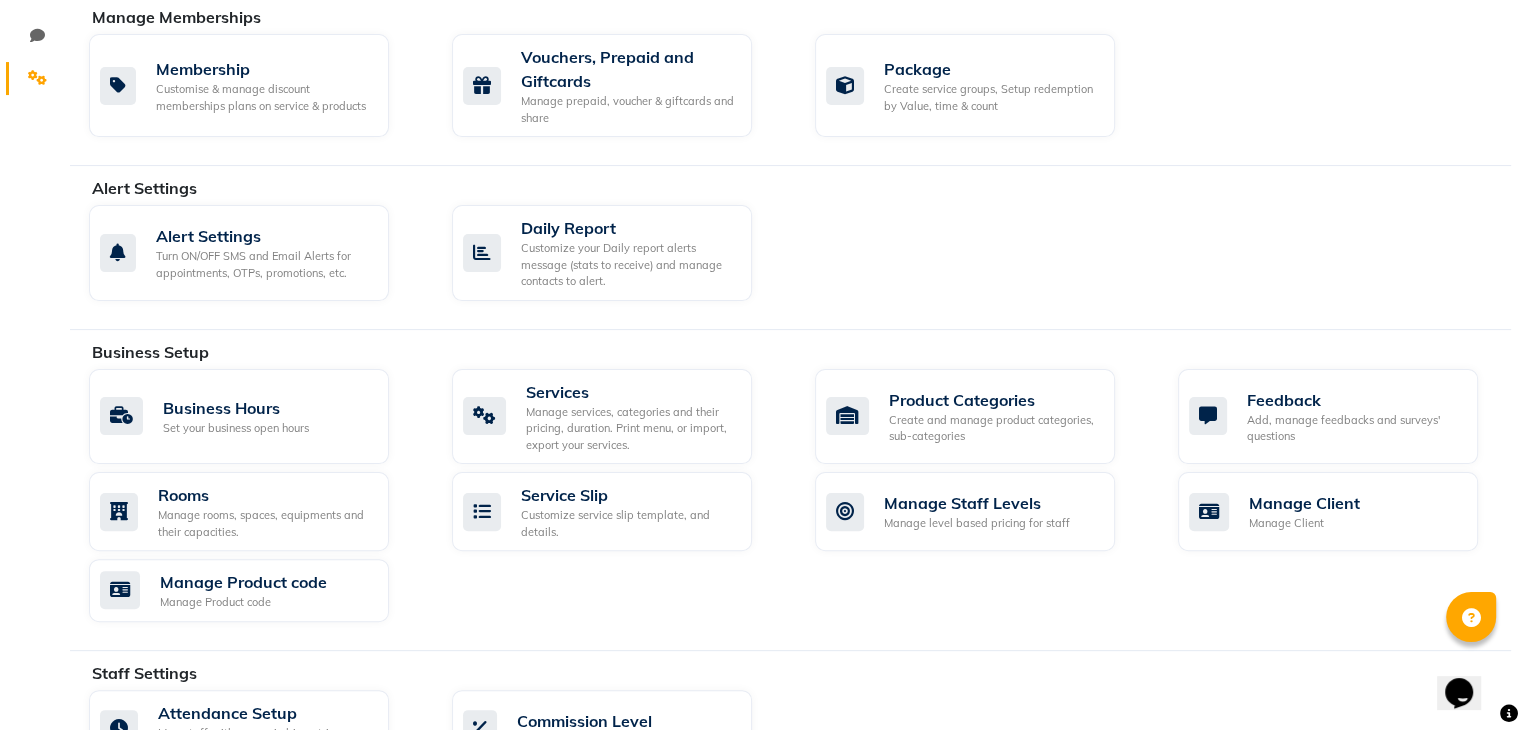 select on "service" 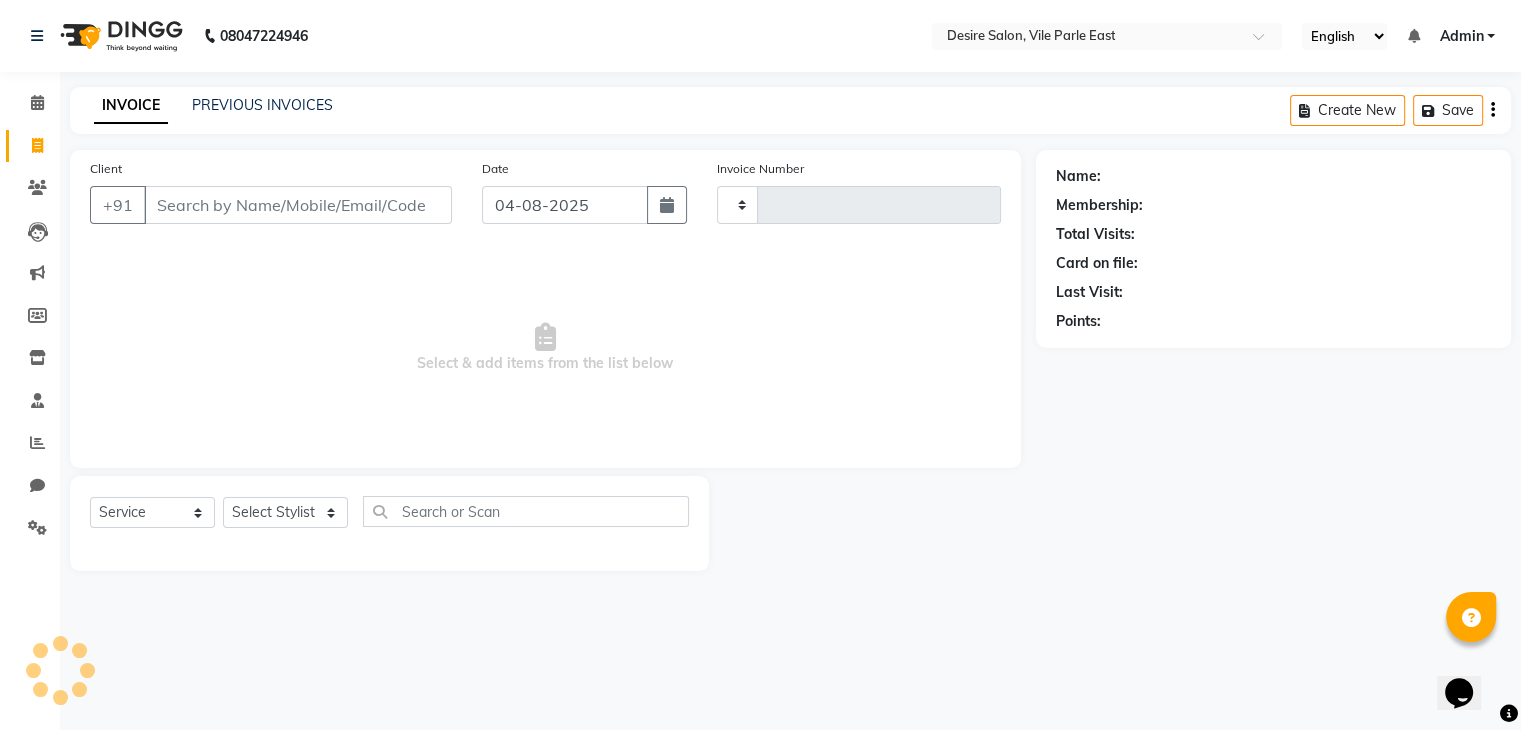 scroll, scrollTop: 0, scrollLeft: 0, axis: both 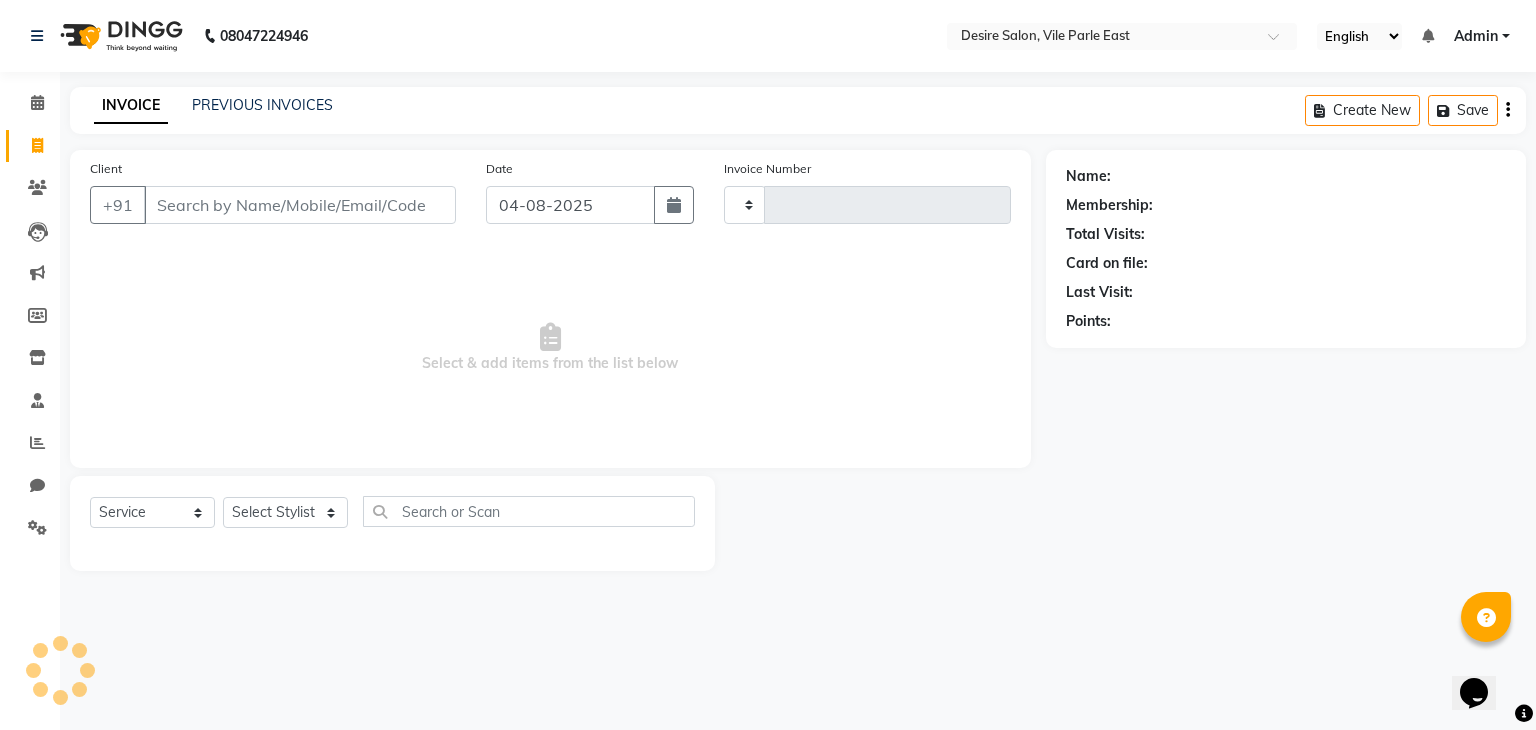 type on "0266" 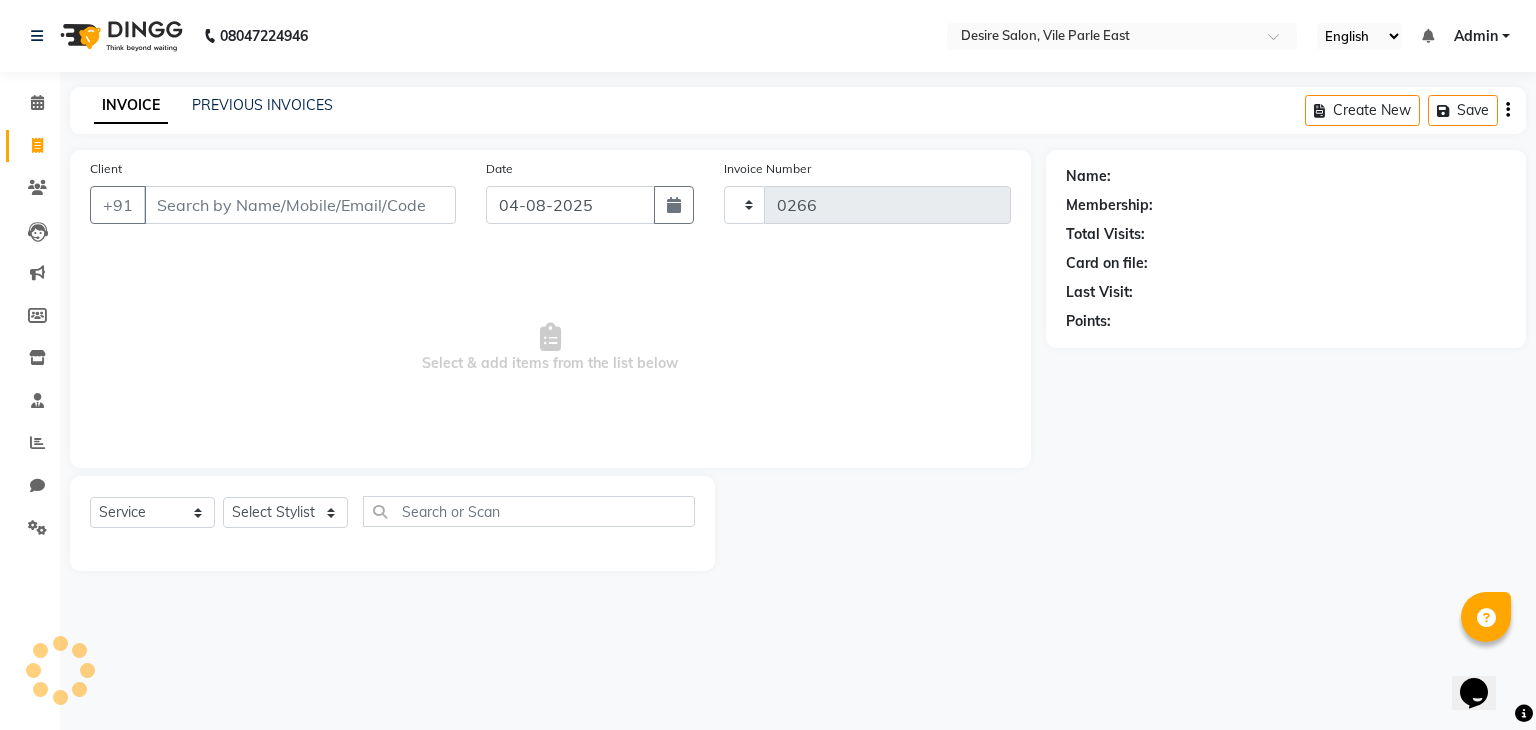 select on "8076" 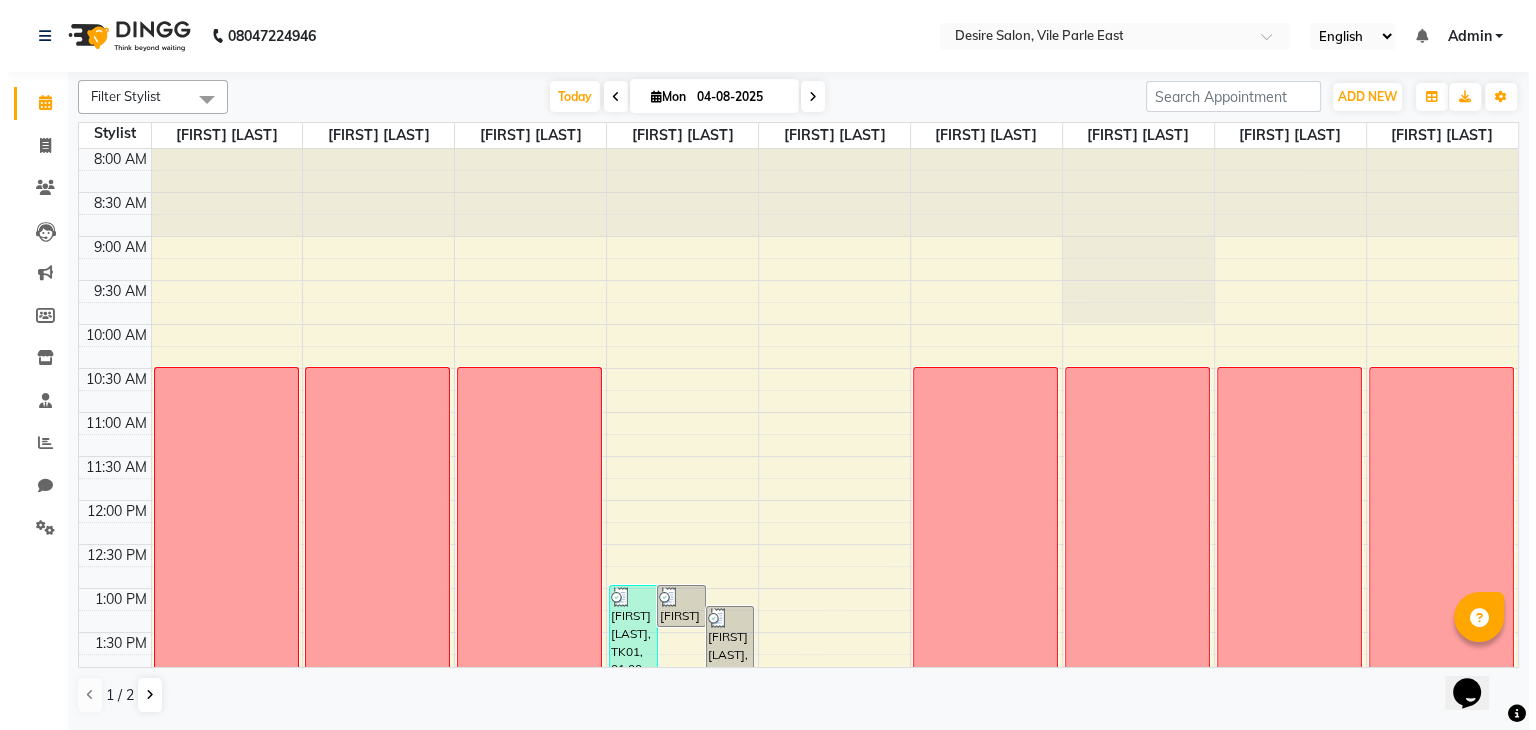 scroll, scrollTop: 0, scrollLeft: 0, axis: both 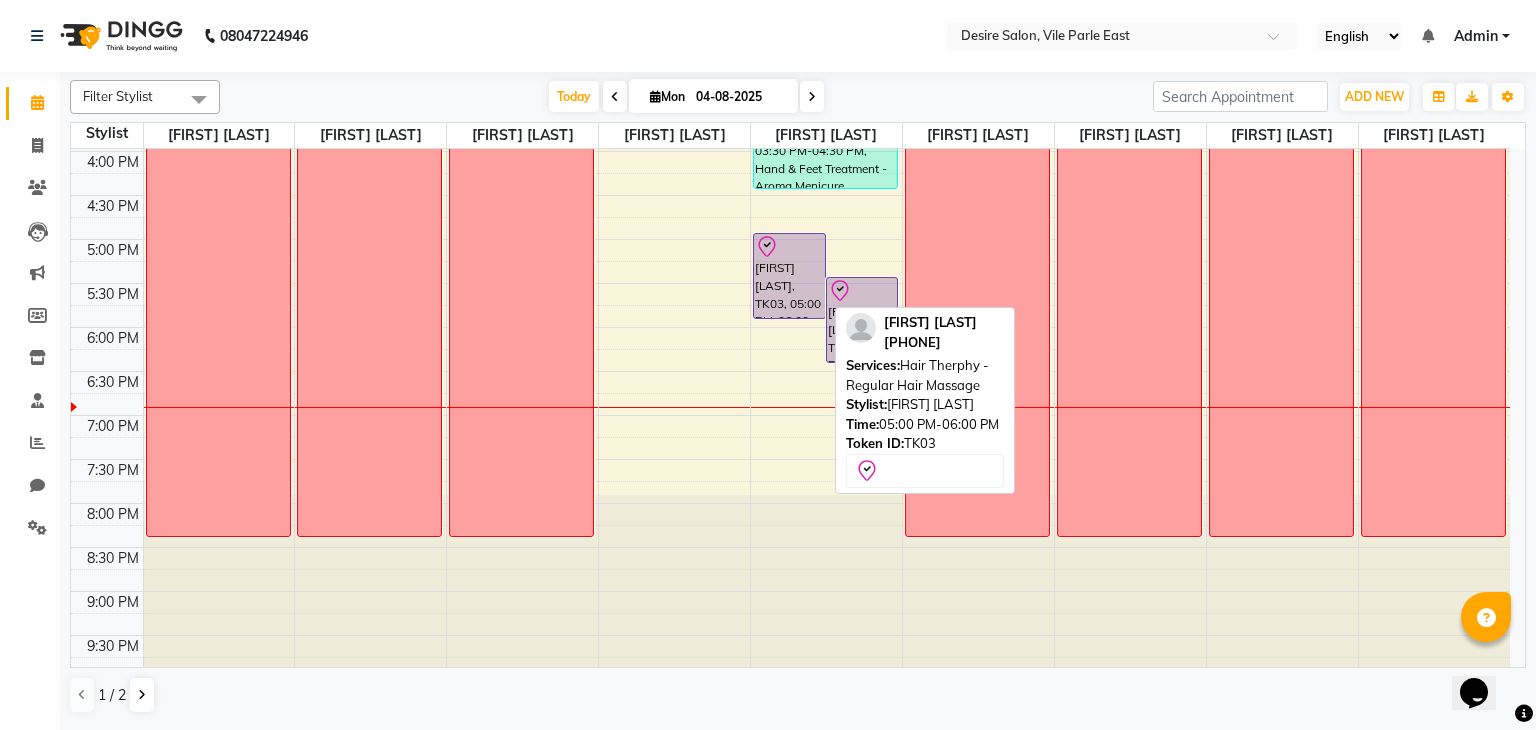 click on "[FIRST] [LAST], TK03, 05:00 PM-06:00 PM, Hair Therphy - Regular Hair Massage" at bounding box center [789, 276] 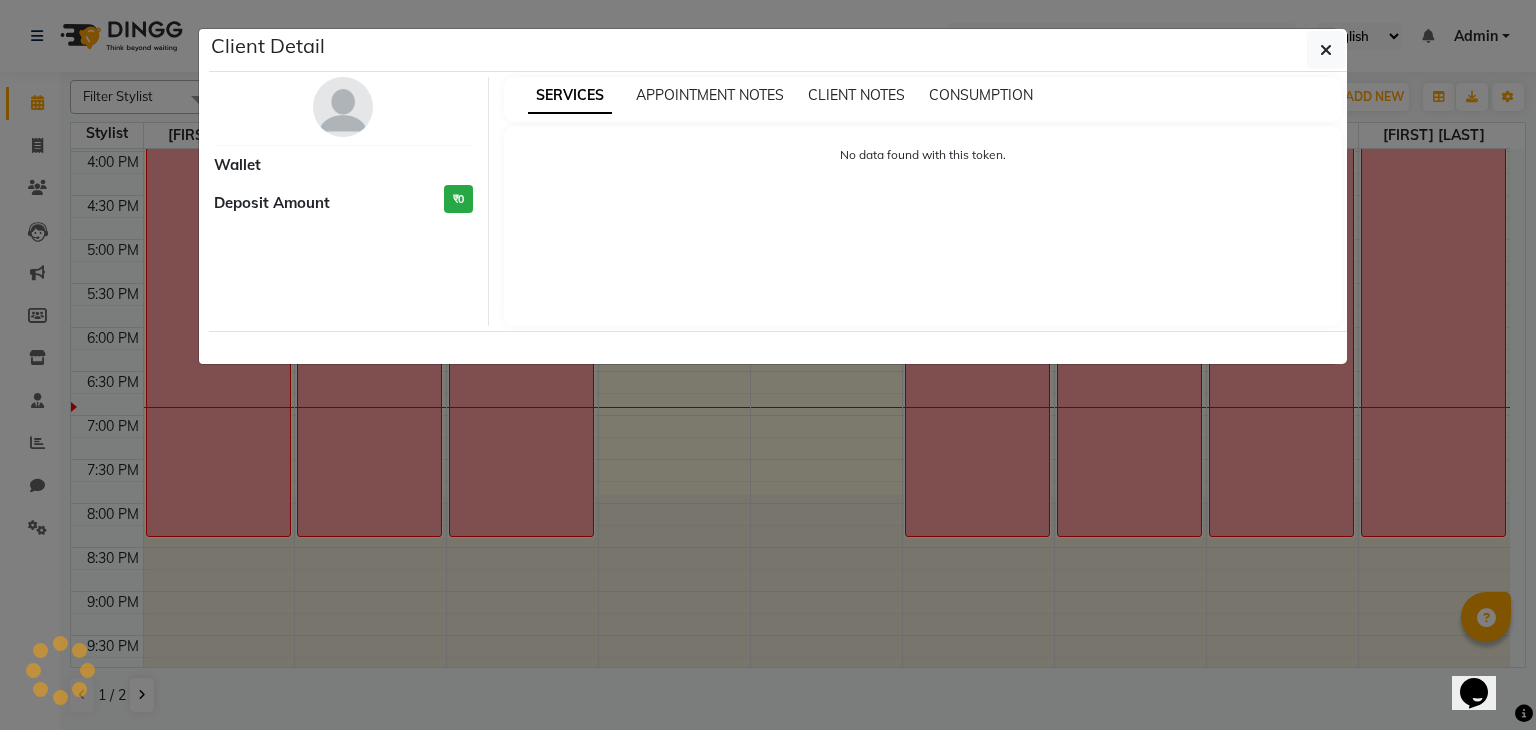 select on "8" 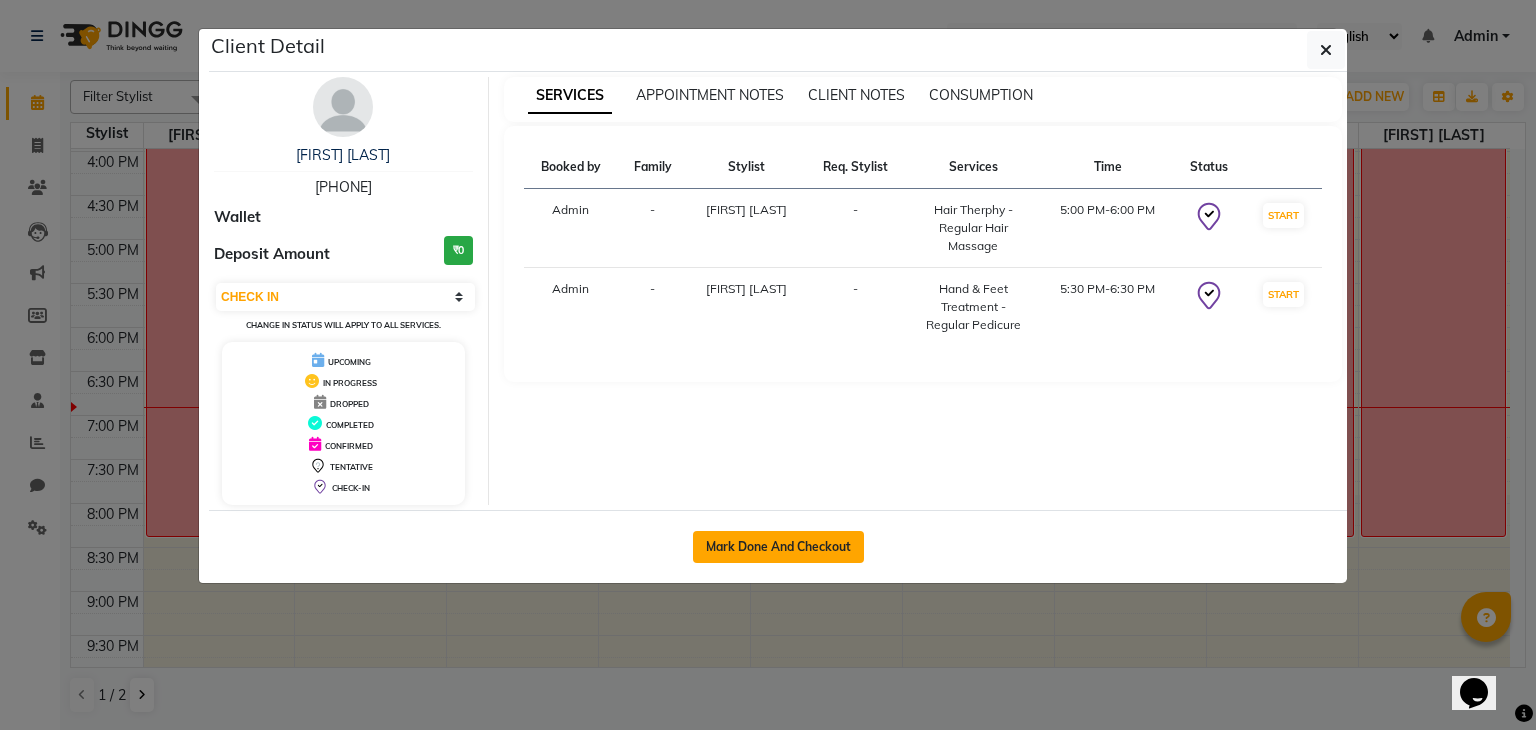 click on "Mark Done And Checkout" 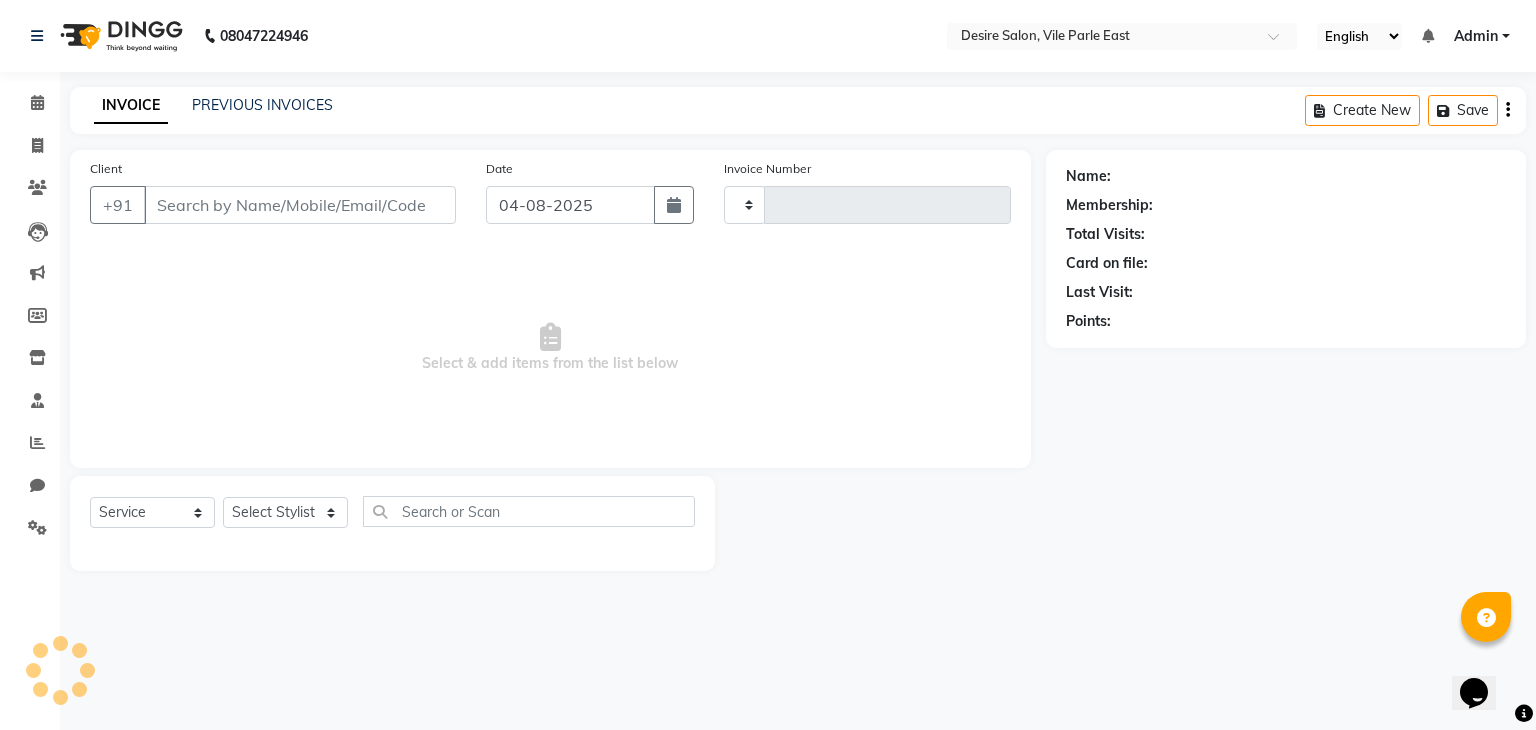 select on "3" 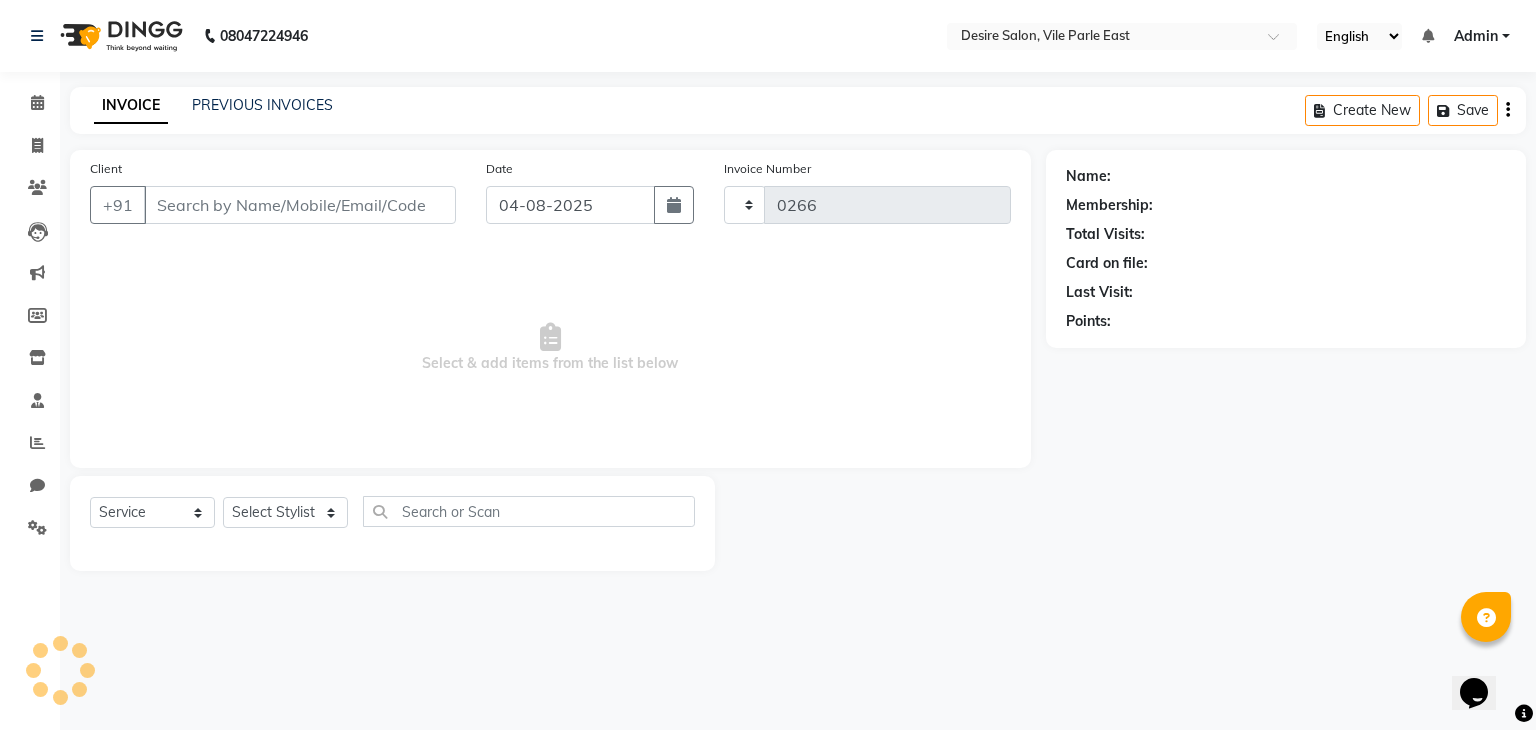 select on "8076" 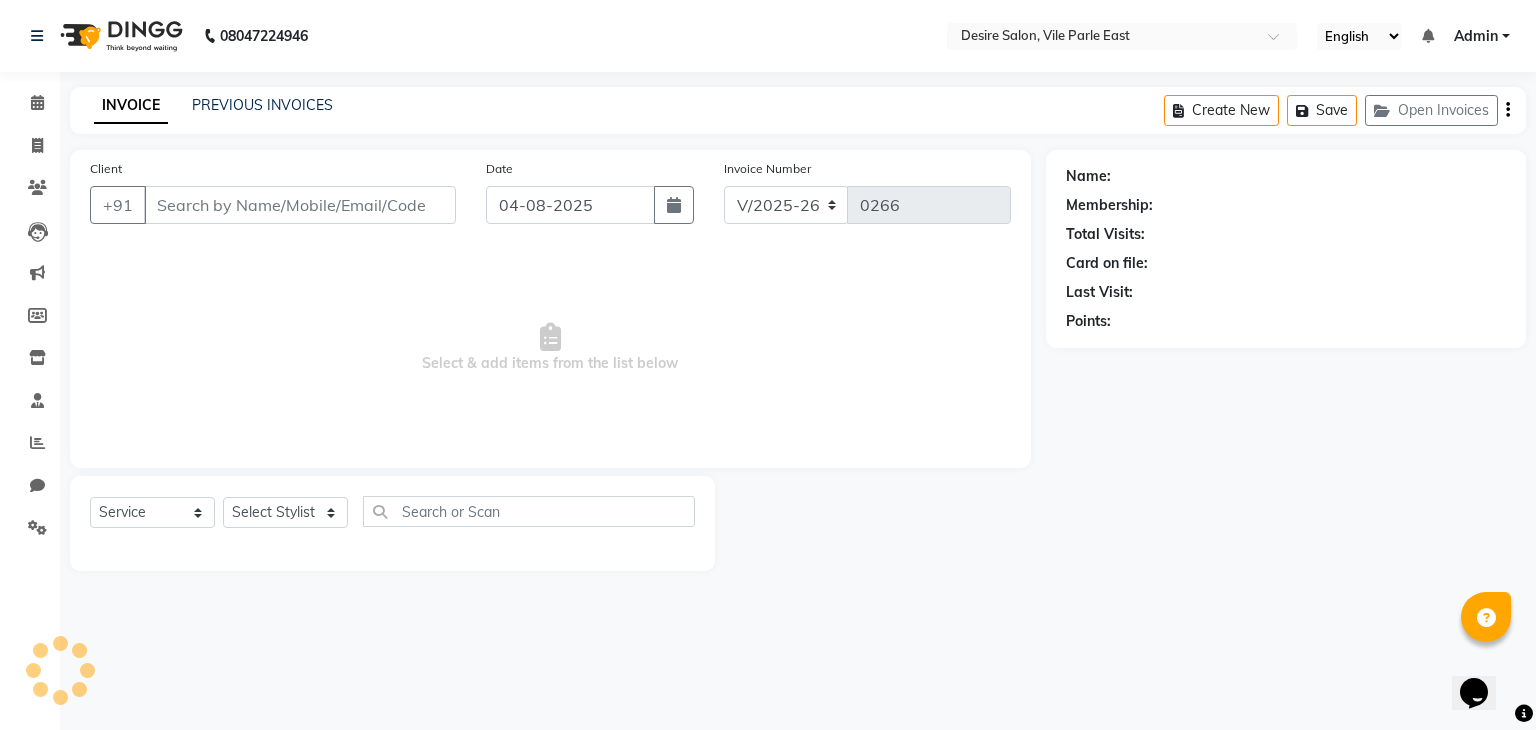 type on "[PHONE]" 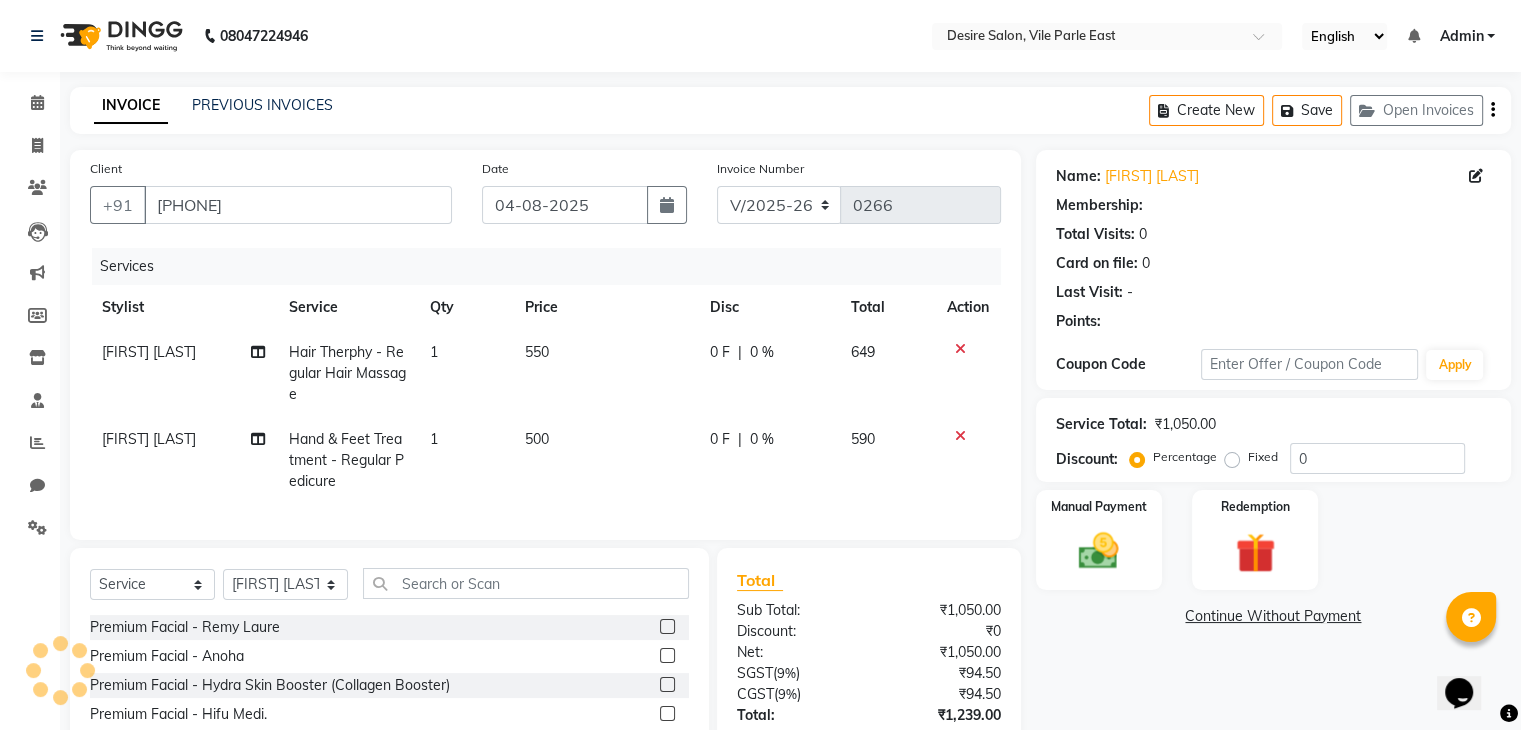 select on "1: Object" 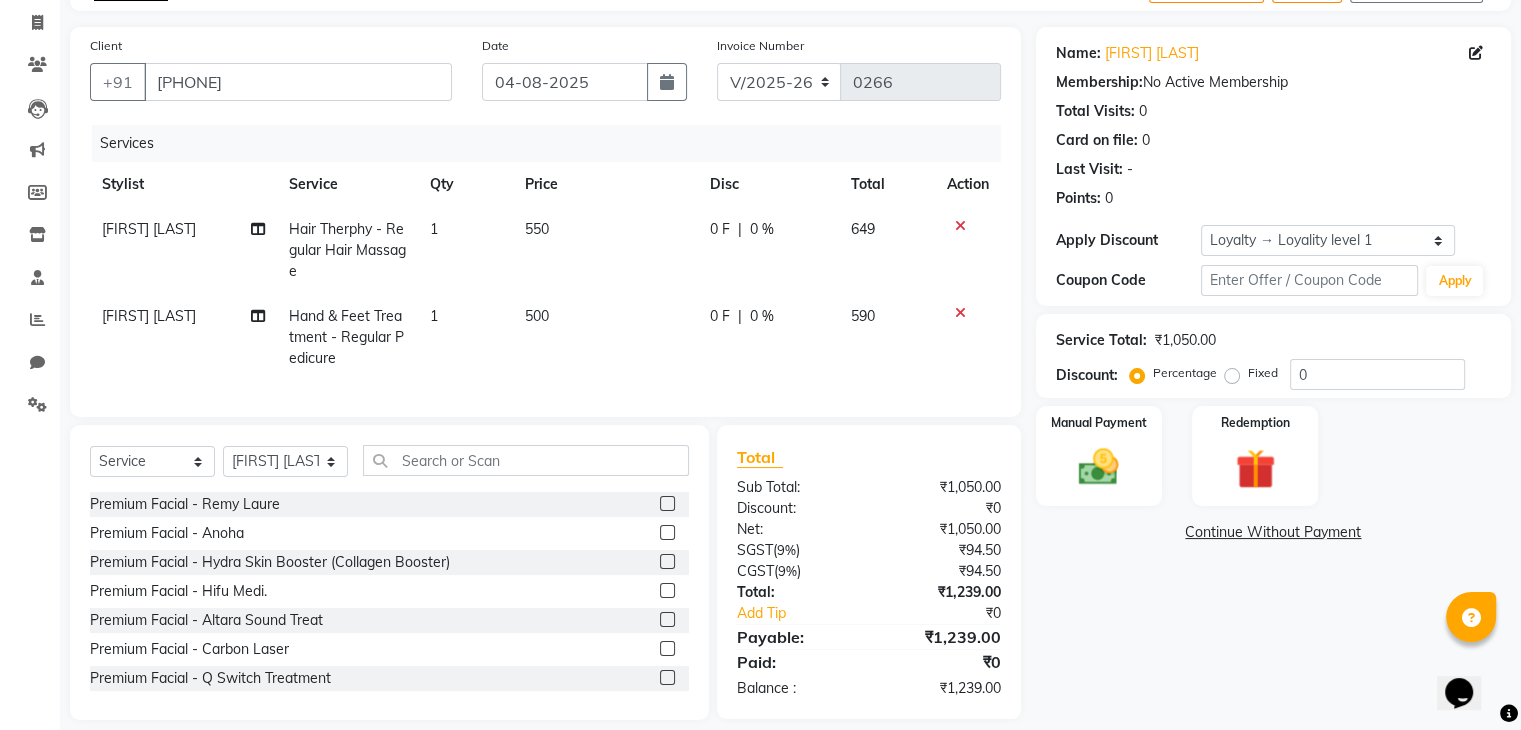 scroll, scrollTop: 120, scrollLeft: 0, axis: vertical 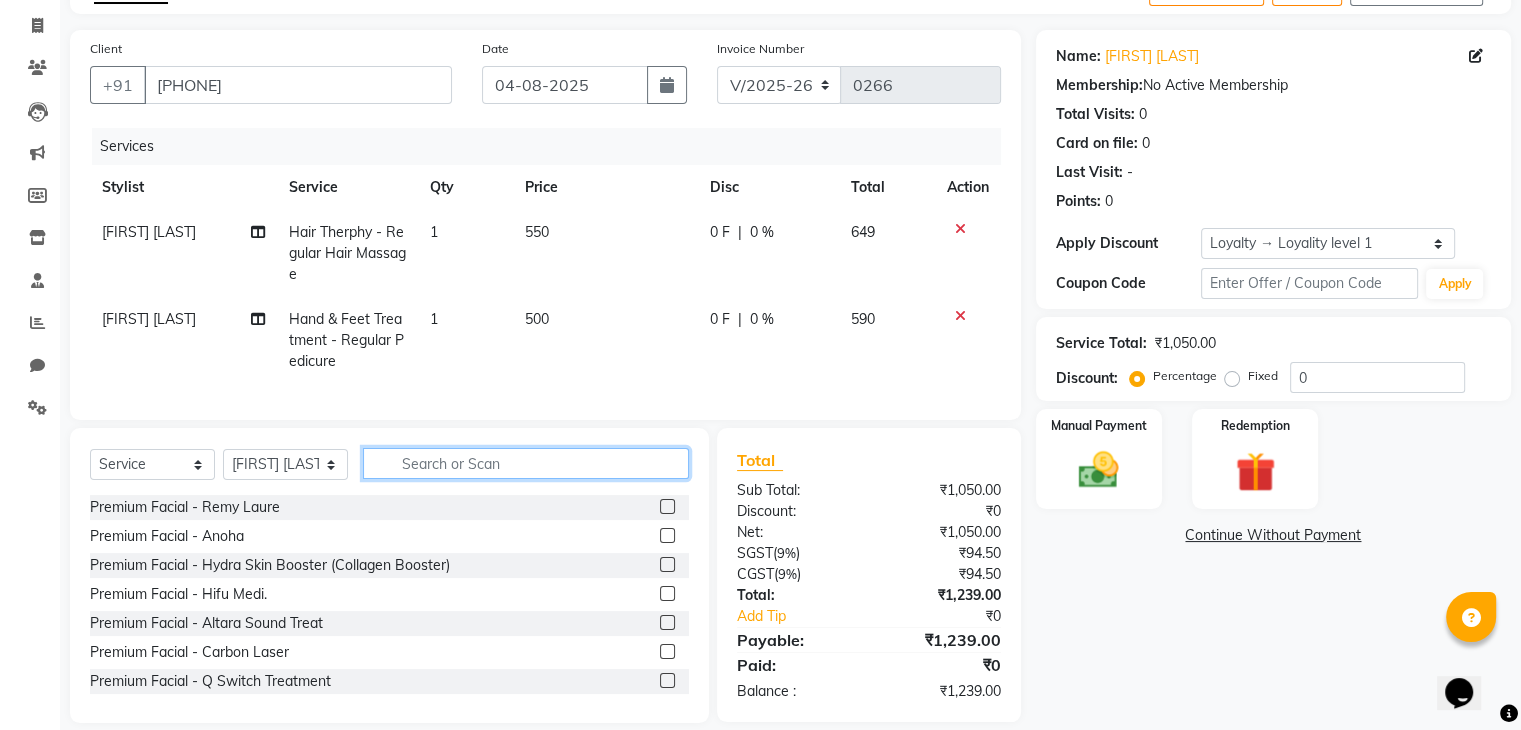 click 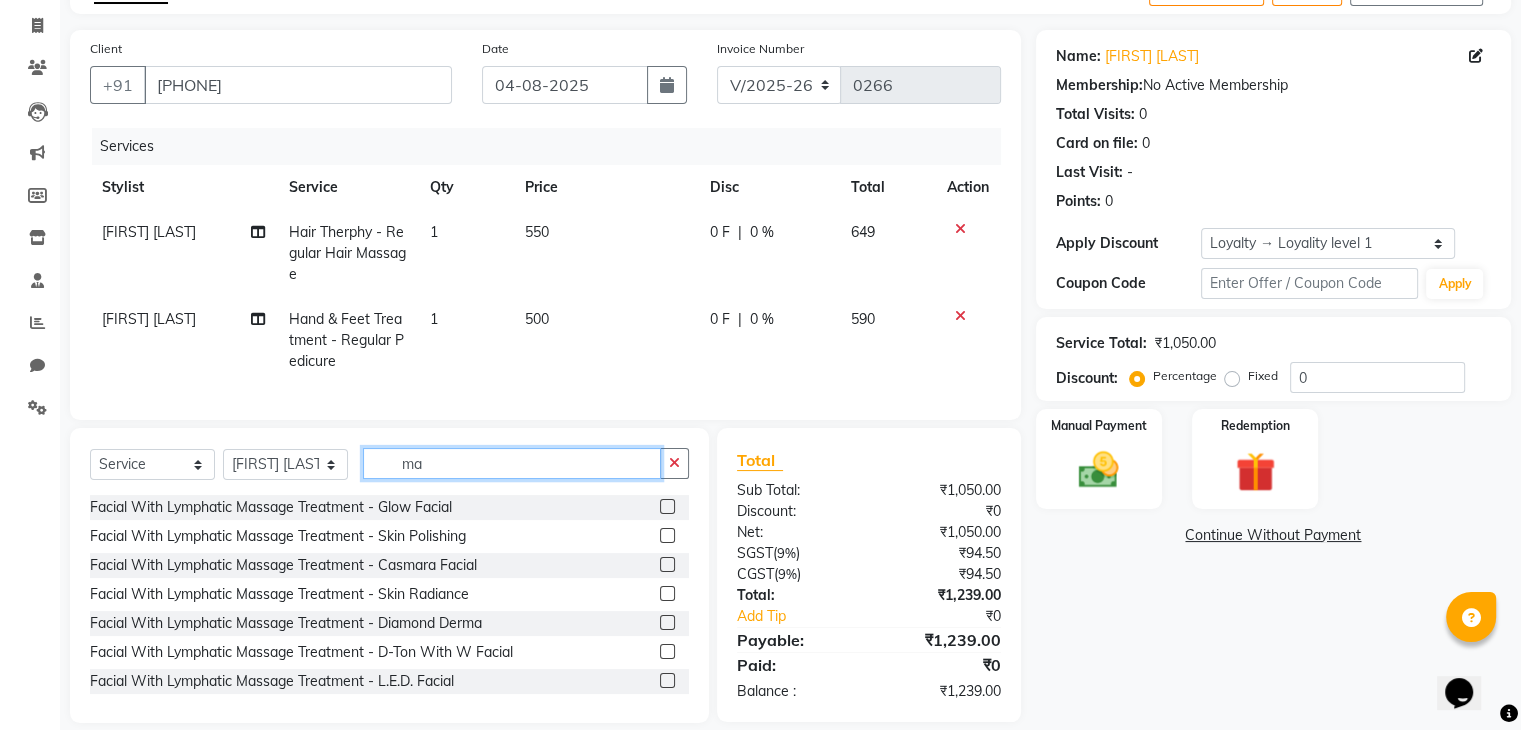 type on "m" 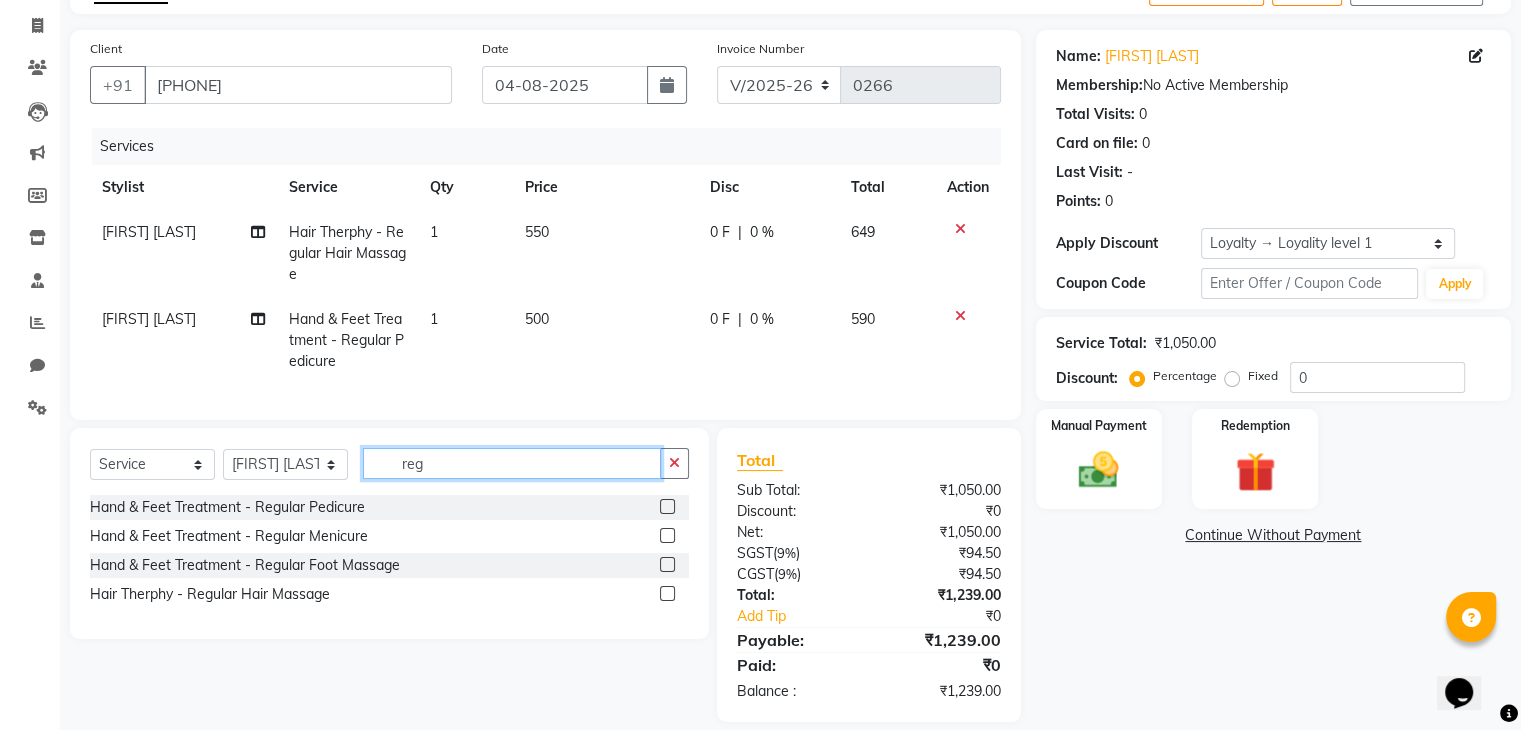 type on "reg" 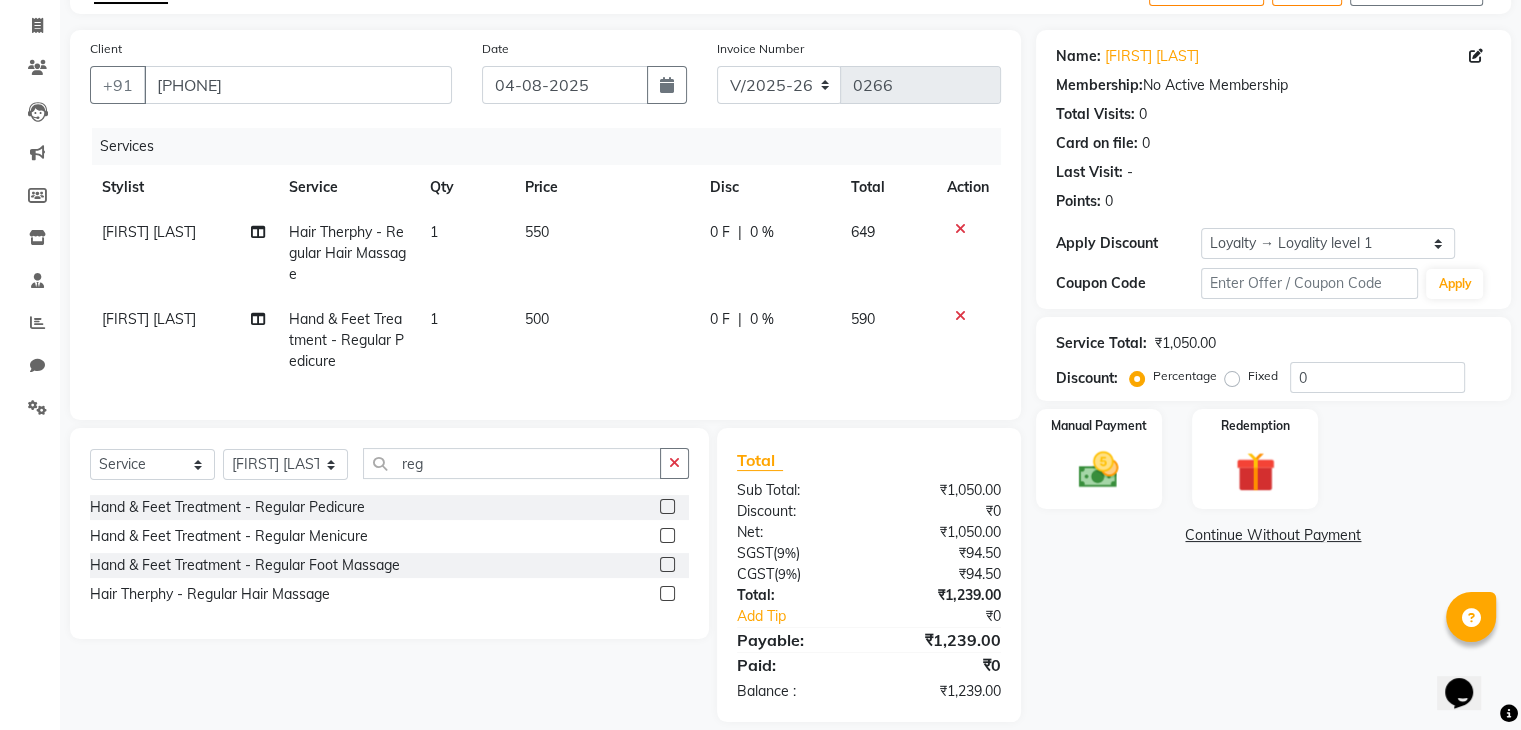 click 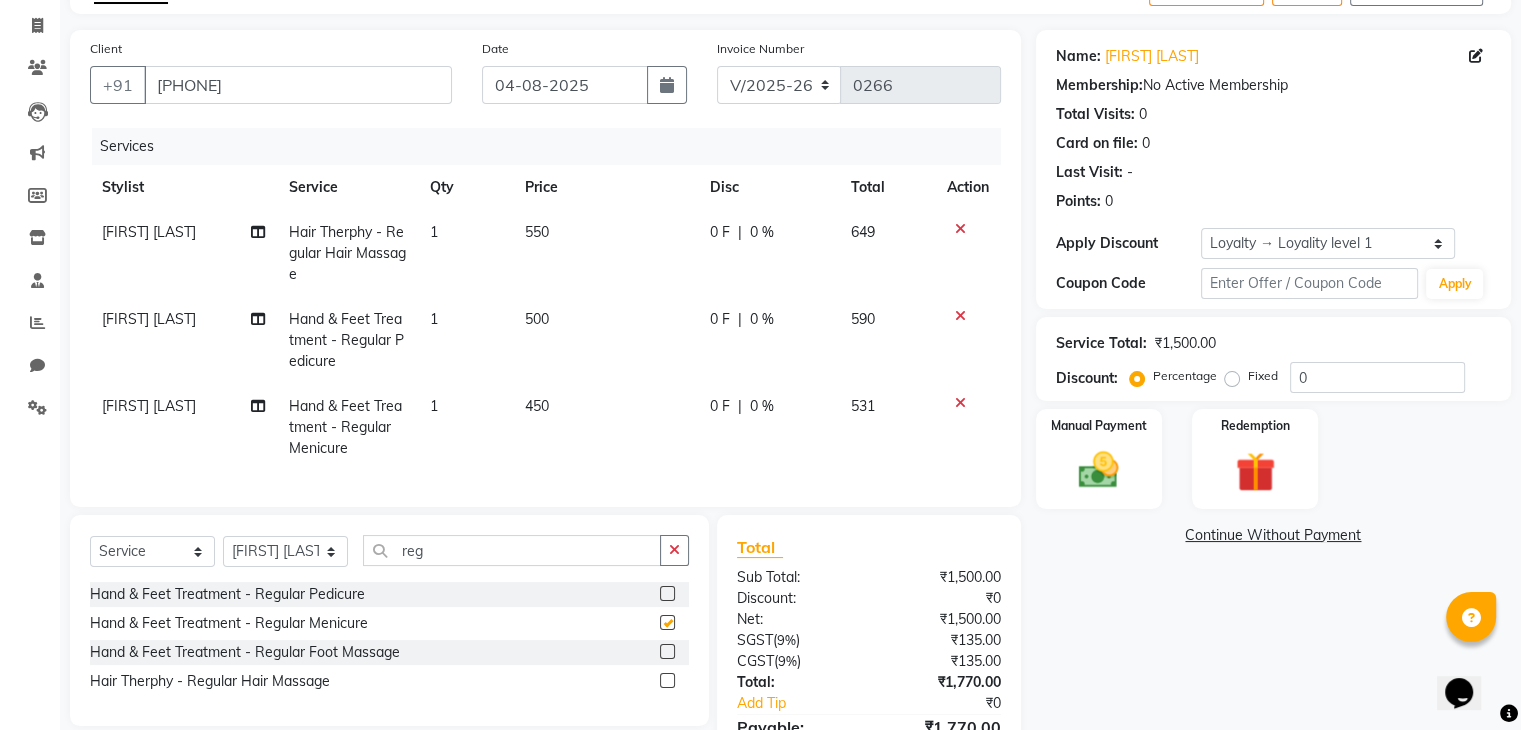 checkbox on "false" 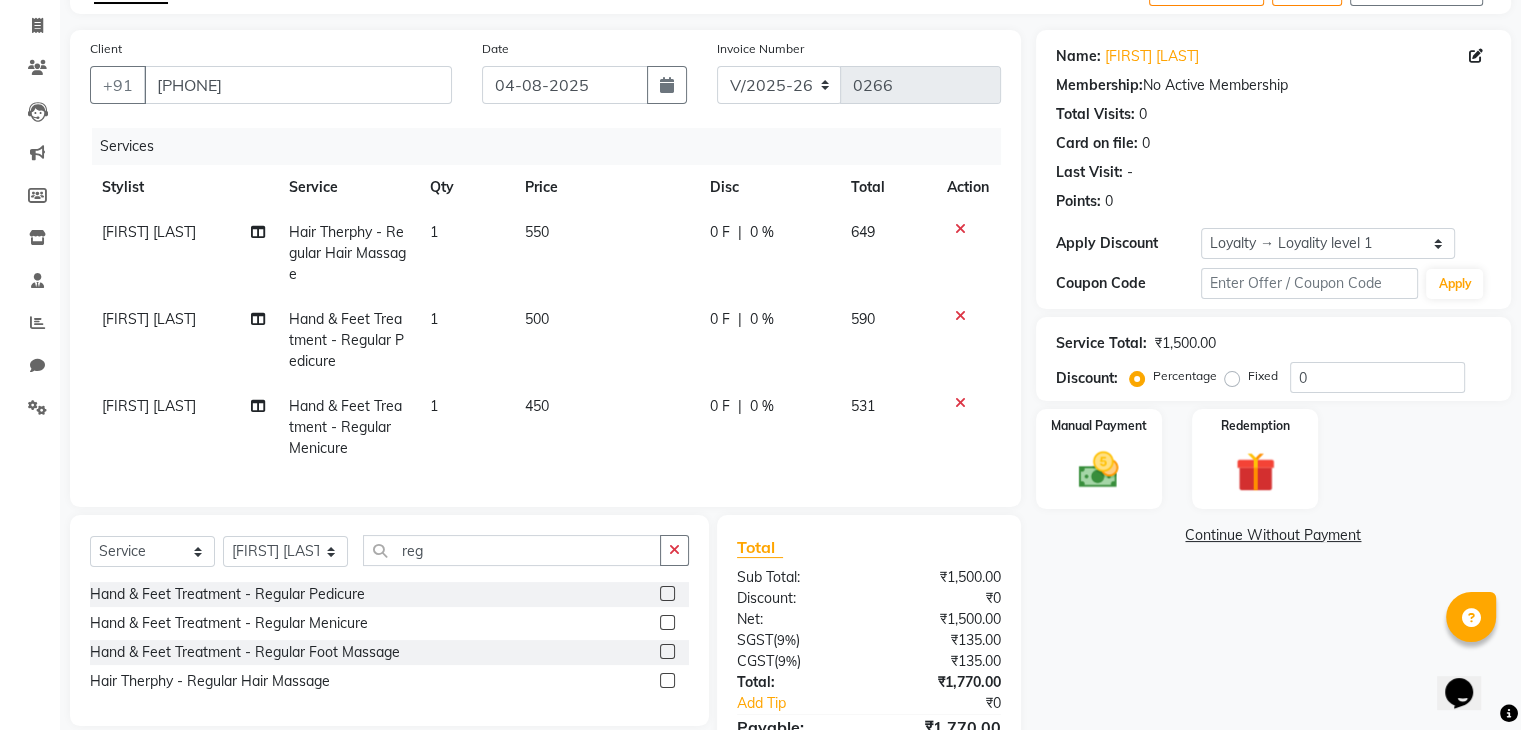 scroll, scrollTop: 245, scrollLeft: 0, axis: vertical 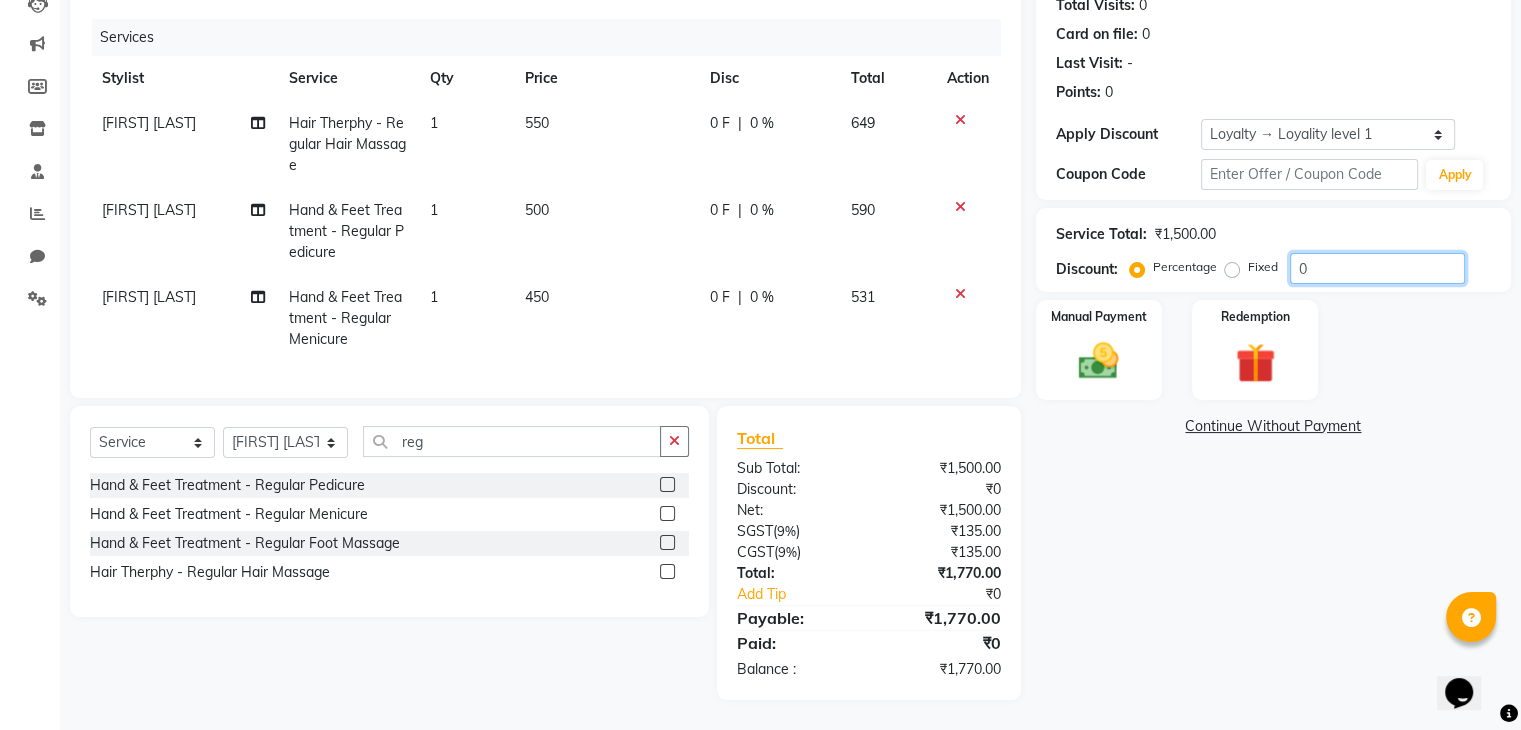 click on "0" 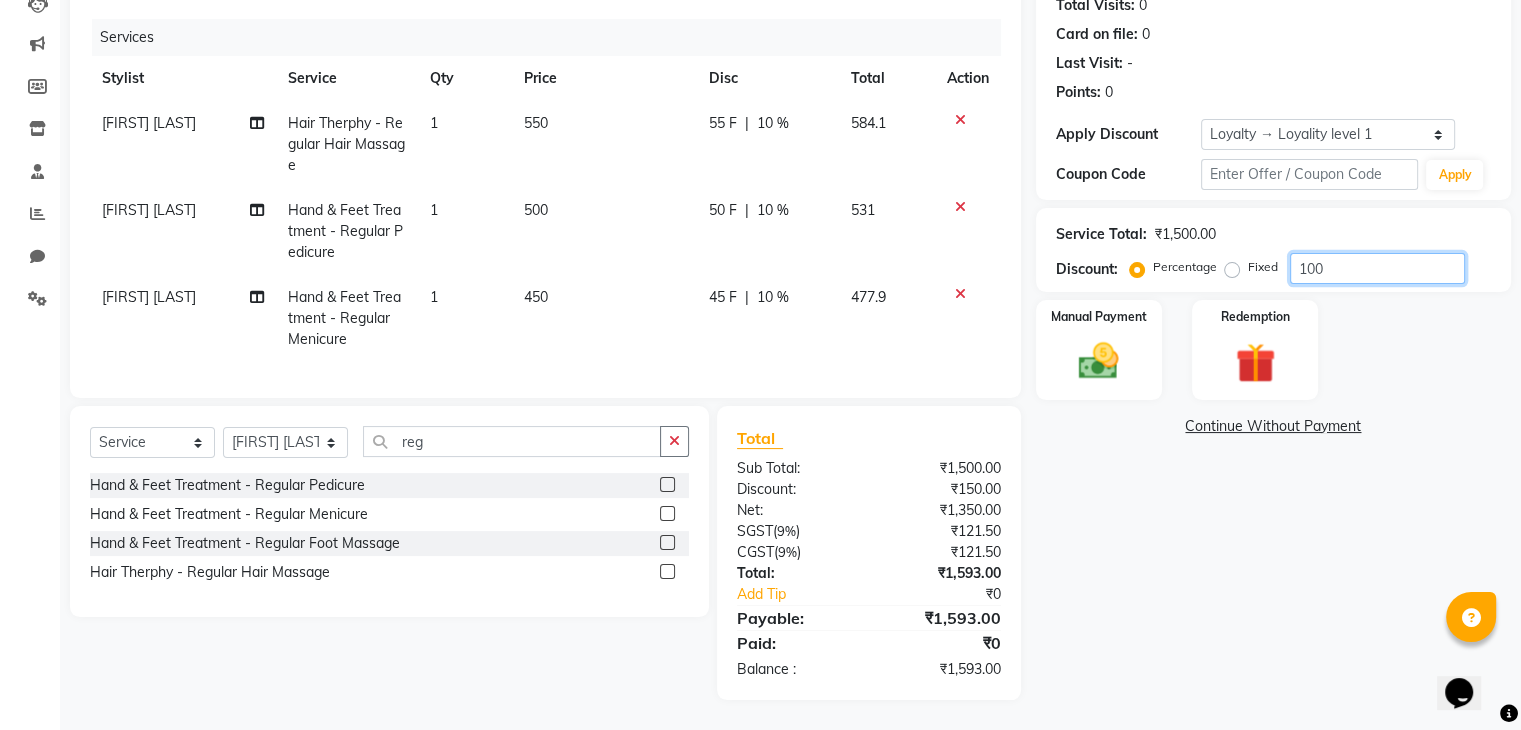 scroll, scrollTop: 203, scrollLeft: 0, axis: vertical 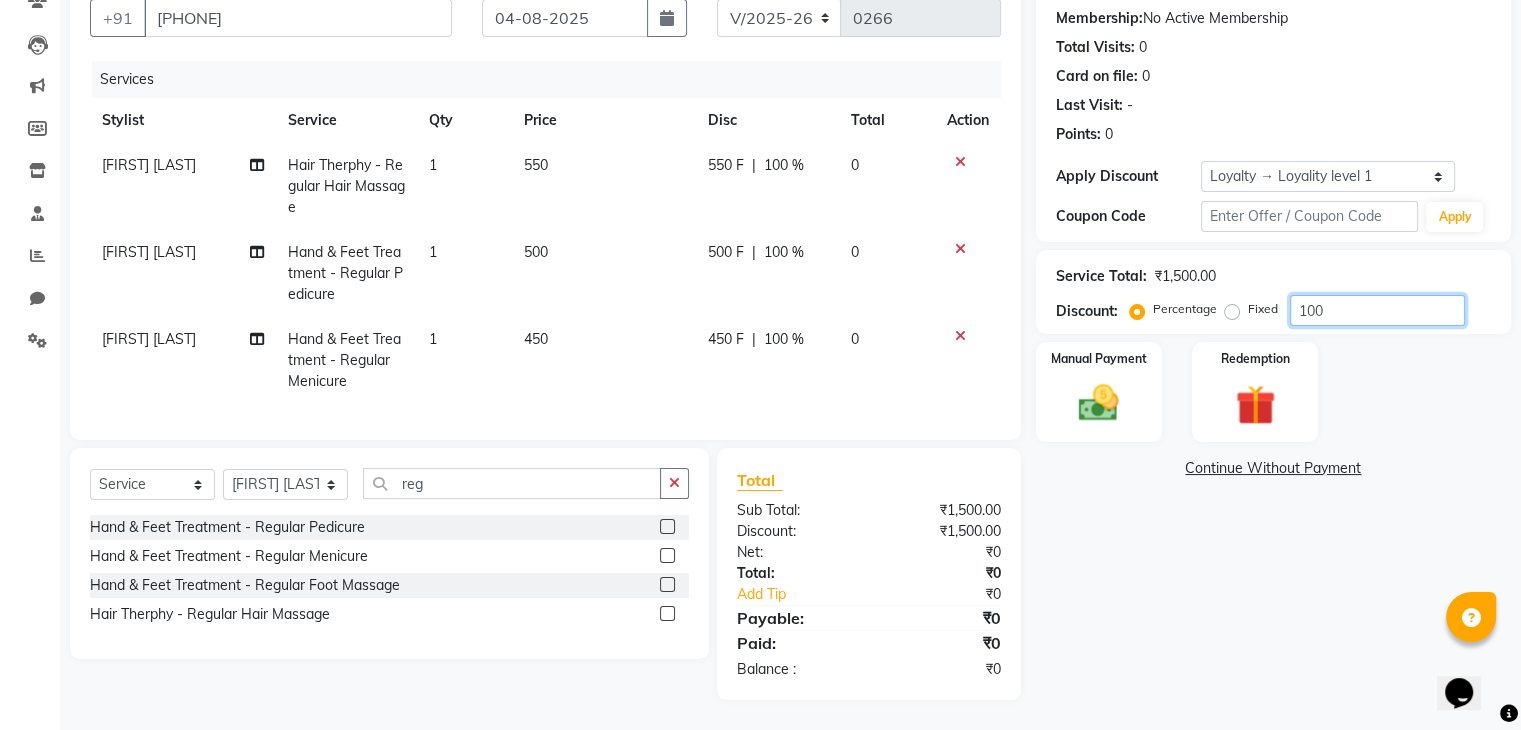 type on "100" 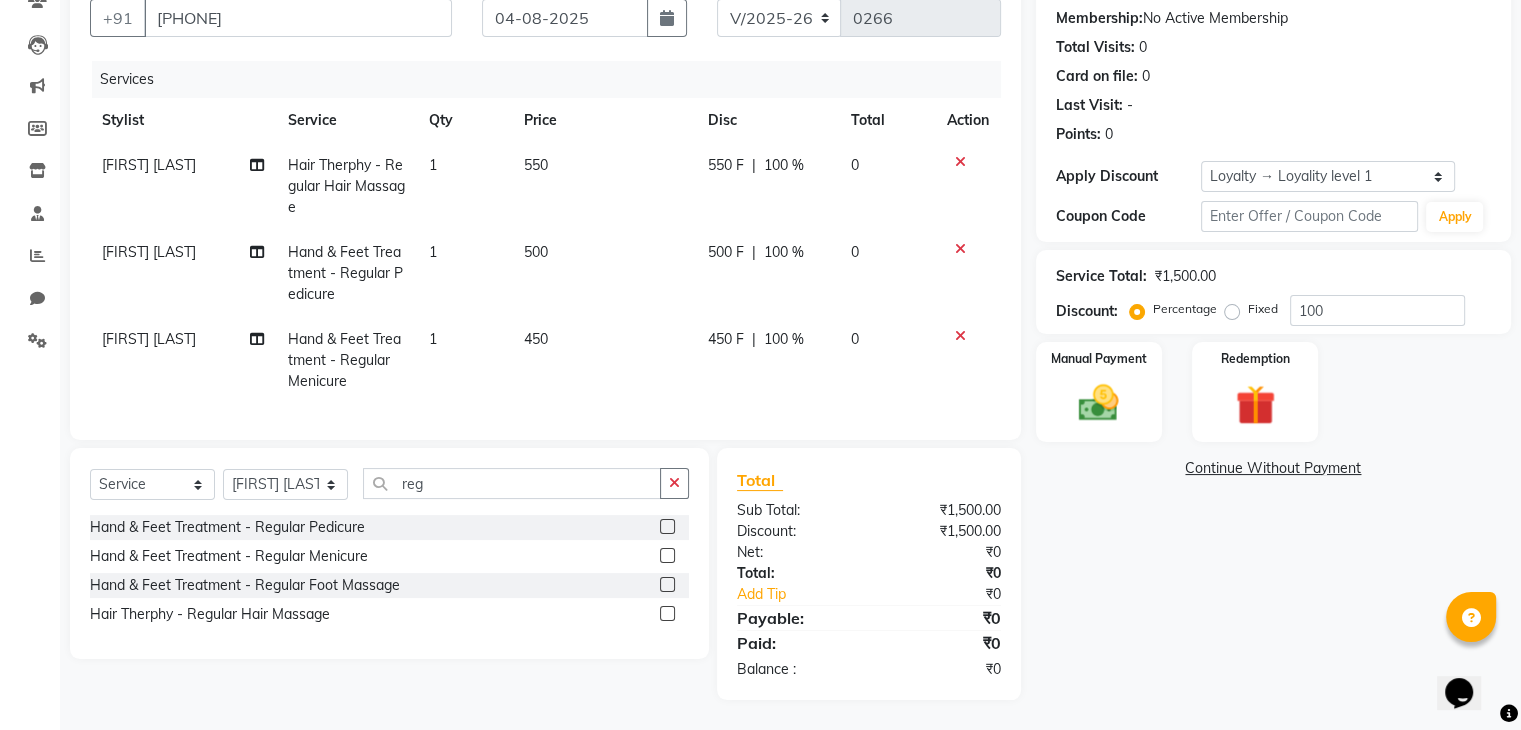 click on "Name: [FIRST] [LAST] Membership:  No Active Membership  Total Visits:  0 Card on file:  0 Last Visit:   - Points:   0  Apply Discount Select  Loyalty → Loyality level 1  Coupon Code Apply Service Total:  ₹1,500.00  Discount:  Percentage   Fixed  100 Manual Payment Redemption  Continue Without Payment" 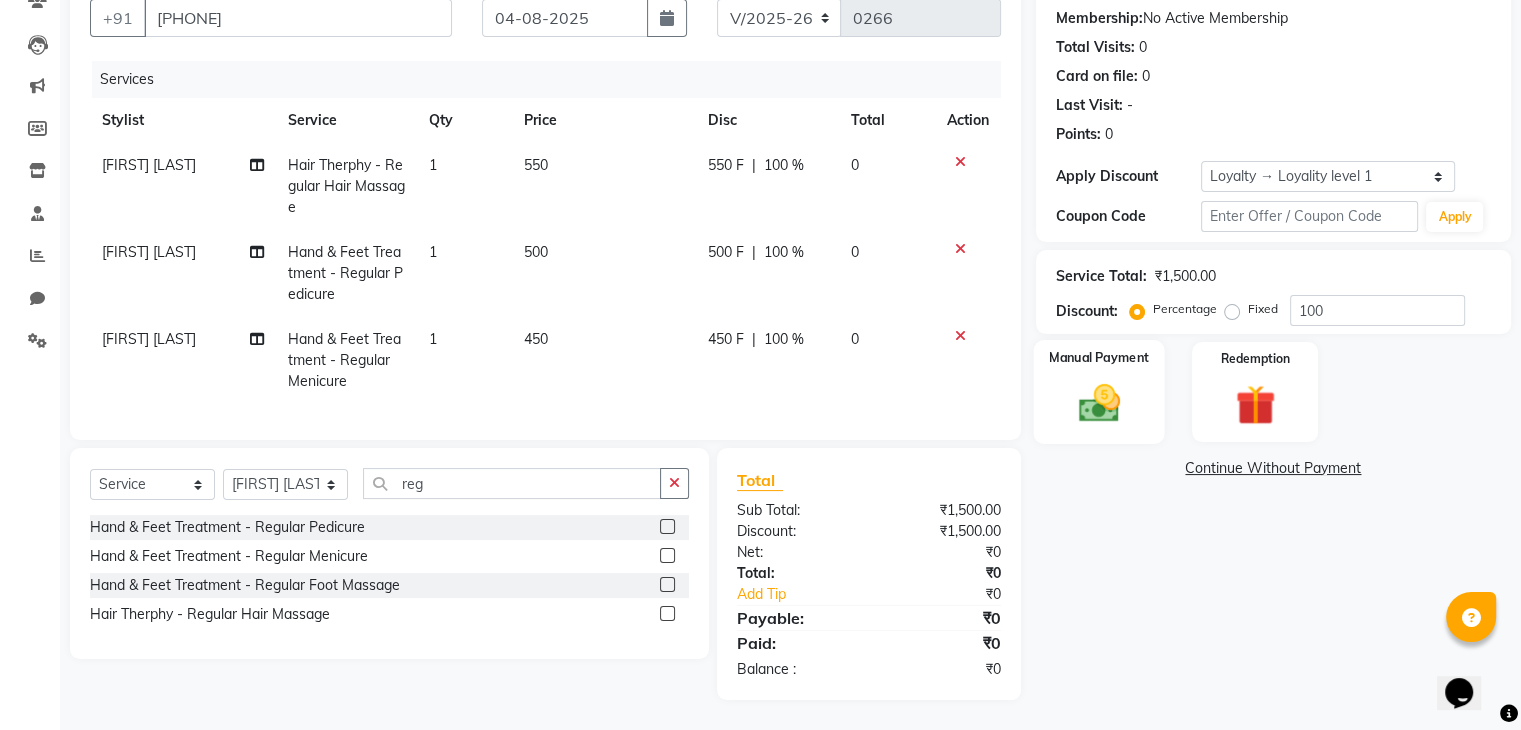 click on "Manual Payment" 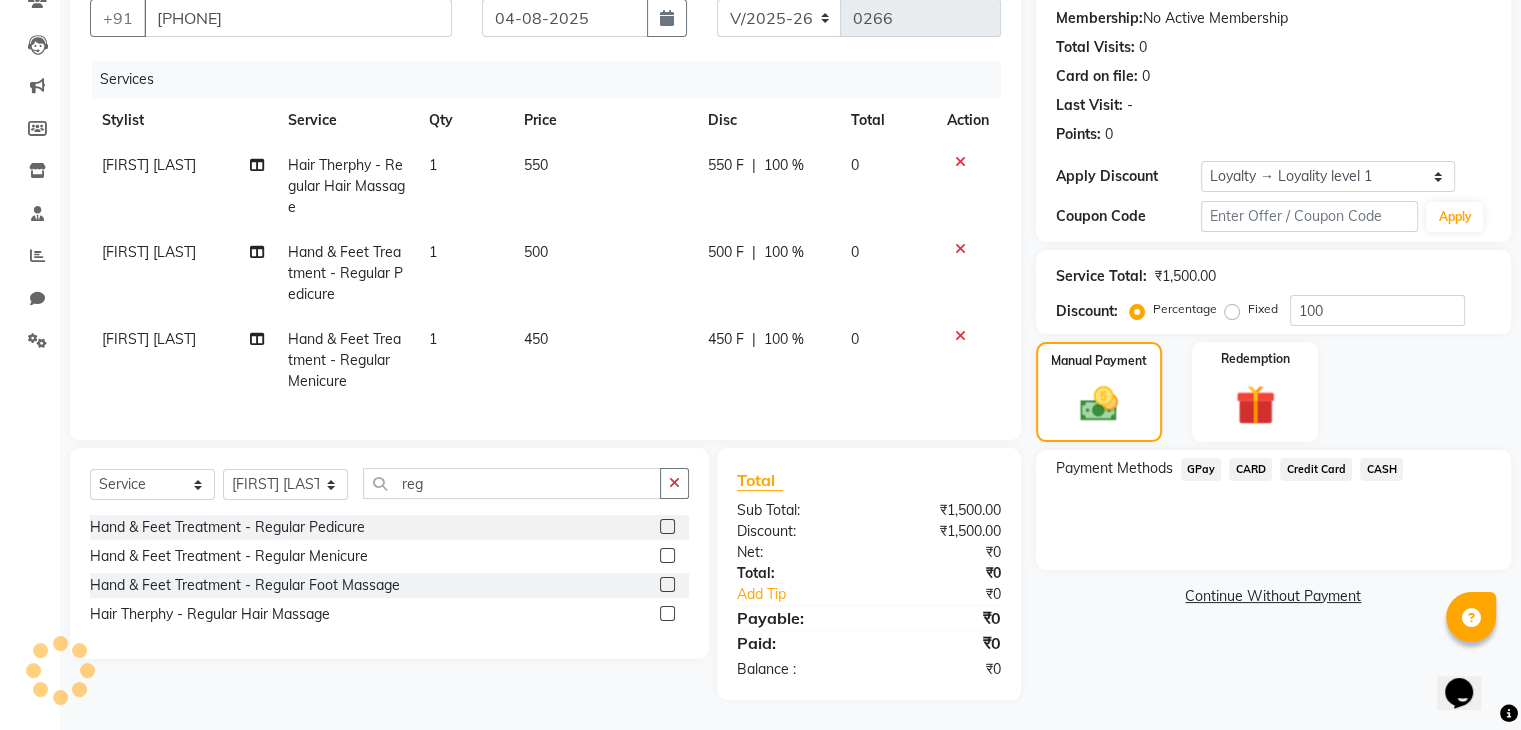 click on "CASH" 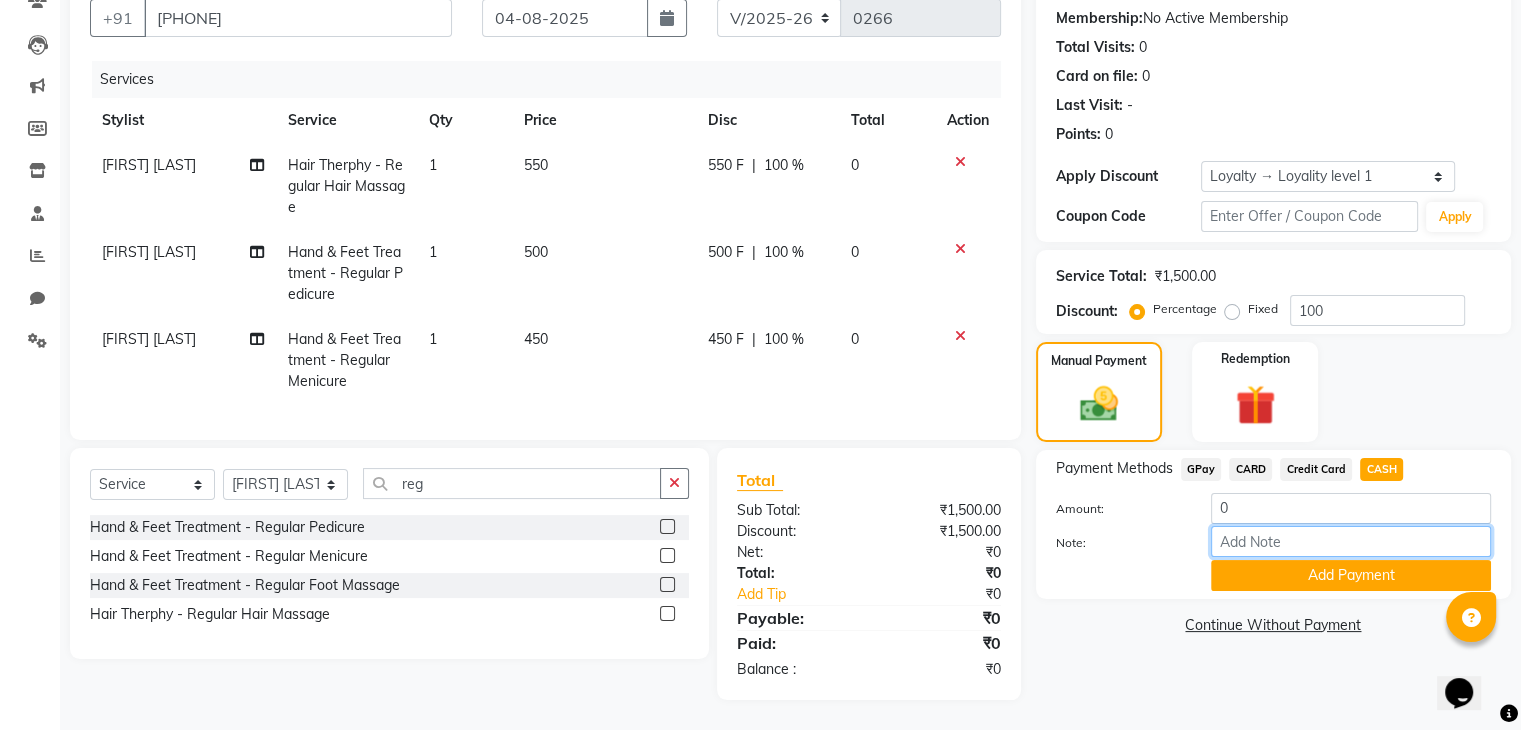 click on "Note:" at bounding box center (1351, 541) 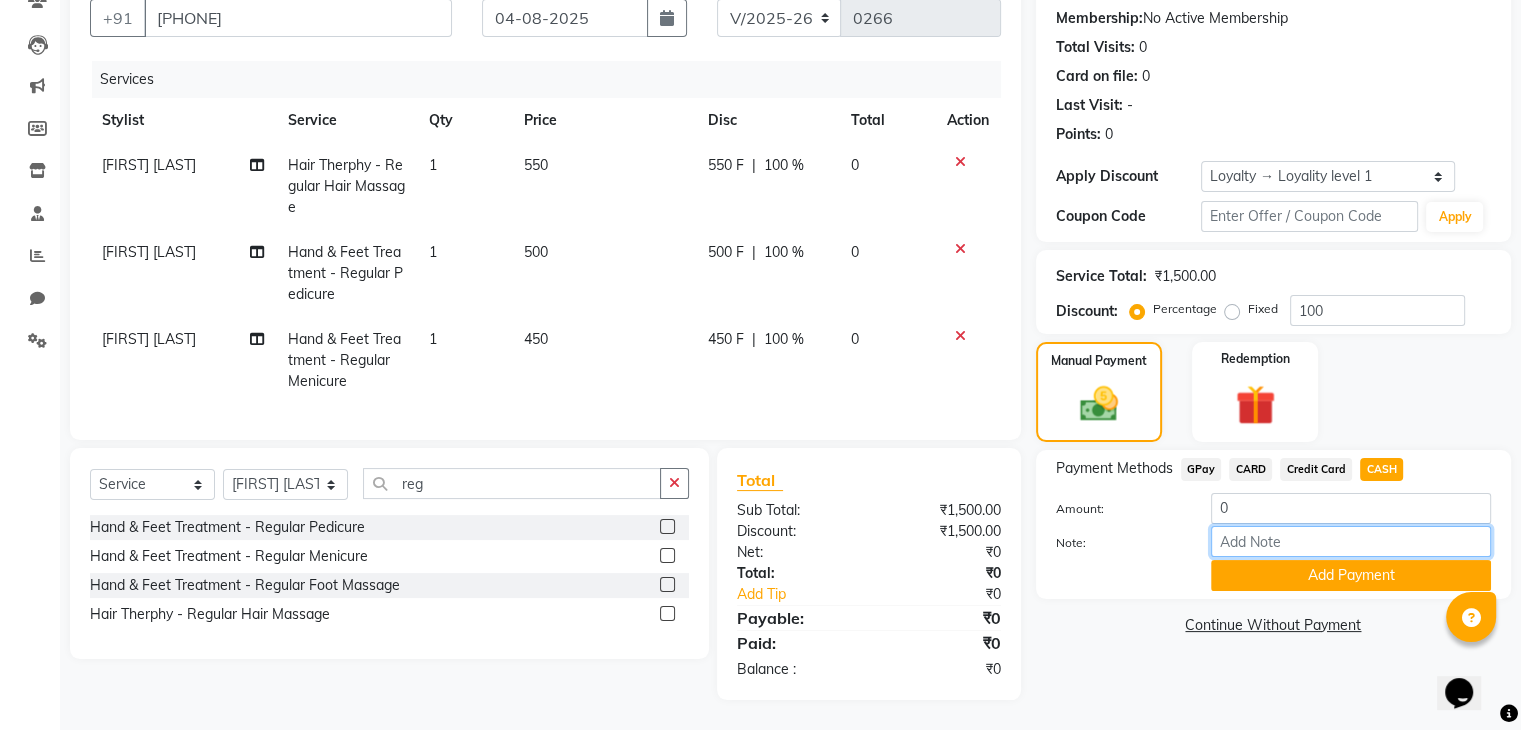 type on "membership paper" 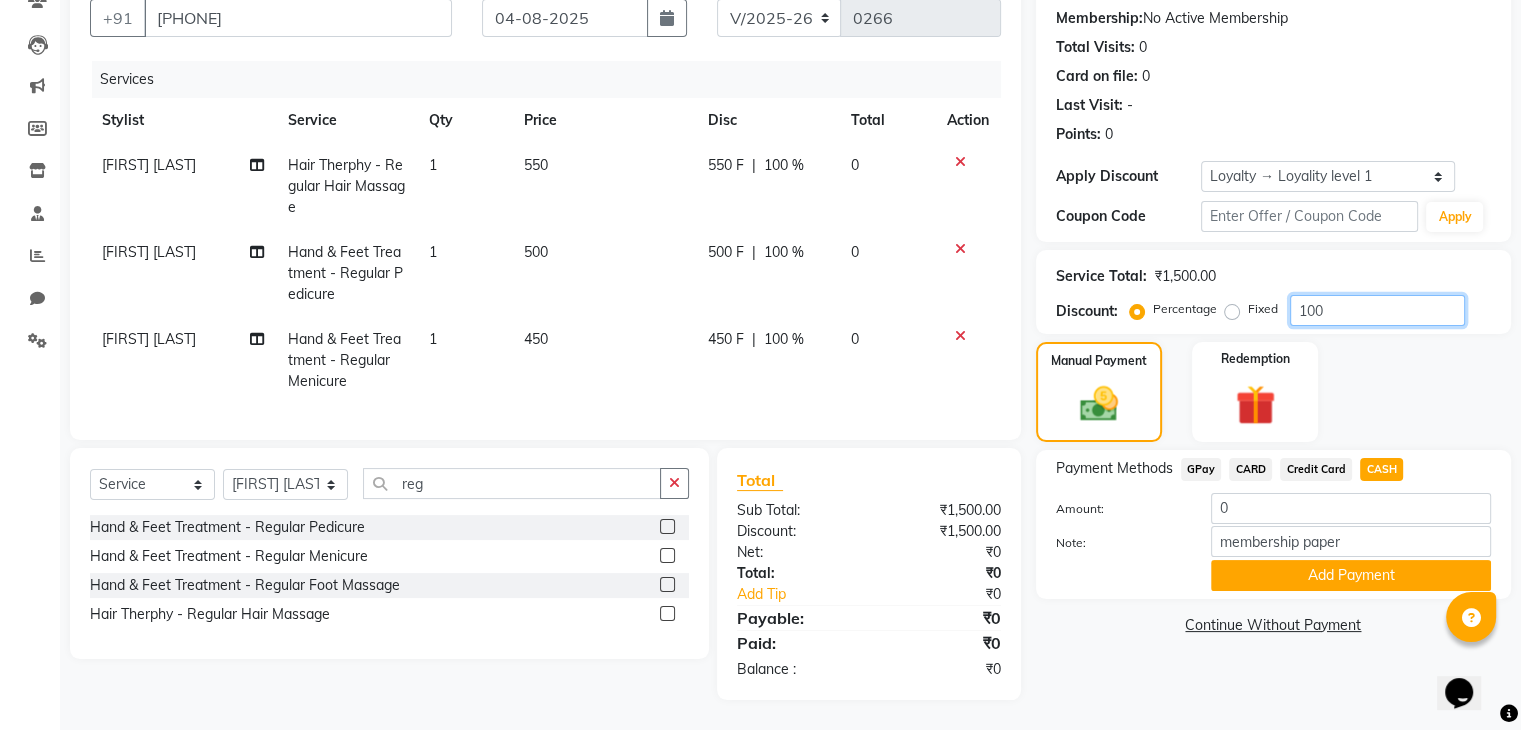 click on "100" 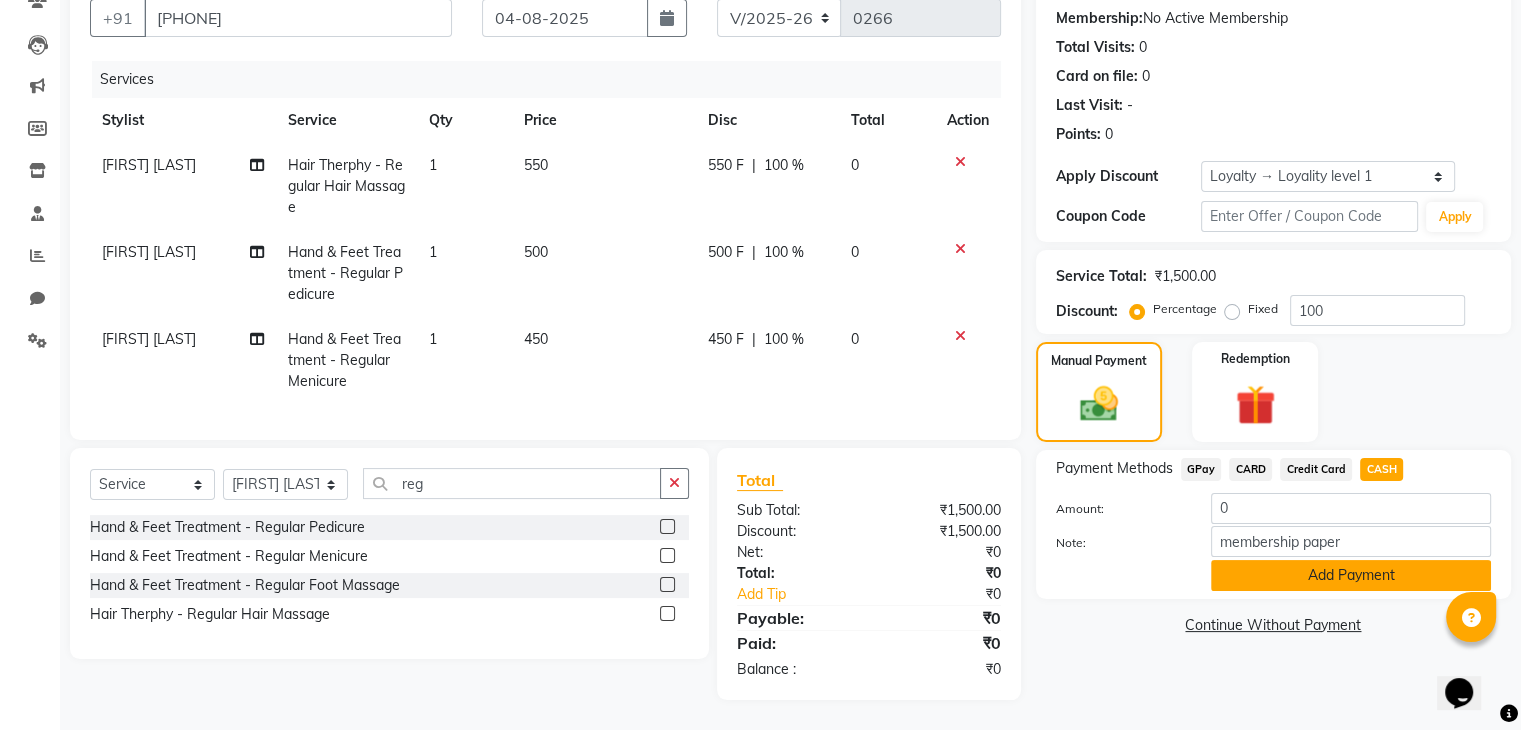 click on "Add Payment" 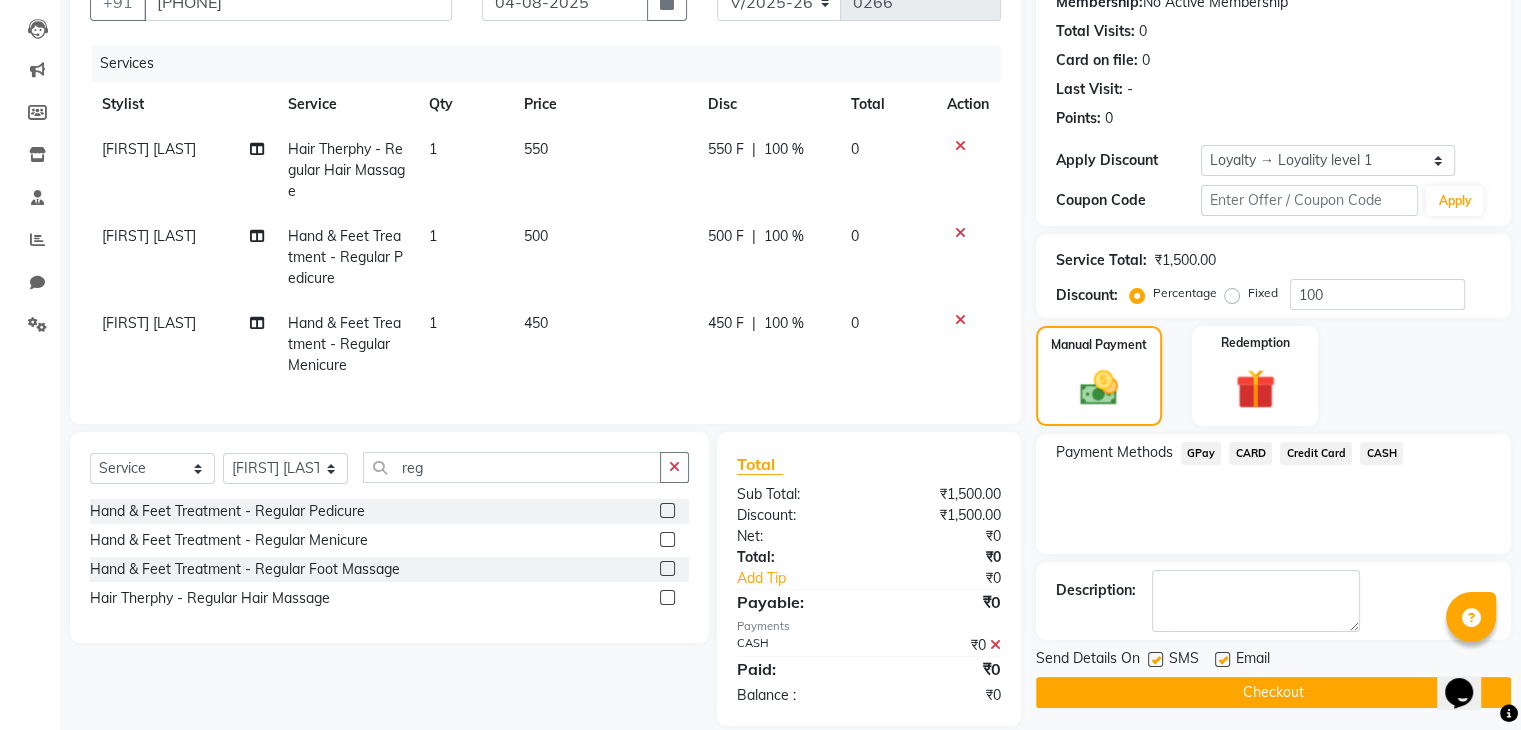 click on "Checkout" 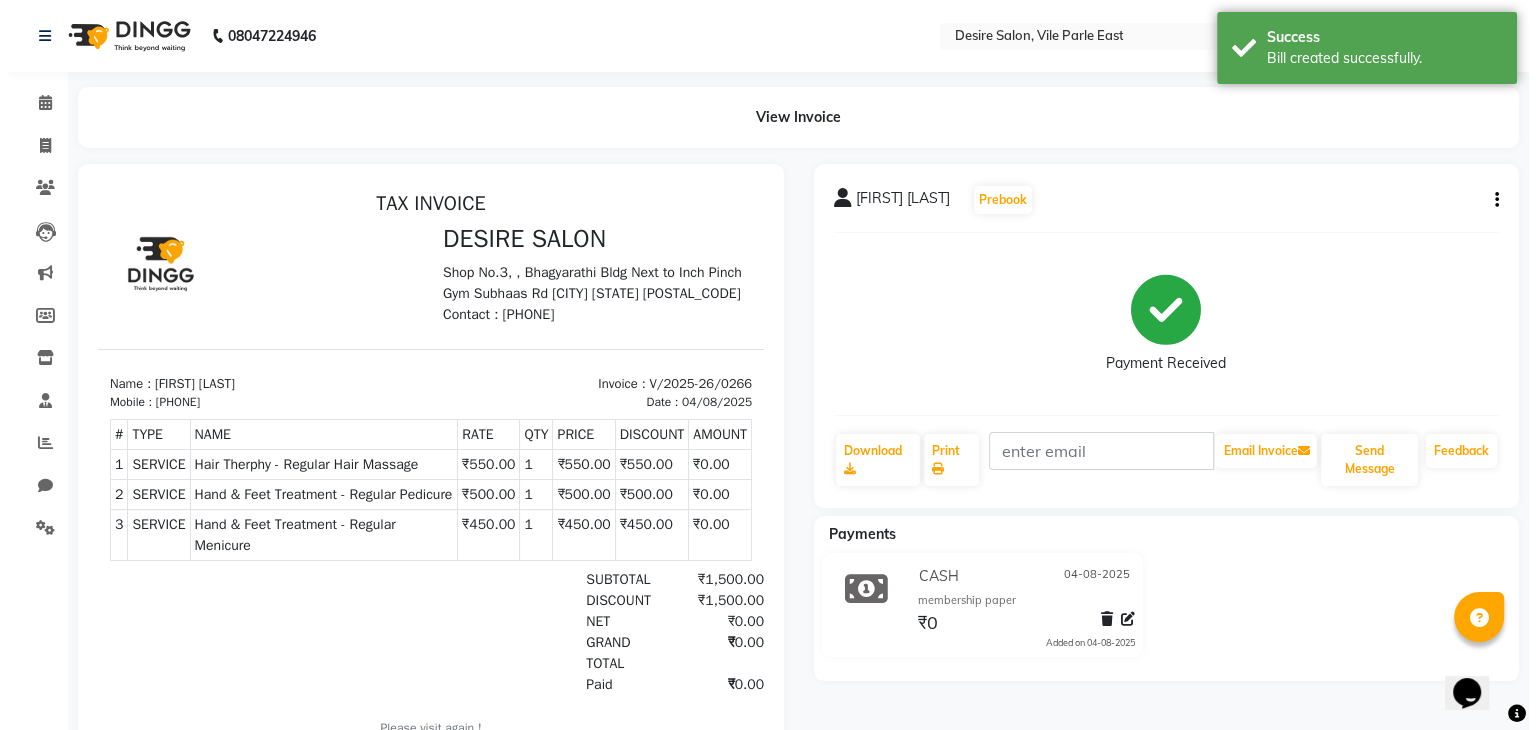 scroll, scrollTop: 0, scrollLeft: 0, axis: both 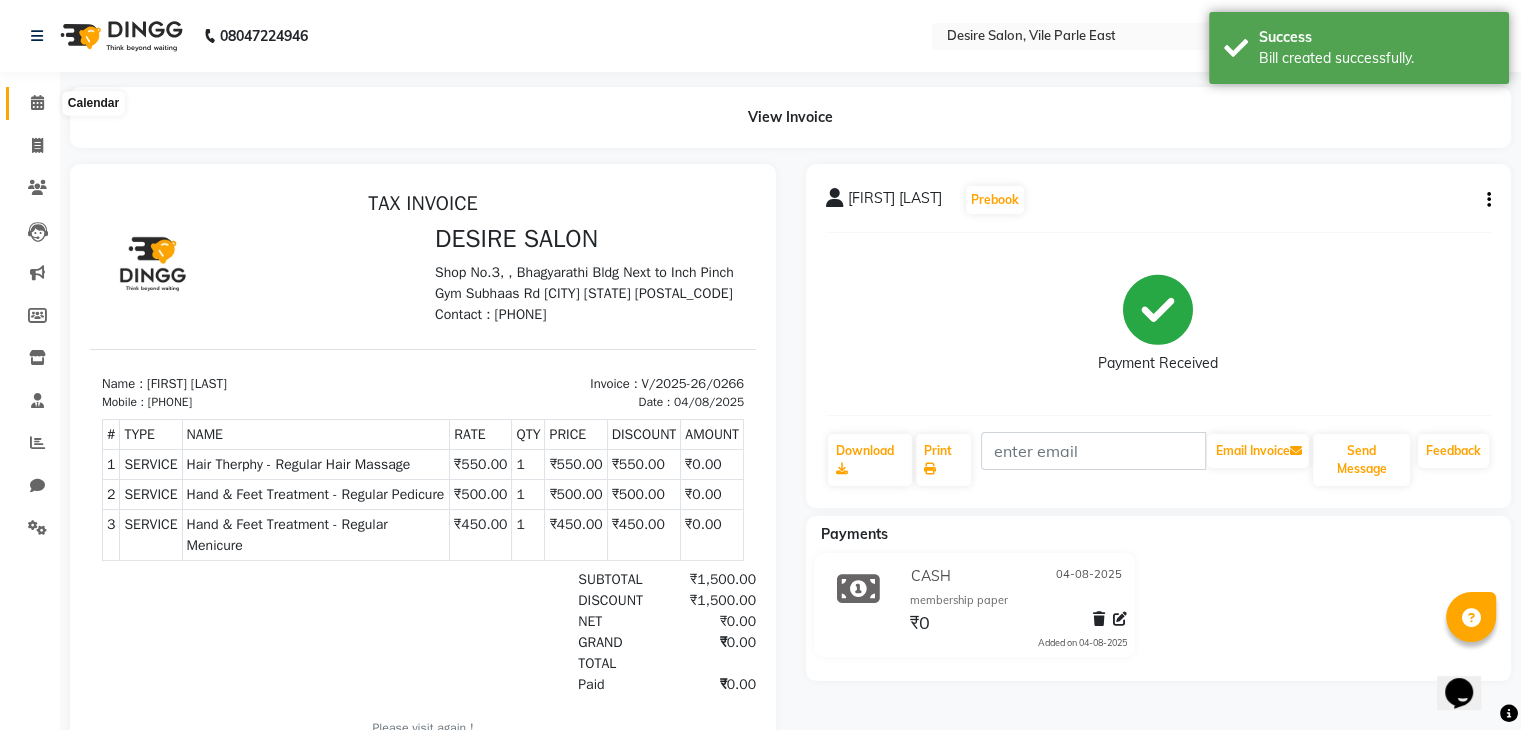 click 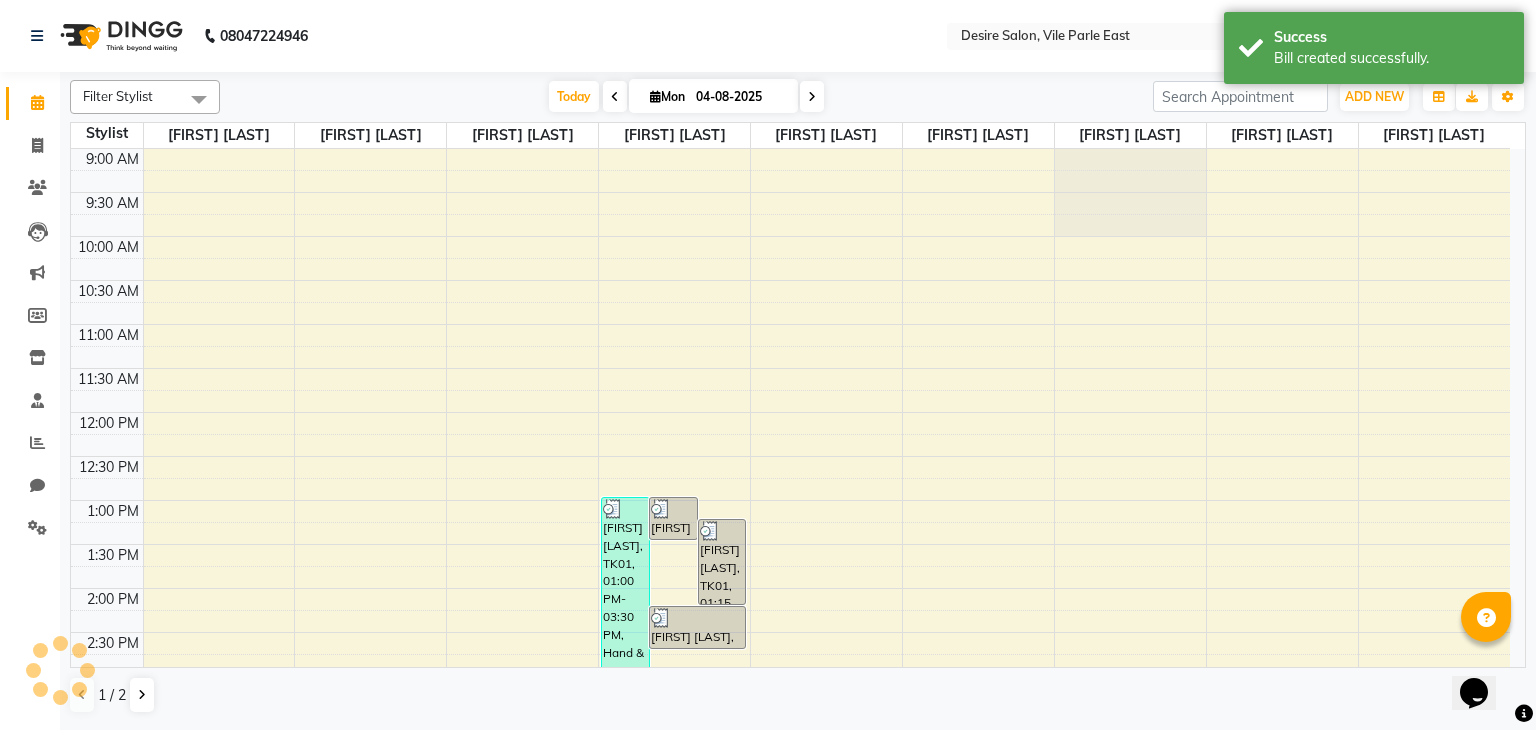 scroll, scrollTop: 0, scrollLeft: 0, axis: both 